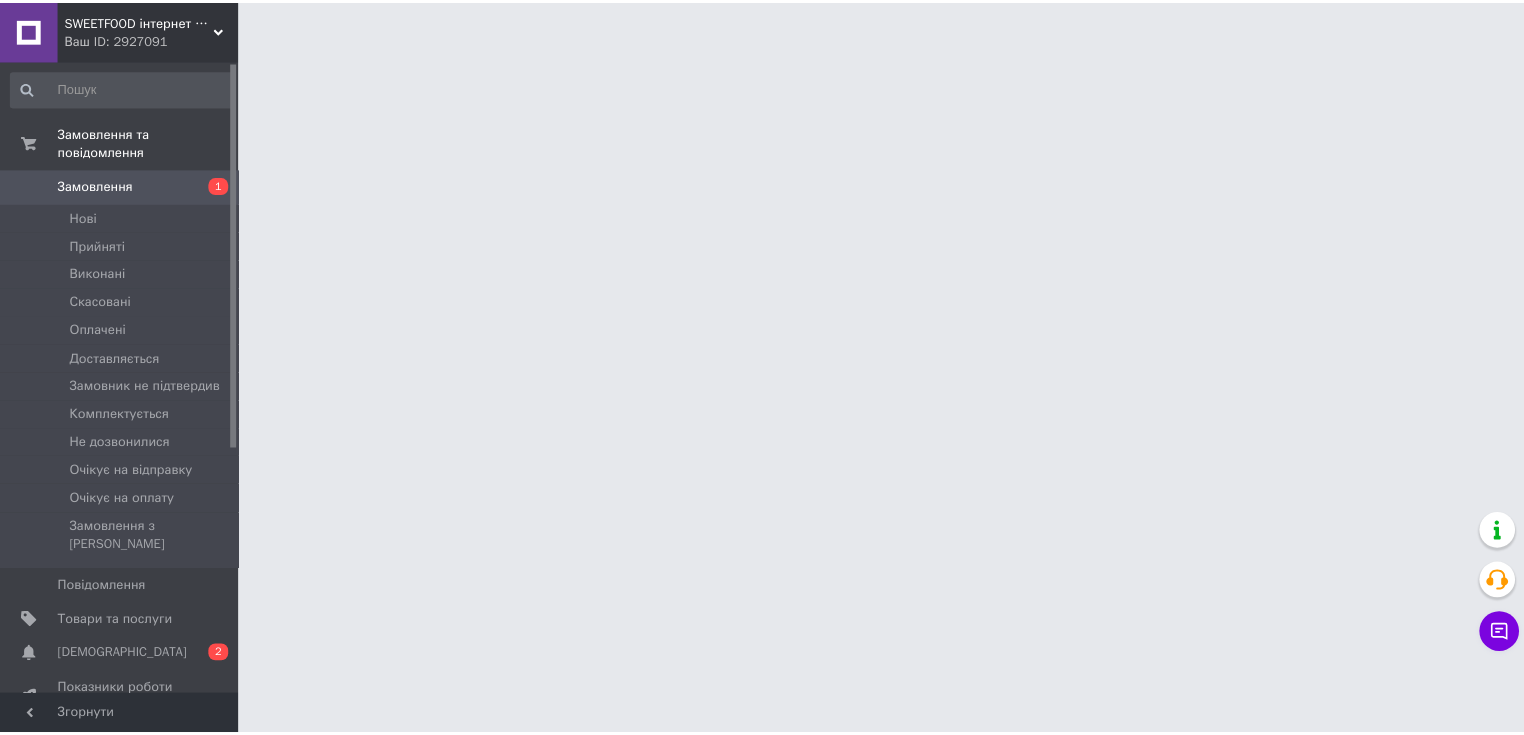 scroll, scrollTop: 0, scrollLeft: 0, axis: both 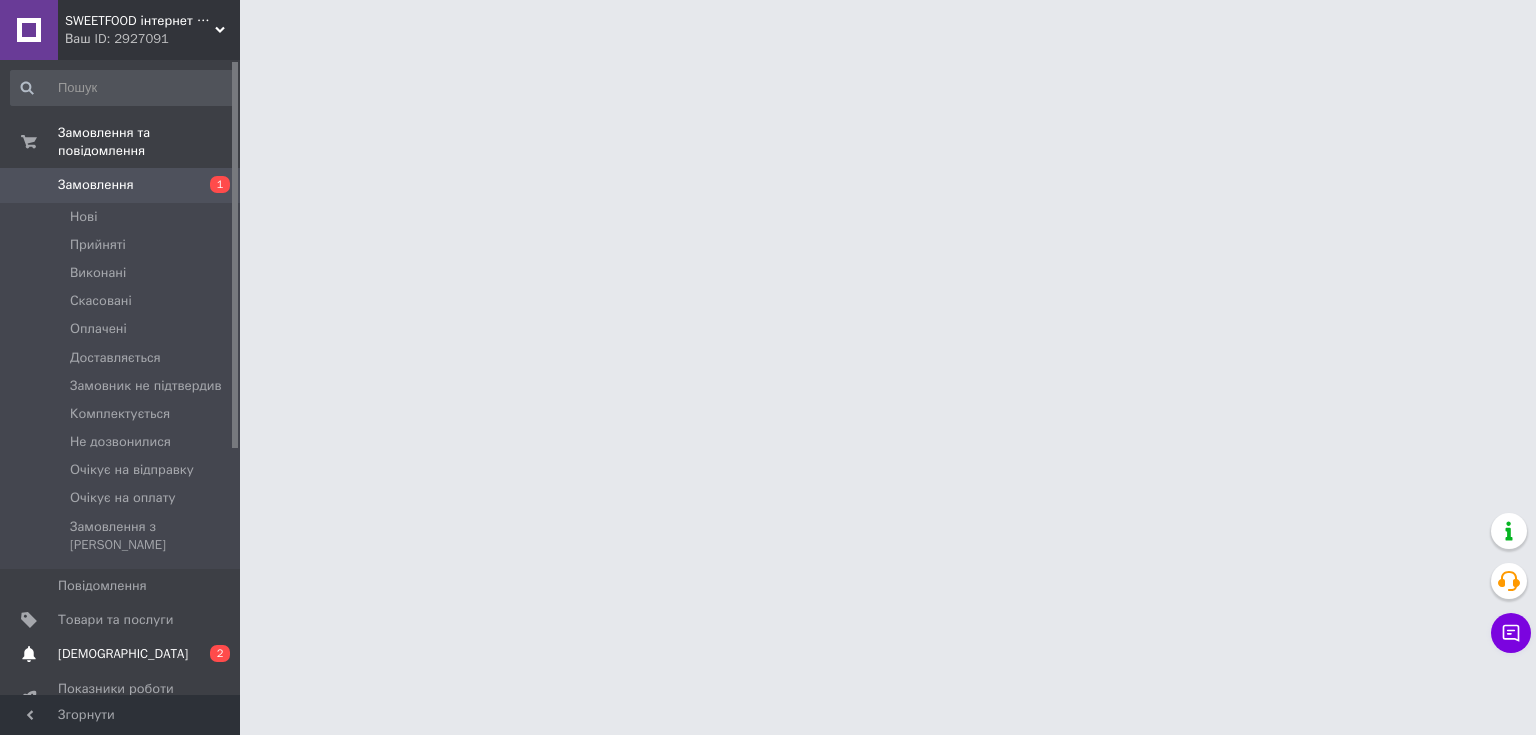 click on "[DEMOGRAPHIC_DATA]" at bounding box center [123, 654] 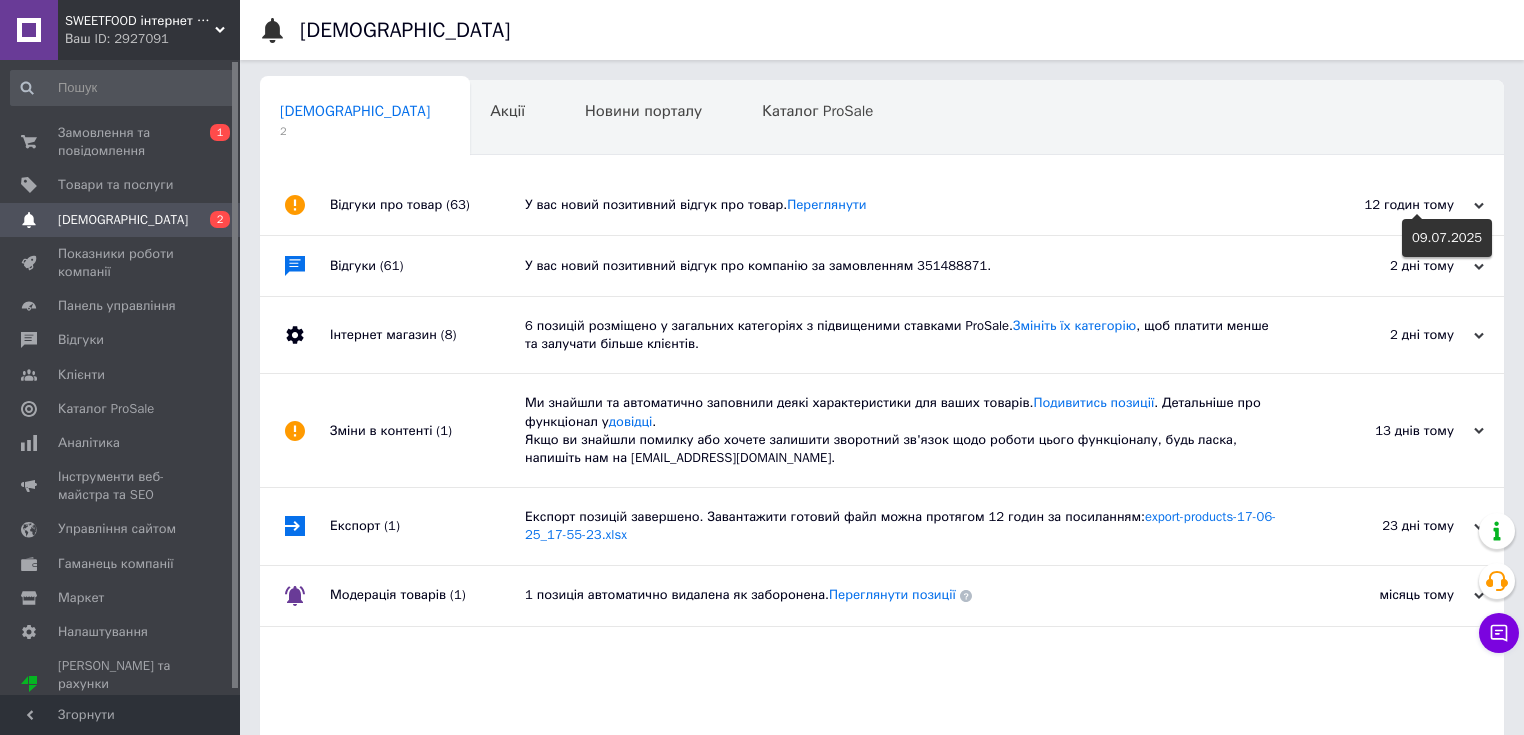 click 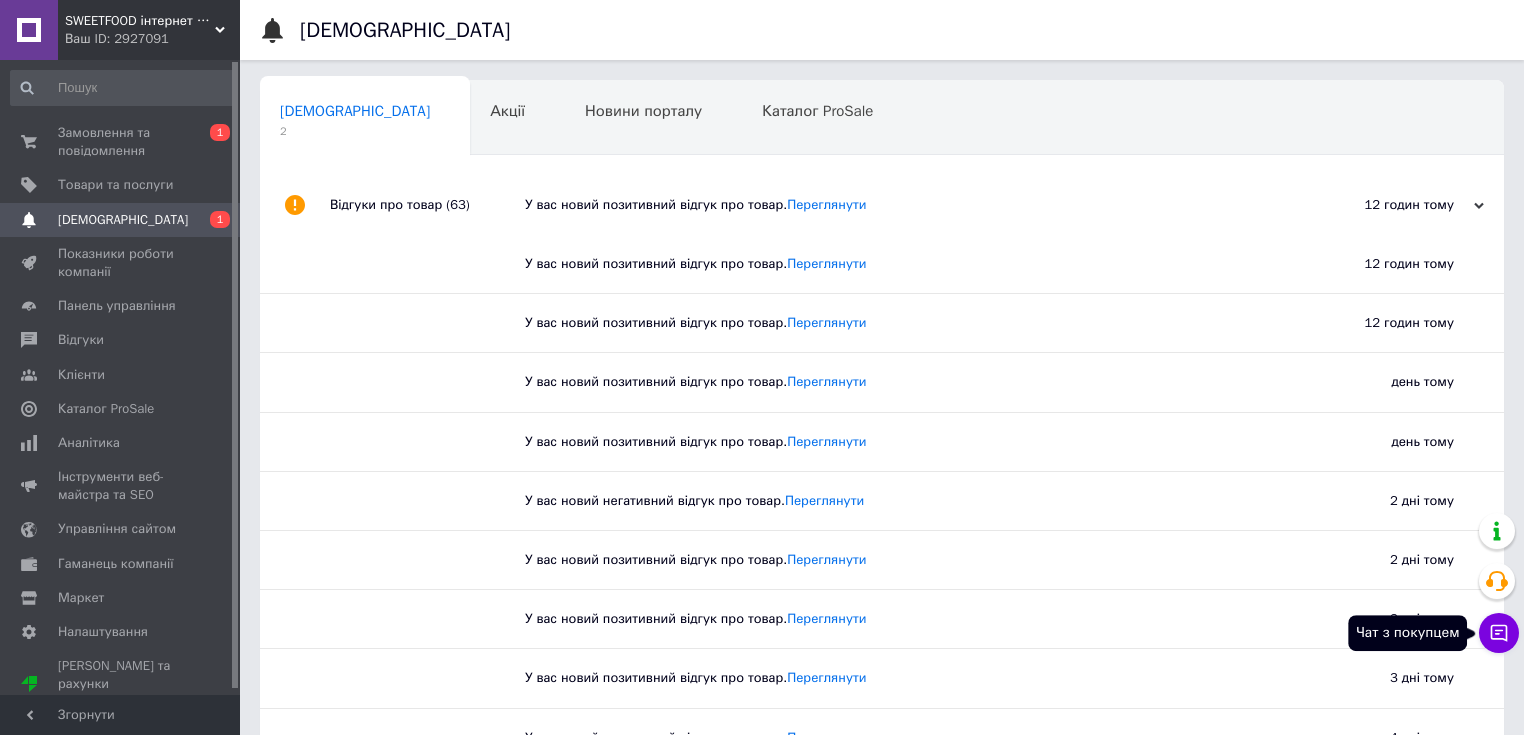 click on "Чат з покупцем" at bounding box center [1499, 633] 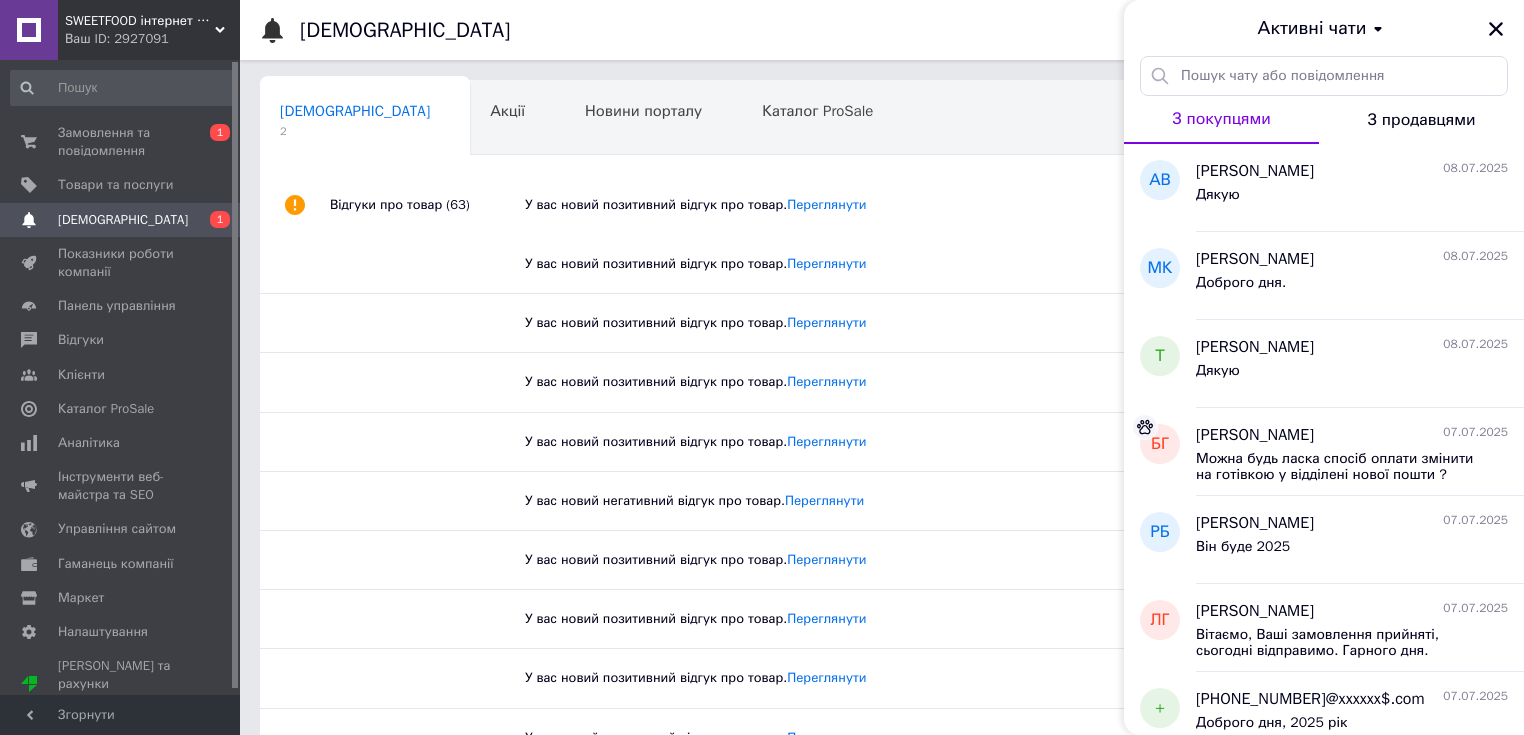 click on "У вас новий позитивний відгук про товар.  Переглянути" at bounding box center [904, 205] 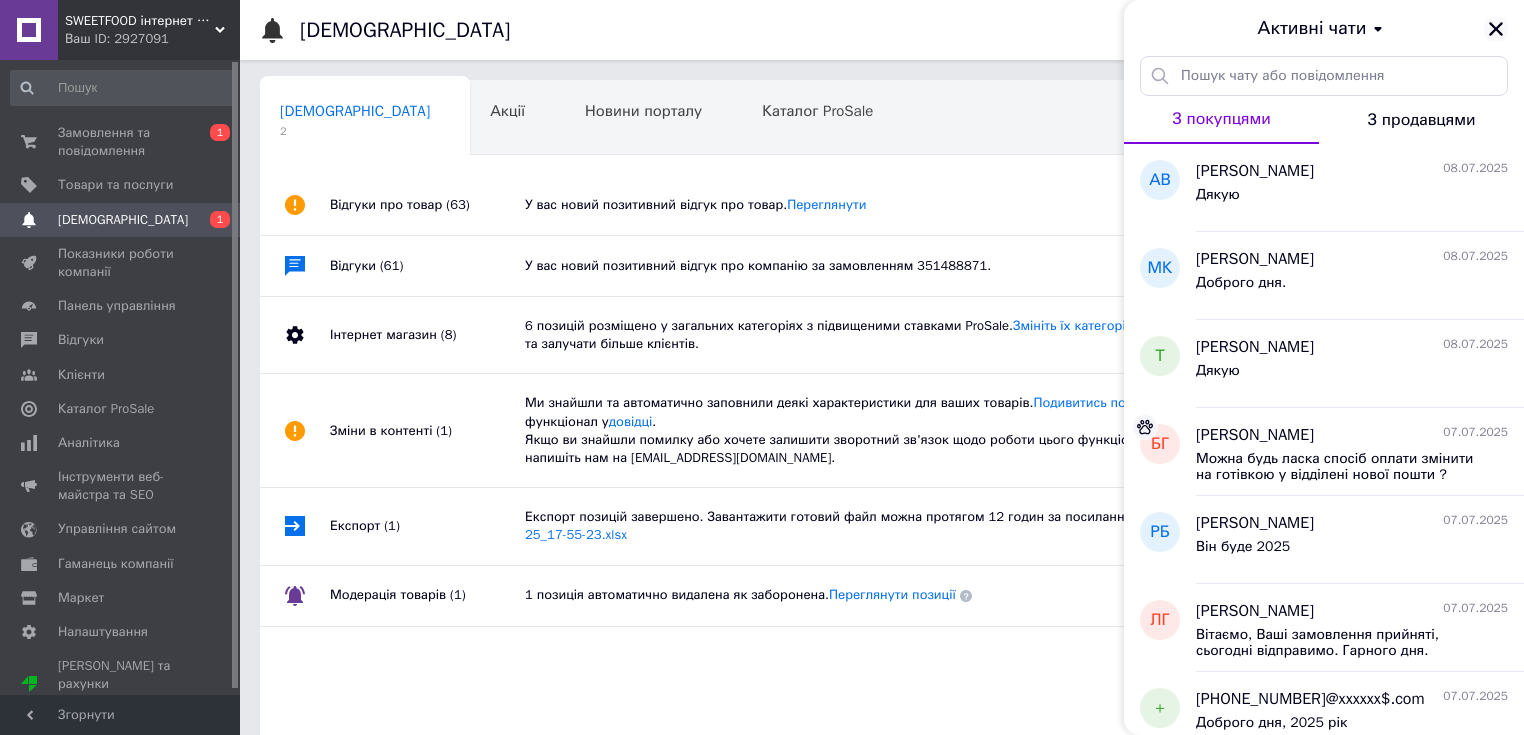 click 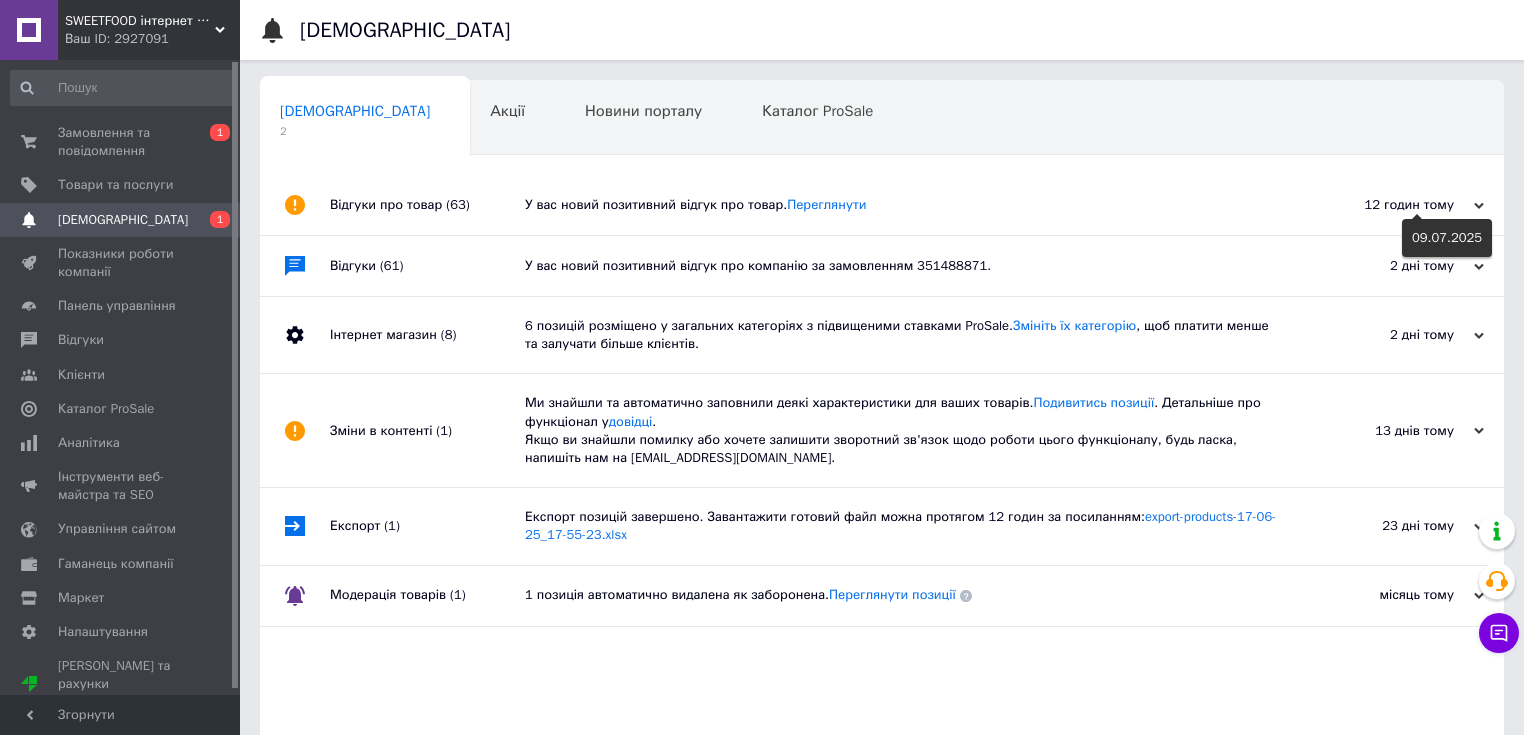 click 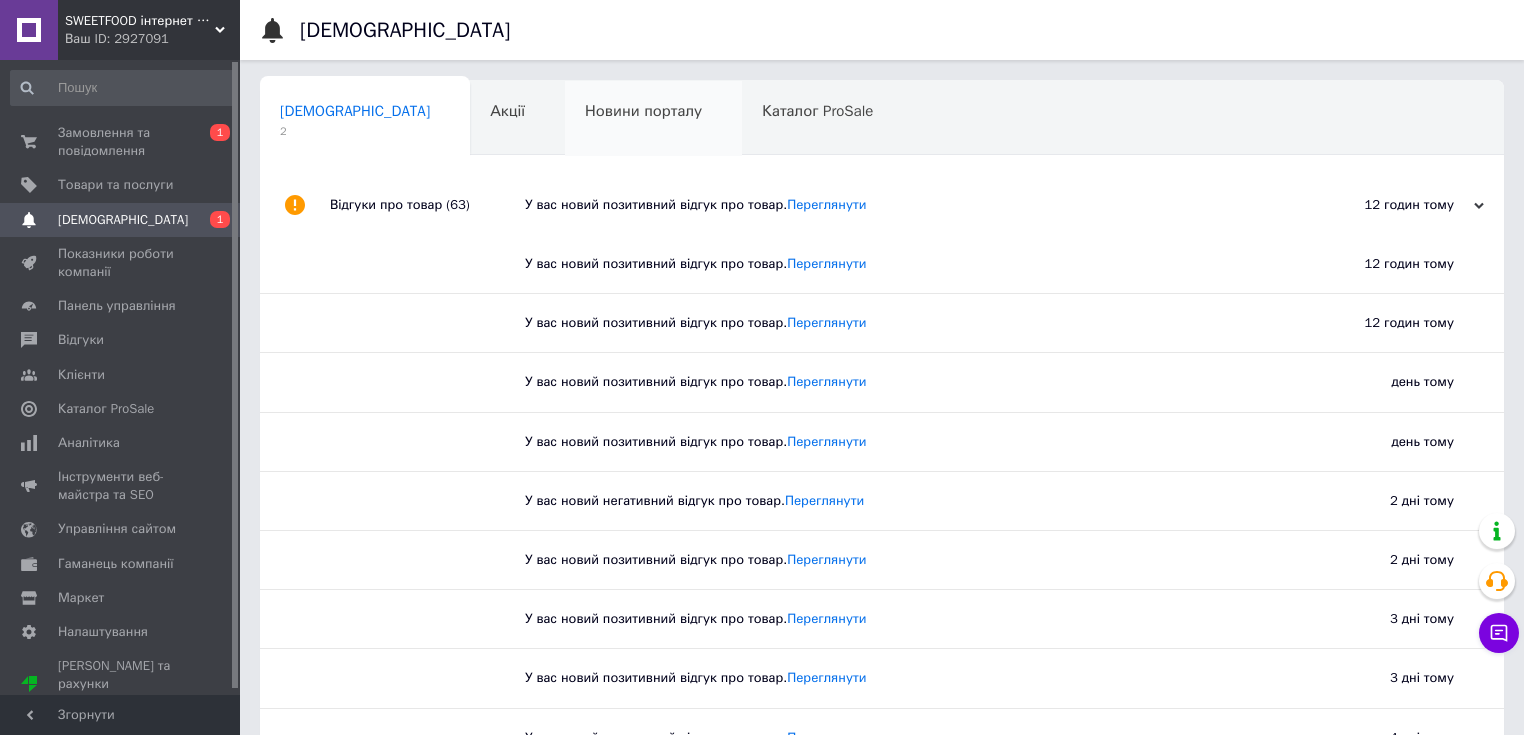 click on "Новини порталу" at bounding box center [643, 111] 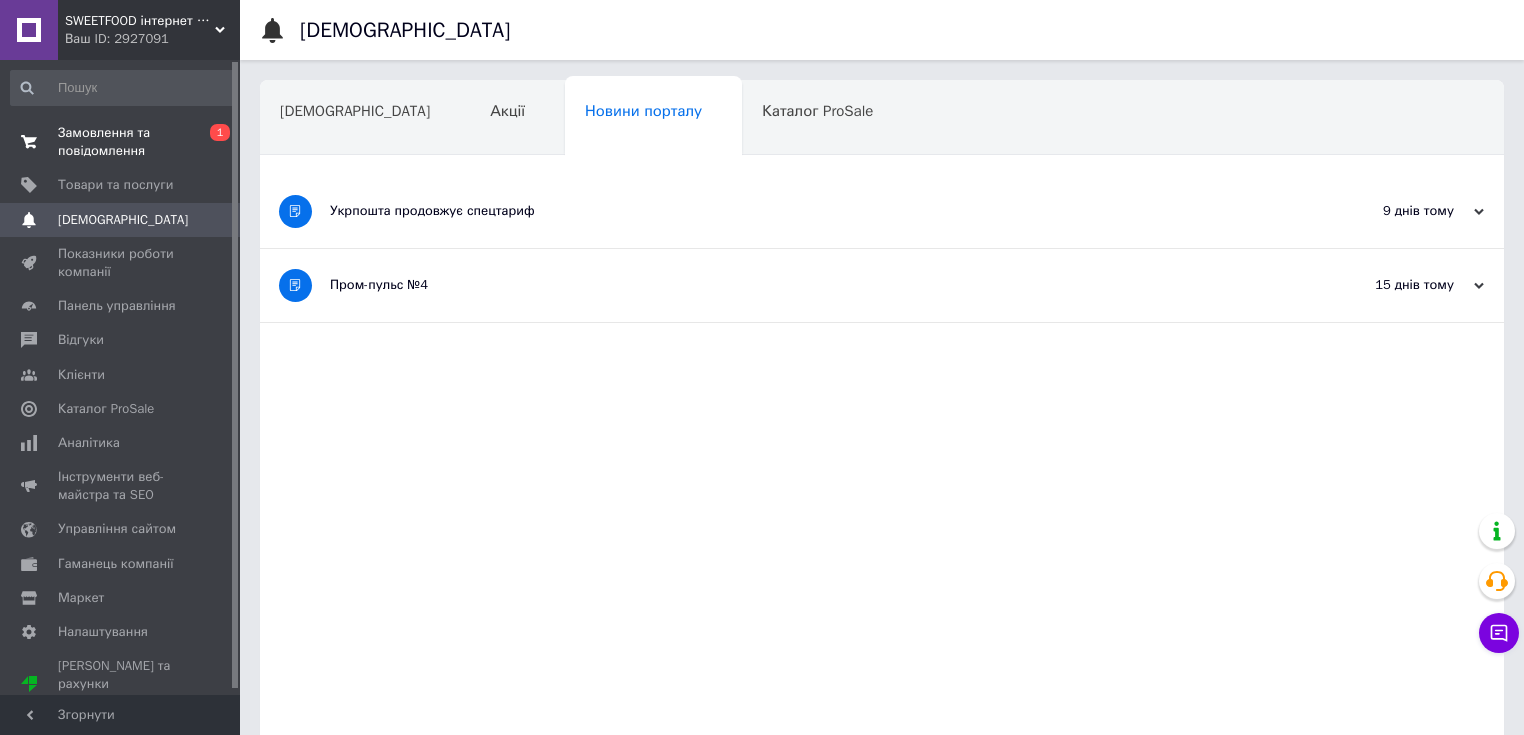click on "Замовлення та повідомлення" at bounding box center [121, 142] 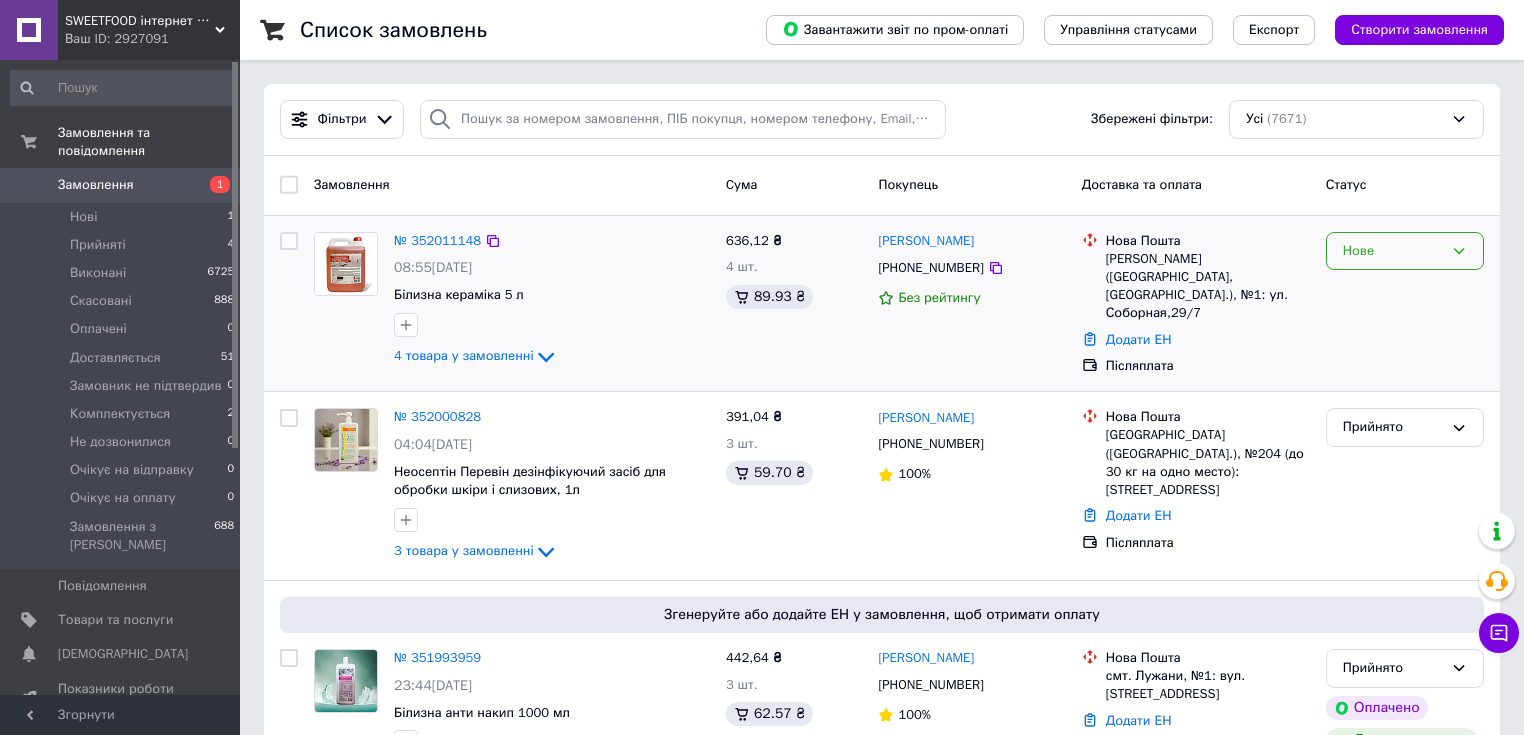 click on "Нове" at bounding box center [1393, 251] 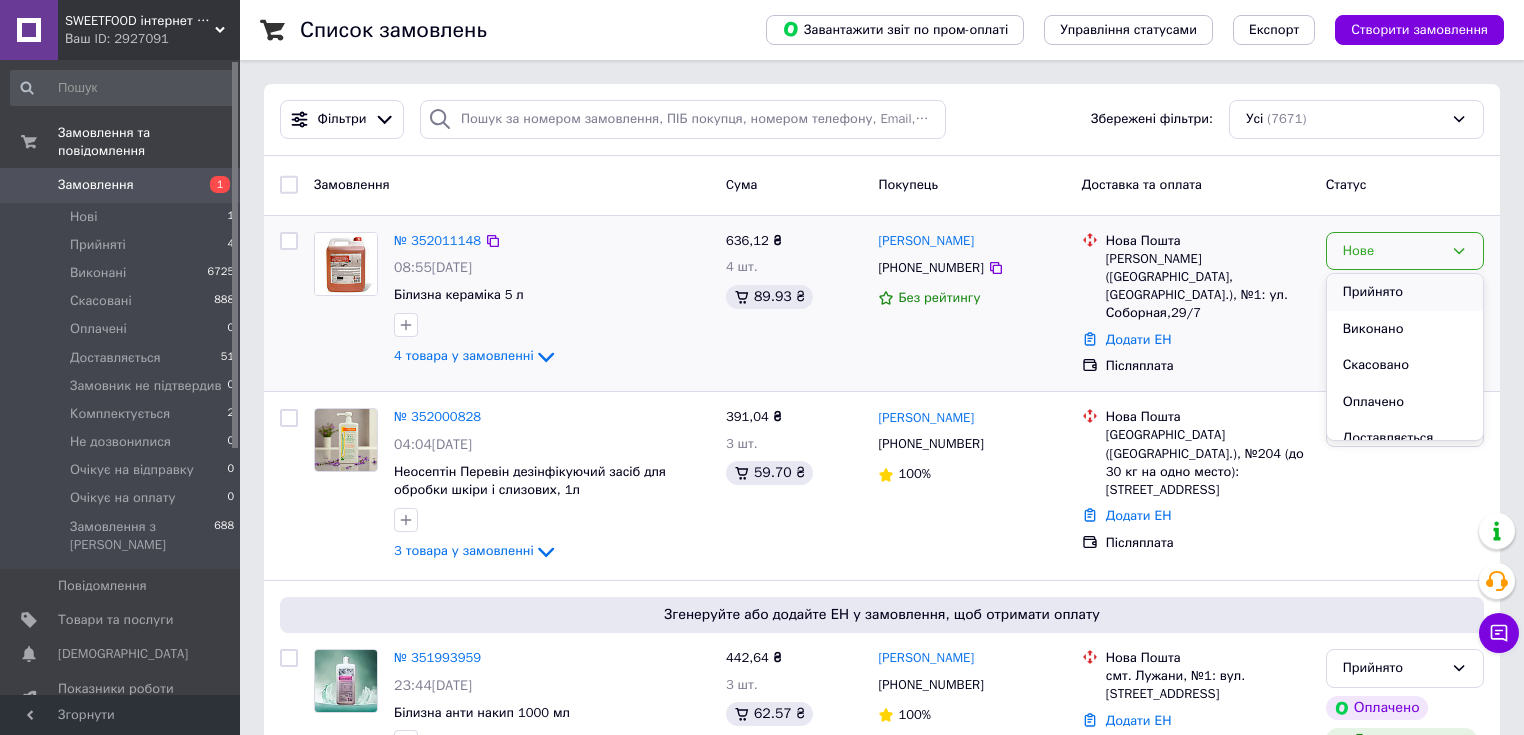 click on "Прийнято" at bounding box center (1405, 292) 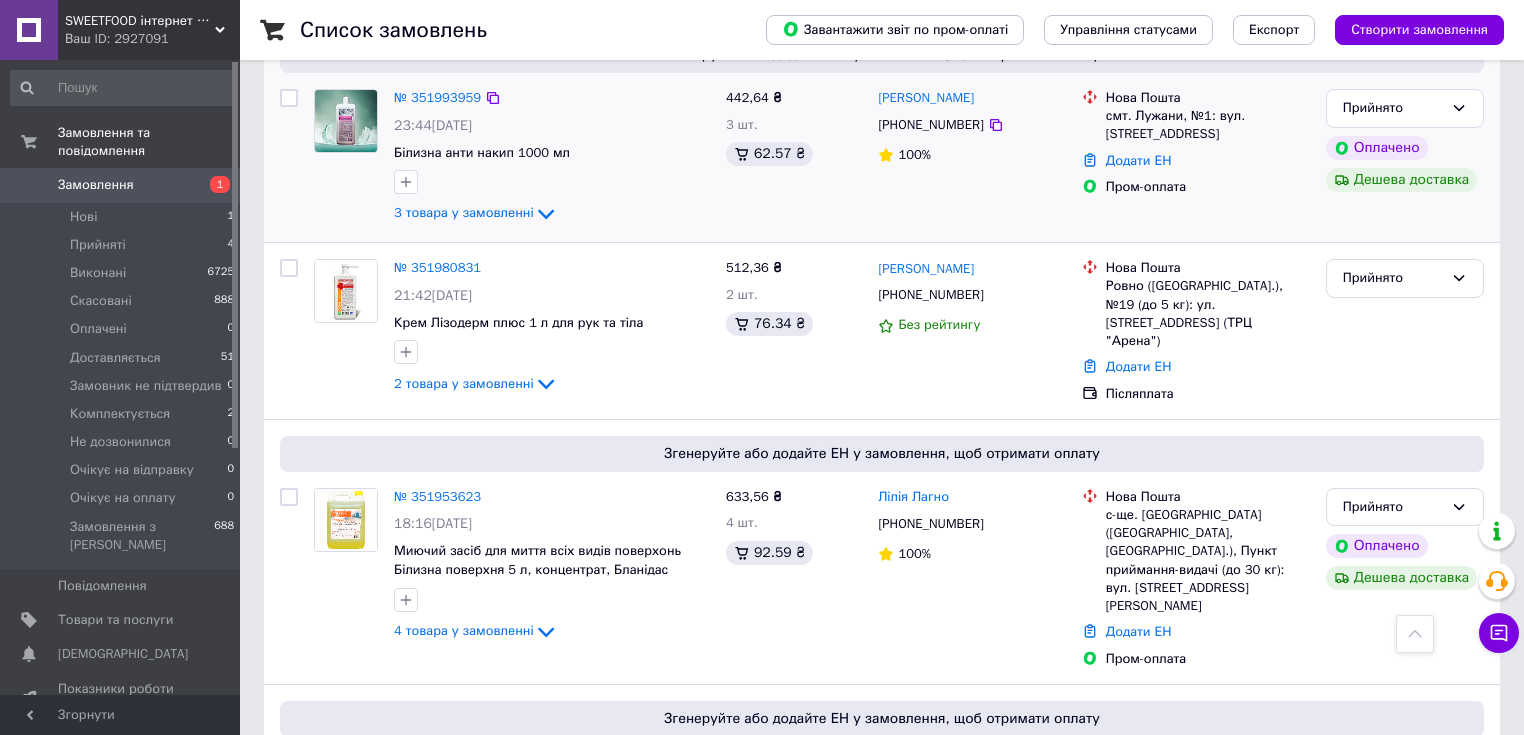 scroll, scrollTop: 960, scrollLeft: 0, axis: vertical 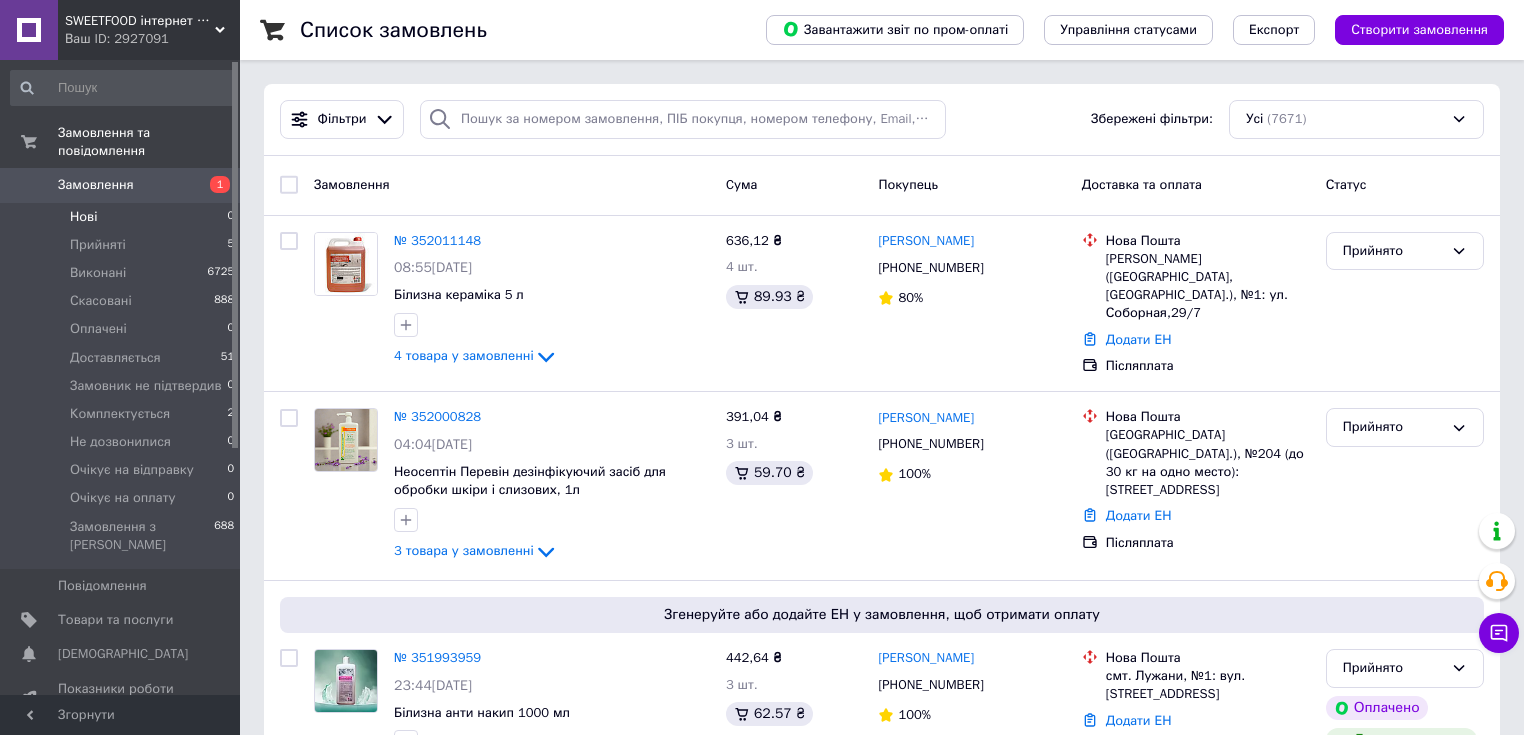 click on "Нові 0" at bounding box center (123, 217) 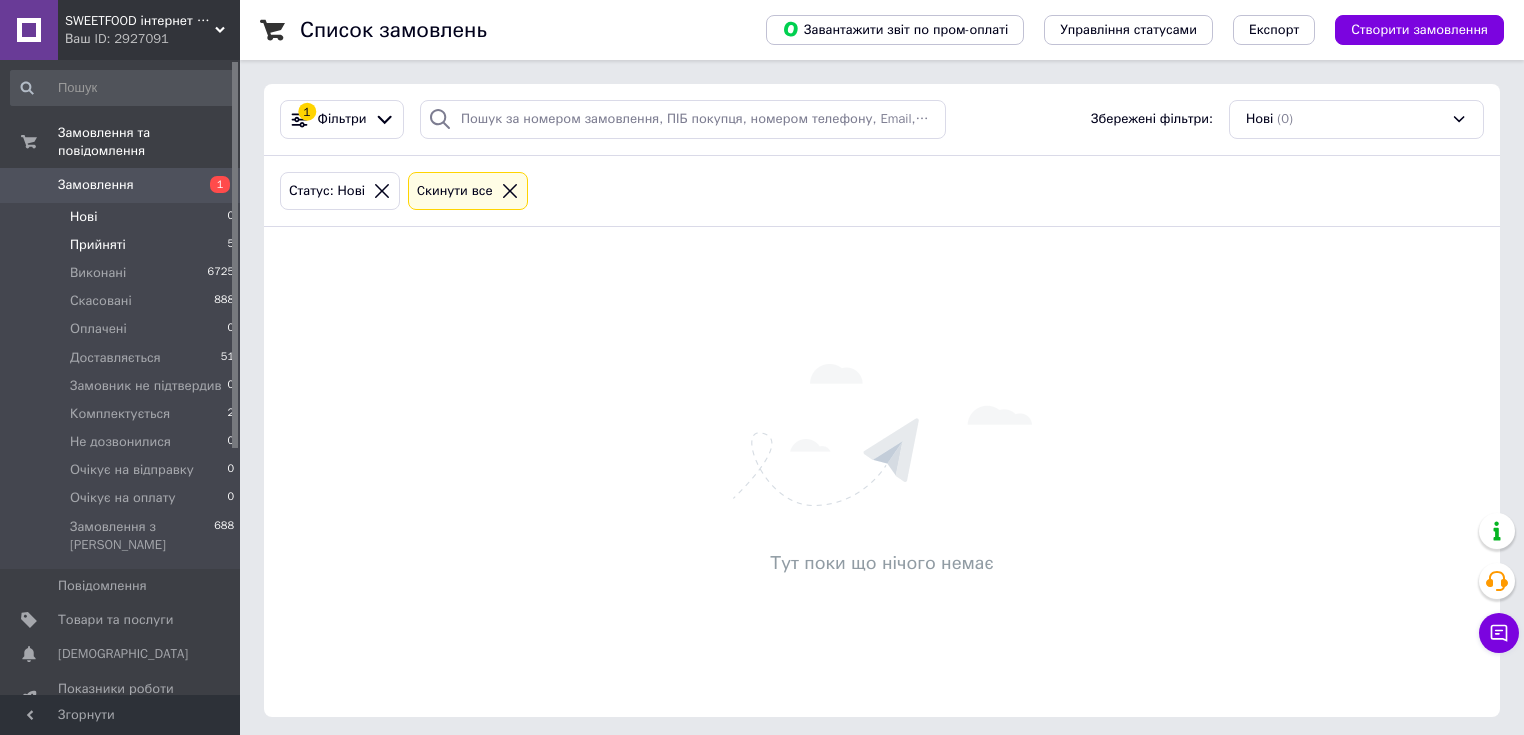 click on "Прийняті 5" at bounding box center [123, 245] 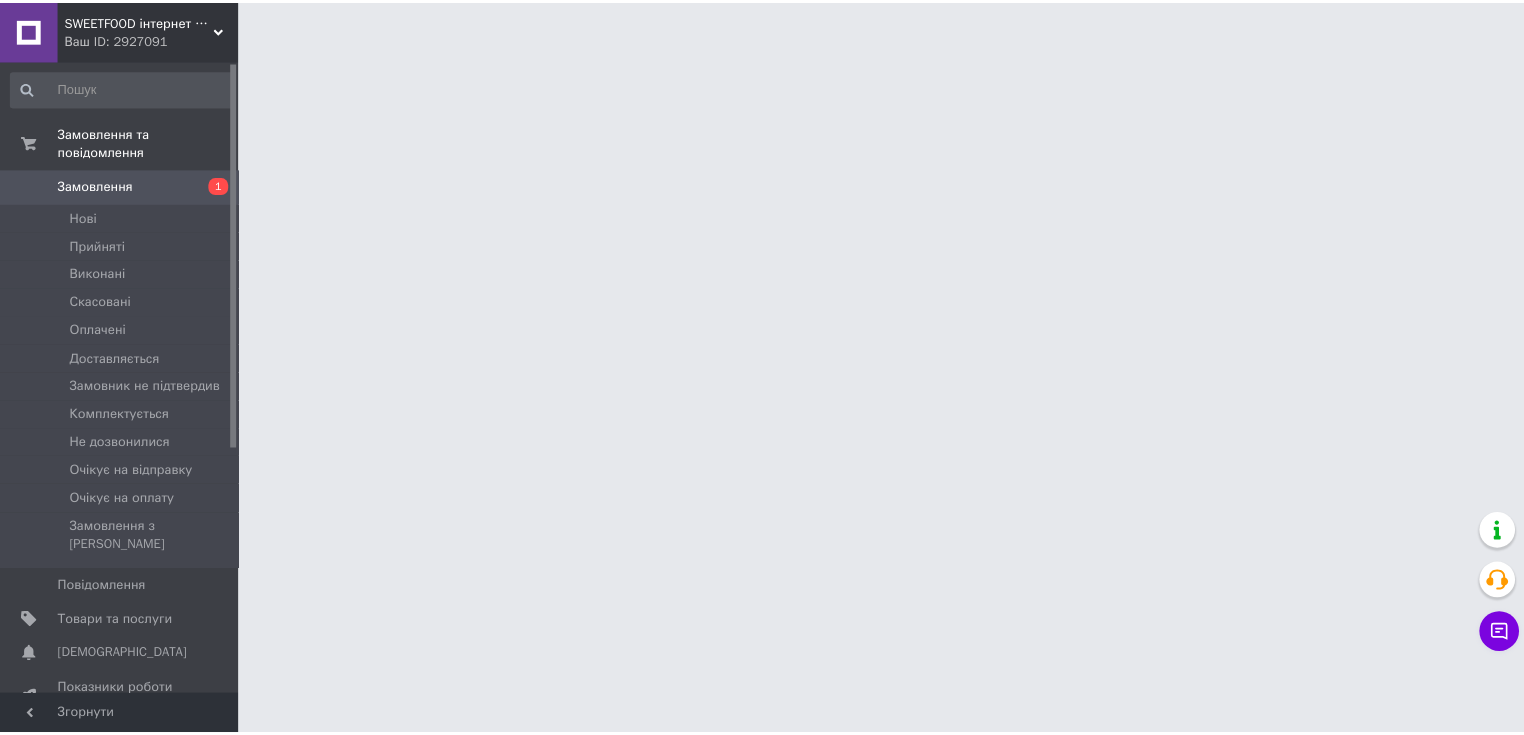 scroll, scrollTop: 0, scrollLeft: 0, axis: both 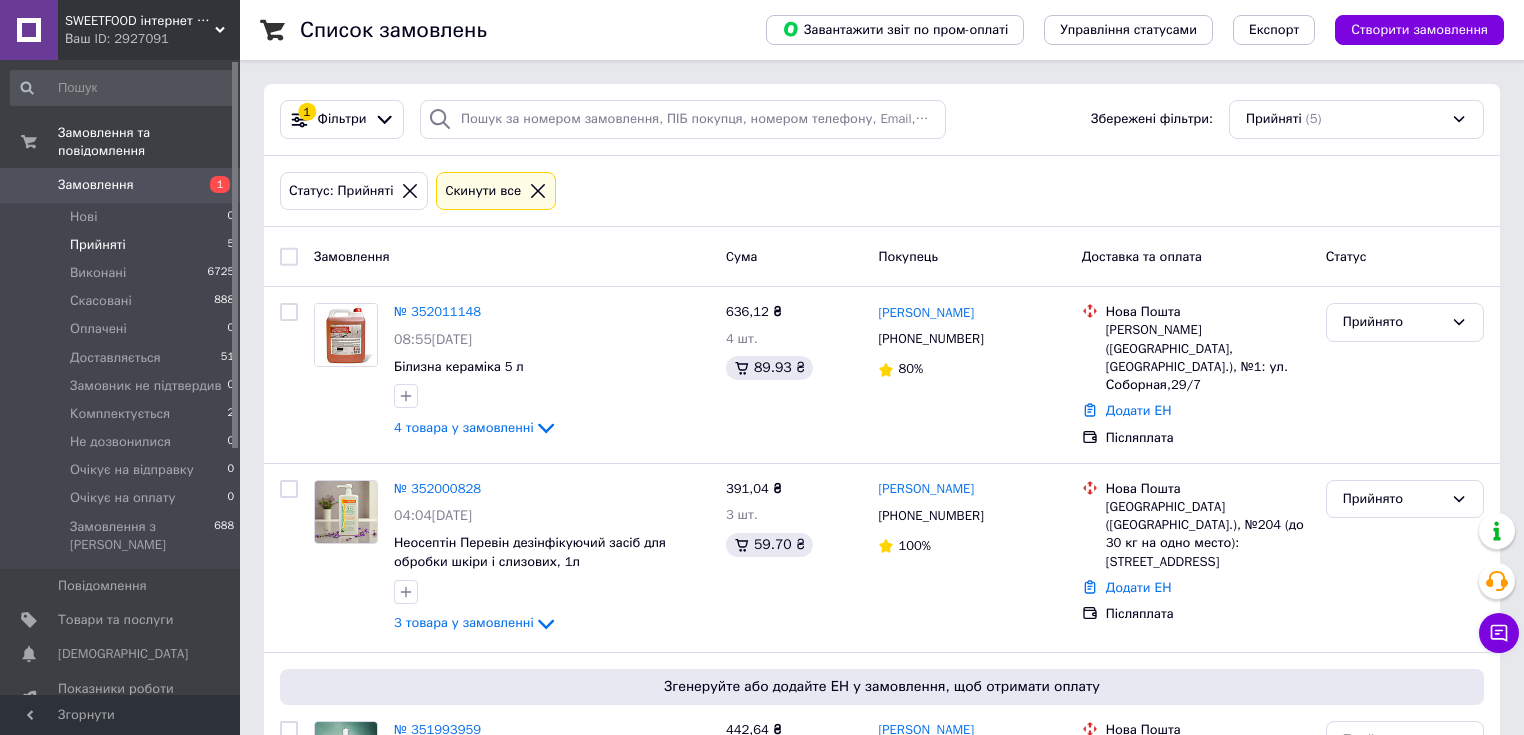 click on "Прийняті" at bounding box center (98, 245) 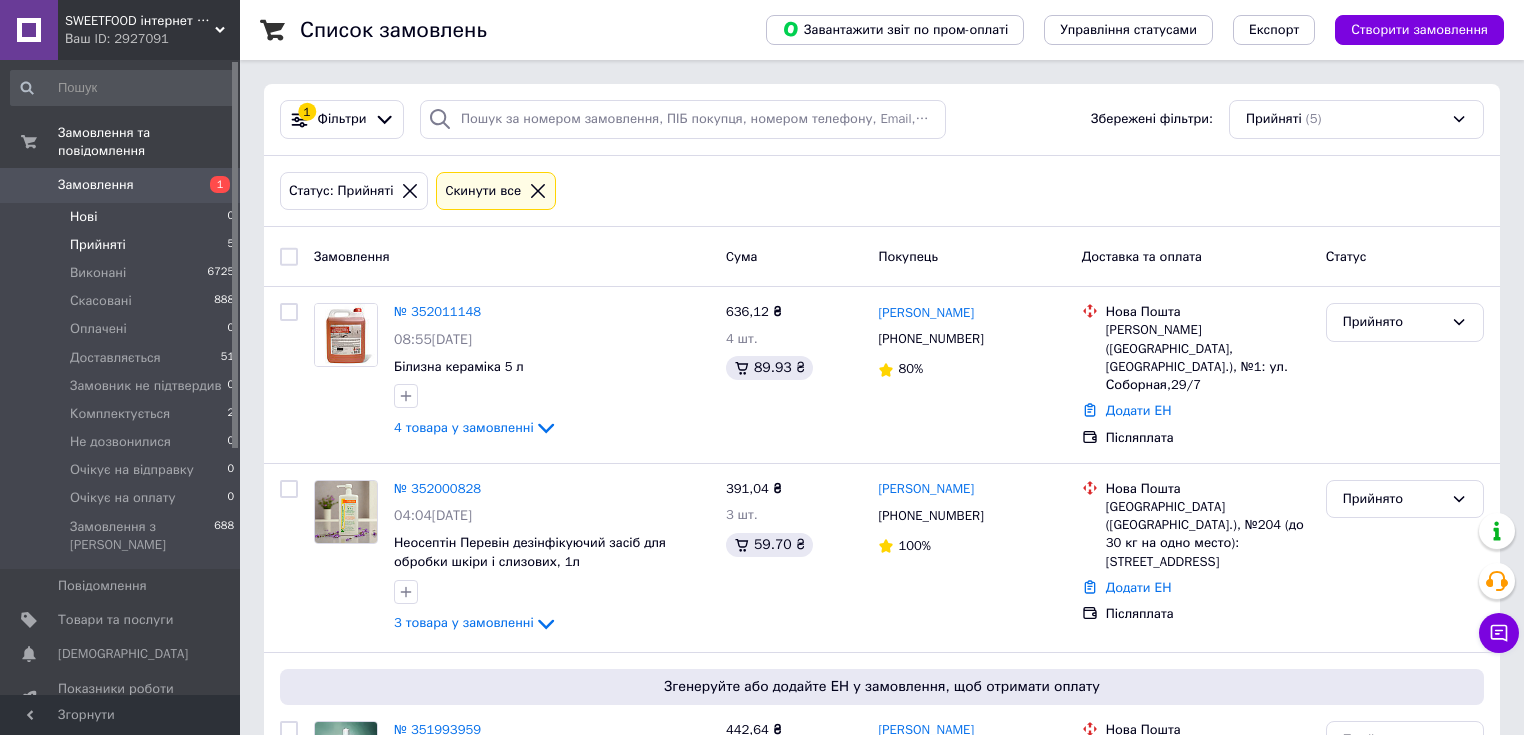 click on "Нові 0" at bounding box center (123, 217) 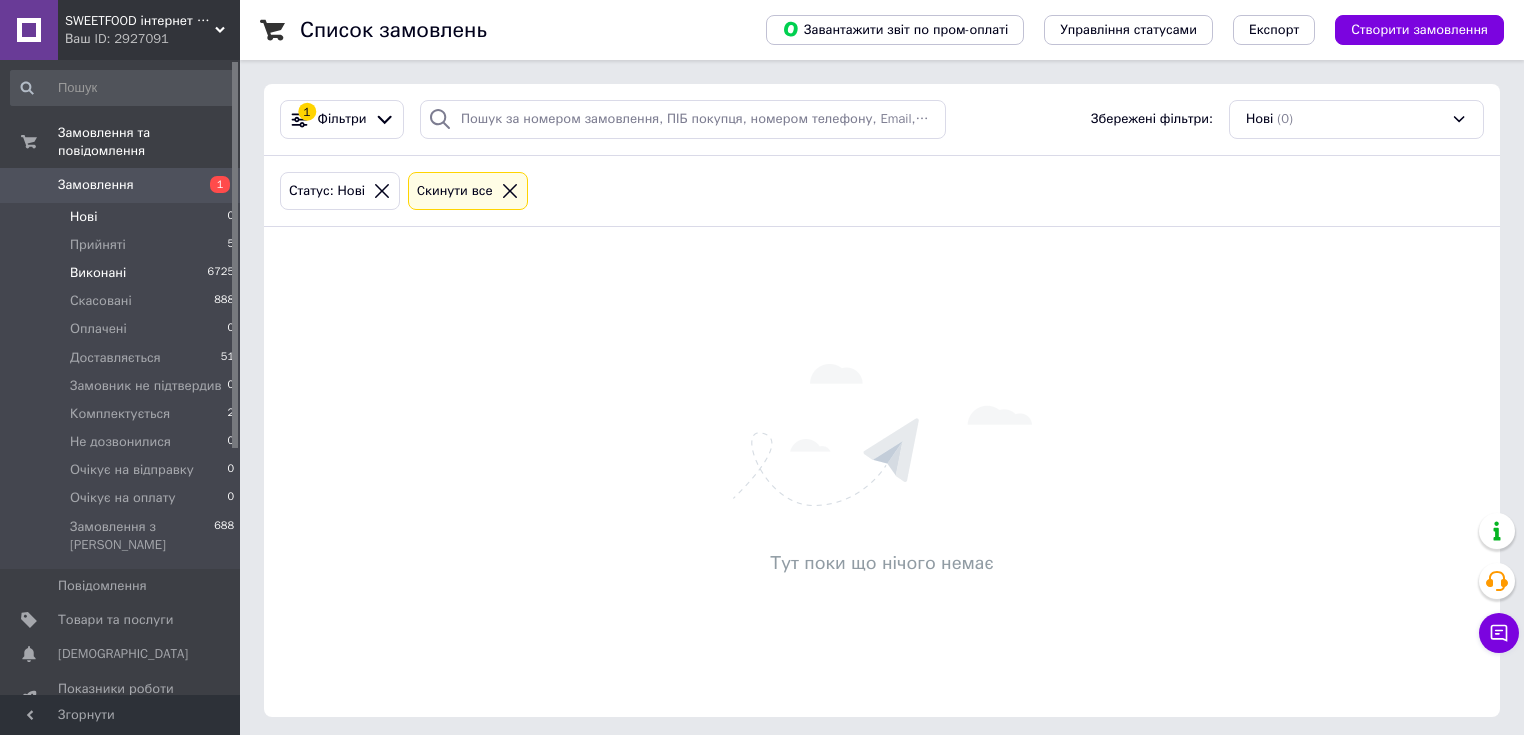 click on "Виконані" at bounding box center [98, 273] 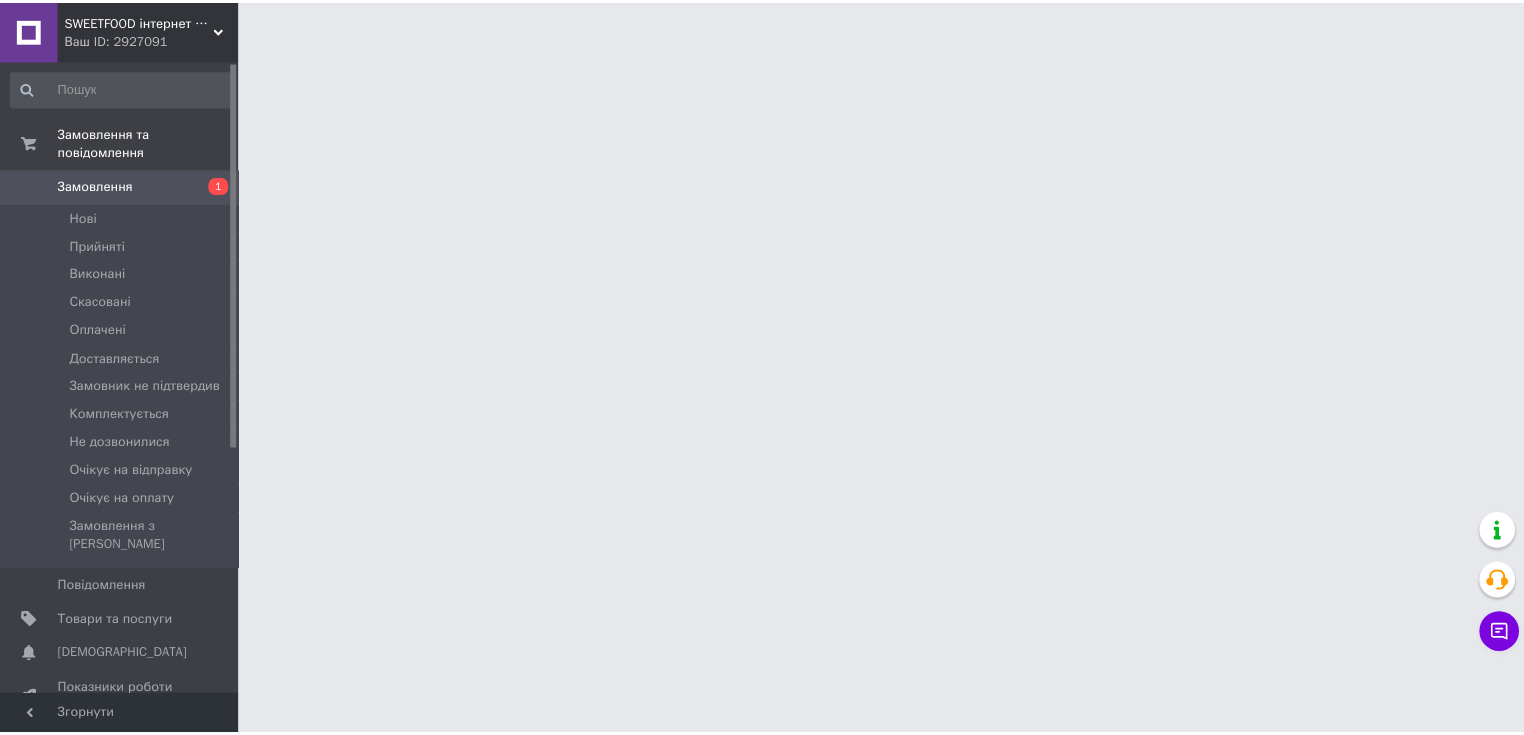 scroll, scrollTop: 0, scrollLeft: 0, axis: both 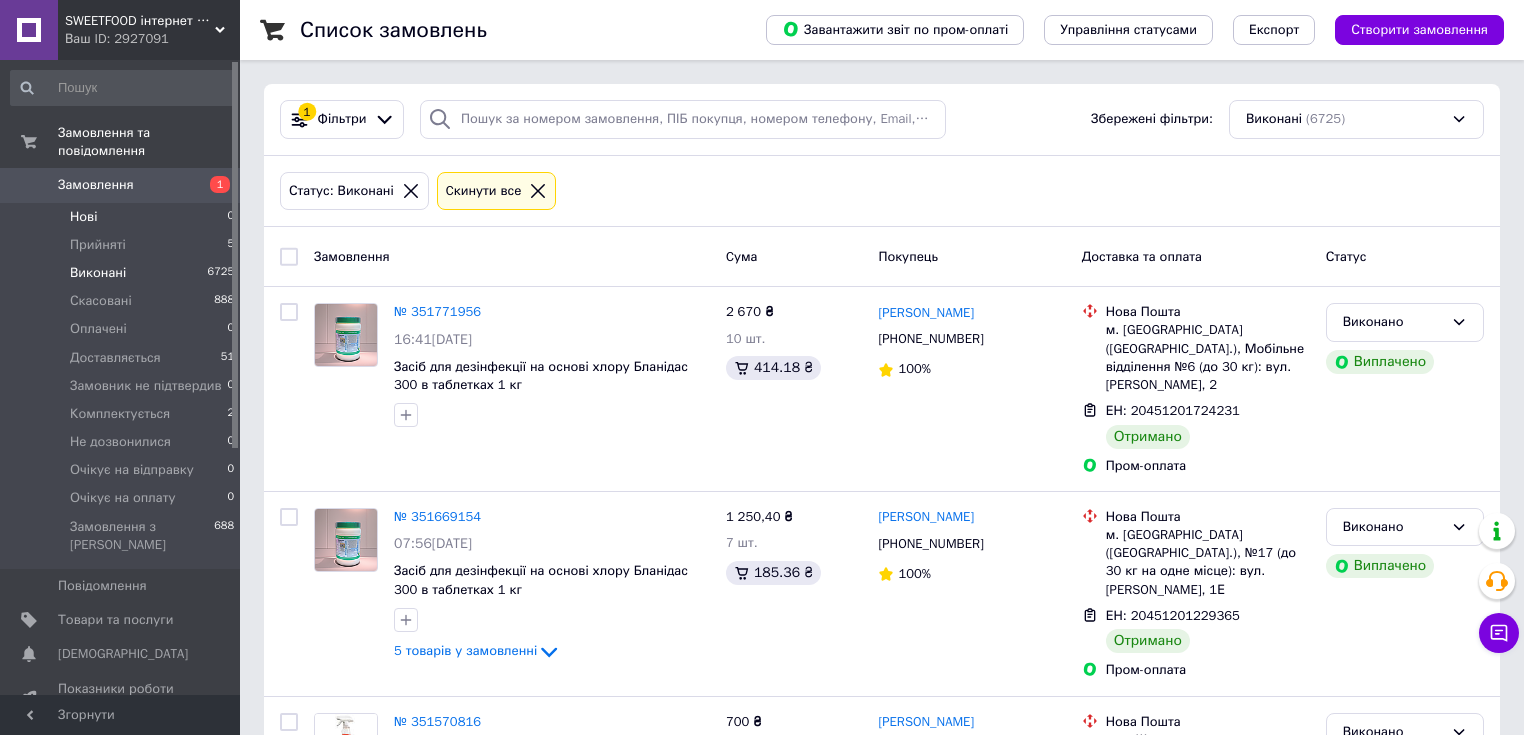 click on "Нові 0" at bounding box center (123, 217) 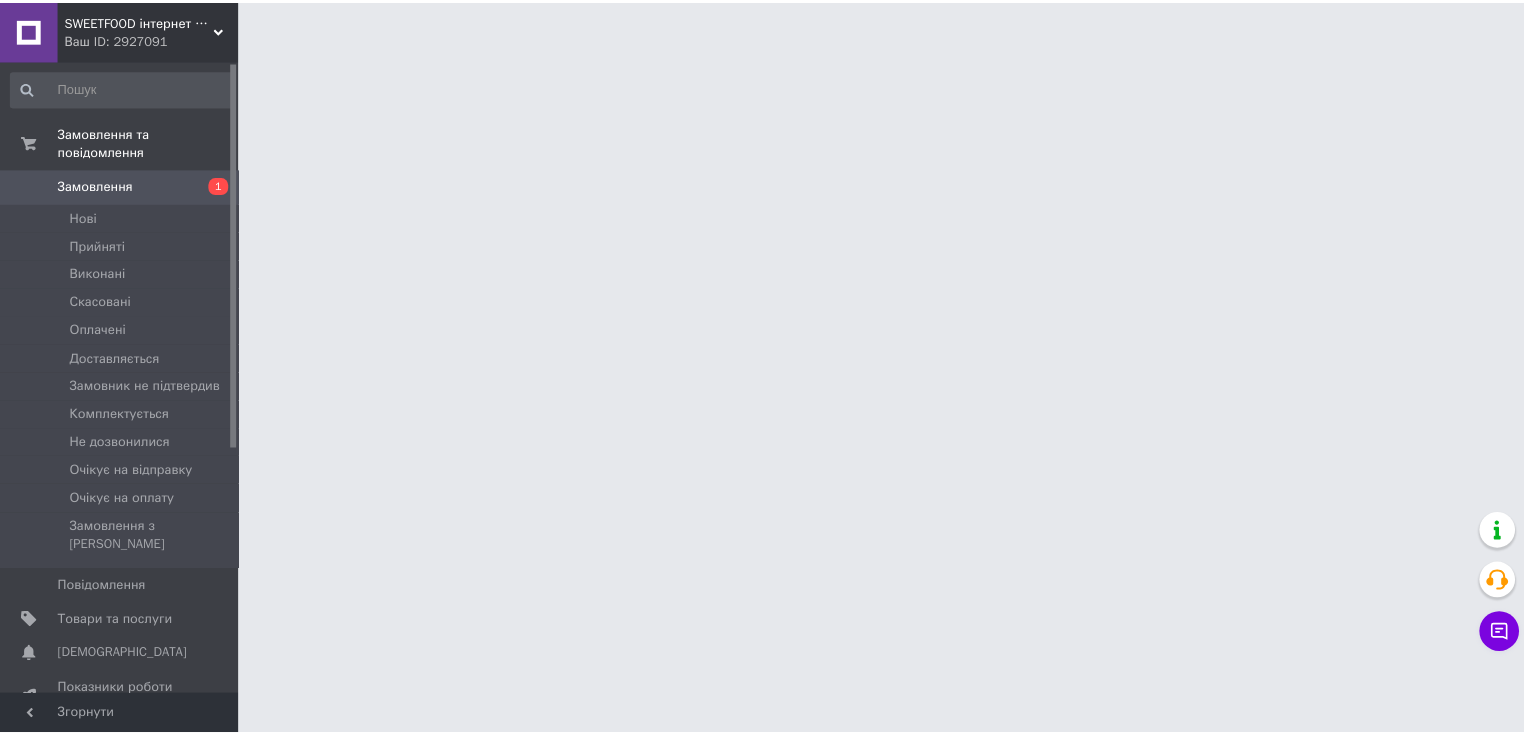 scroll, scrollTop: 0, scrollLeft: 0, axis: both 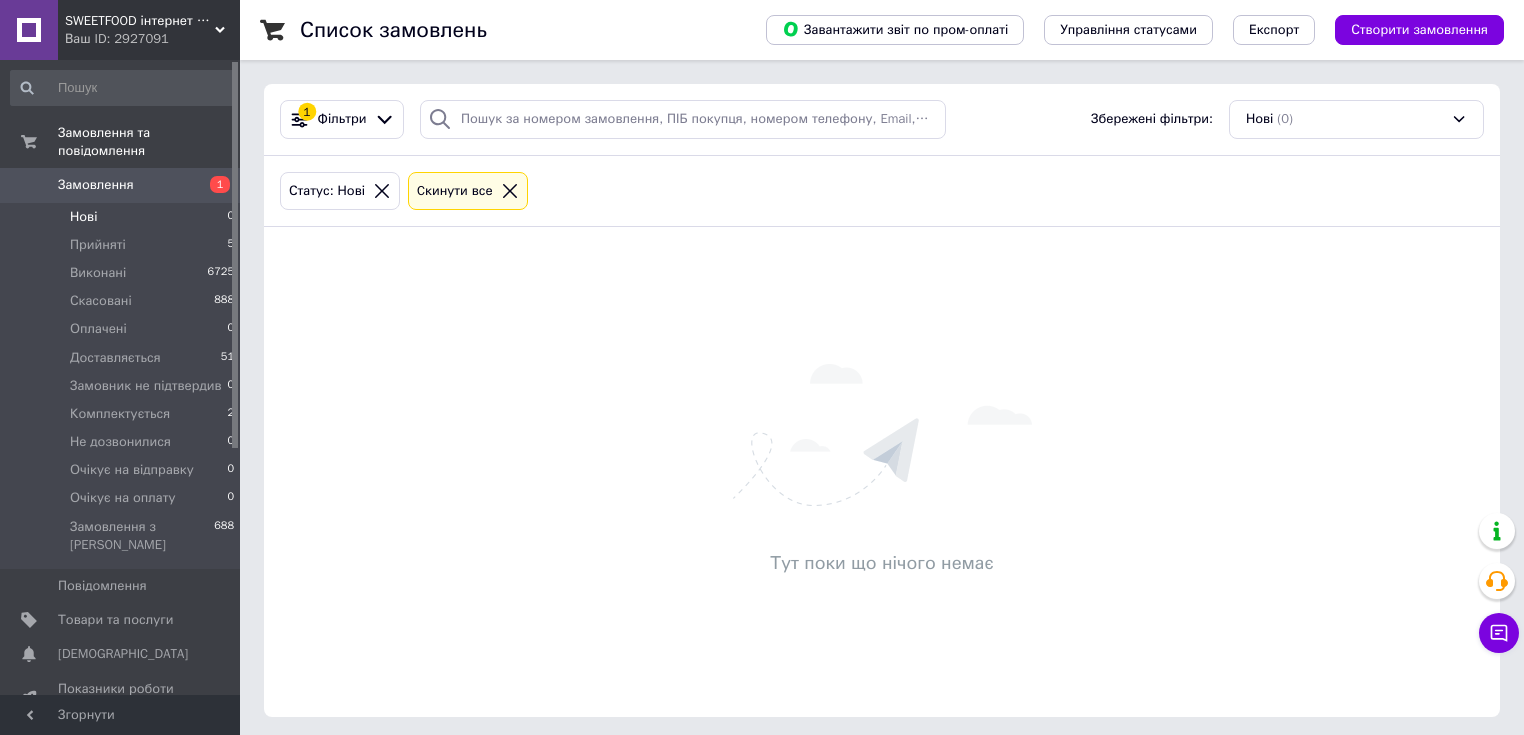 click on "Нові 0" at bounding box center (123, 217) 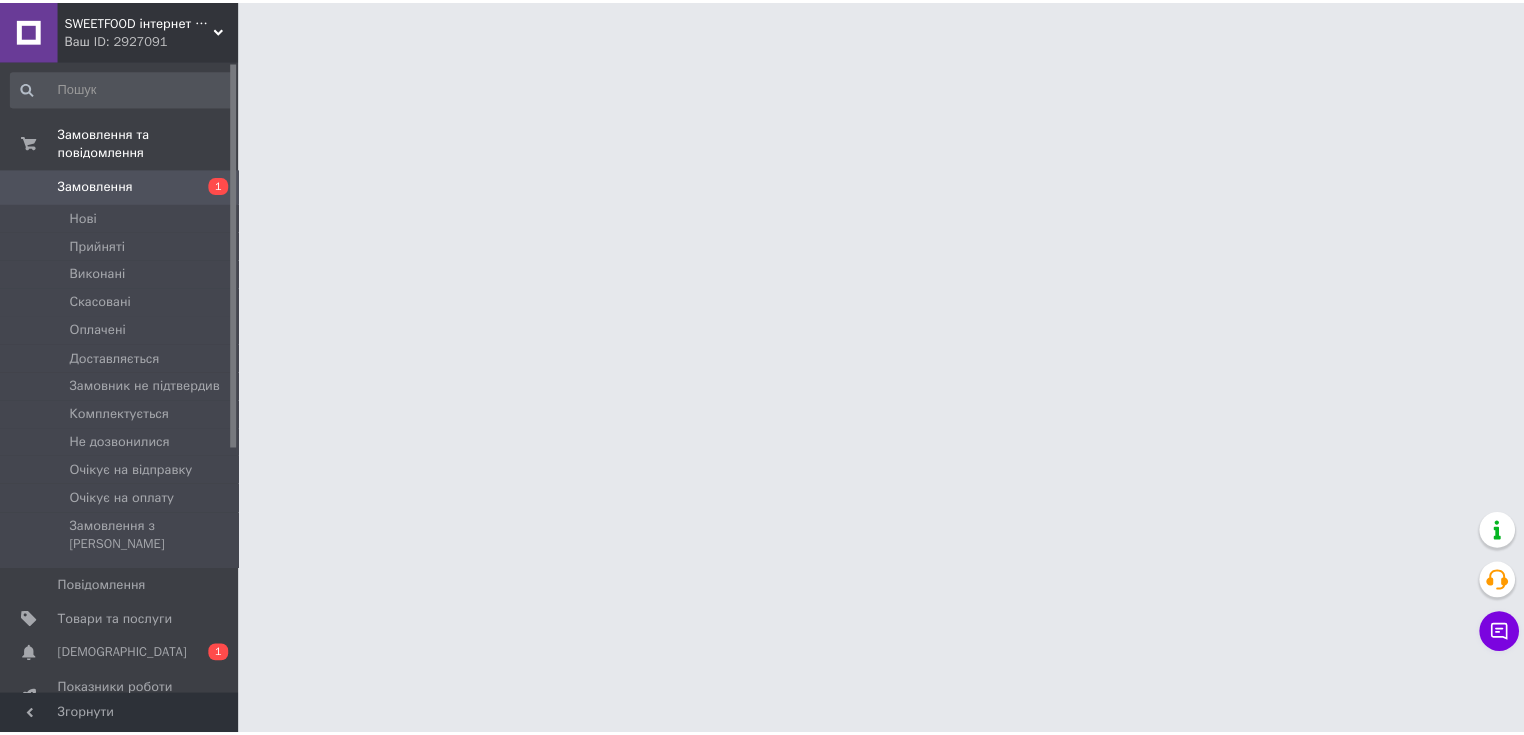 scroll, scrollTop: 0, scrollLeft: 0, axis: both 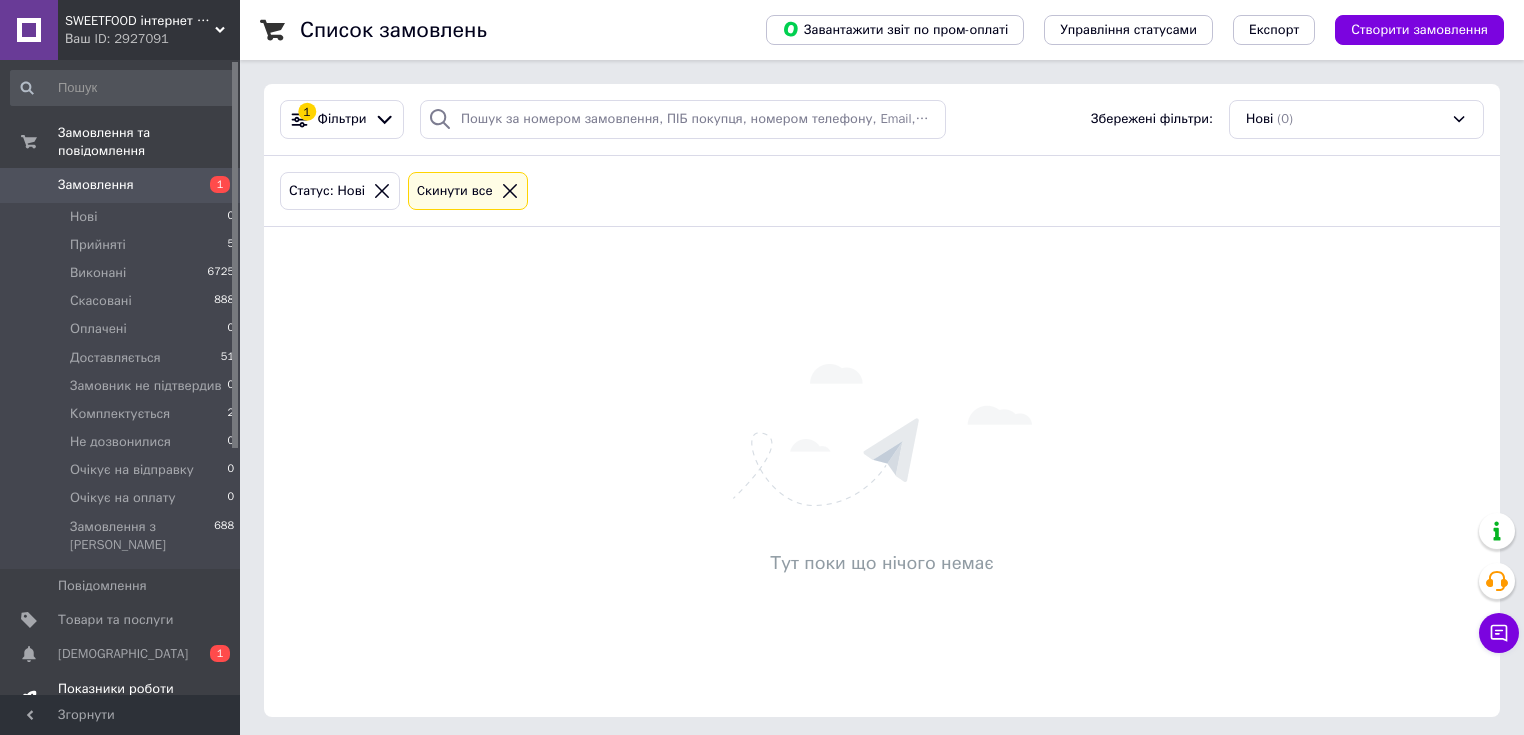 click on "Показники роботи компанії" at bounding box center (123, 698) 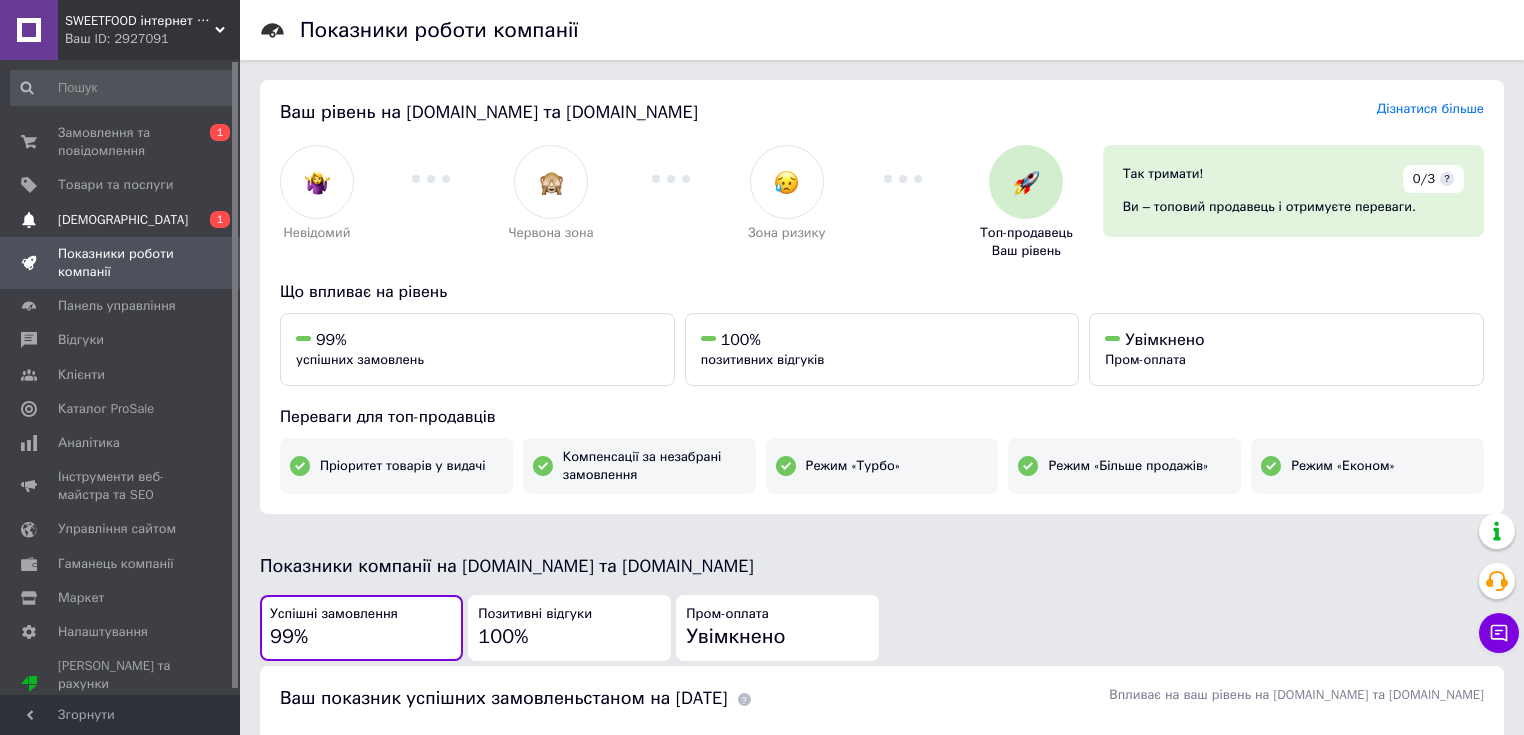 click on "Сповіщення 0 1" at bounding box center [123, 220] 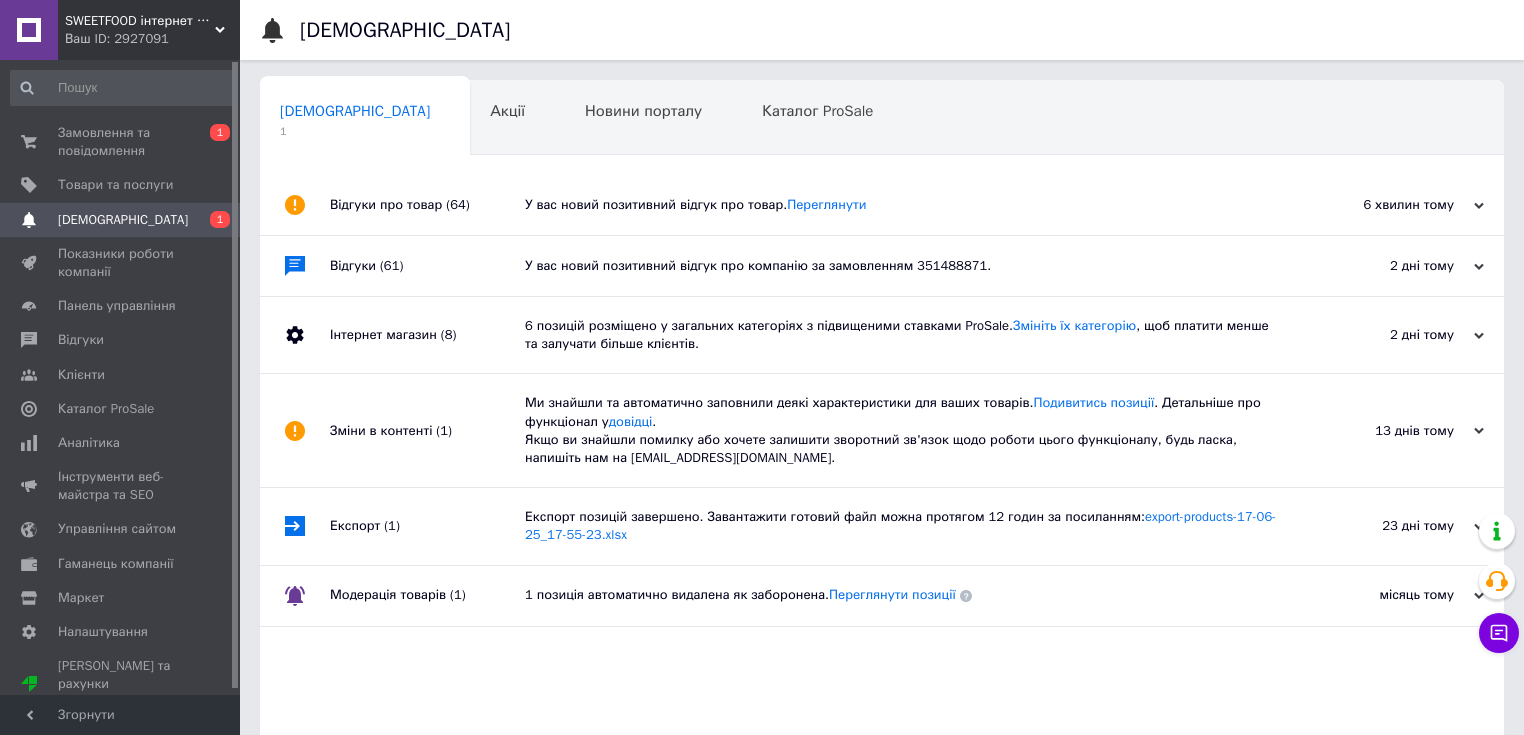 click on "6 хвилин тому 10.07.2025" at bounding box center [1394, 205] 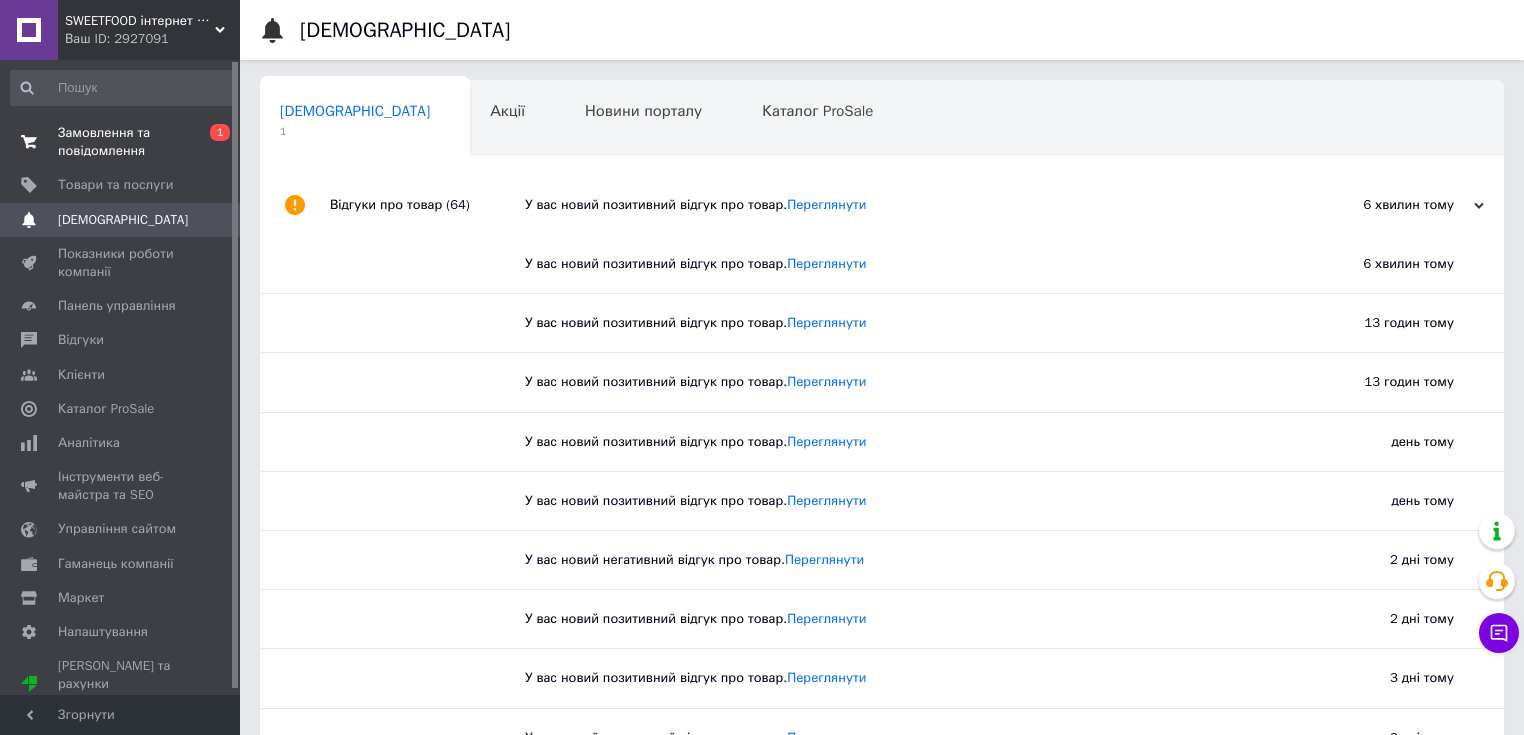 click on "Замовлення та повідомлення" at bounding box center [121, 142] 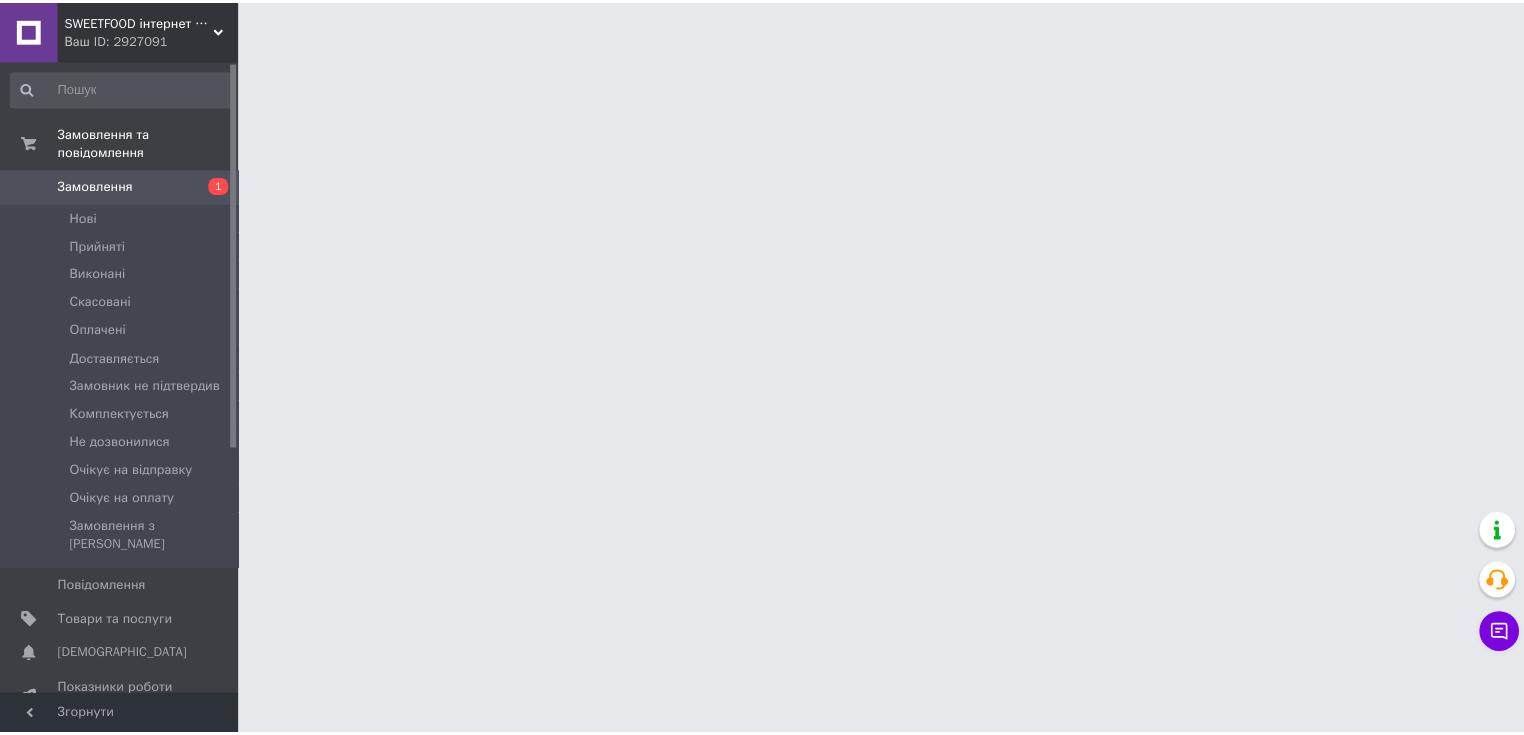 scroll, scrollTop: 0, scrollLeft: 0, axis: both 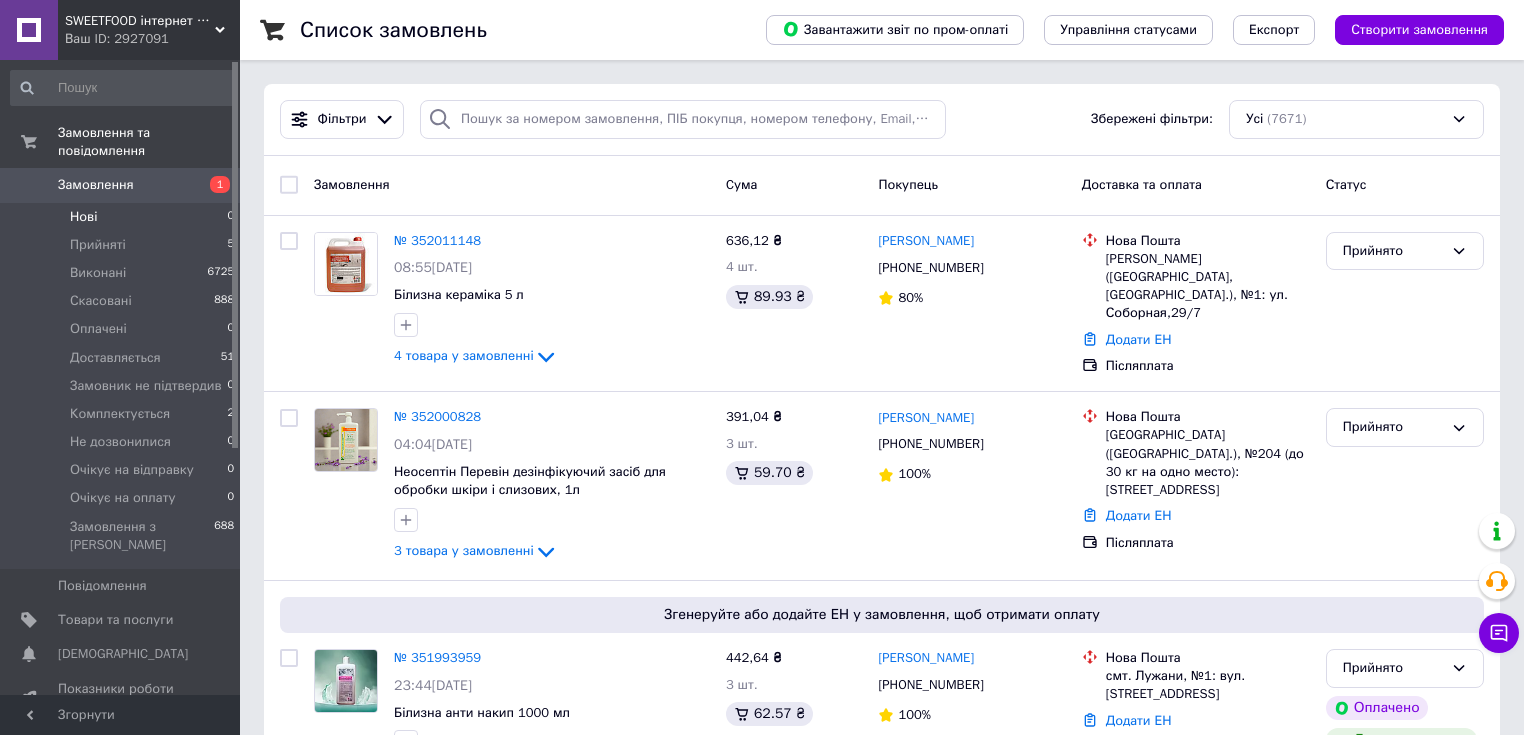 click on "Нові" at bounding box center (83, 217) 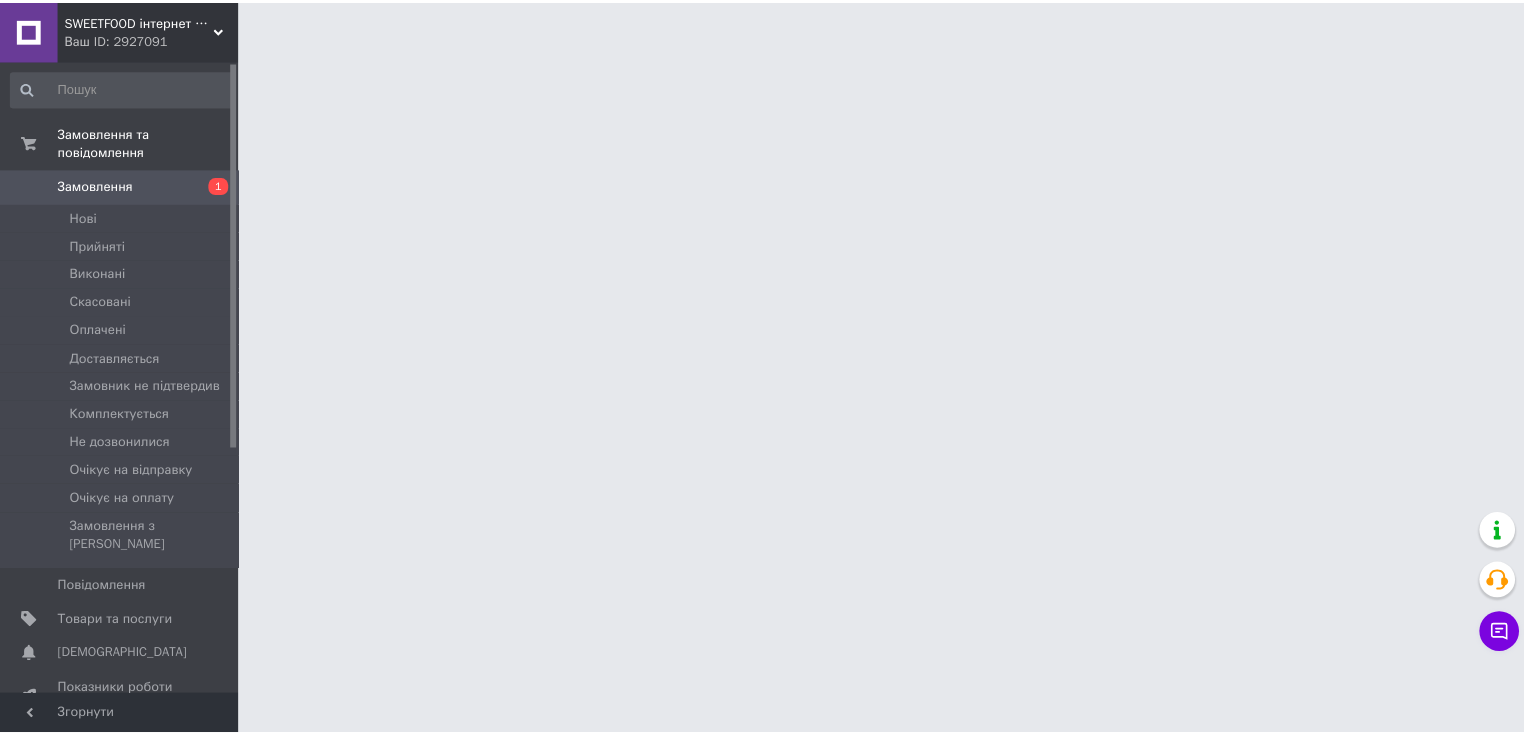 scroll, scrollTop: 0, scrollLeft: 0, axis: both 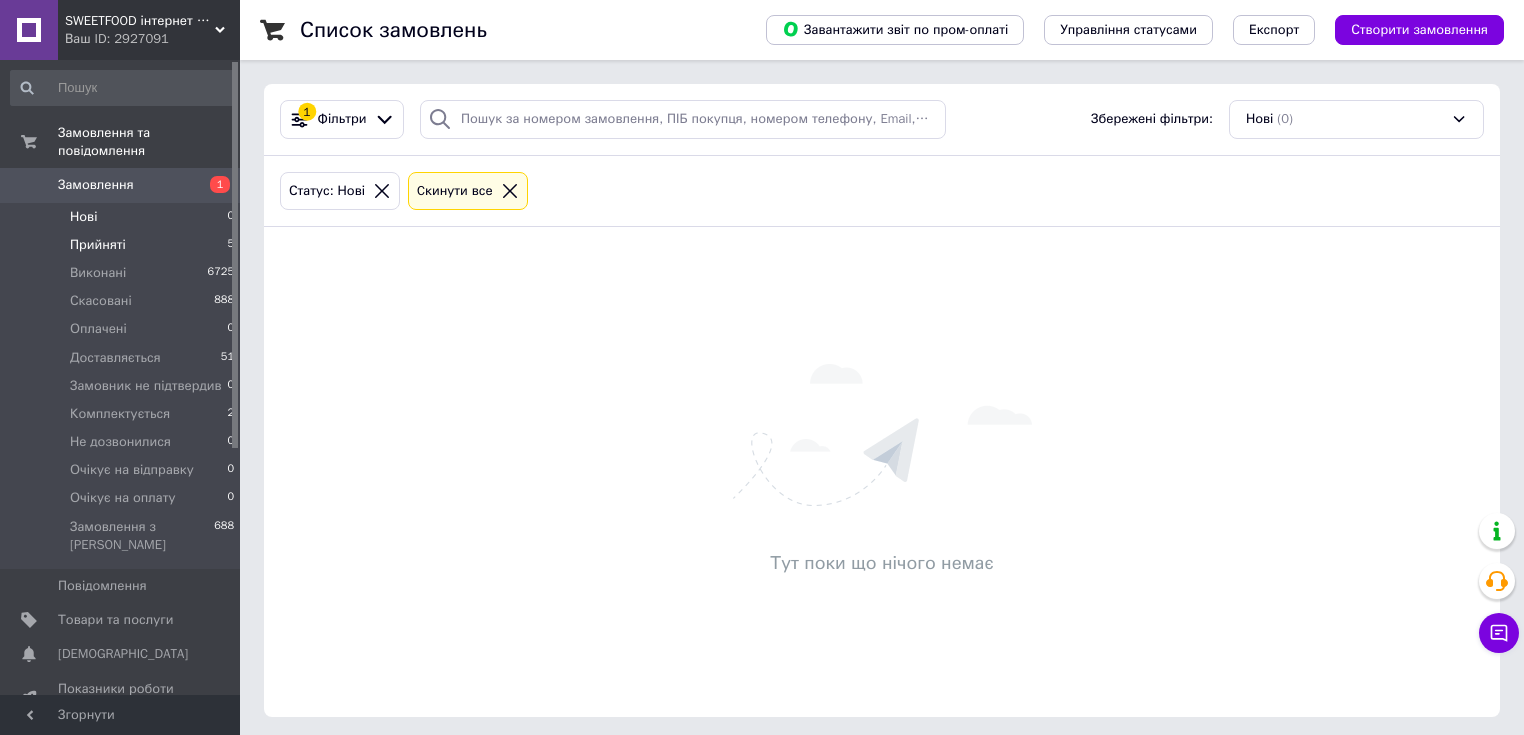 click on "Прийняті 5" at bounding box center [123, 245] 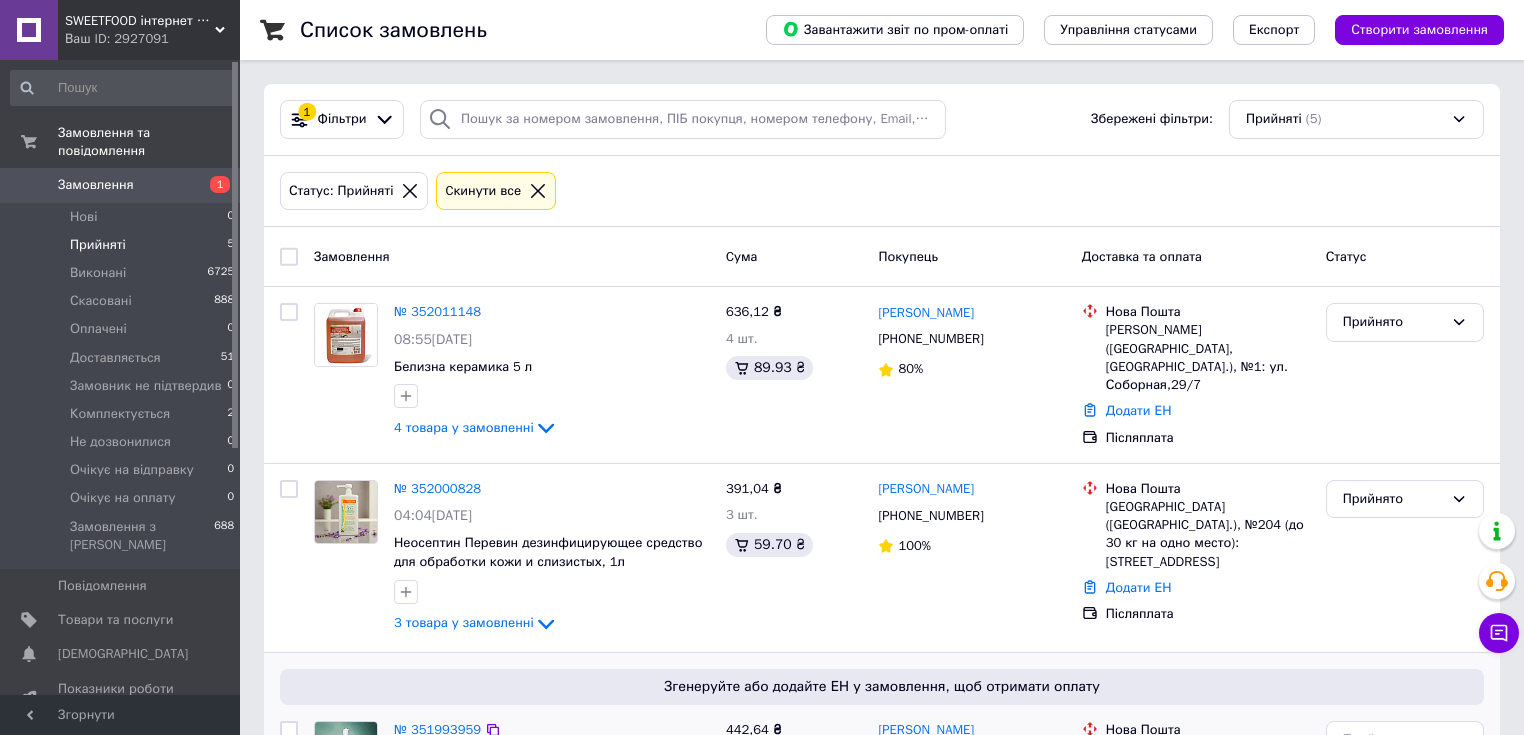 scroll, scrollTop: 400, scrollLeft: 0, axis: vertical 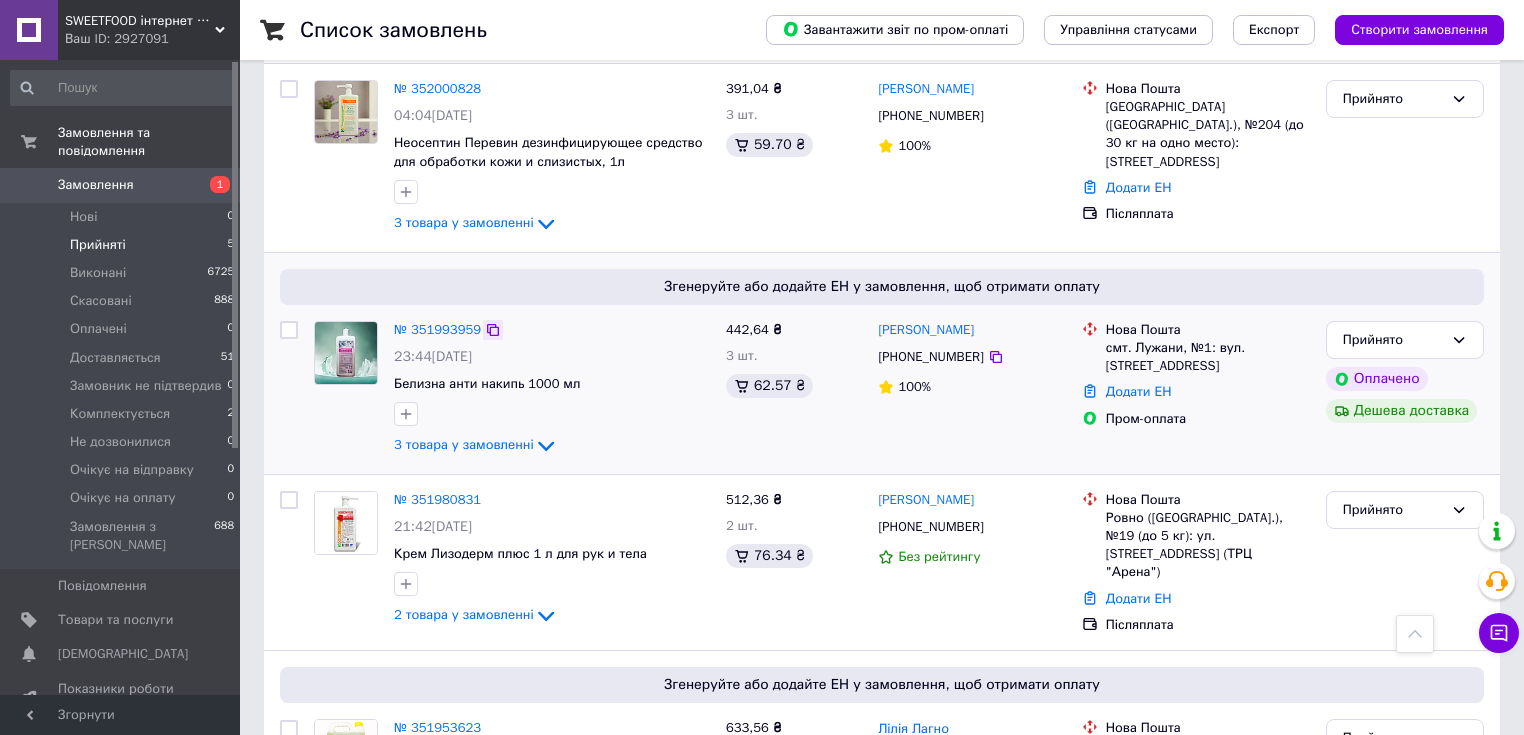 click 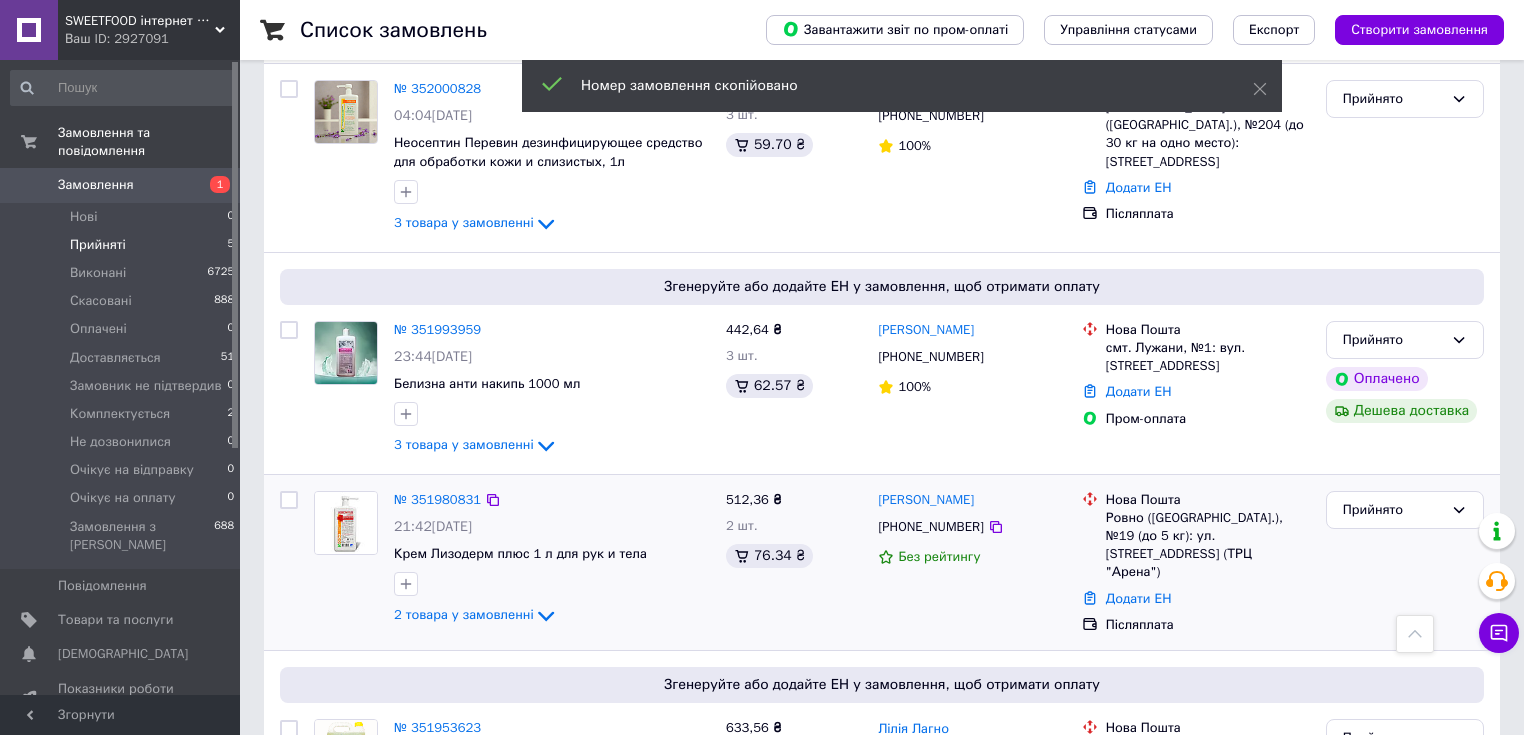 scroll, scrollTop: 564, scrollLeft: 0, axis: vertical 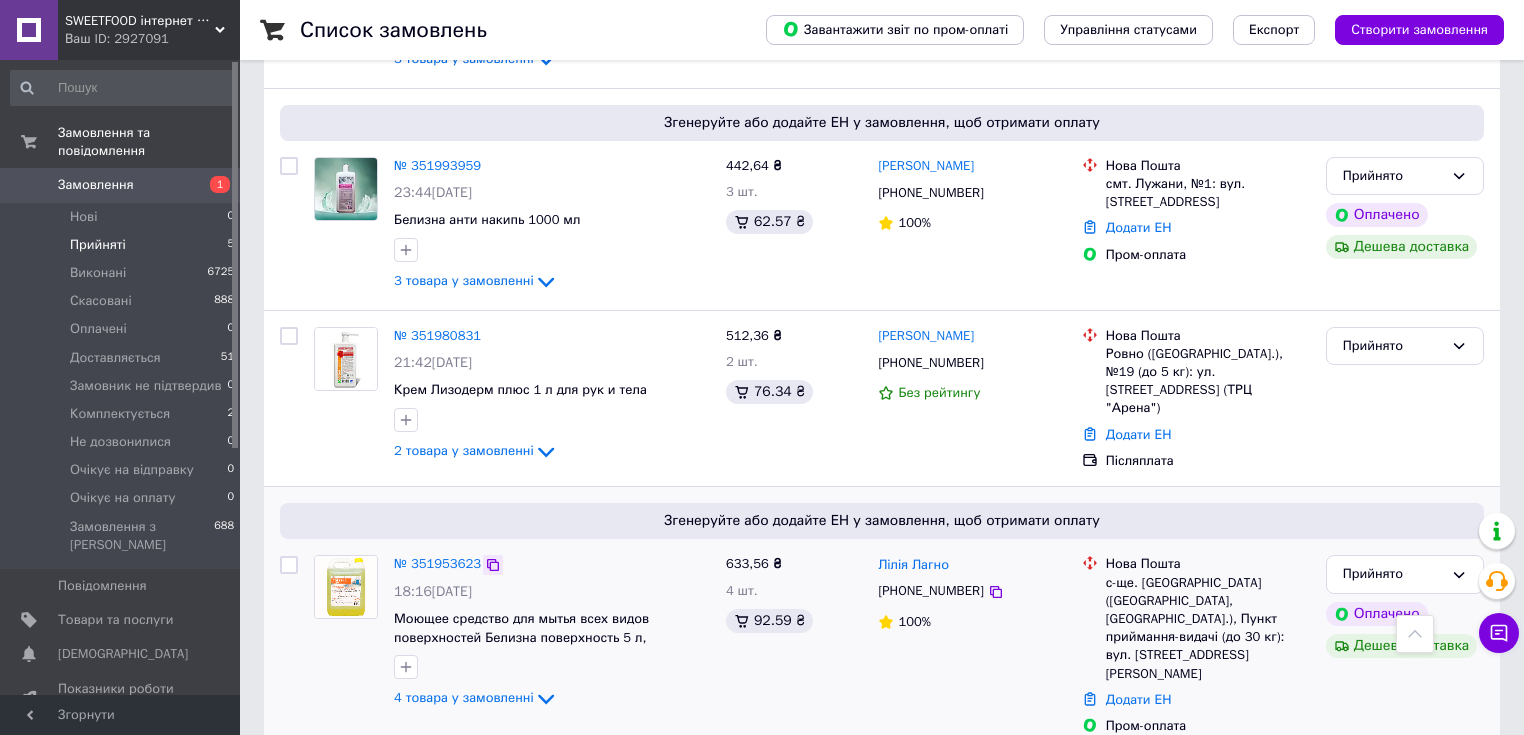 click 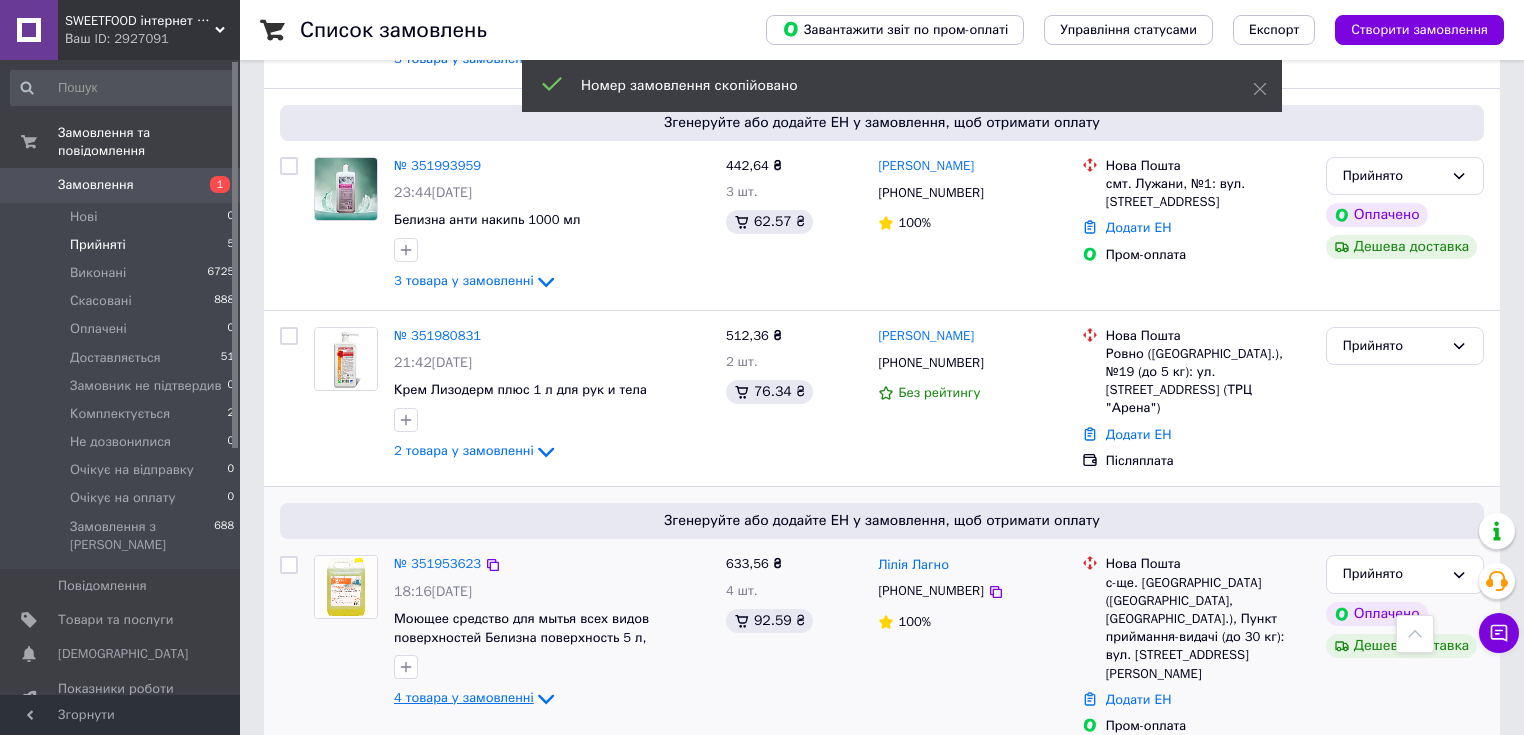 click on "4 товара у замовленні" at bounding box center (464, 698) 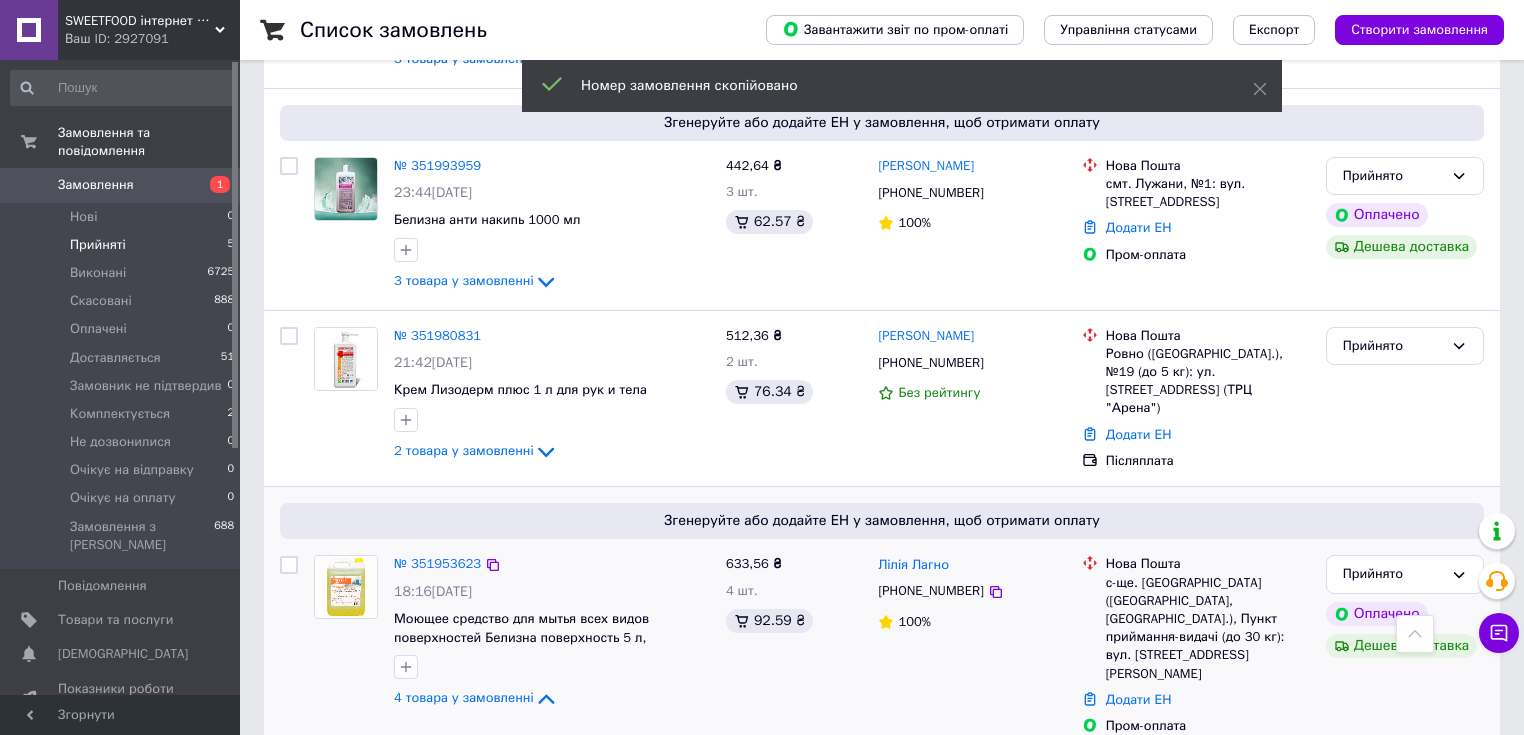 scroll, scrollTop: 884, scrollLeft: 0, axis: vertical 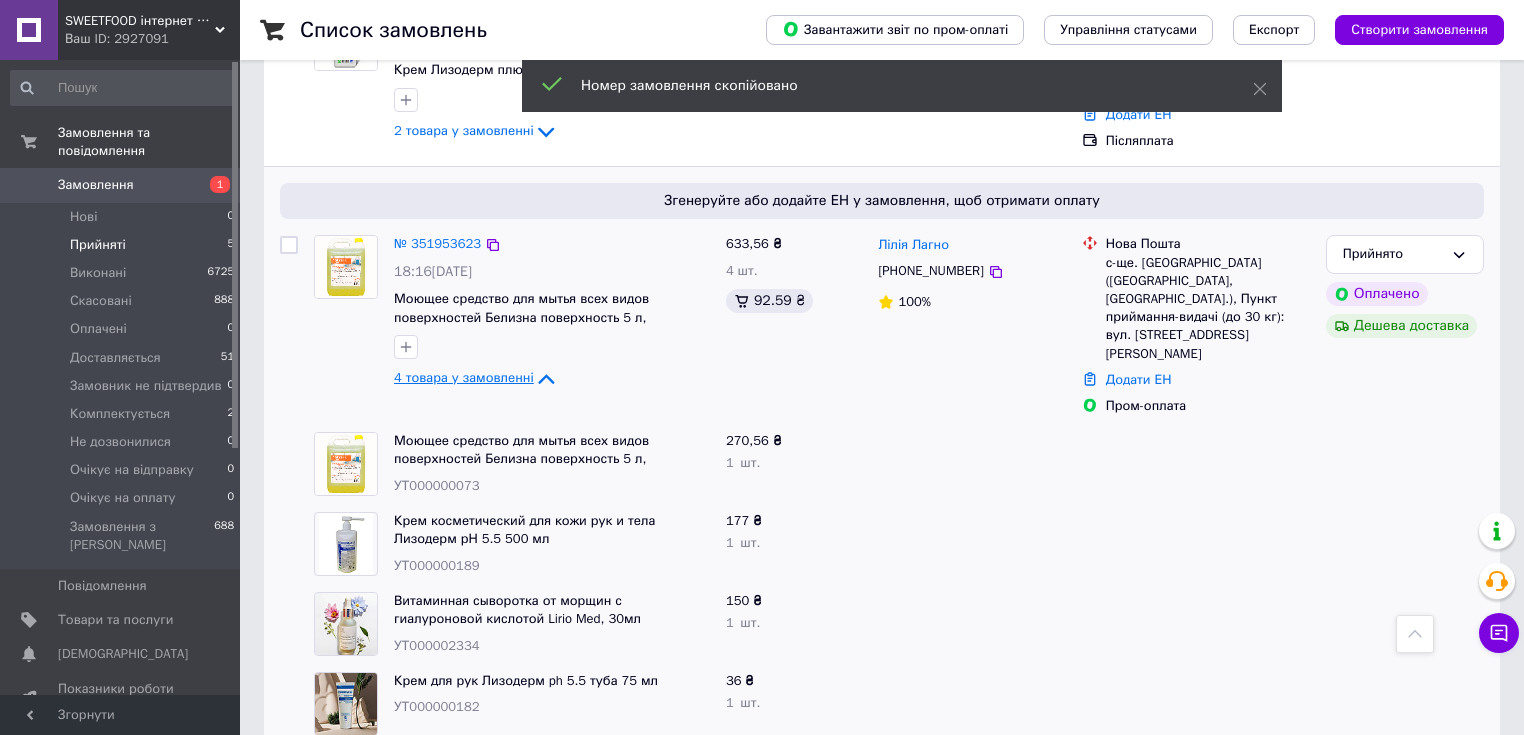 click on "4 товара у замовленні" at bounding box center (464, 378) 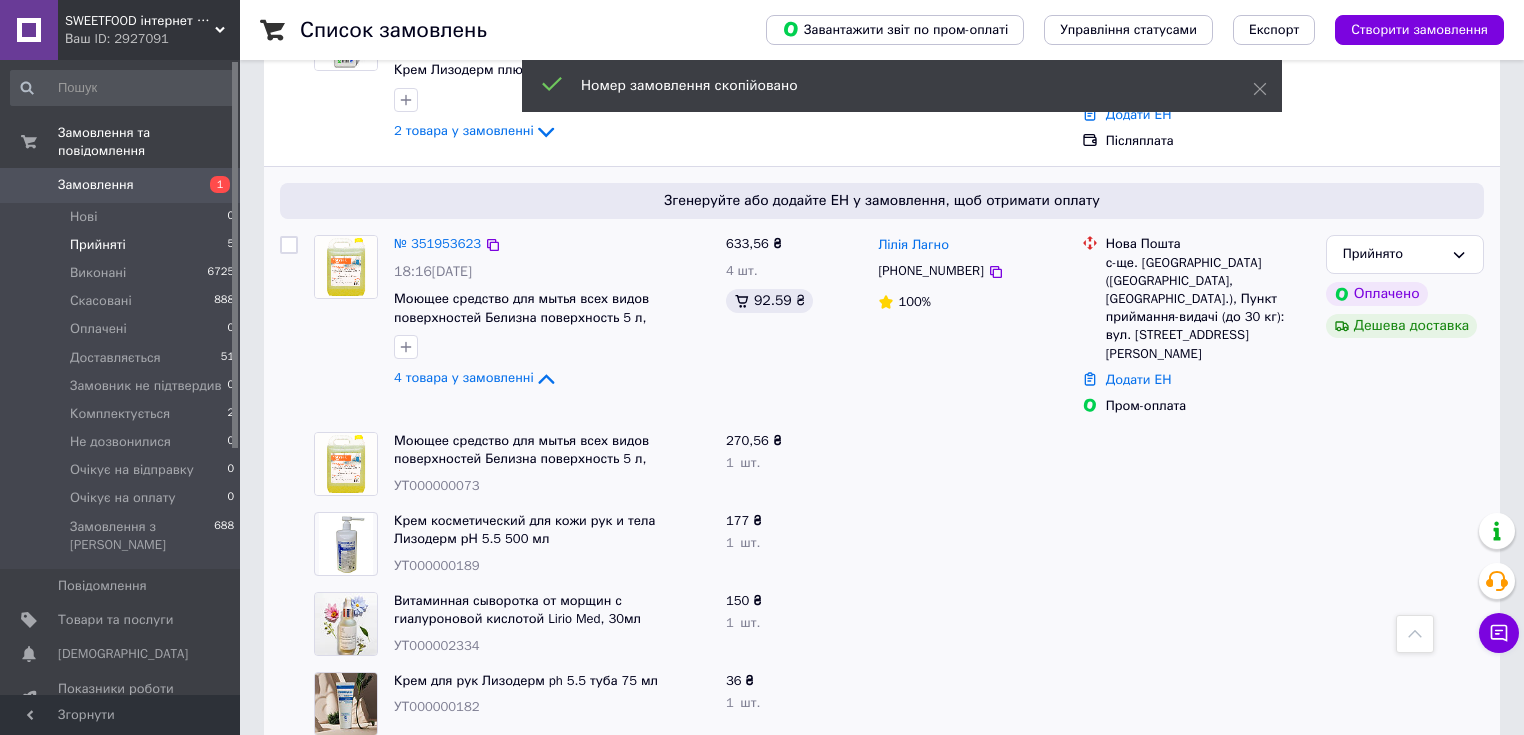 scroll, scrollTop: 564, scrollLeft: 0, axis: vertical 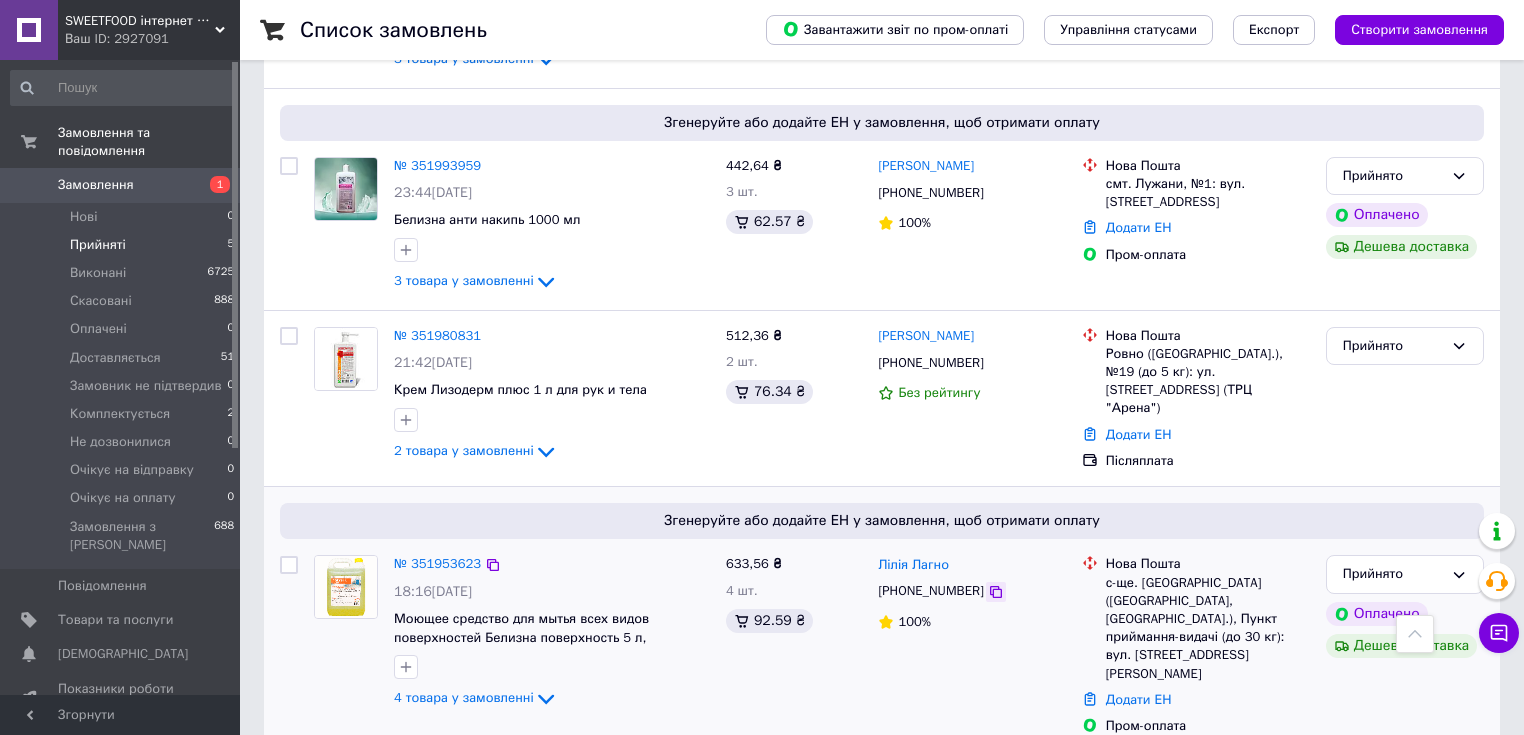 click 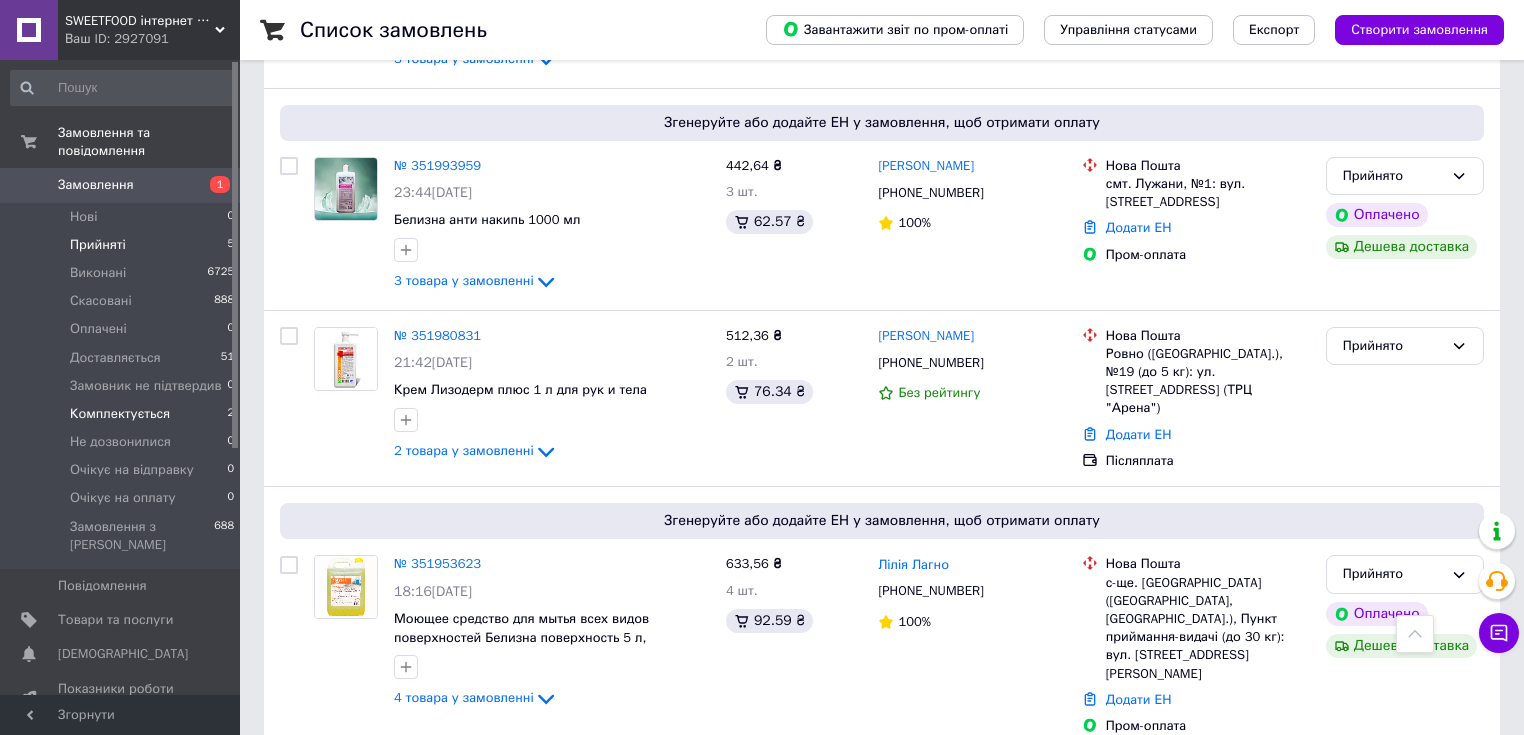 click on "Комплектується 2" at bounding box center [123, 414] 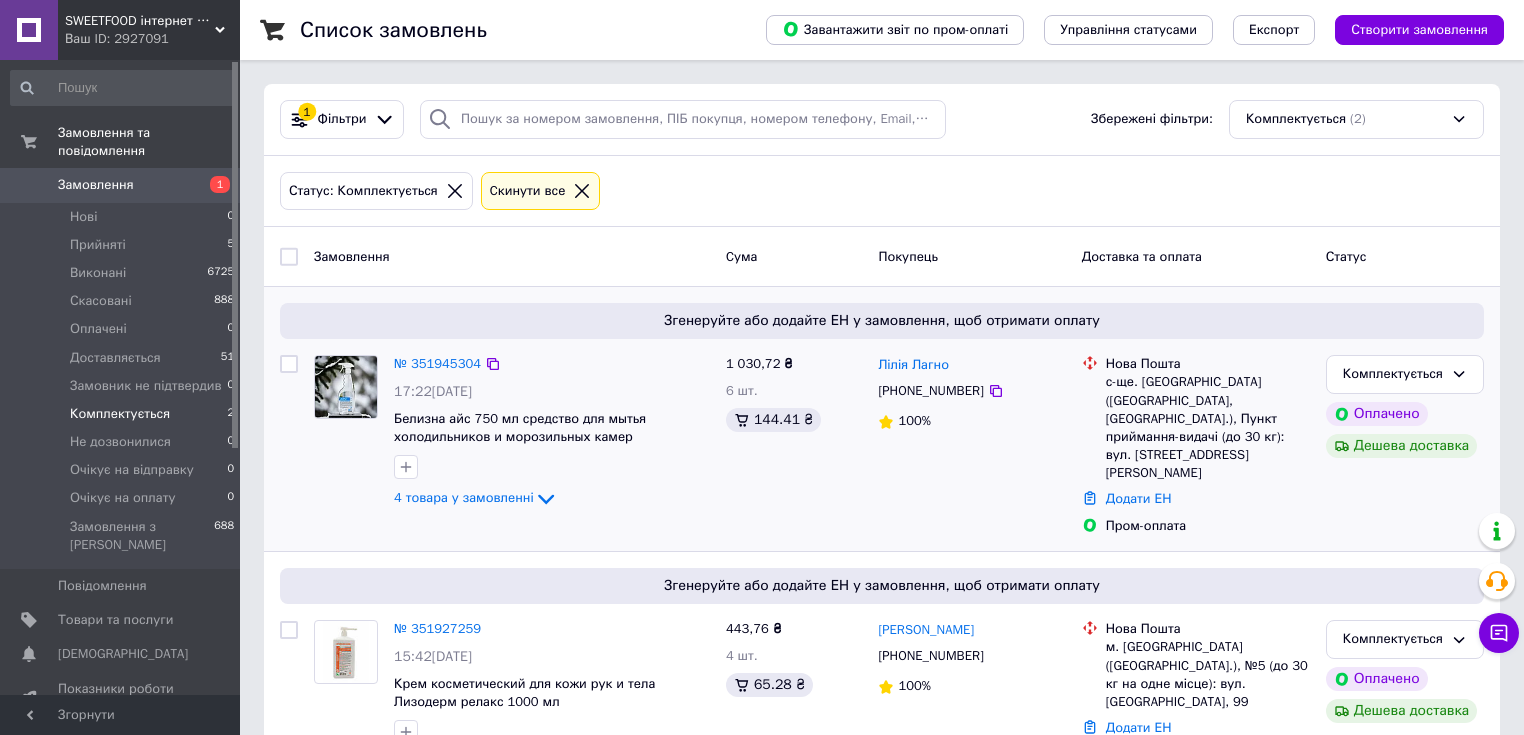 scroll, scrollTop: 55, scrollLeft: 0, axis: vertical 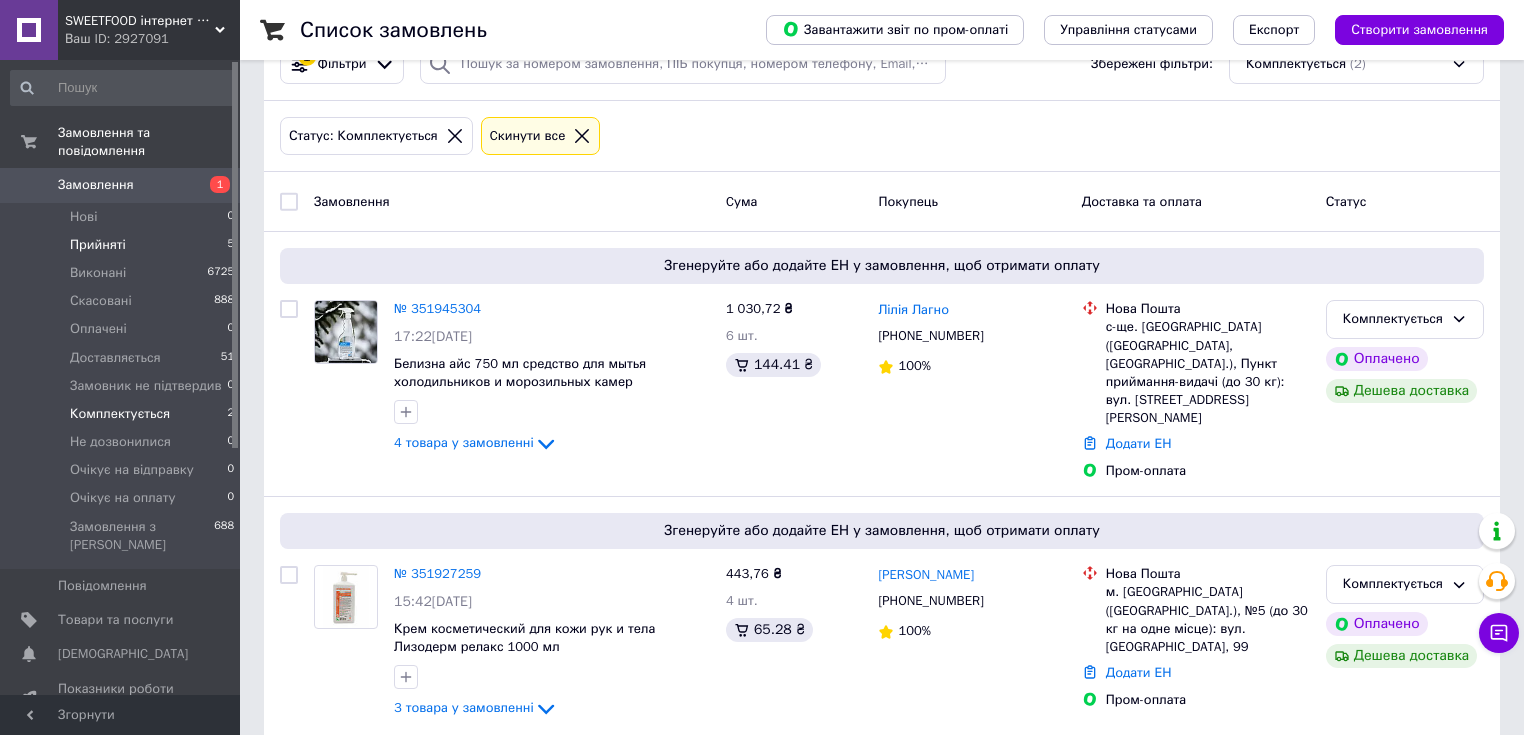 click on "Прийняті 5" at bounding box center (123, 245) 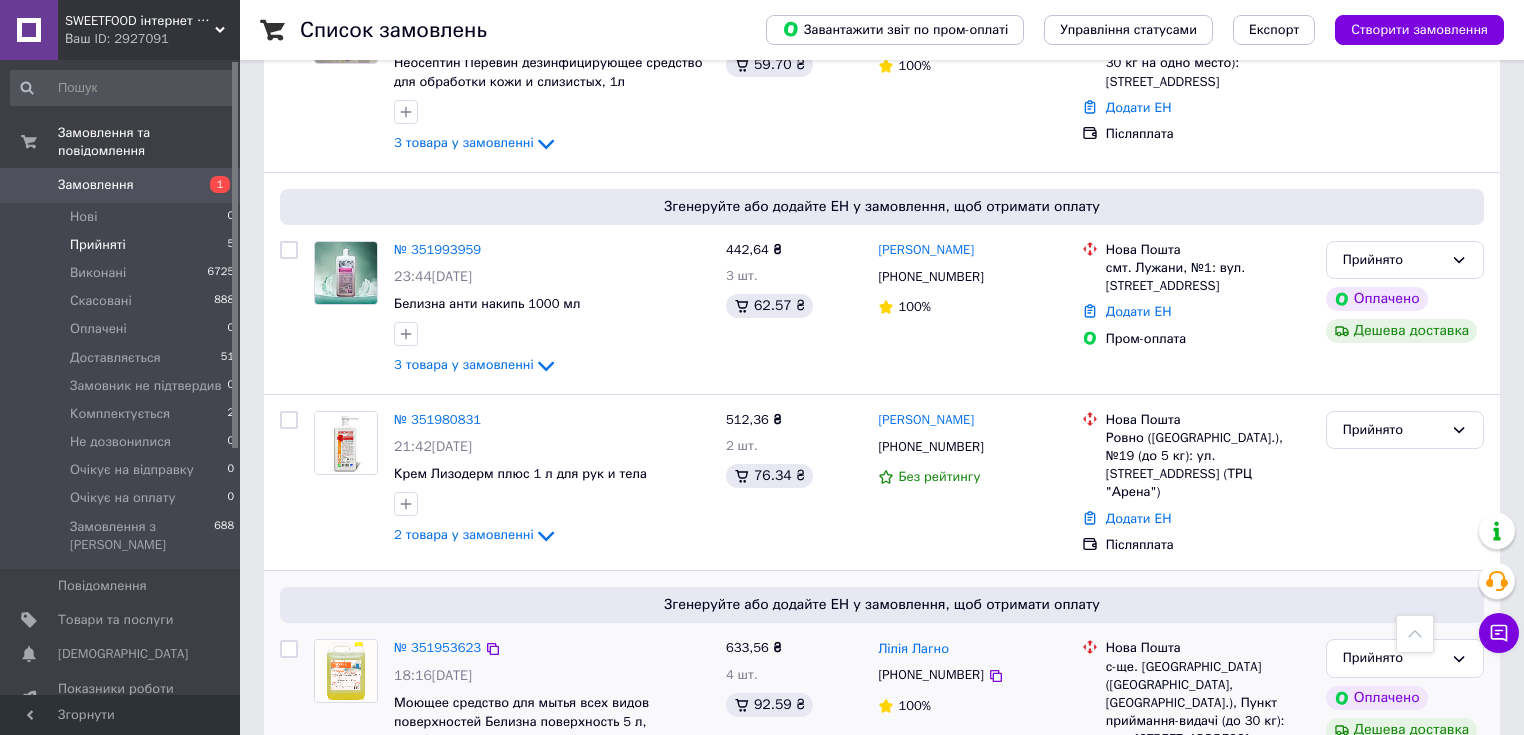 scroll, scrollTop: 564, scrollLeft: 0, axis: vertical 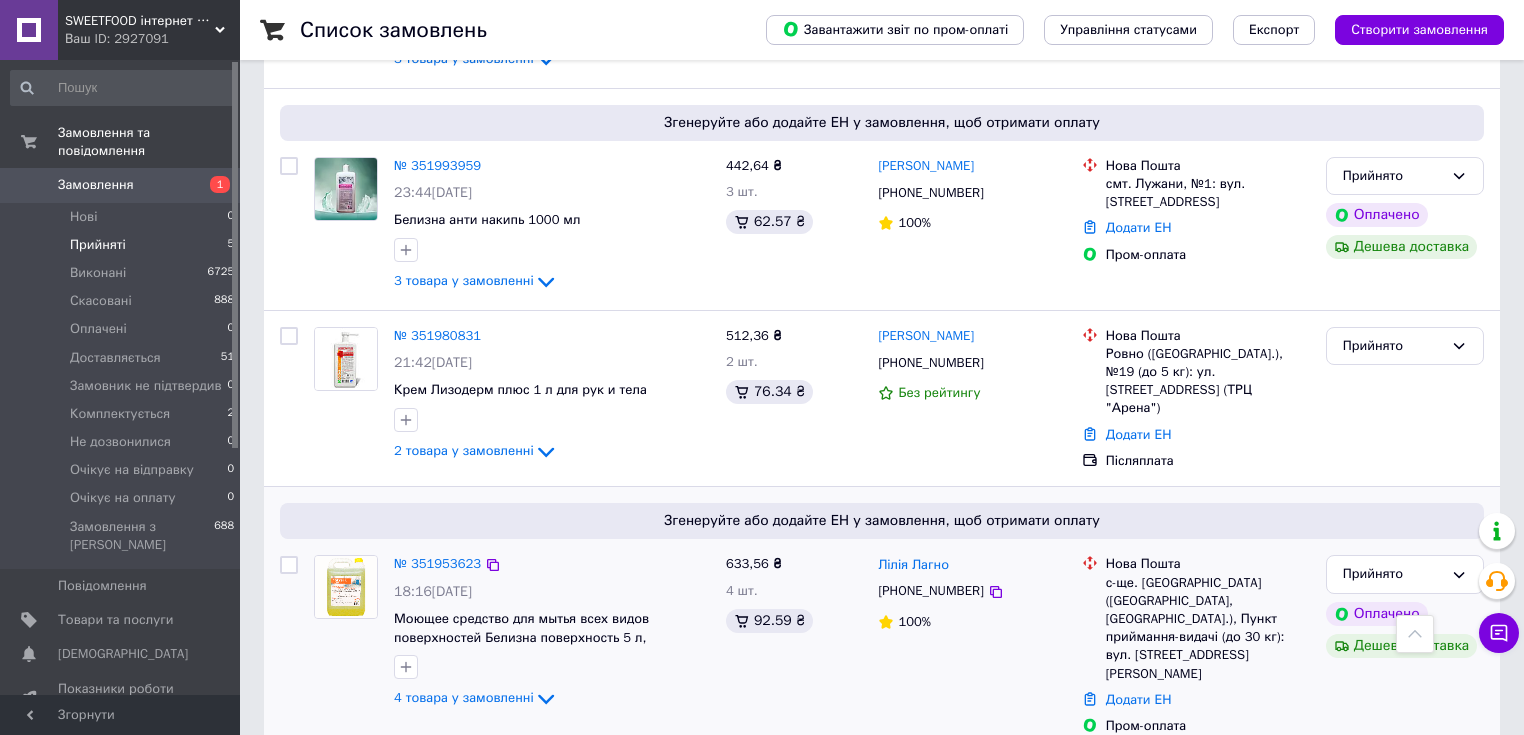 drag, startPoint x: 482, startPoint y: 554, endPoint x: 468, endPoint y: 568, distance: 19.79899 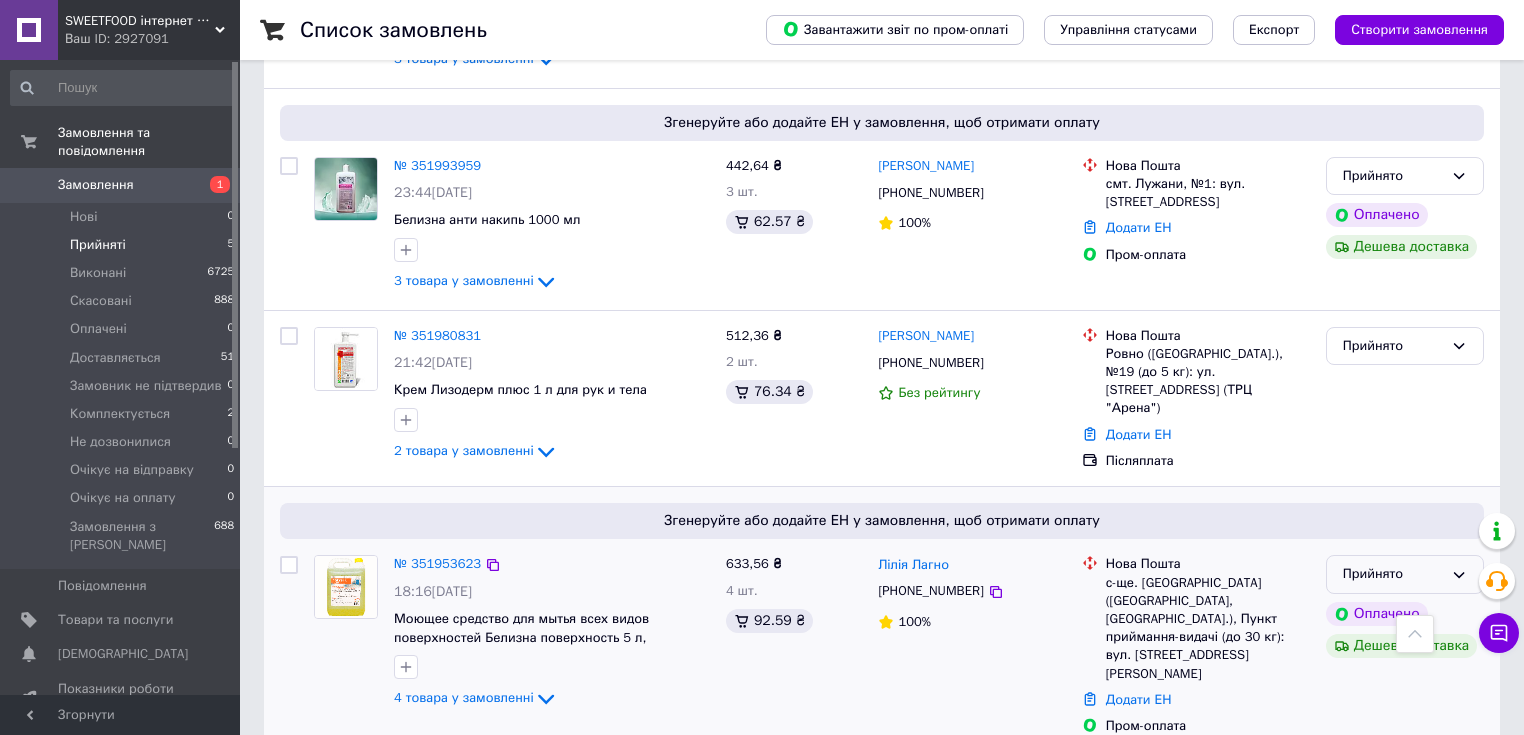 drag, startPoint x: 1424, startPoint y: 565, endPoint x: 1412, endPoint y: 562, distance: 12.369317 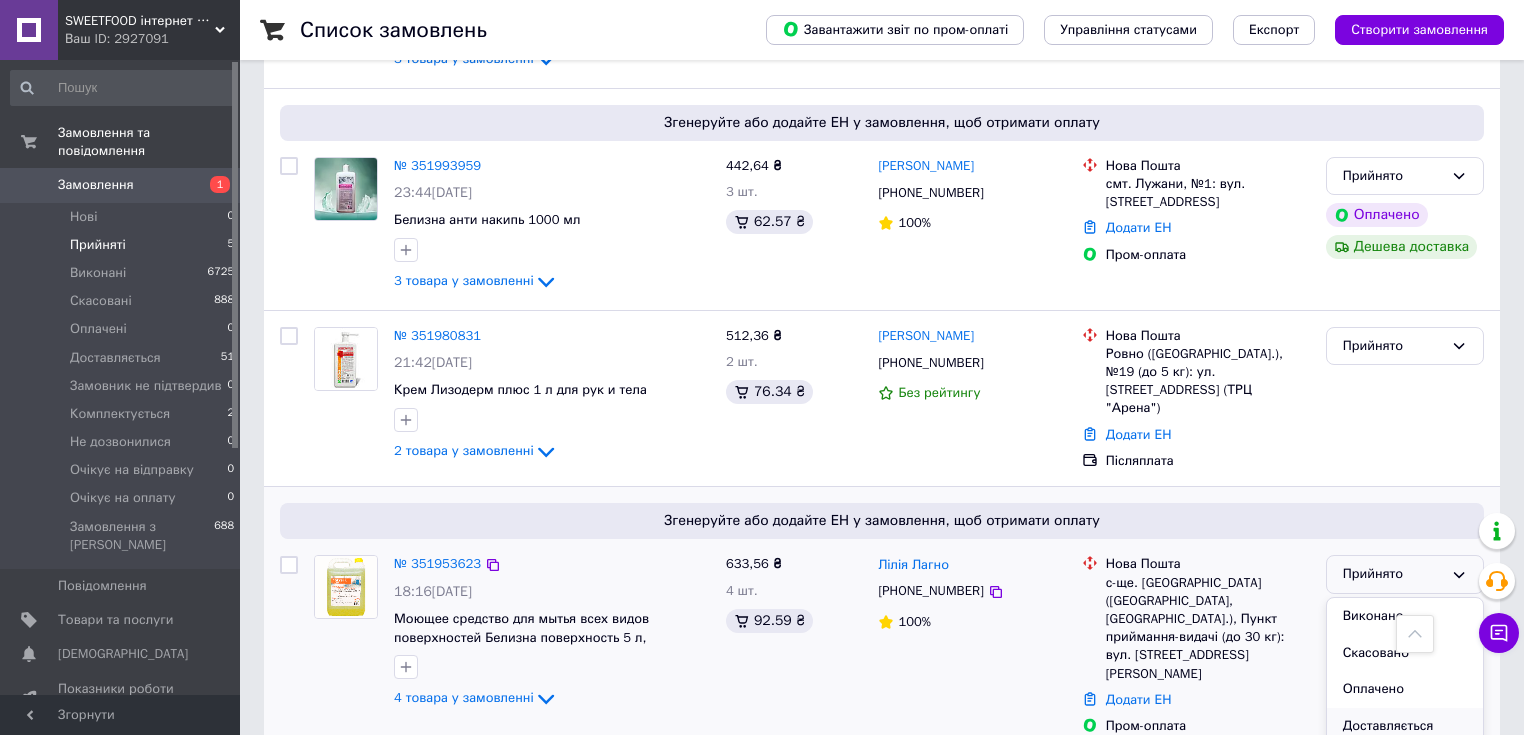 scroll, scrollTop: 577, scrollLeft: 0, axis: vertical 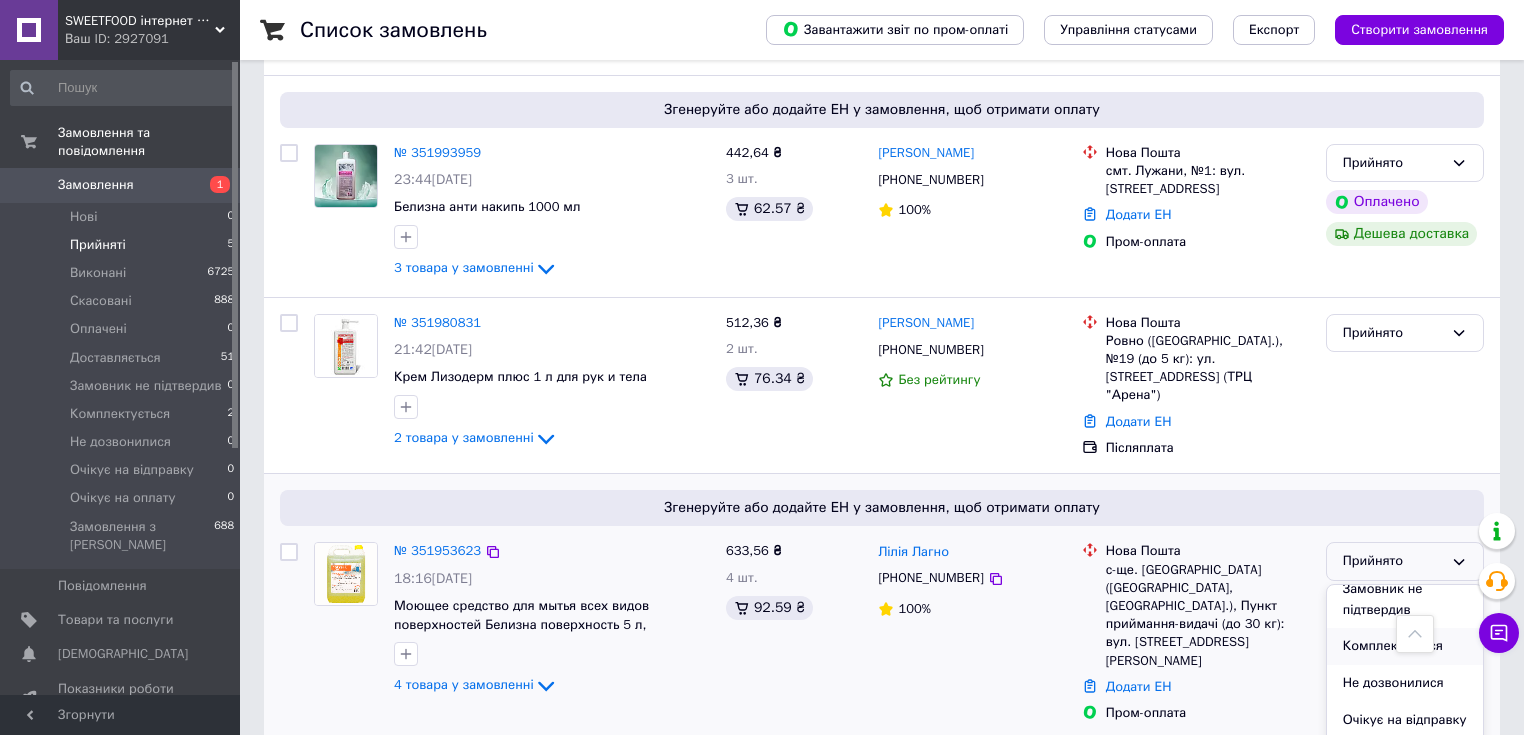 click on "Комплектується" at bounding box center (1405, 646) 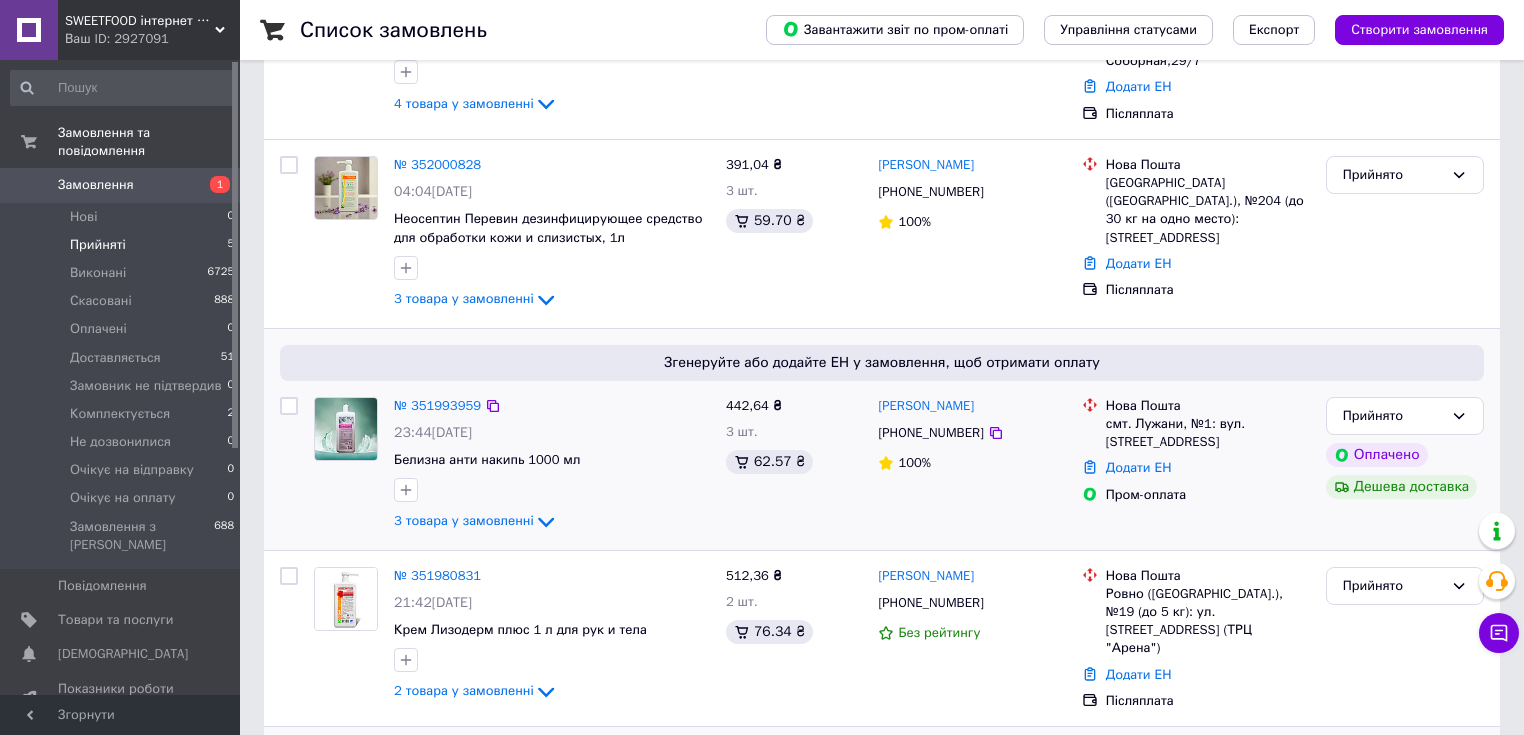 scroll, scrollTop: 244, scrollLeft: 0, axis: vertical 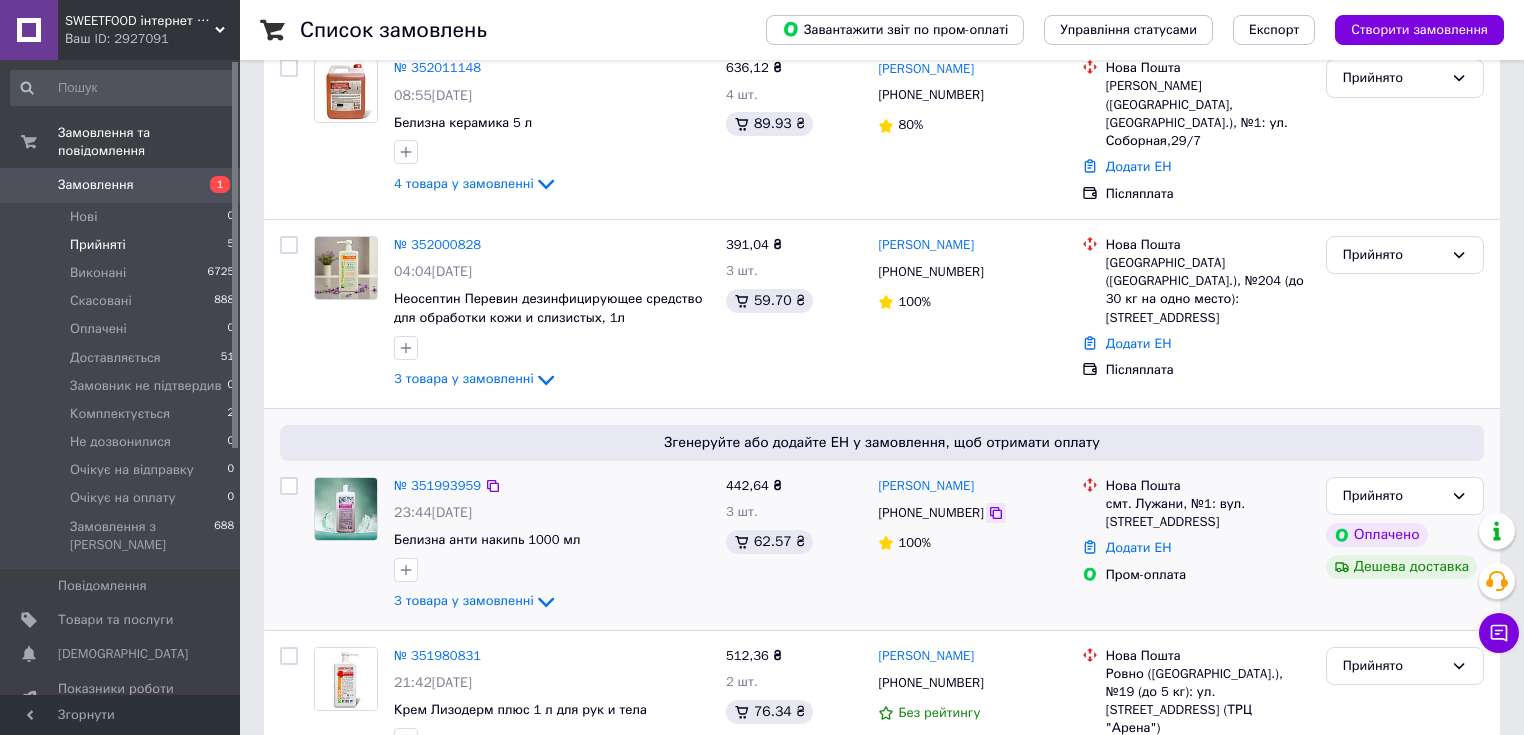 click 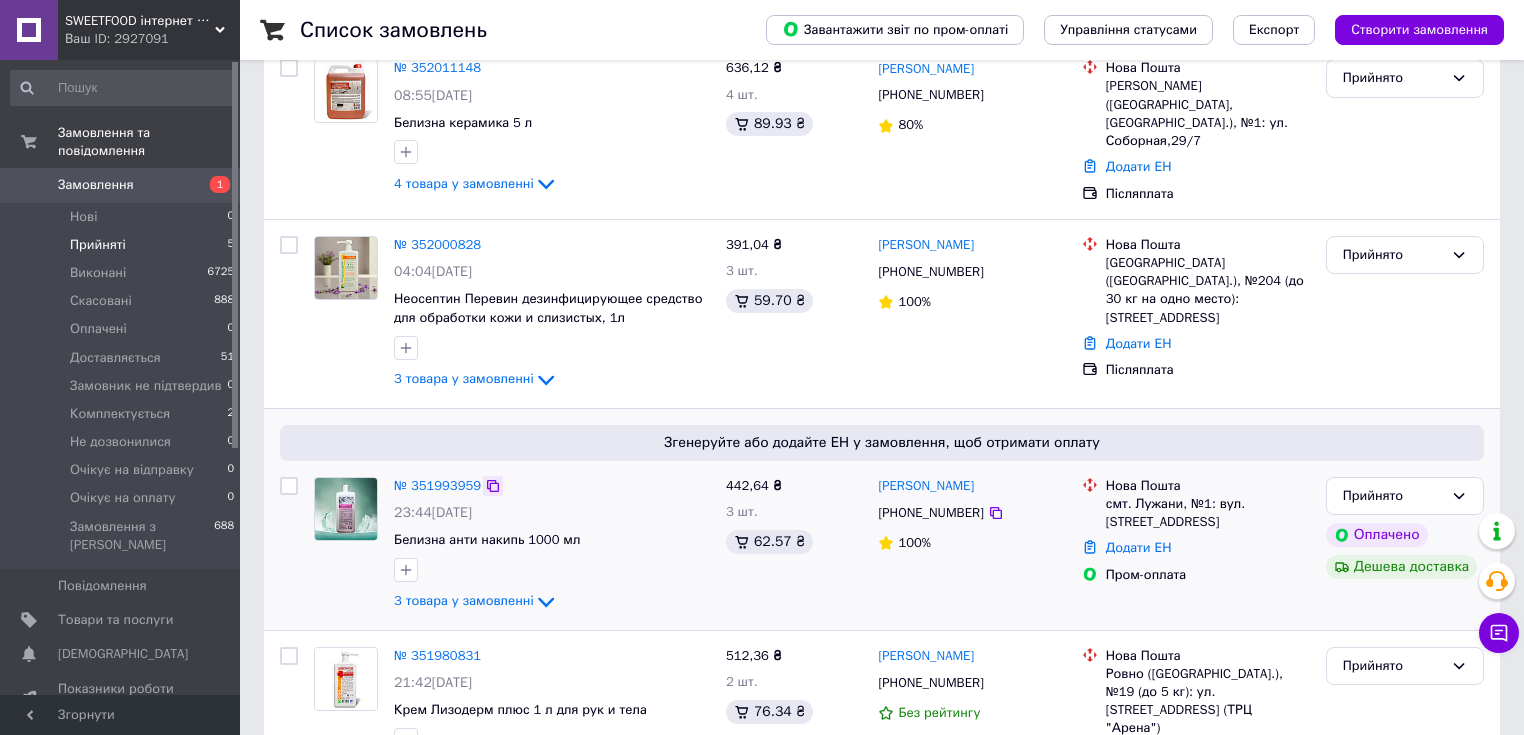 click 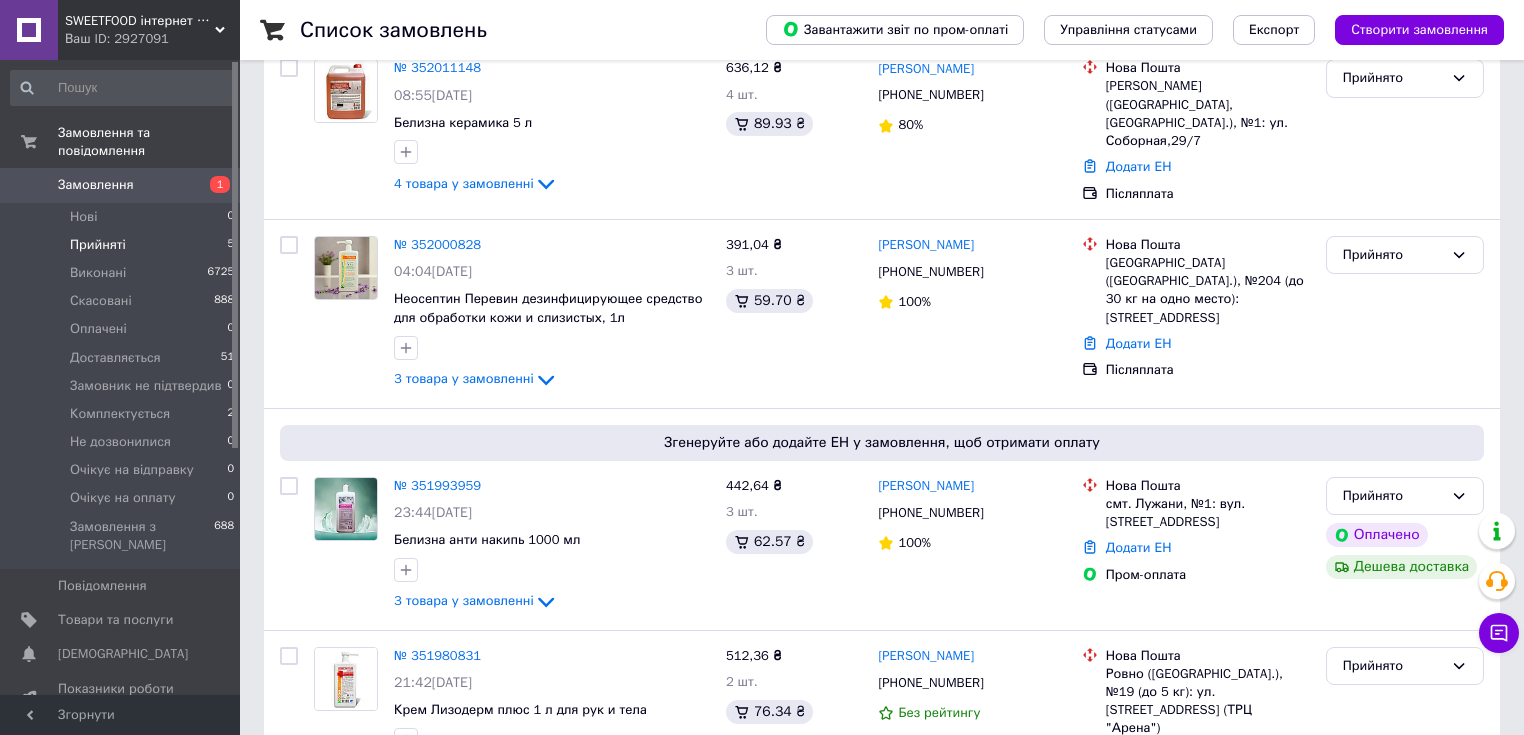 click on "Ваш ID: 2927091" at bounding box center [152, 39] 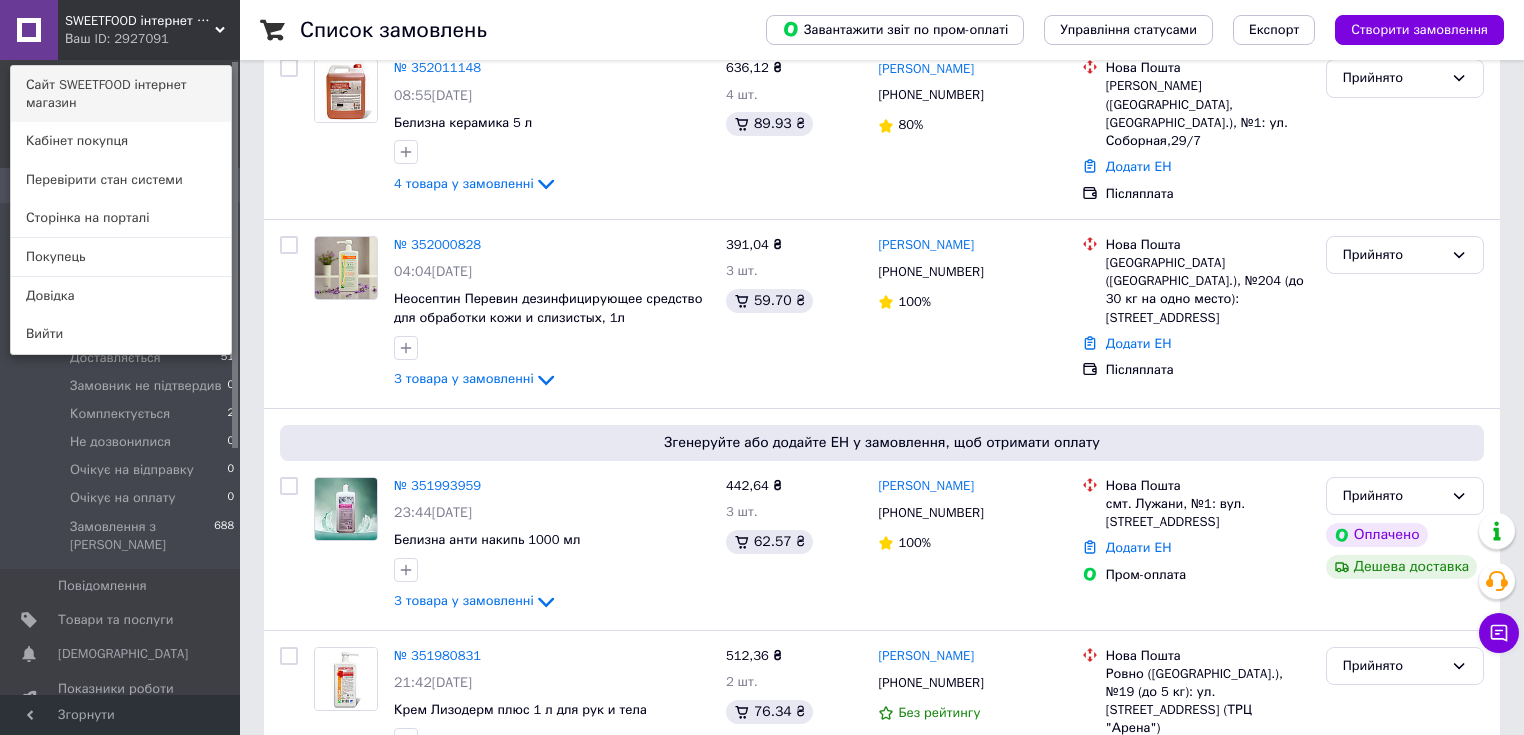 click on "Сайт SWEETFOOD інтернет магазин" at bounding box center (121, 94) 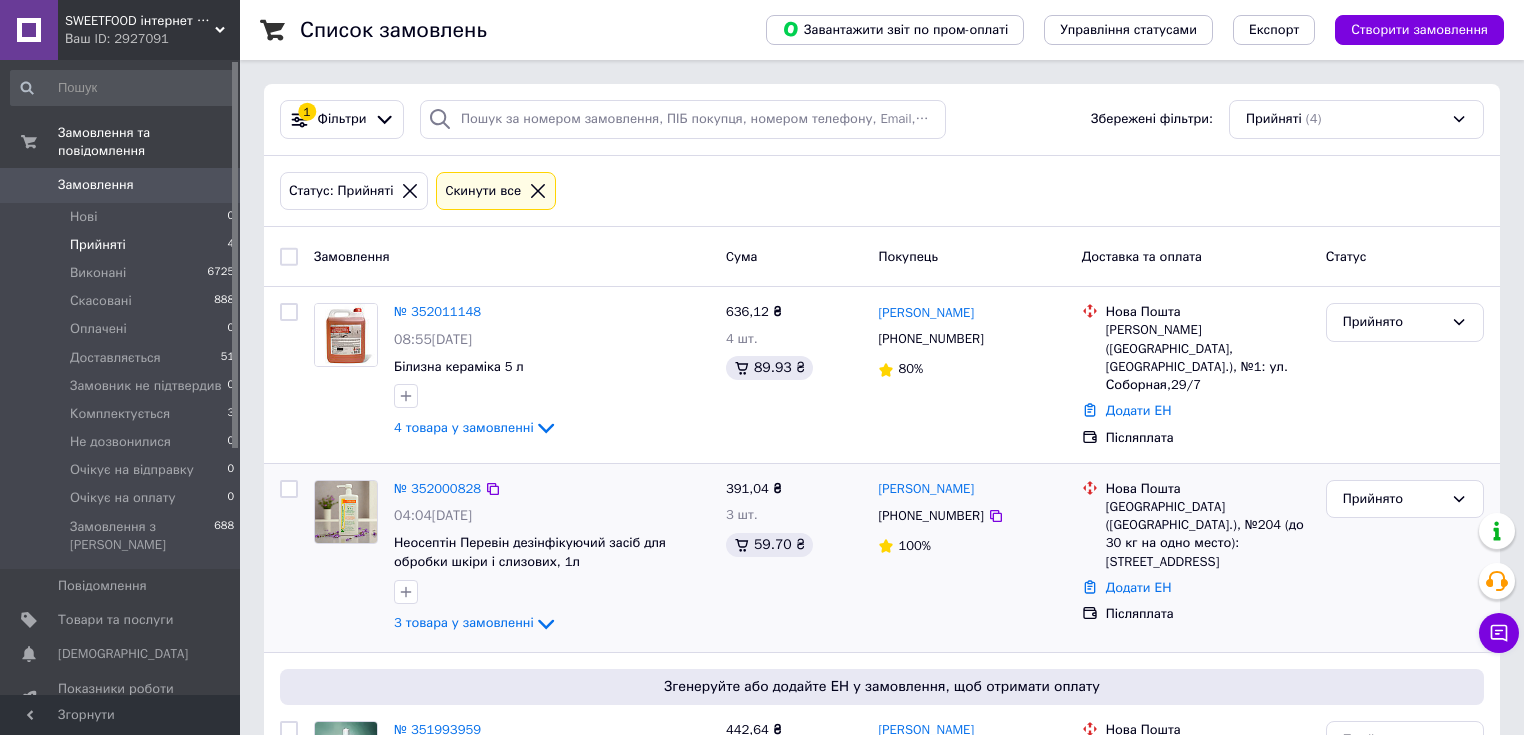 scroll, scrollTop: 324, scrollLeft: 0, axis: vertical 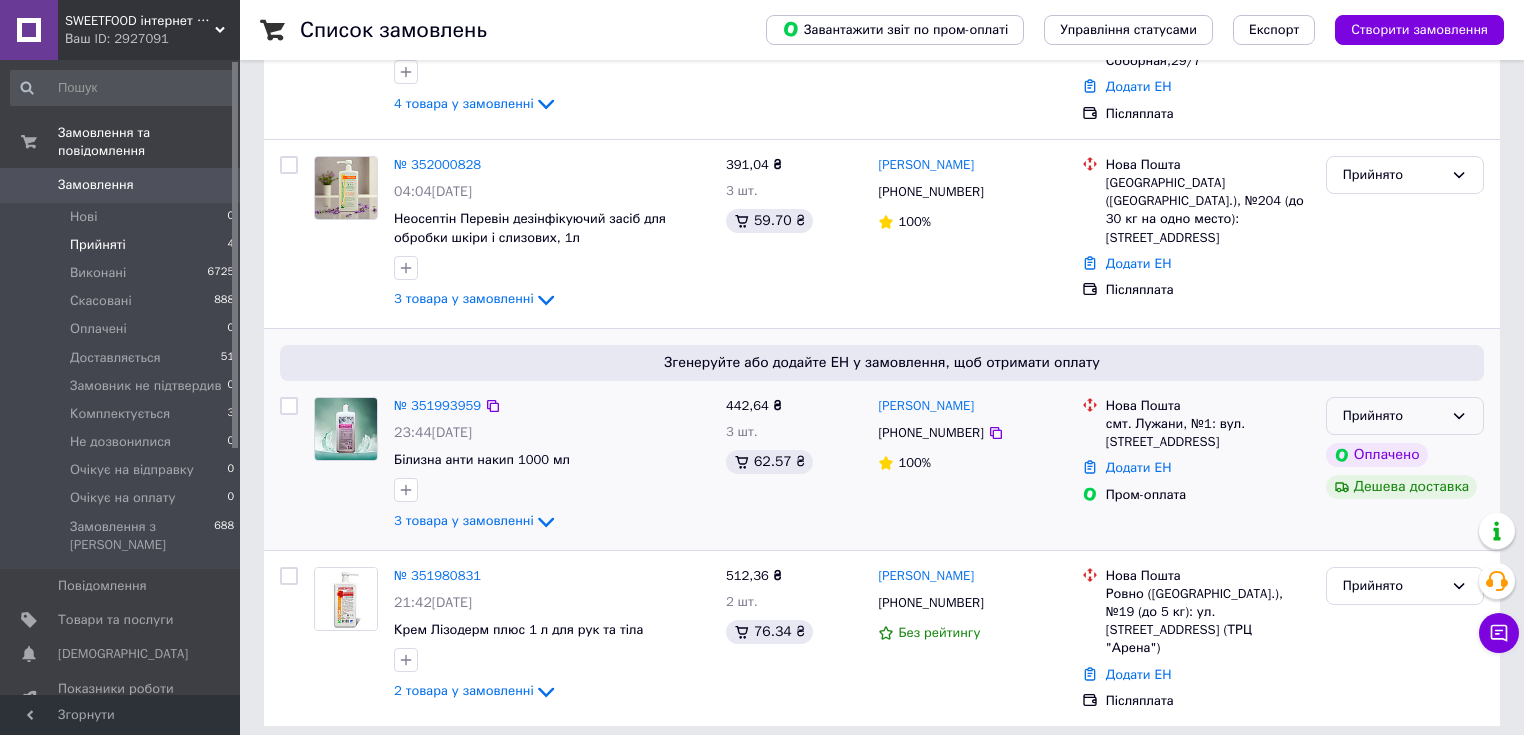 click 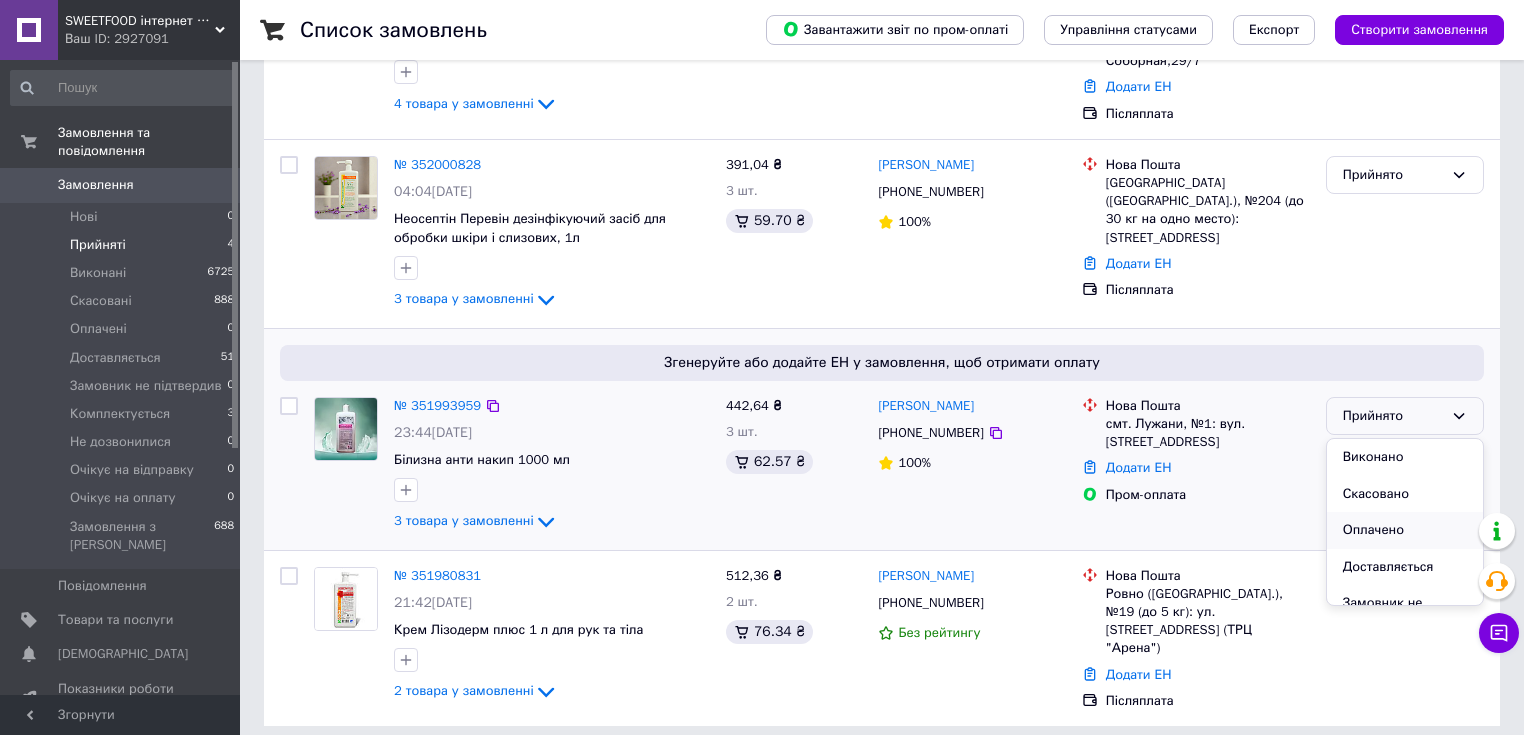 scroll, scrollTop: 160, scrollLeft: 0, axis: vertical 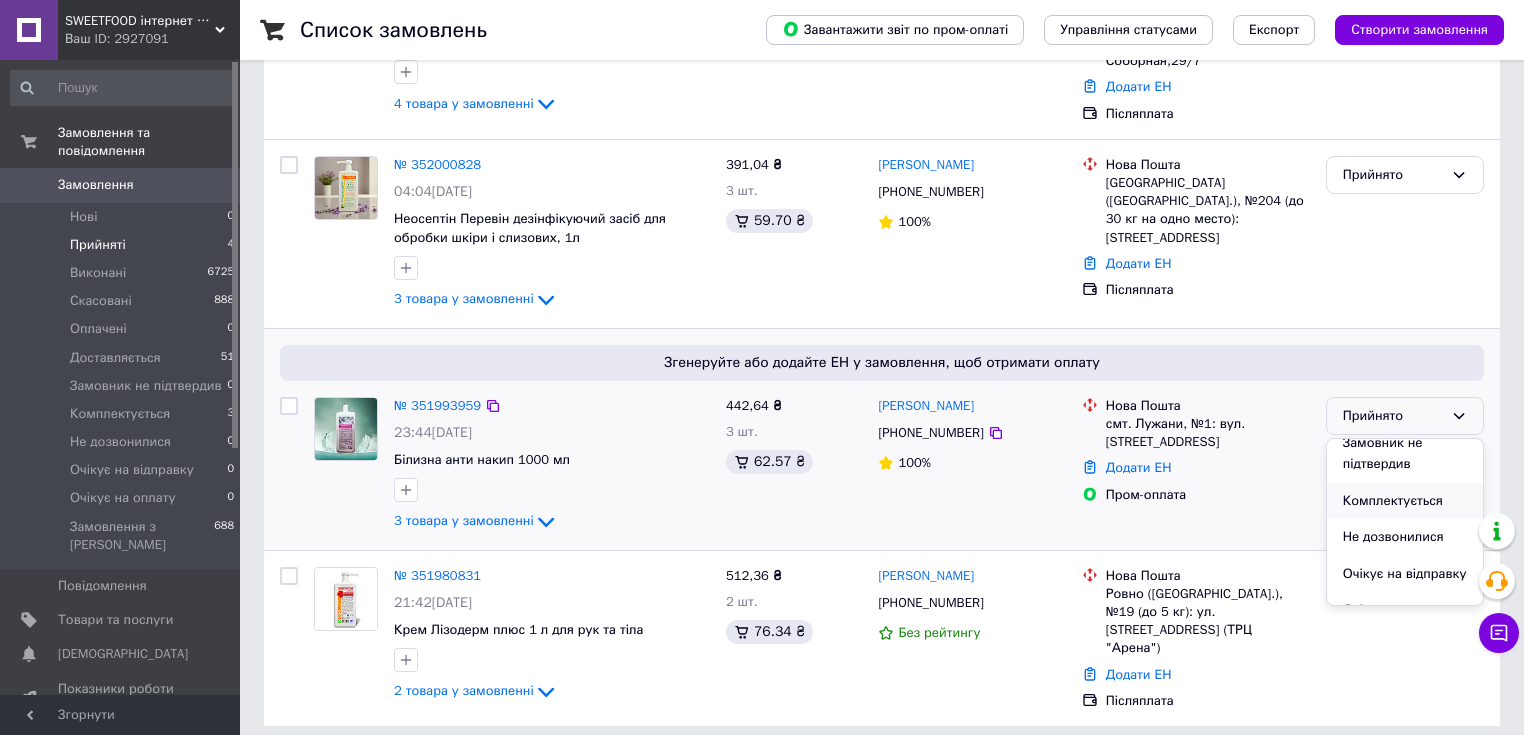 click on "Комплектується" at bounding box center (1405, 501) 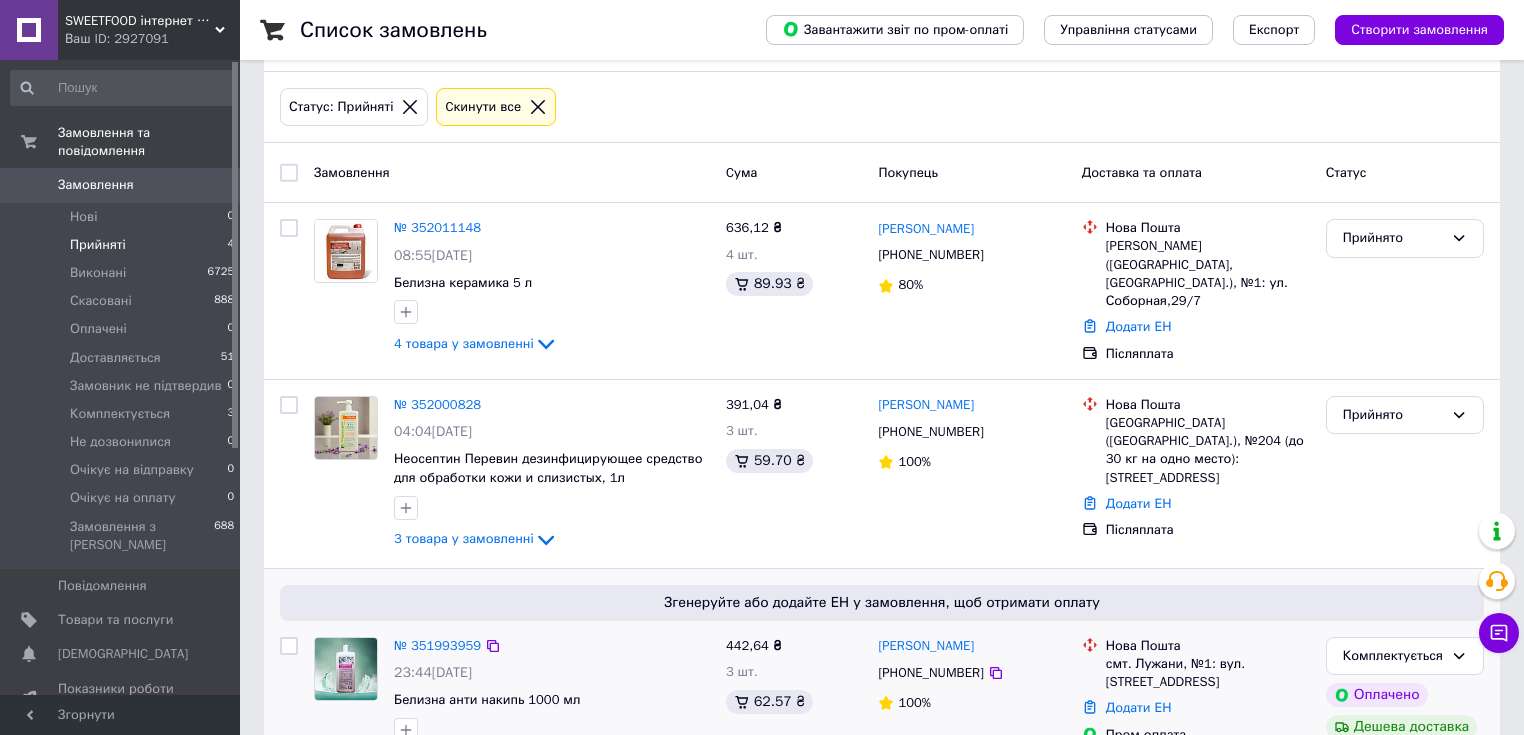 scroll, scrollTop: 0, scrollLeft: 0, axis: both 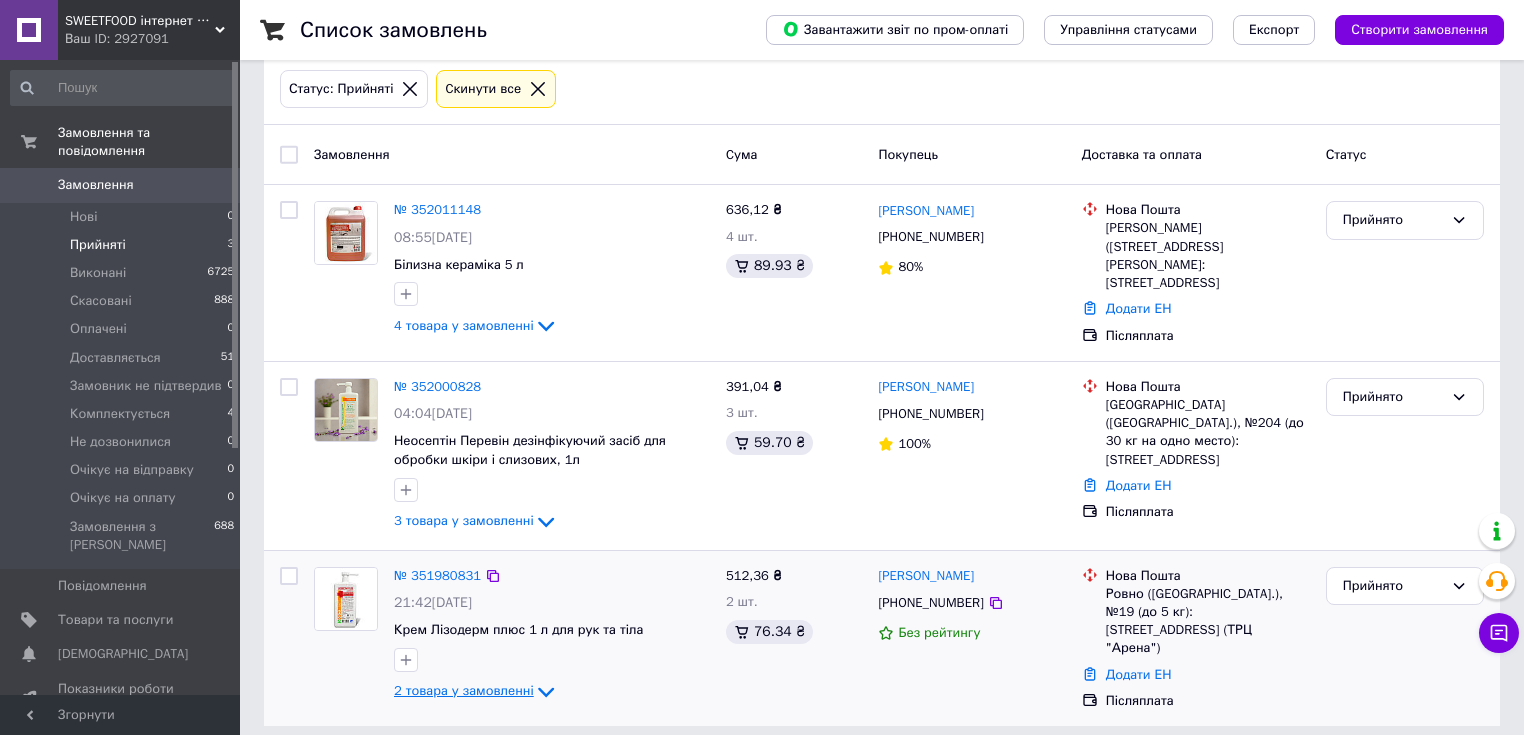 click on "2 товара у замовленні" at bounding box center (464, 690) 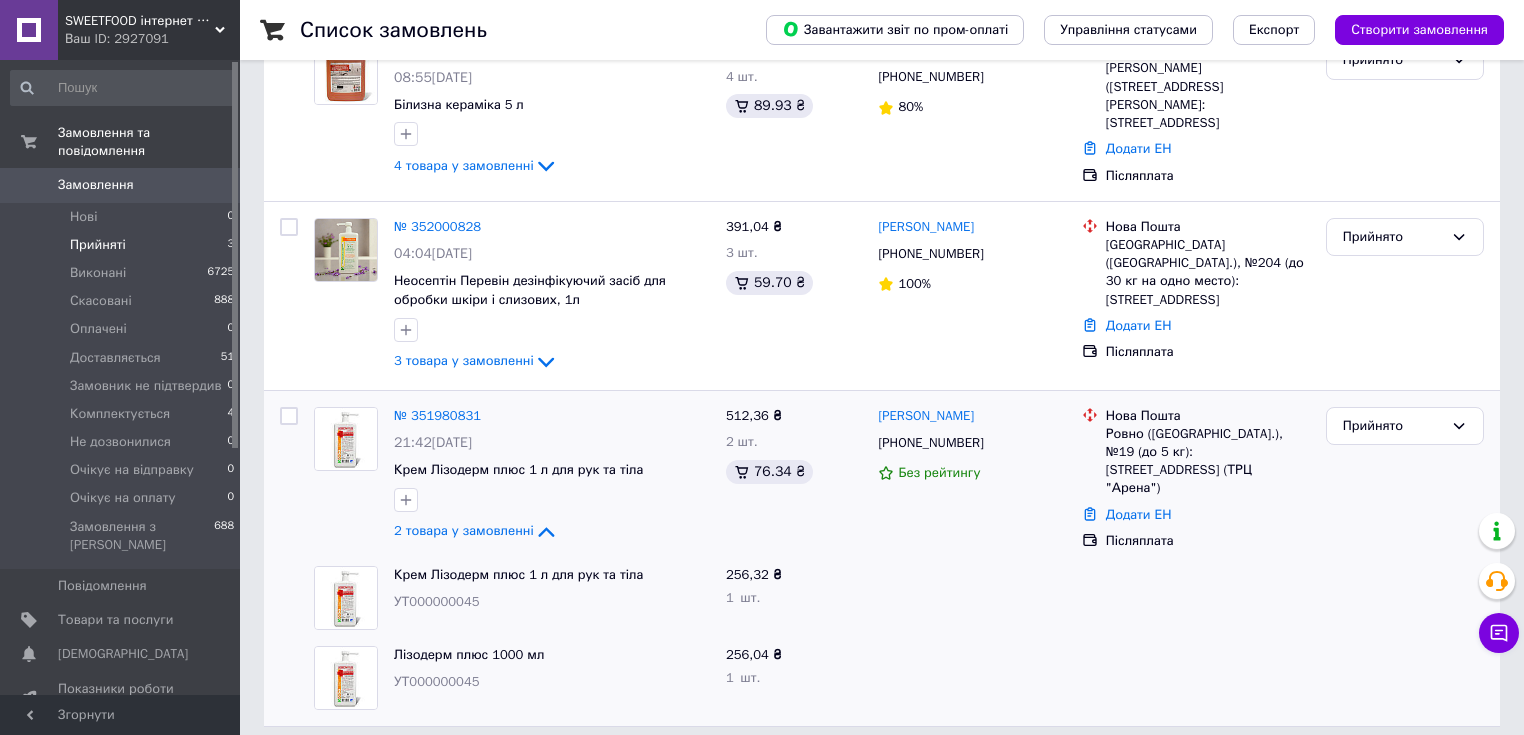 scroll, scrollTop: 263, scrollLeft: 0, axis: vertical 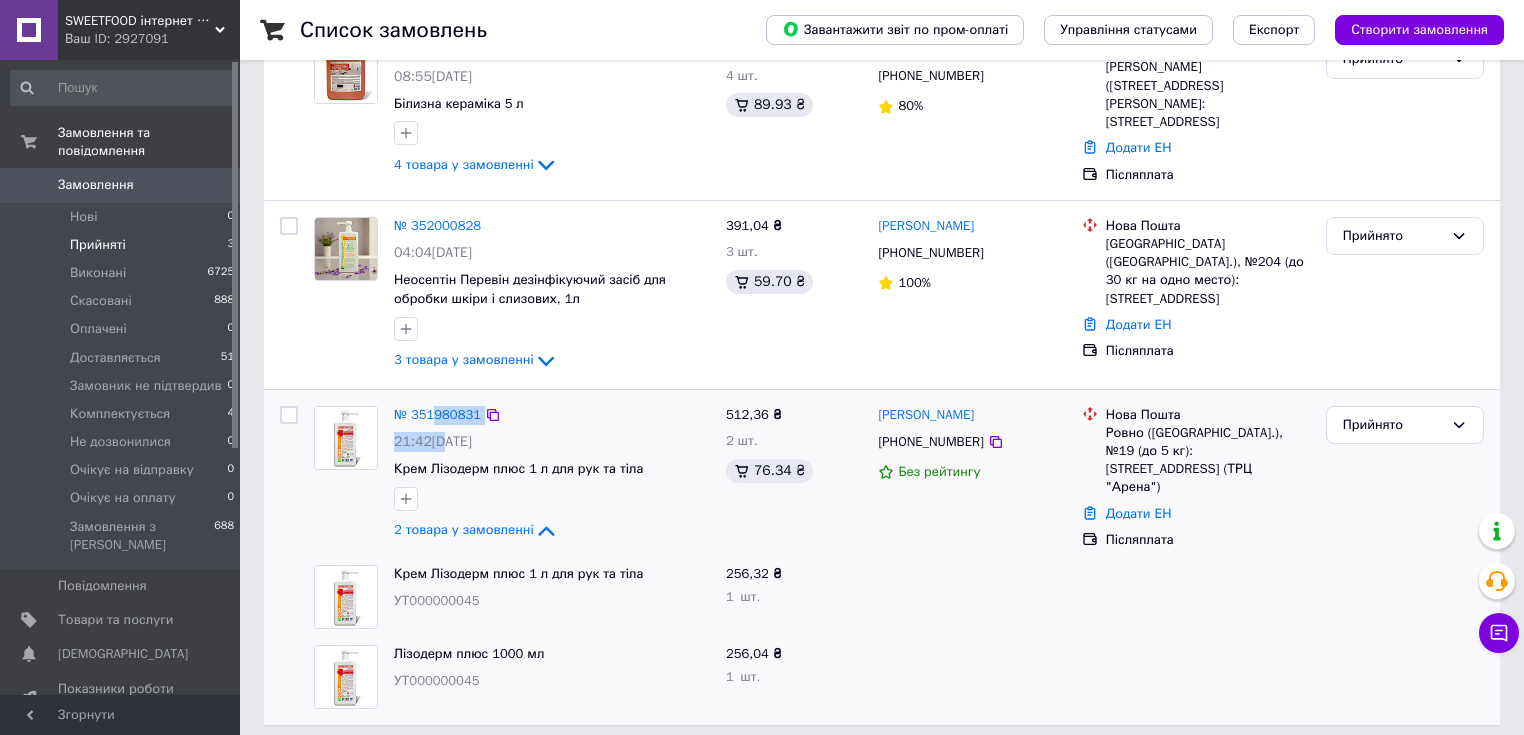 click on "№ 351980831 21:42[DATE] Крем Лізодерм плюс 1 л для рук та тіла 2 товара у замовленні" at bounding box center [552, 474] 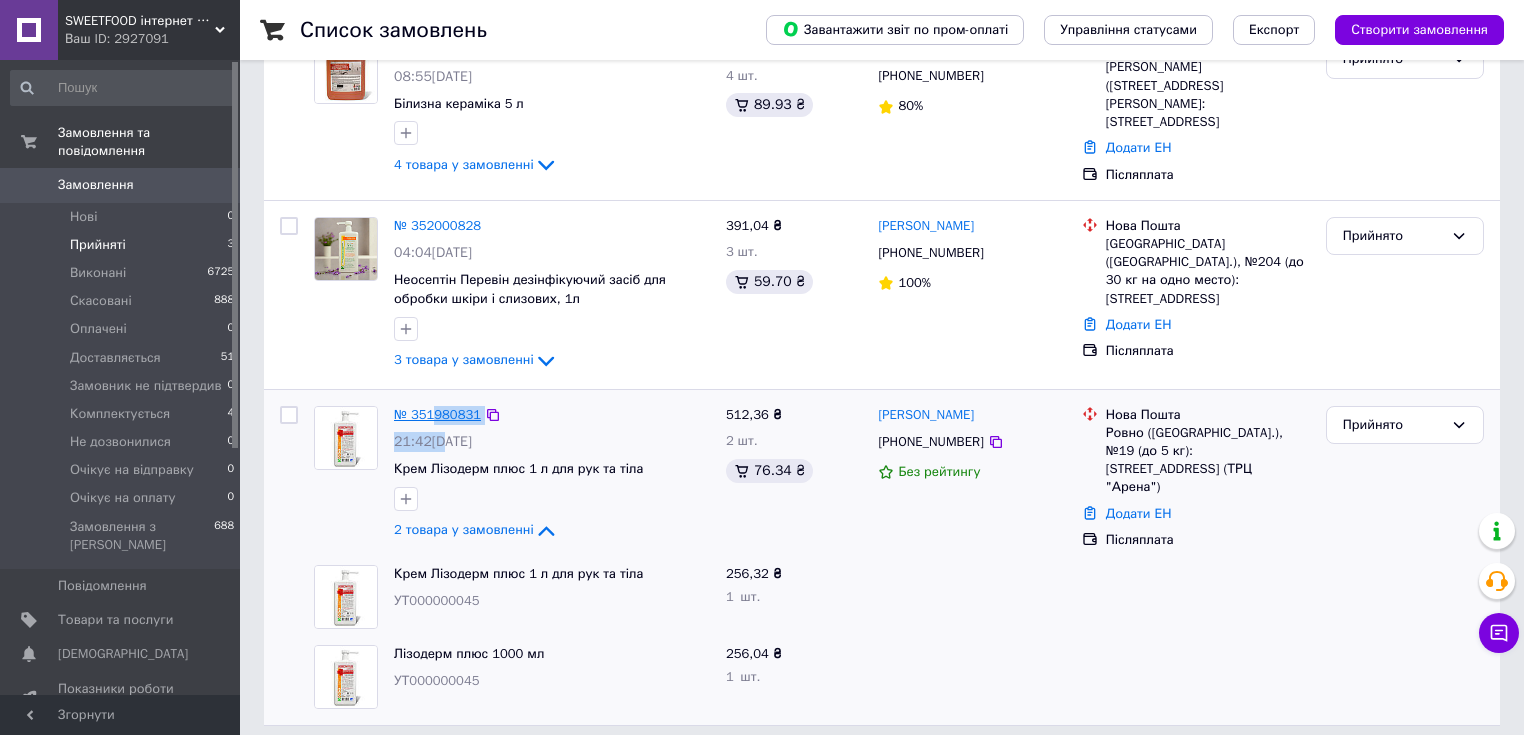 click on "№ 351980831" at bounding box center [437, 414] 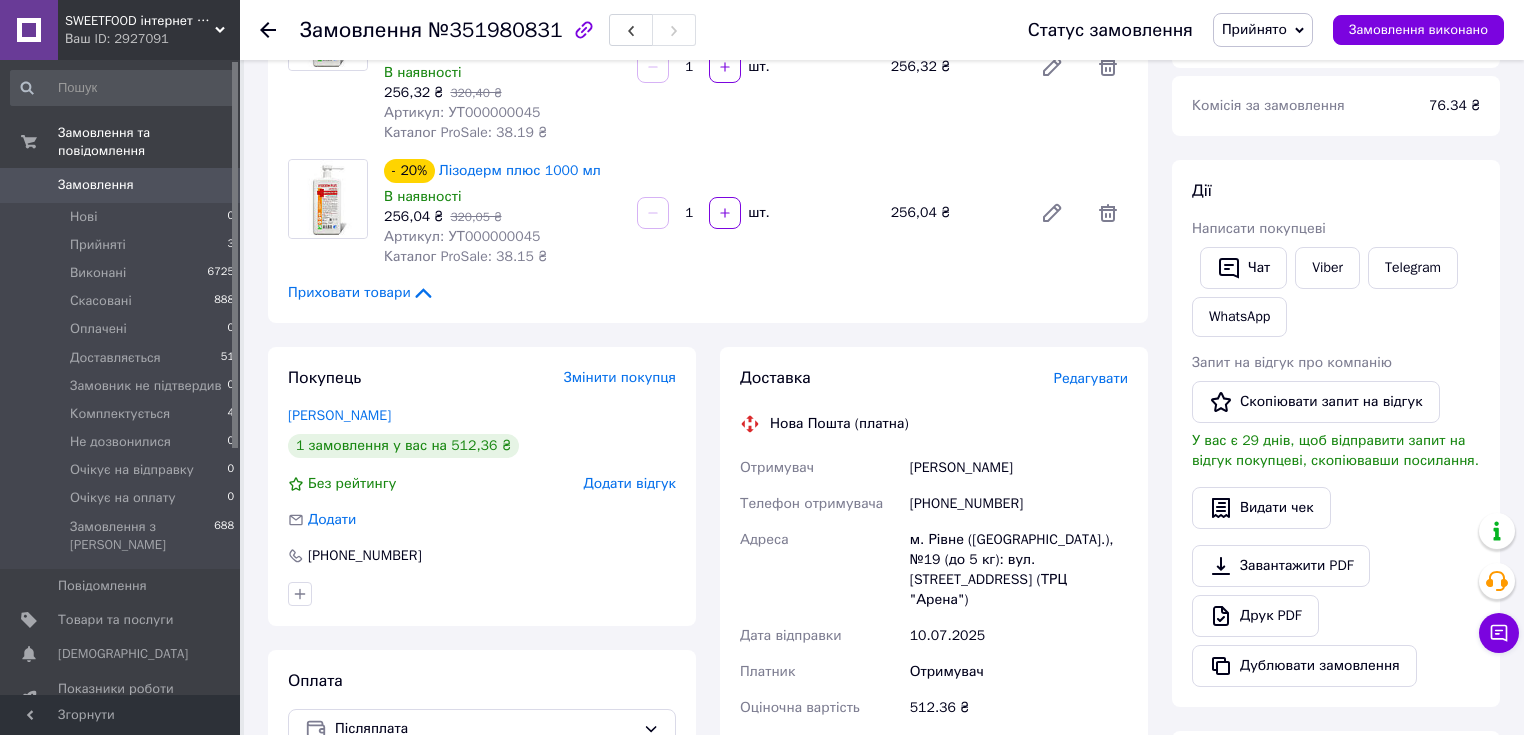 scroll, scrollTop: 320, scrollLeft: 0, axis: vertical 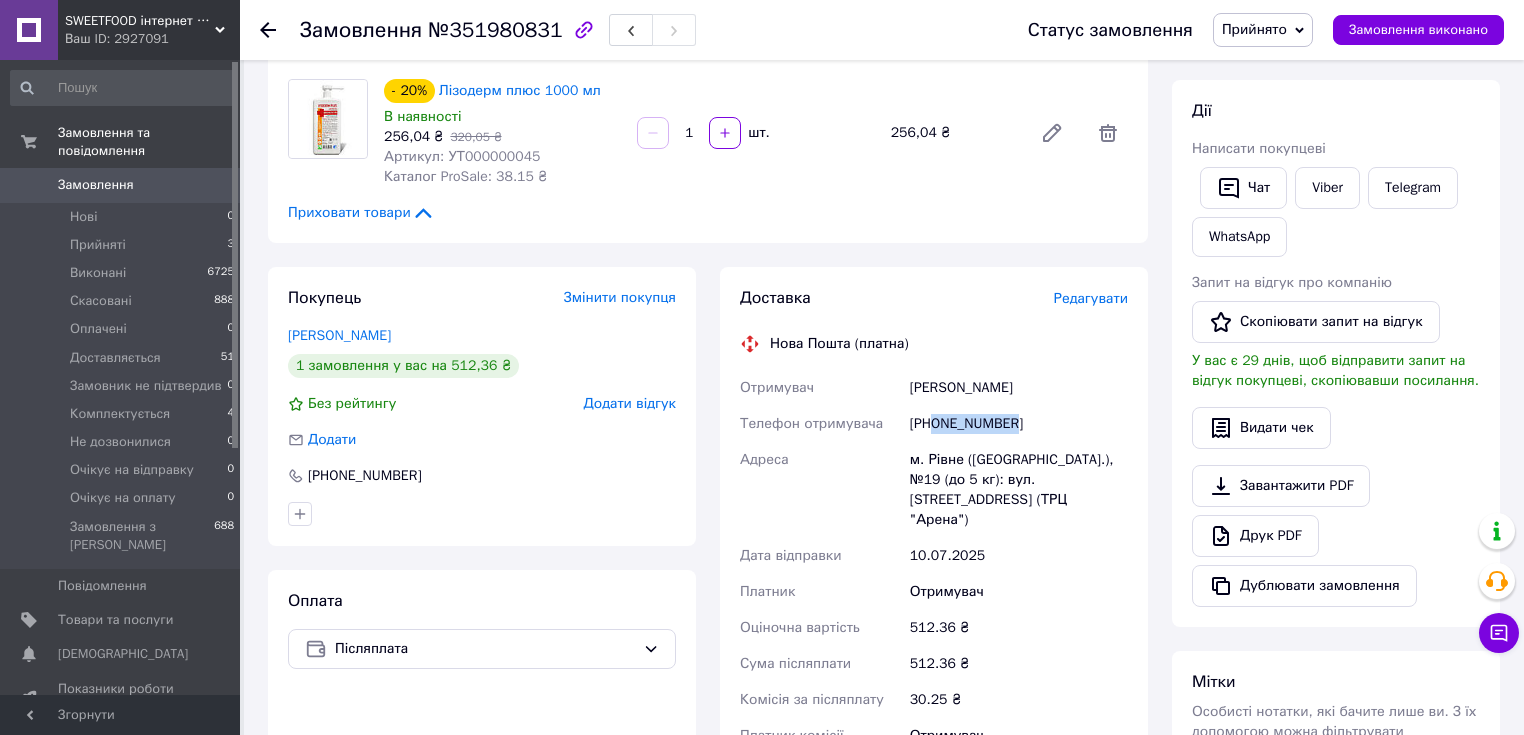 drag, startPoint x: 936, startPoint y: 424, endPoint x: 1076, endPoint y: 433, distance: 140.28899 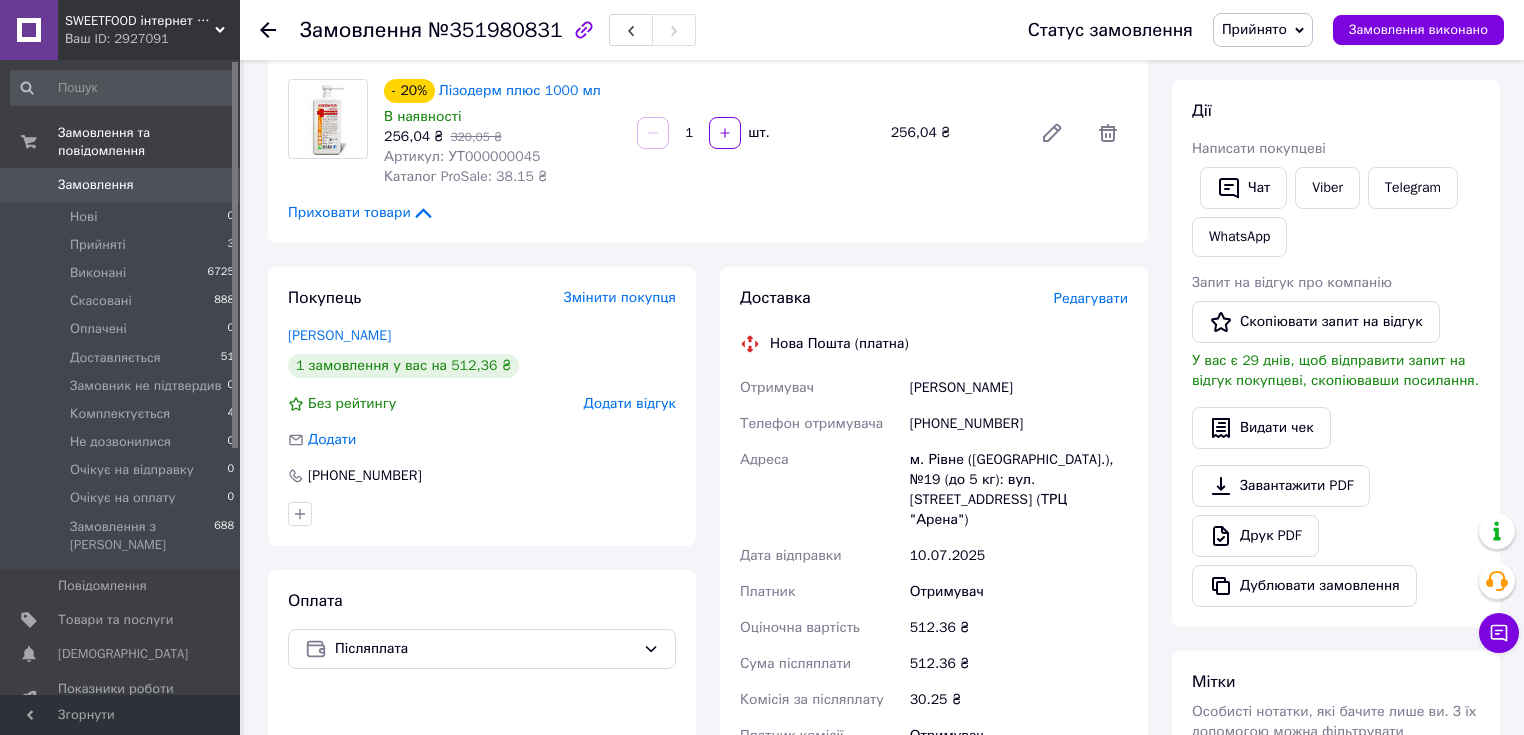 click on "Покупець Змінити покупця" at bounding box center (482, 298) 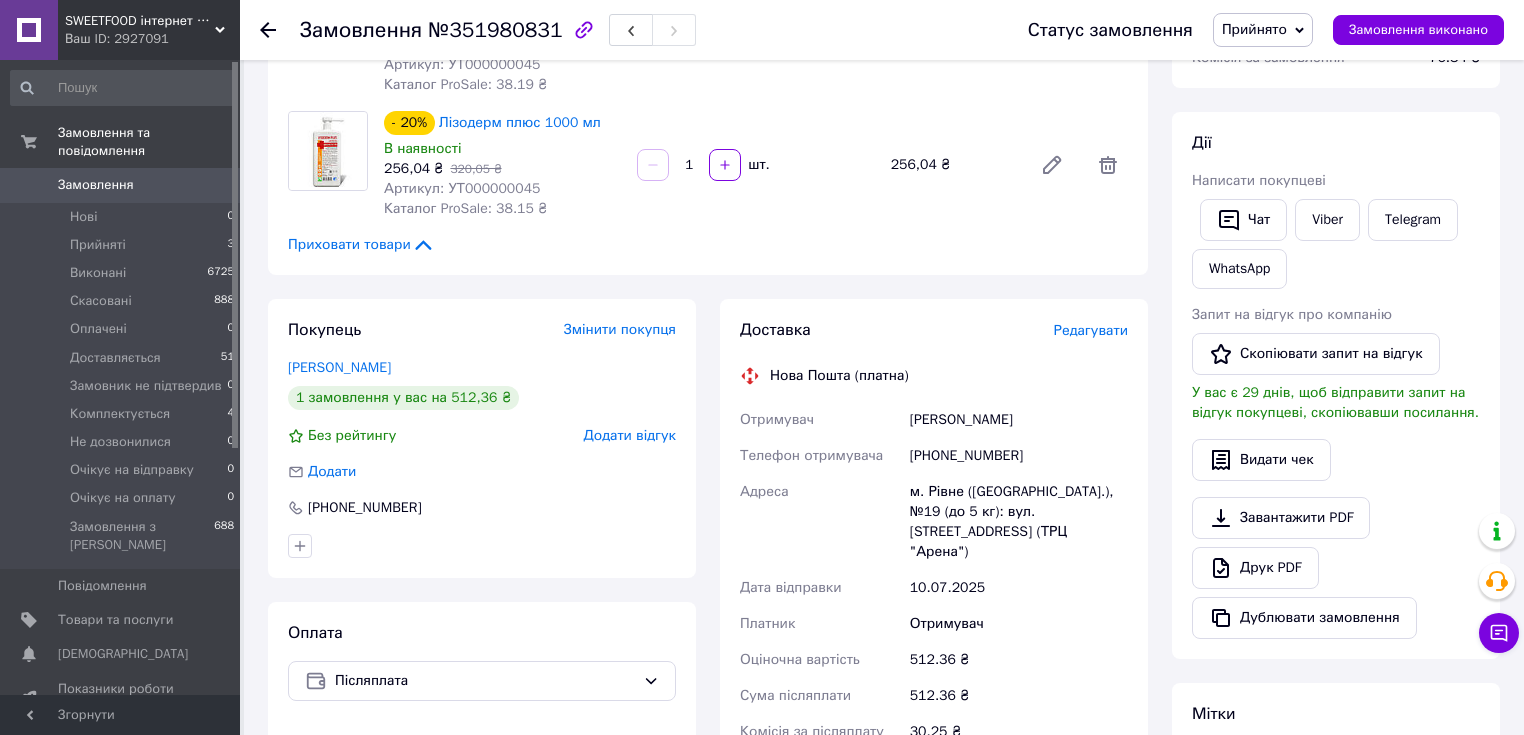 scroll, scrollTop: 48, scrollLeft: 0, axis: vertical 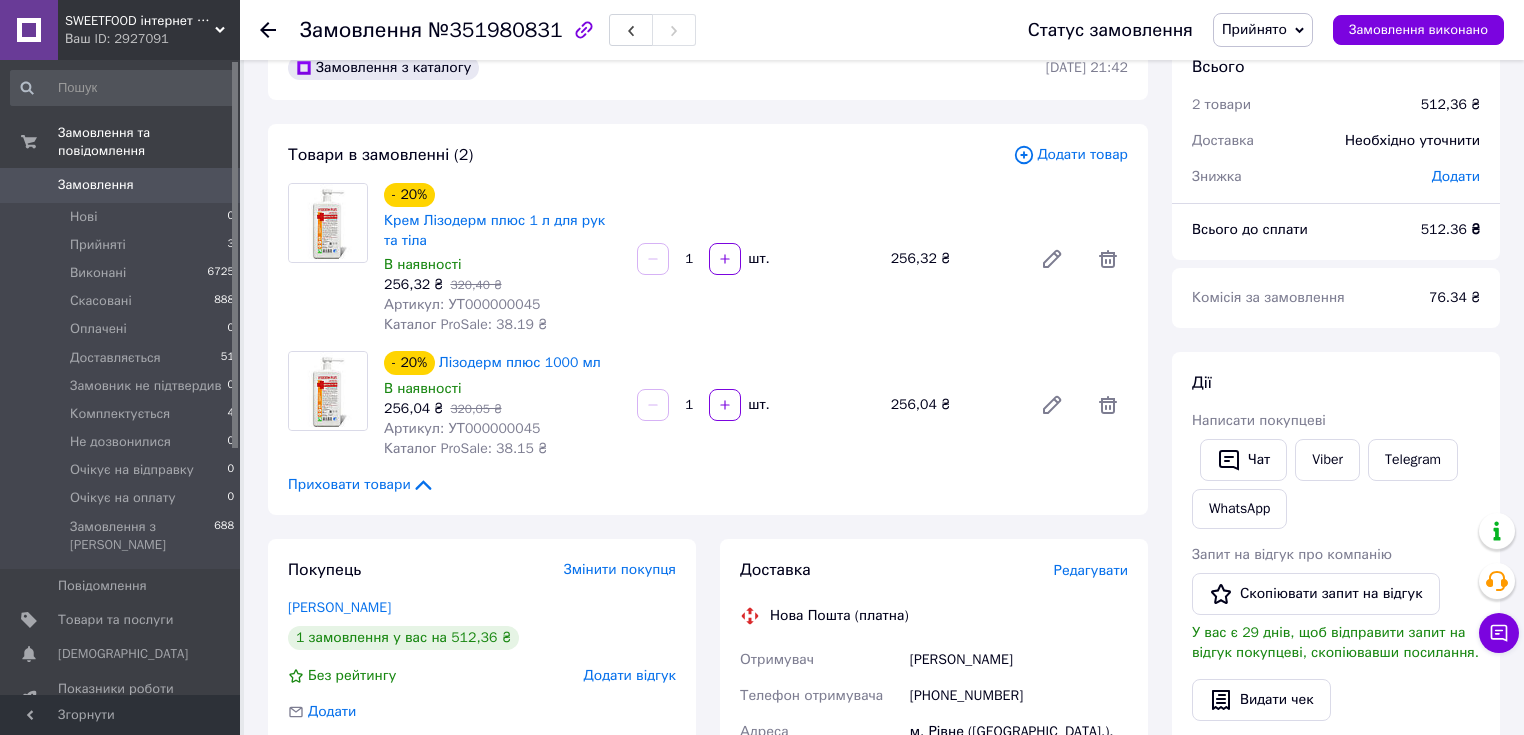click on "Покупець Змінити покупця Тегза Оксана 1 замовлення у вас на 512,36 ₴ Без рейтингу   Додати відгук Додати +380982105565" at bounding box center (482, 678) 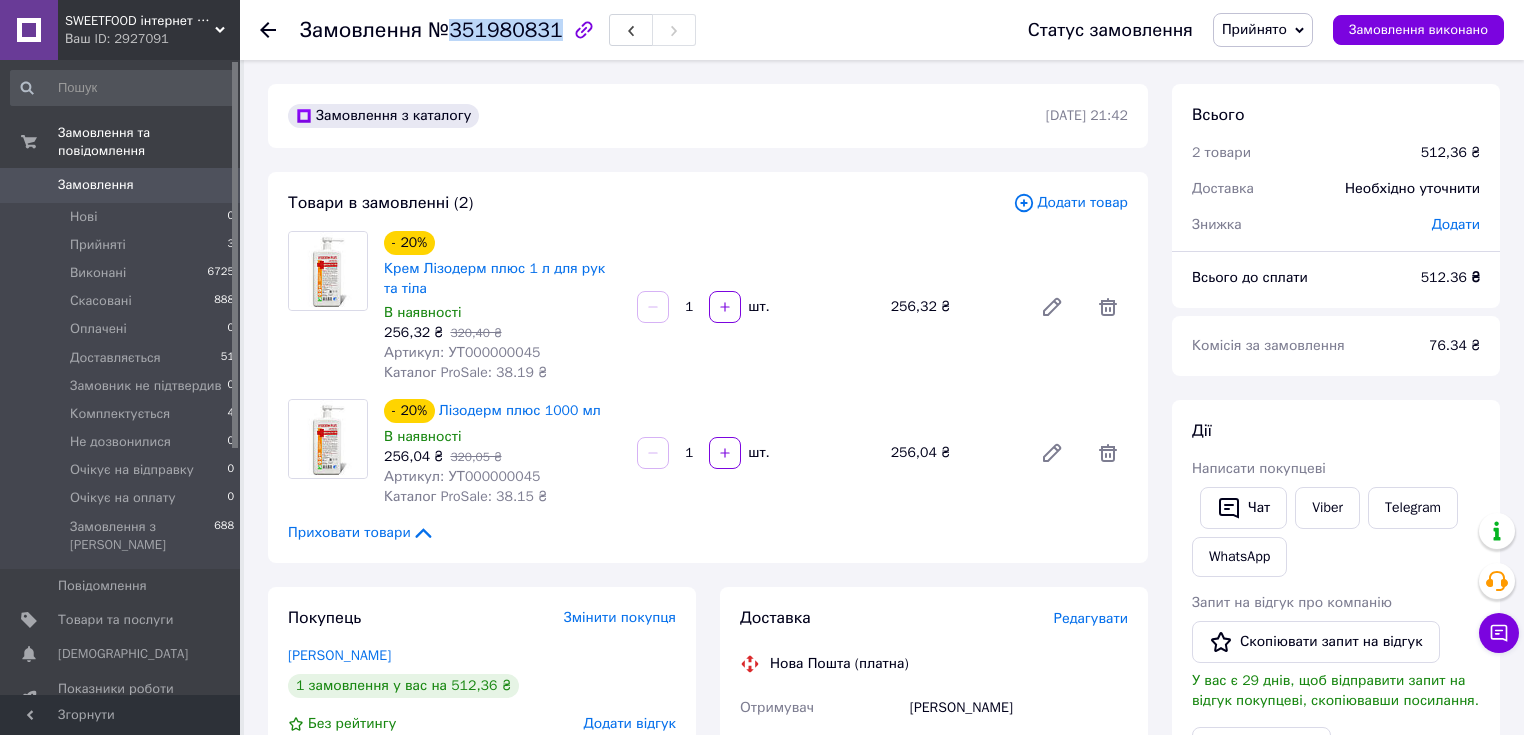 drag, startPoint x: 444, startPoint y: 36, endPoint x: 548, endPoint y: 36, distance: 104 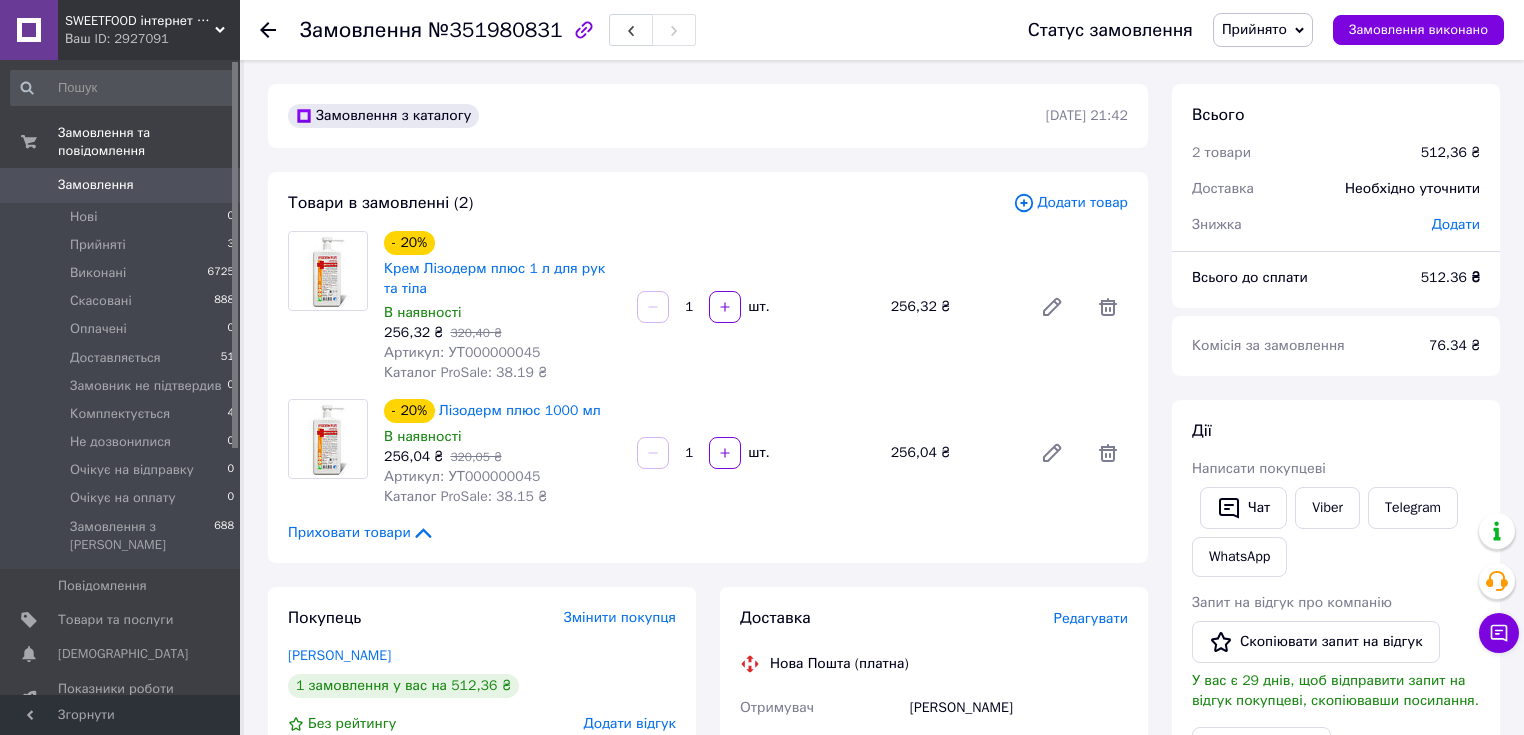 click on "Товари в замовленні (2) Додати товар - 20% Крем Лізодерм плюс 1 л для рук та тіла В наявності 256,32 ₴   320,40 ₴ Артикул: УТ000000045 Каталог ProSale: 38.19 ₴  1   шт. 256,32 ₴ - 20% Лізодерм плюс 1000 мл В наявності 256,04 ₴   320,05 ₴ Артикул: УТ000000045 Каталог ProSale: 38.15 ₴  1   шт. 256,04 ₴ Приховати товари" at bounding box center [708, 367] 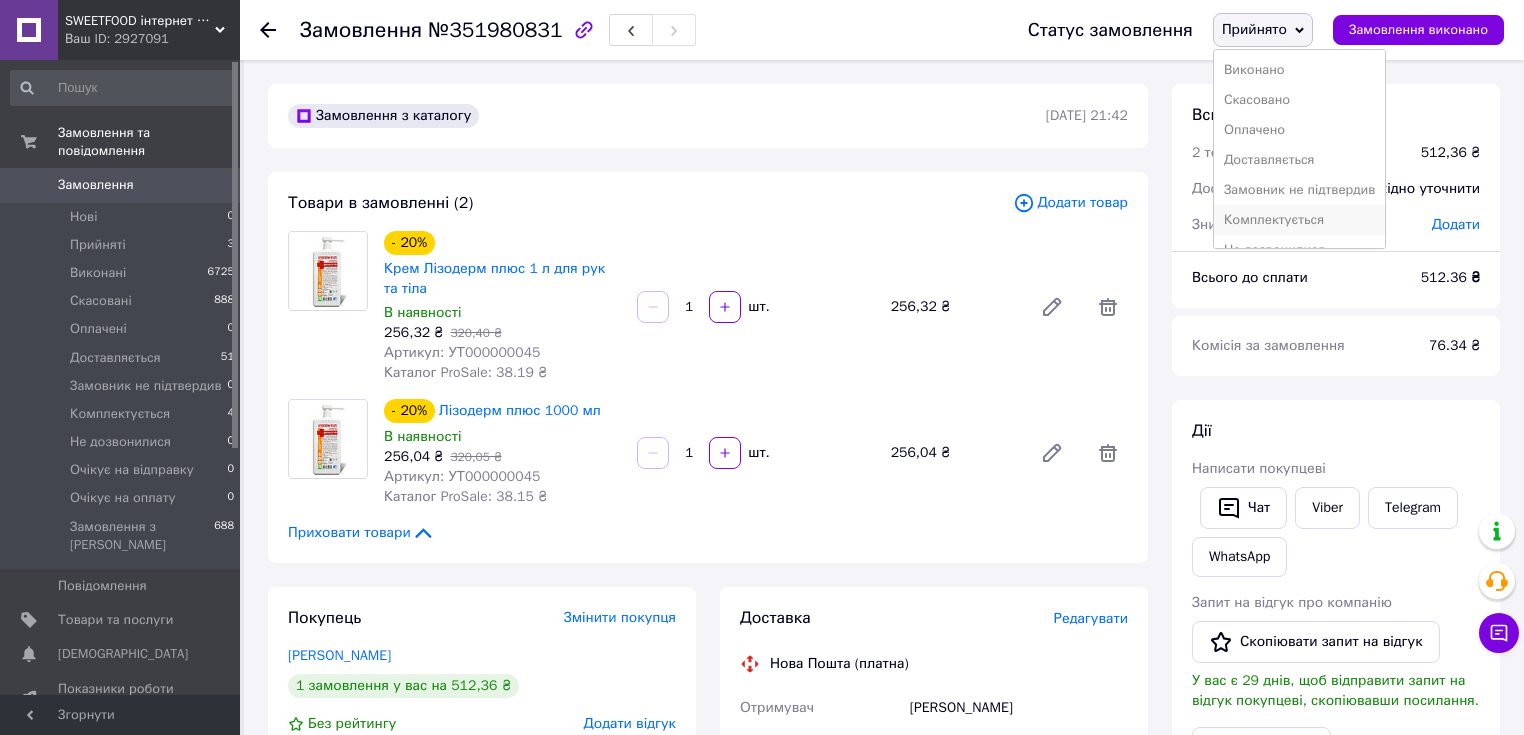 scroll, scrollTop: 80, scrollLeft: 0, axis: vertical 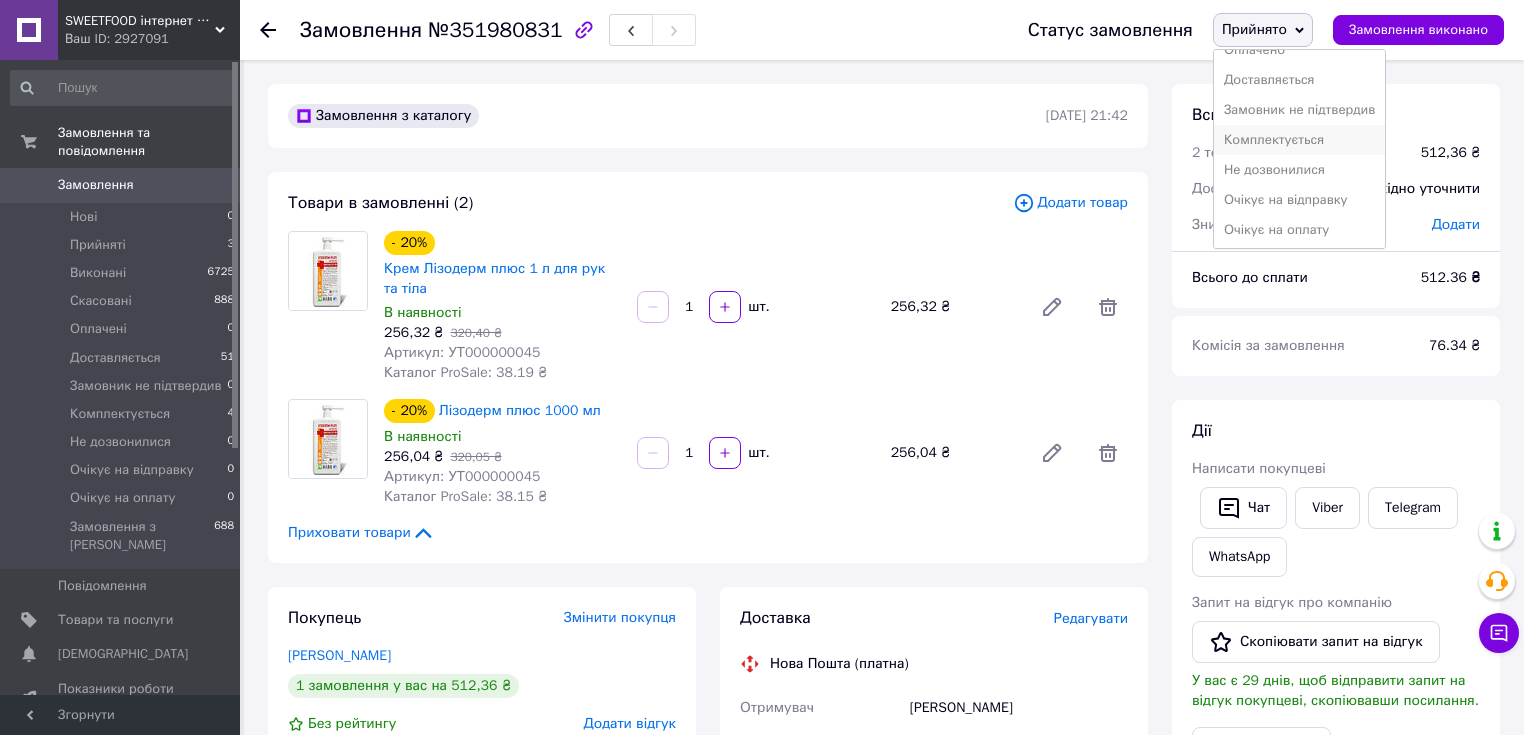 click on "Комплектується" at bounding box center [1300, 140] 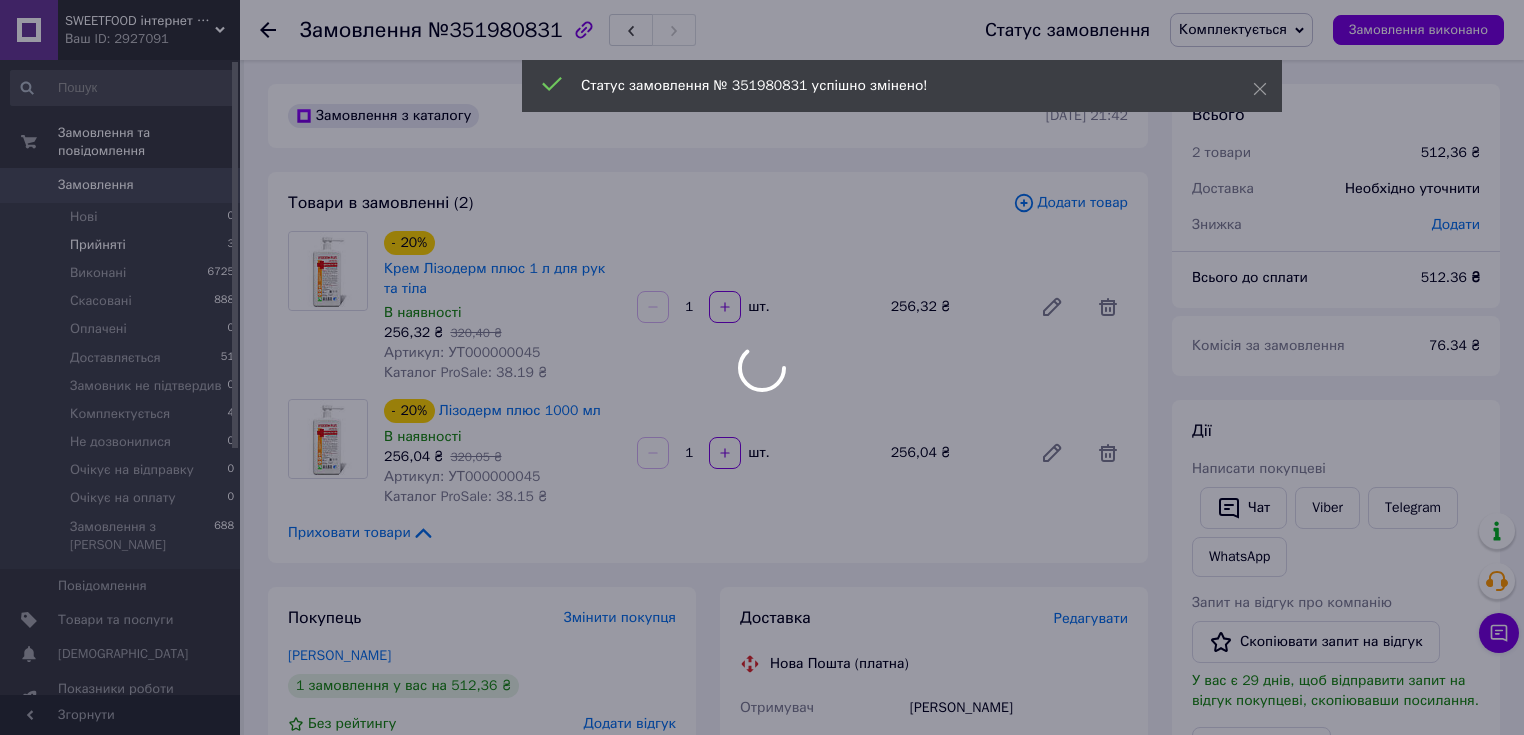 click at bounding box center (762, 367) 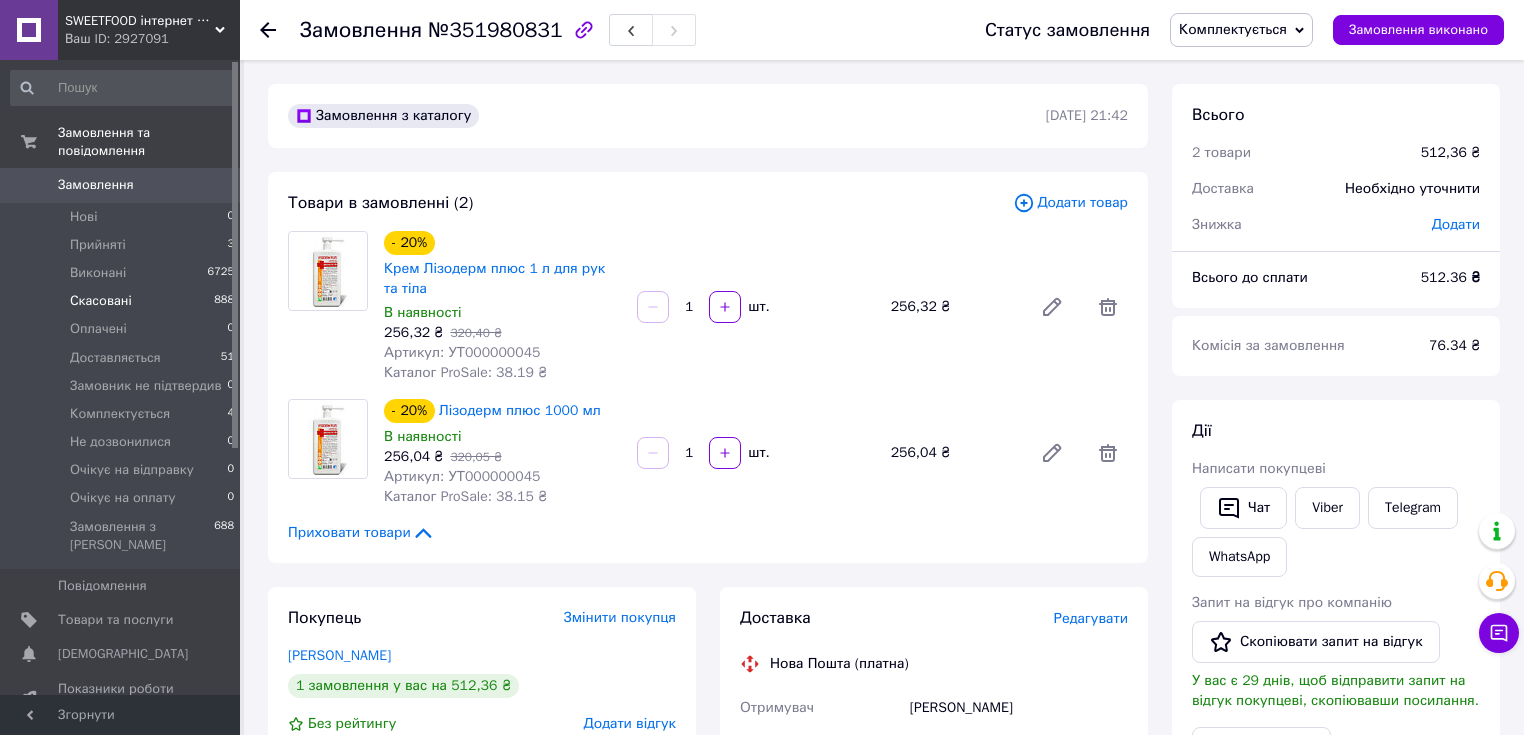 click on "Скасовані" at bounding box center [101, 301] 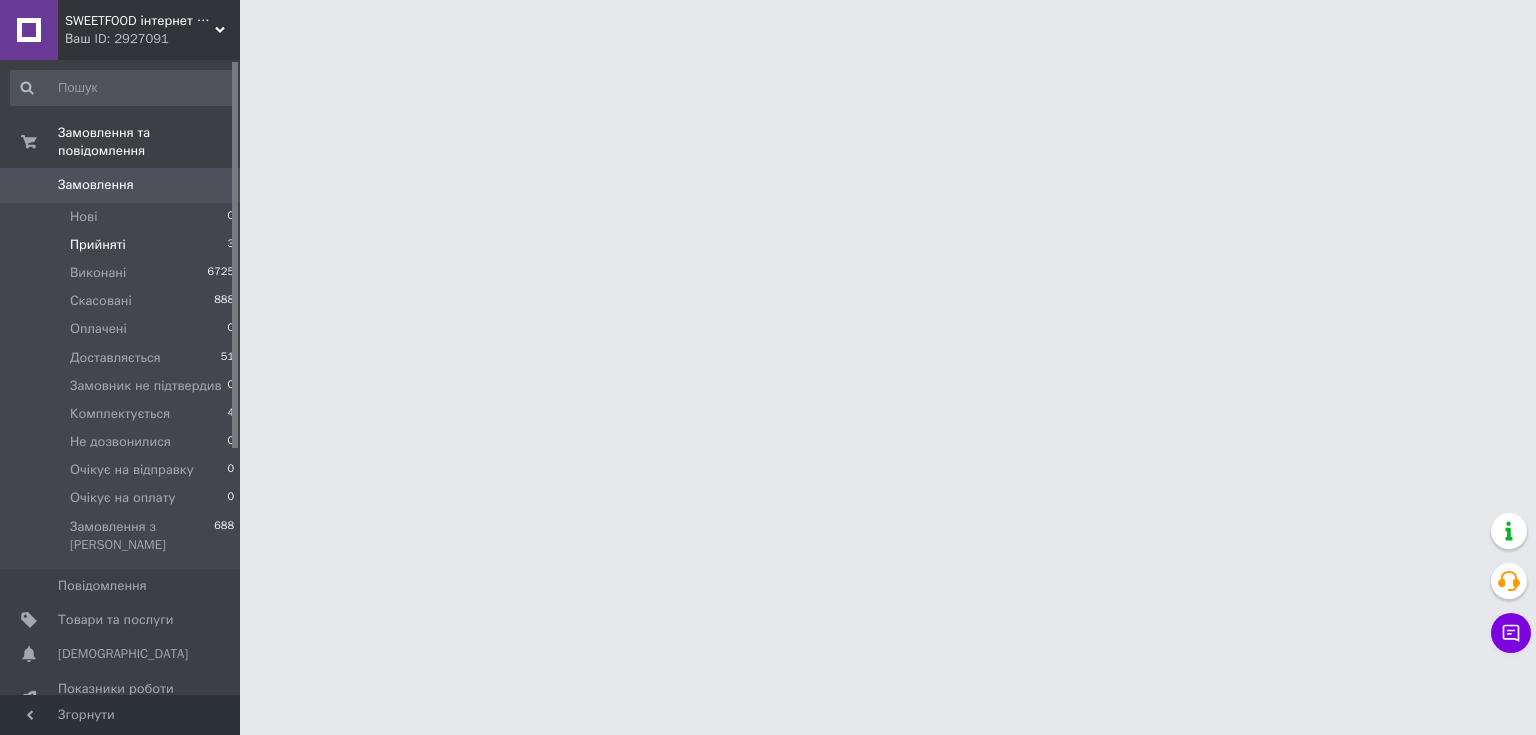 click on "Прийняті" at bounding box center [98, 245] 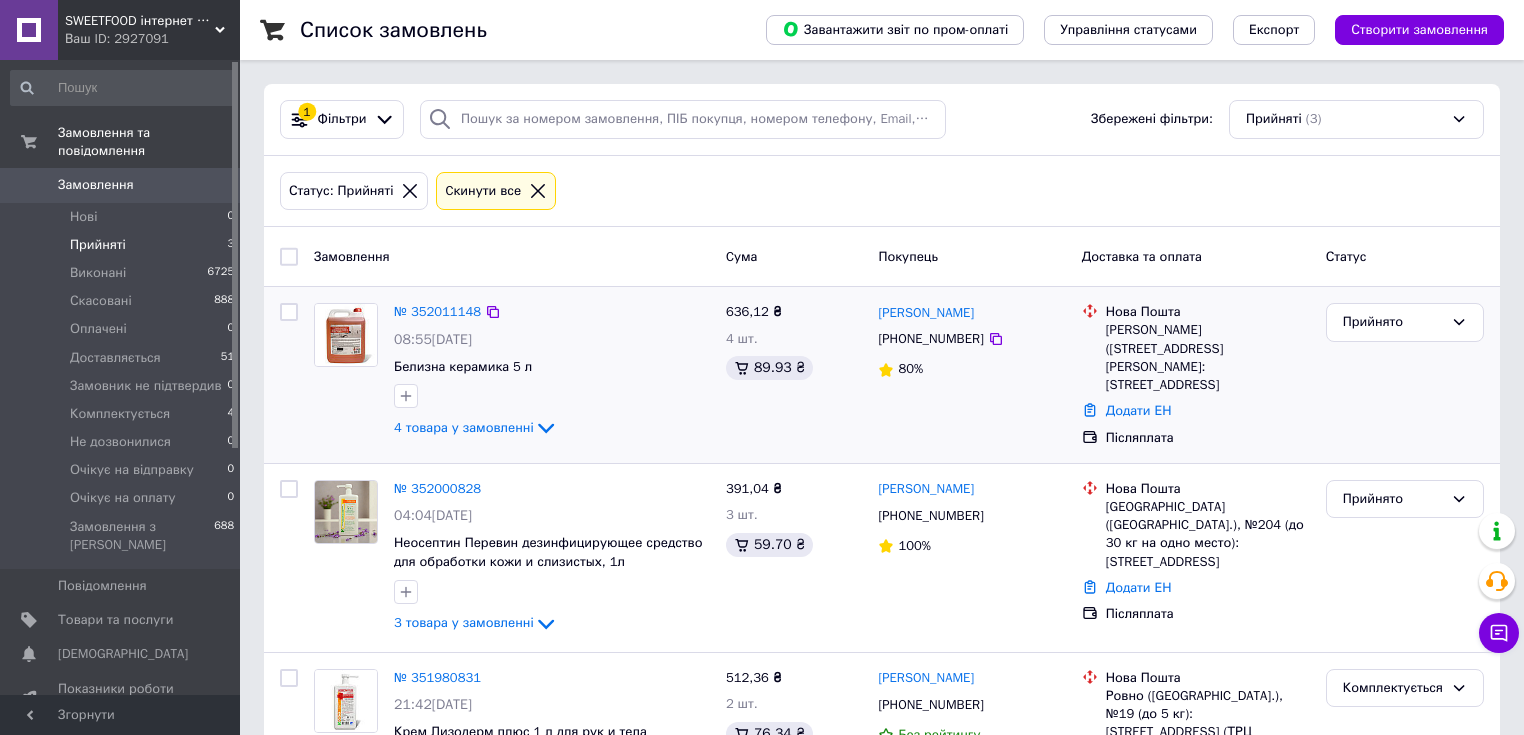scroll, scrollTop: 102, scrollLeft: 0, axis: vertical 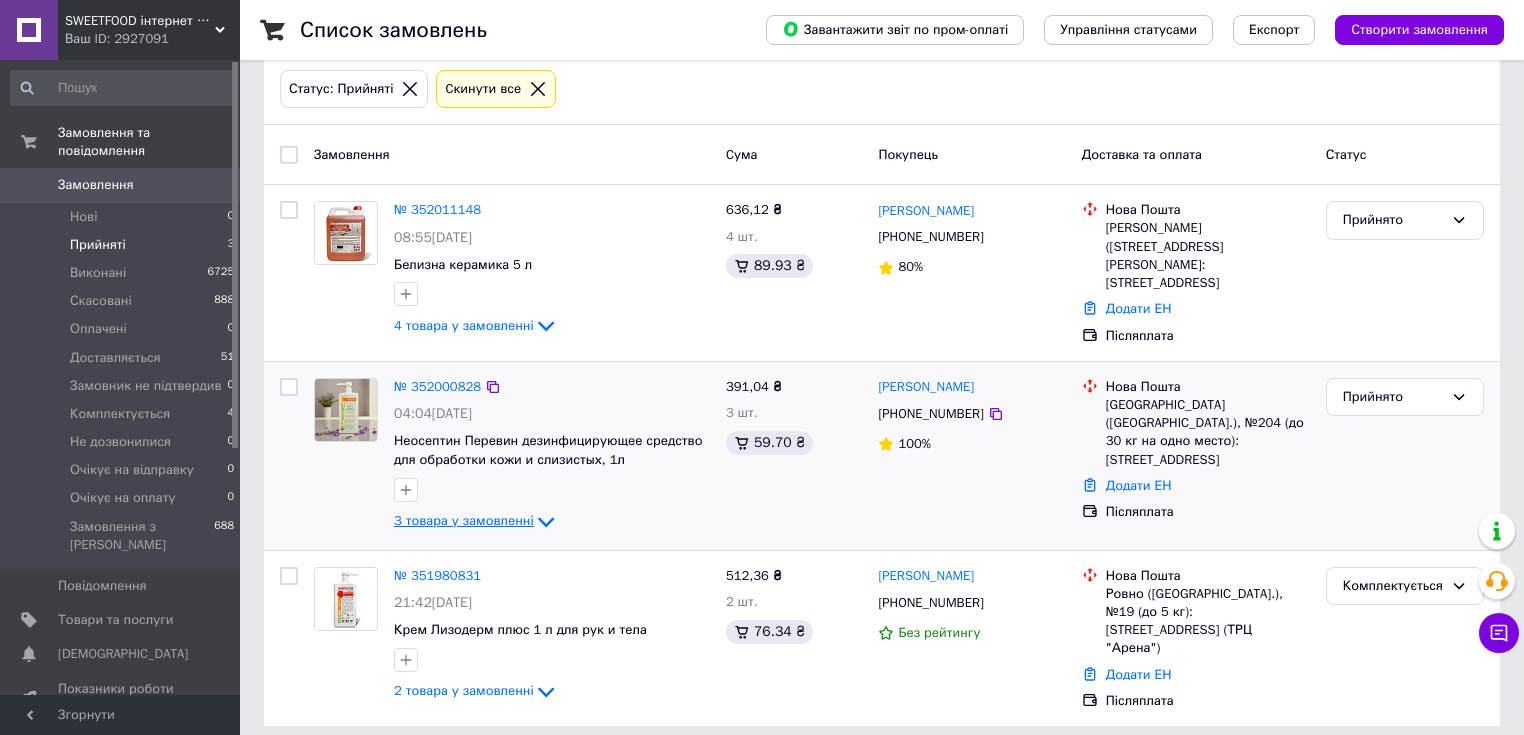 click 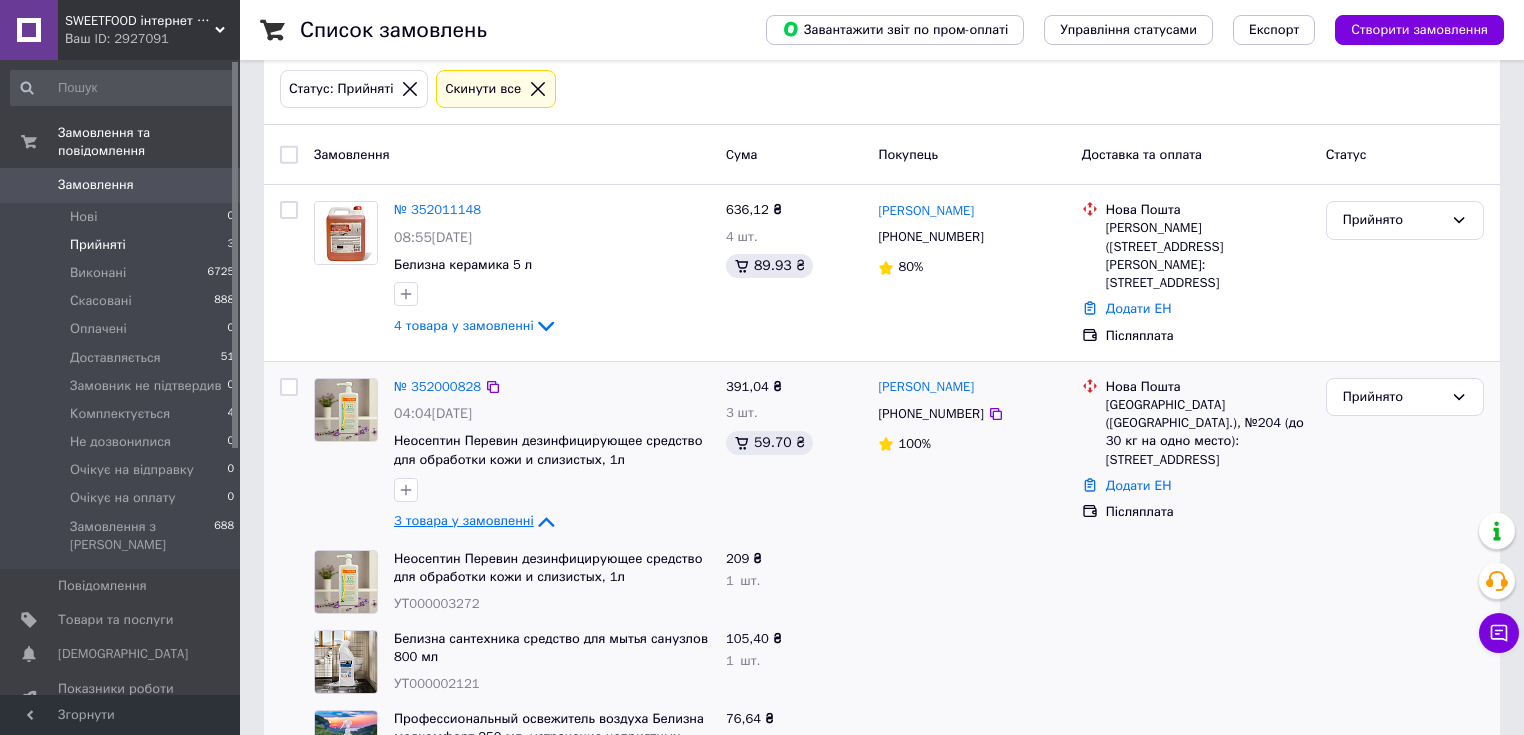 scroll, scrollTop: 262, scrollLeft: 0, axis: vertical 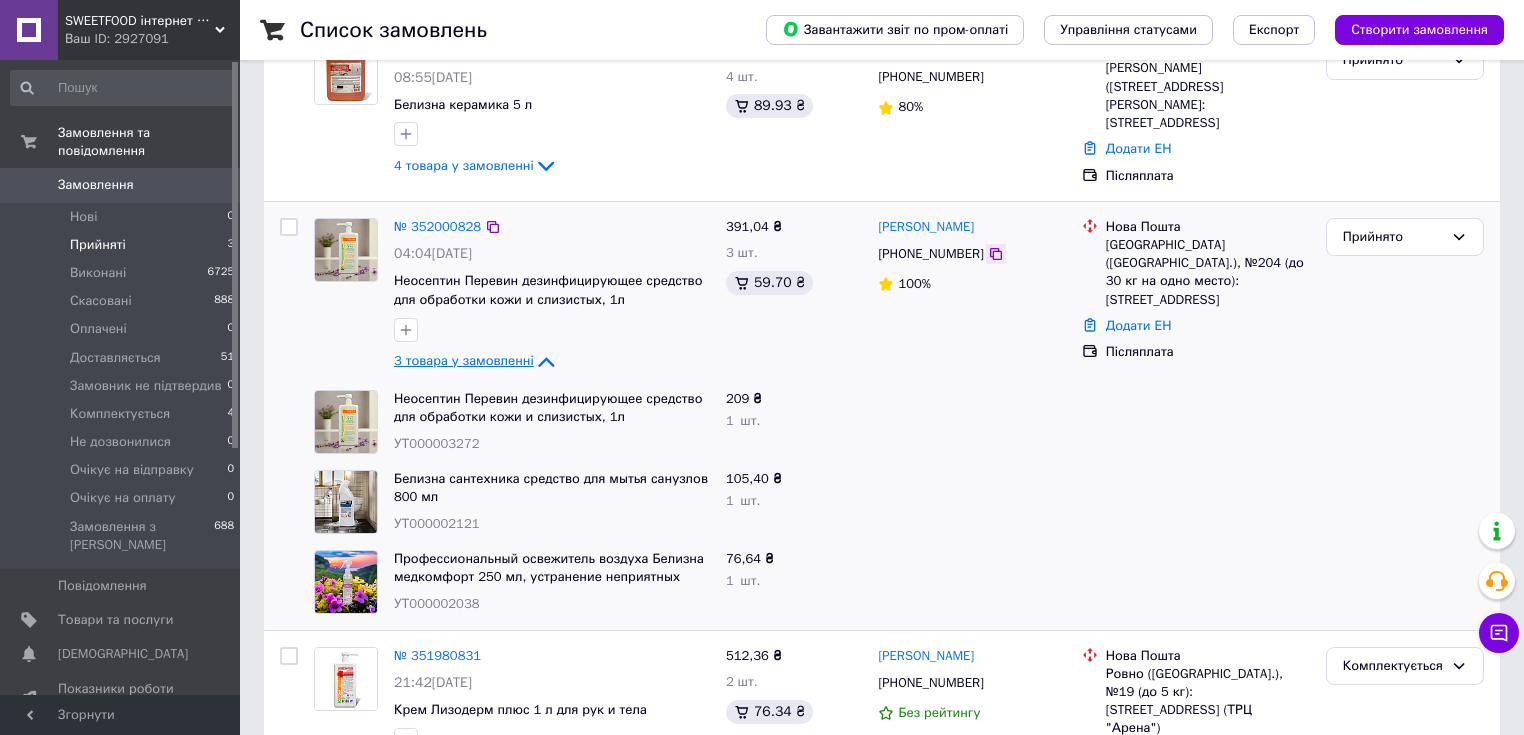 click 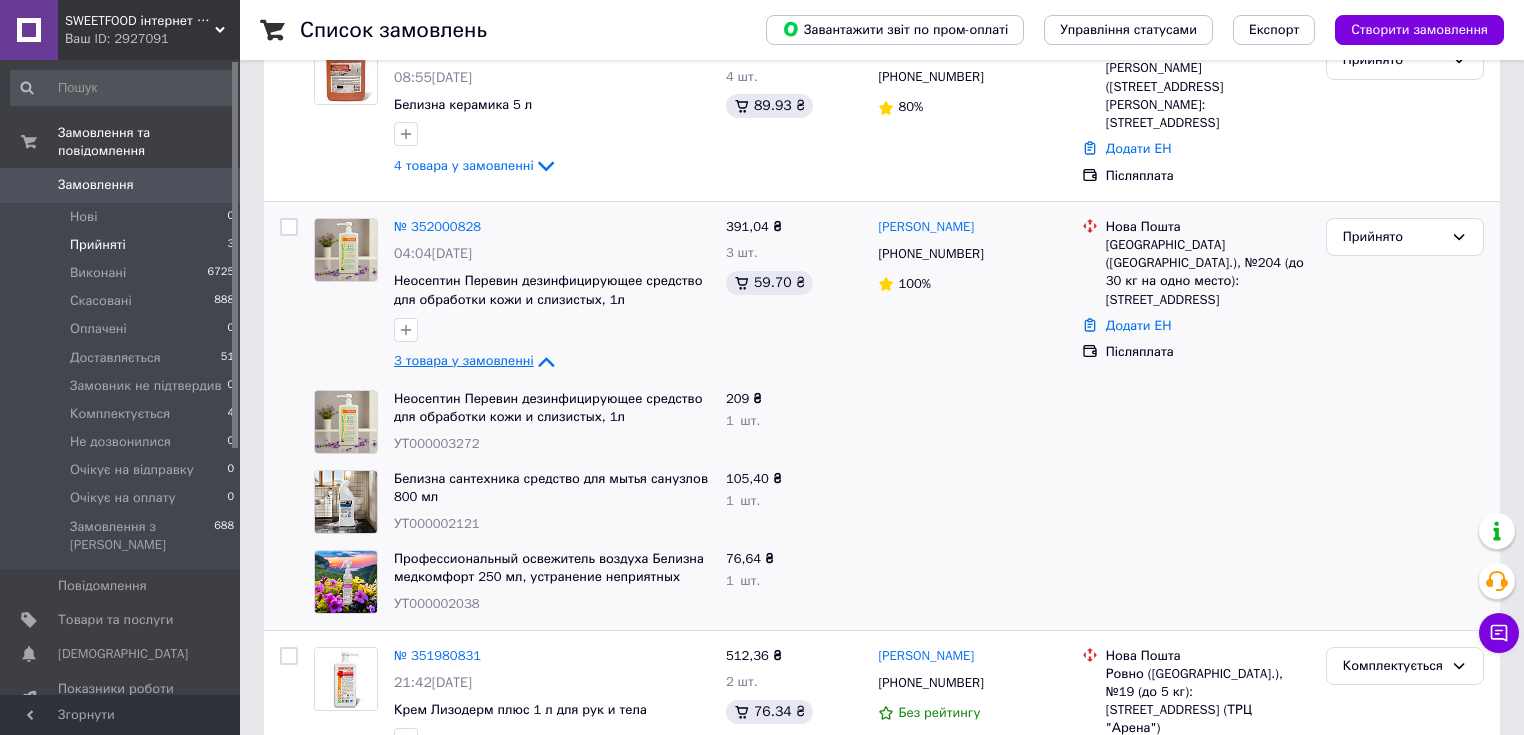 click 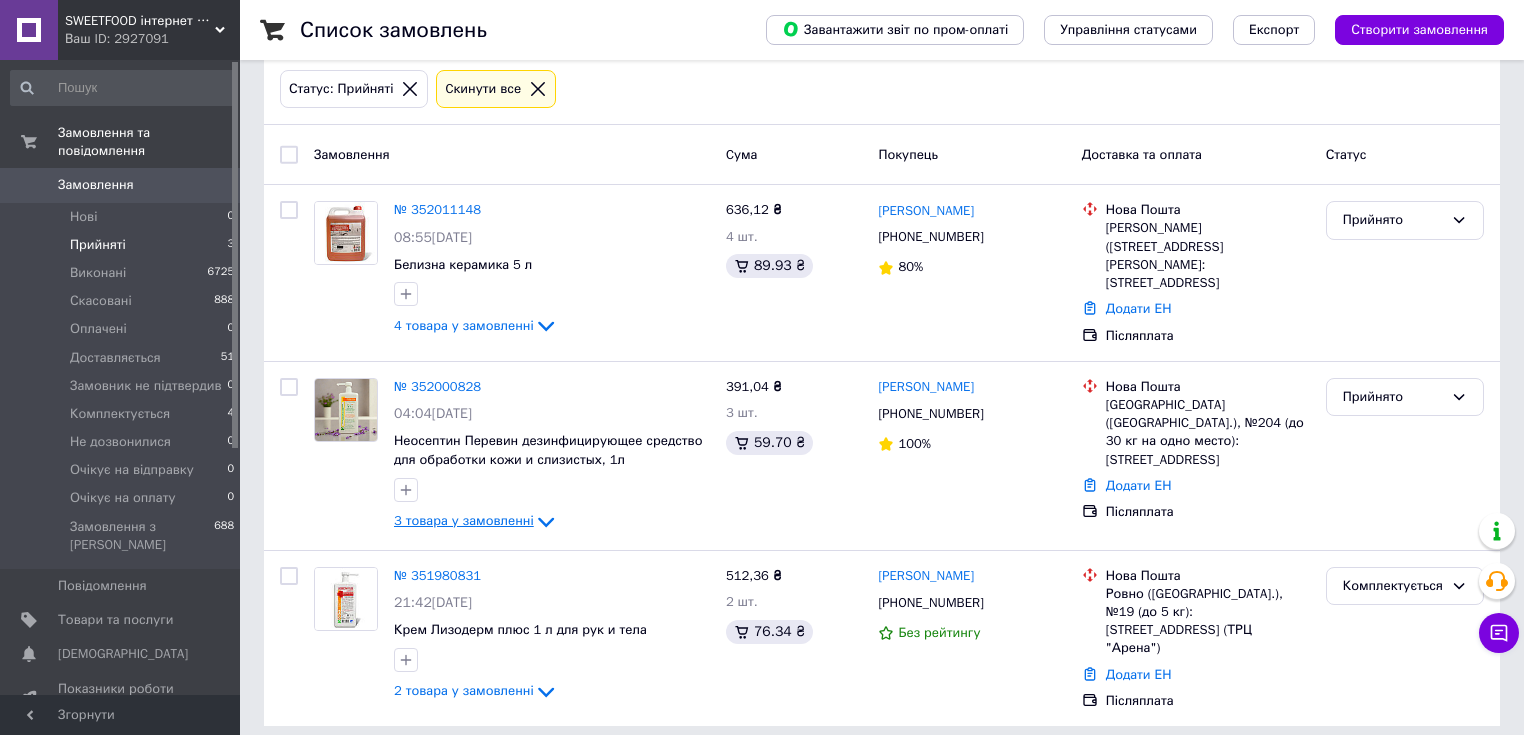 click on "3 товара у замовленні" at bounding box center (464, 520) 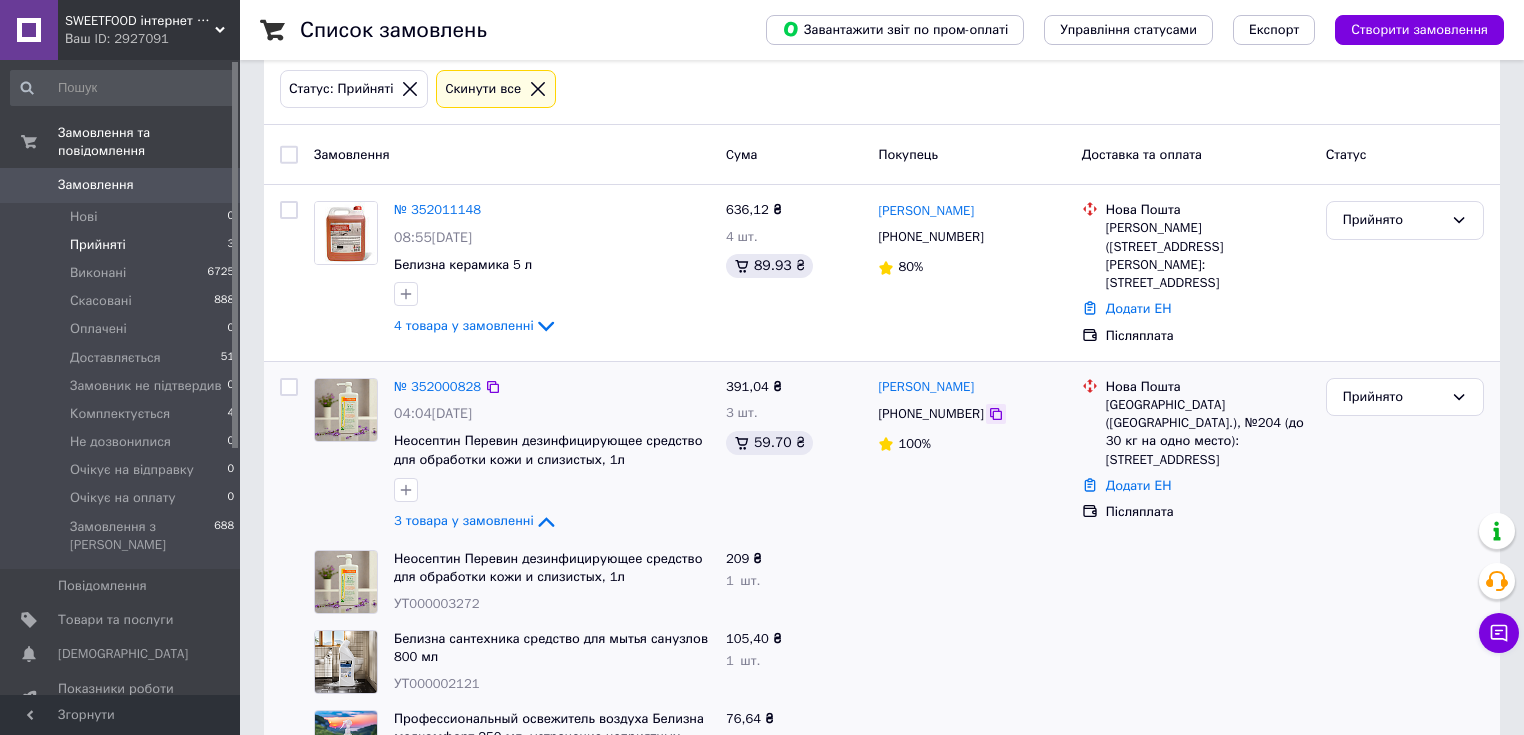 click 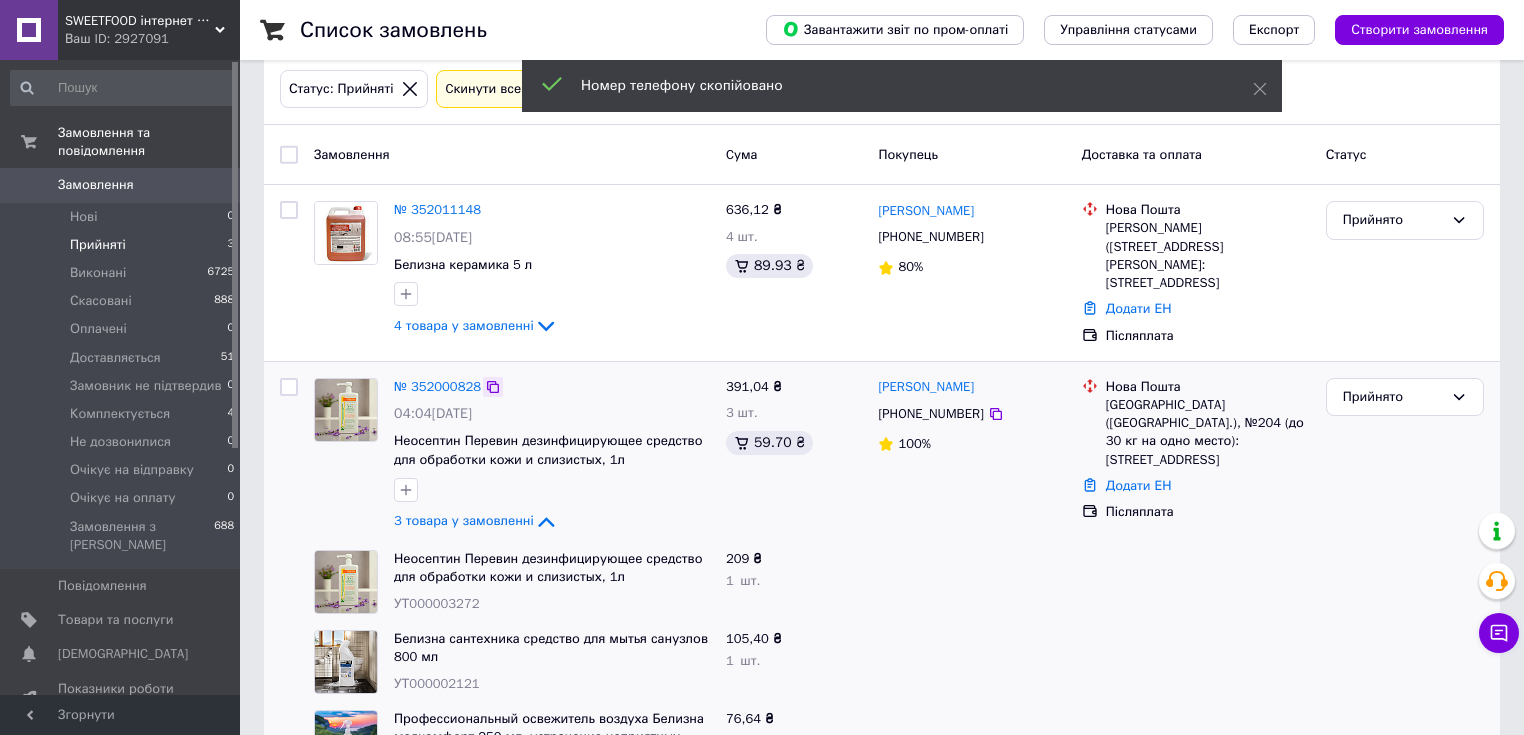 click 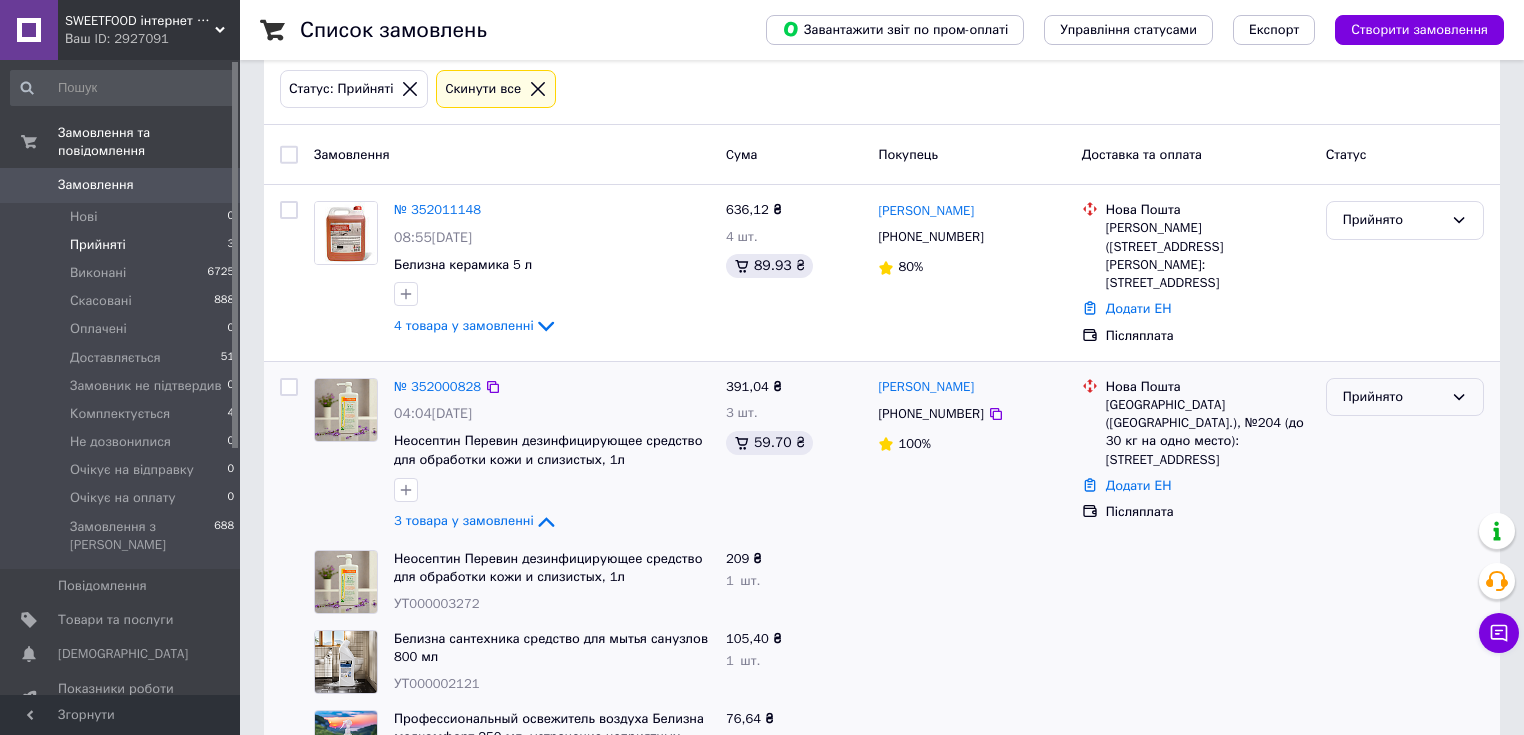 click on "Прийнято" at bounding box center (1393, 397) 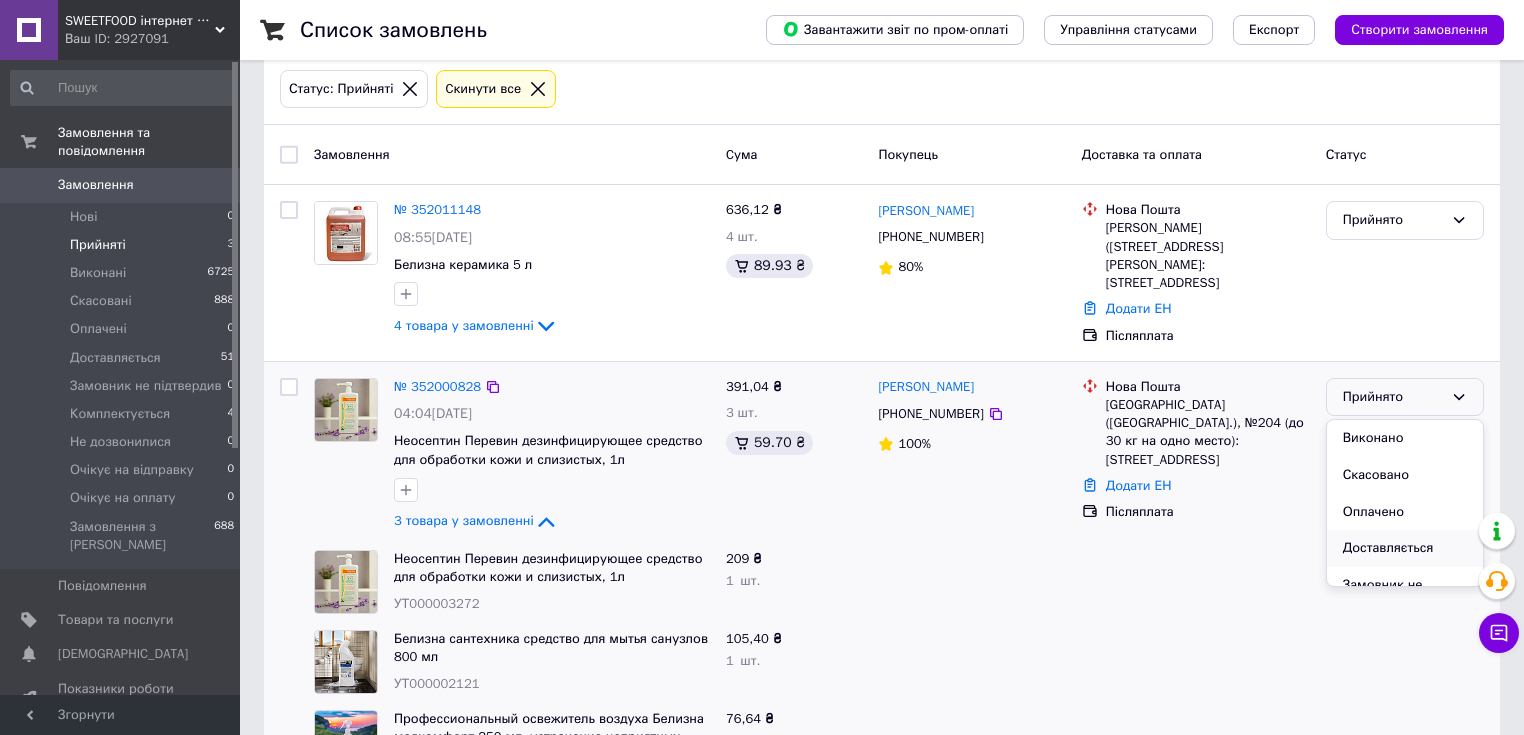 scroll, scrollTop: 80, scrollLeft: 0, axis: vertical 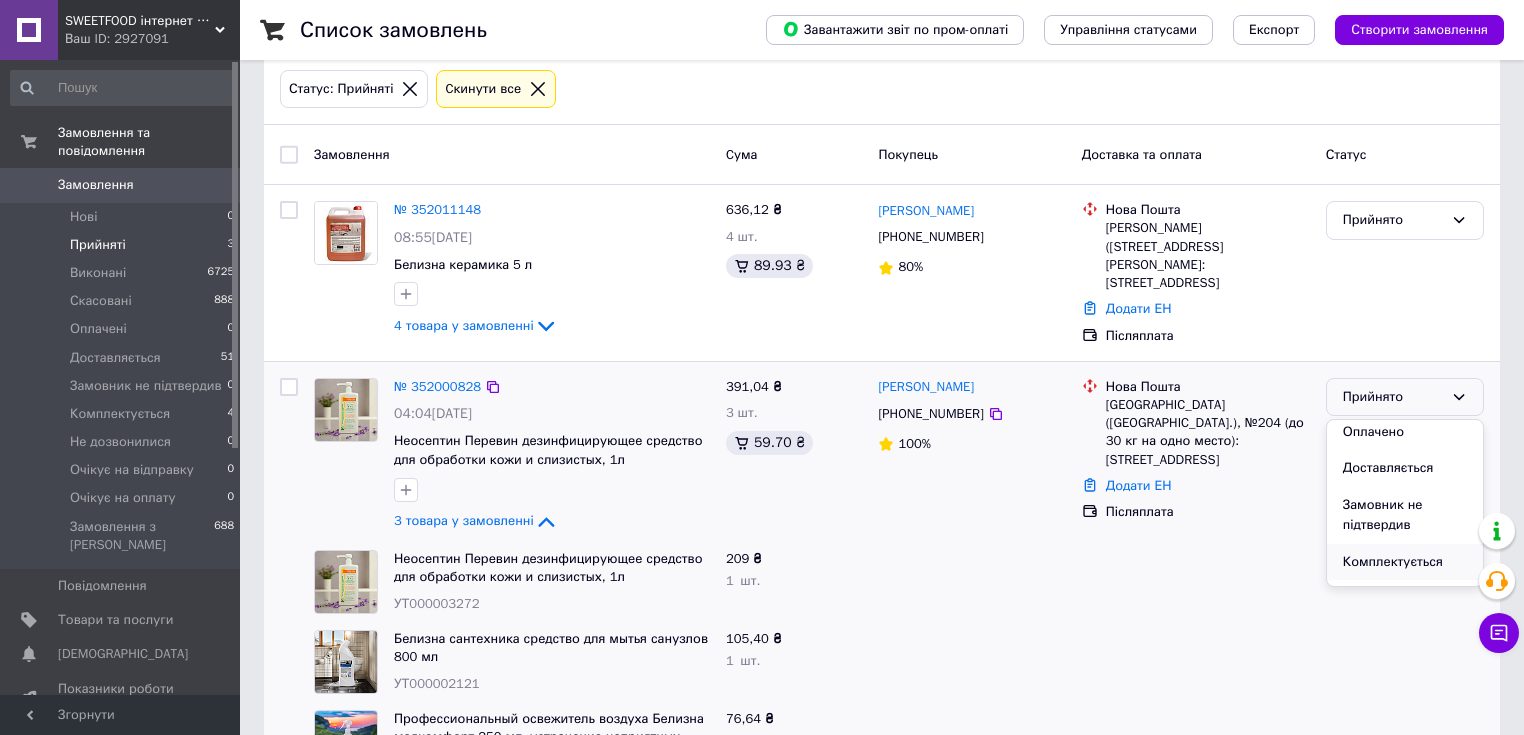 click on "Комплектується" at bounding box center [1405, 562] 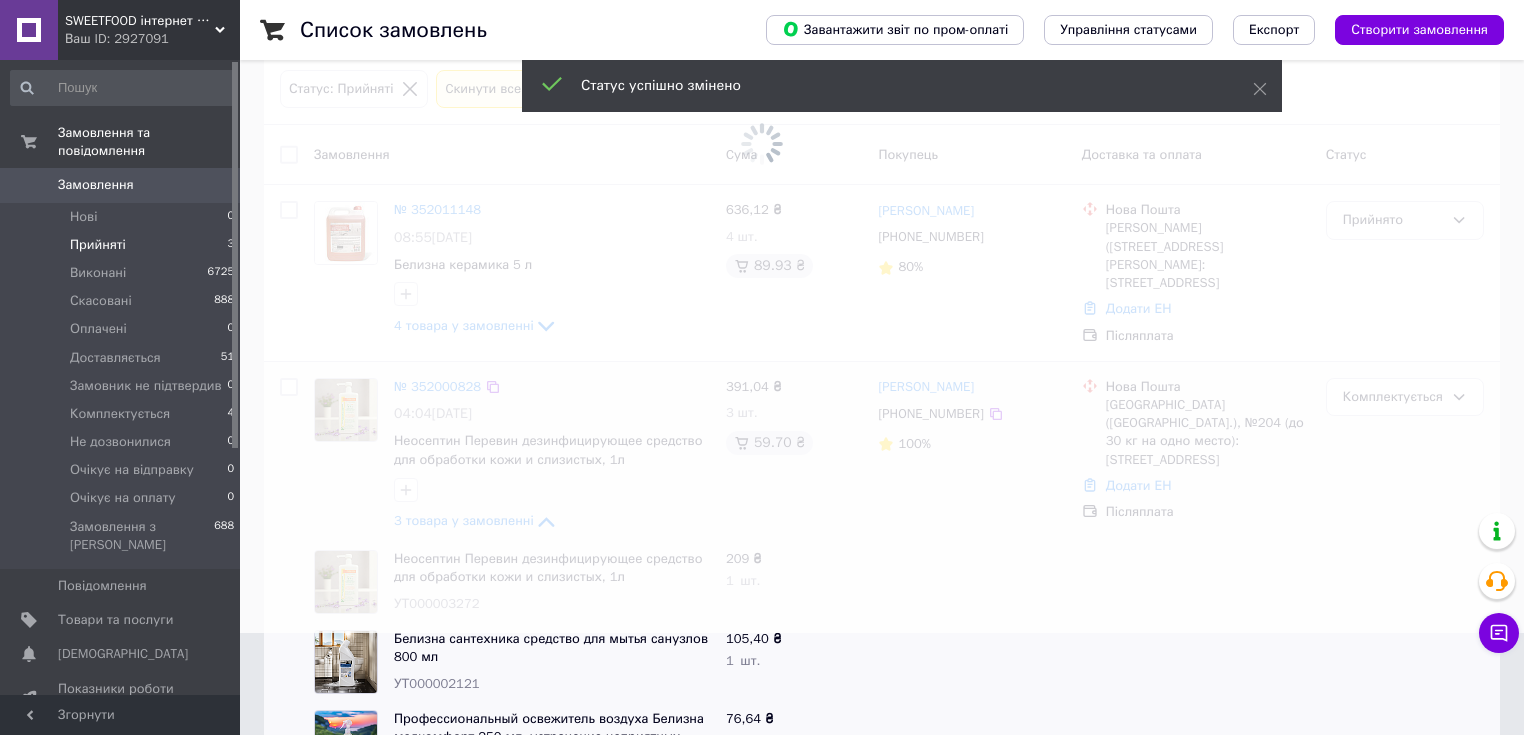 click at bounding box center (762, 265) 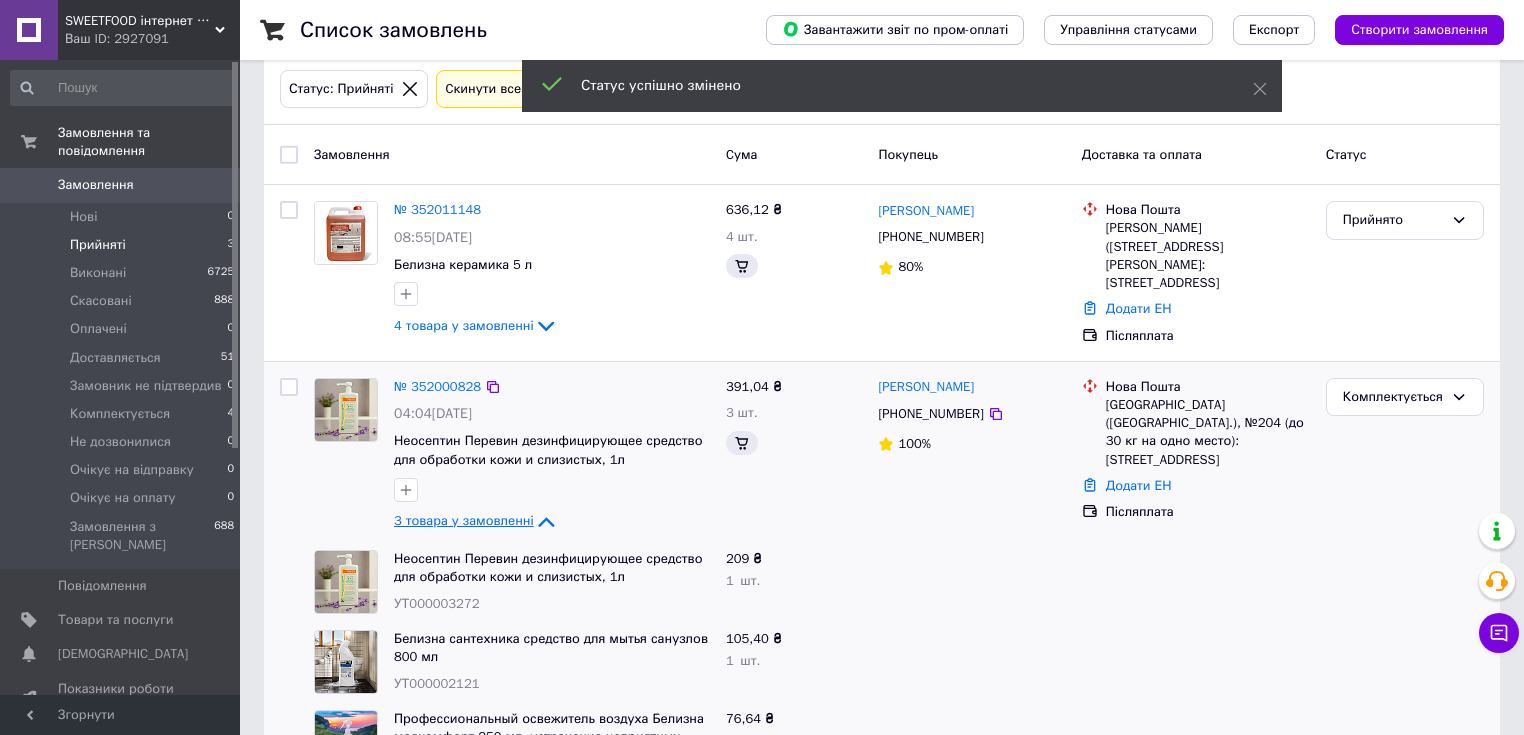 click 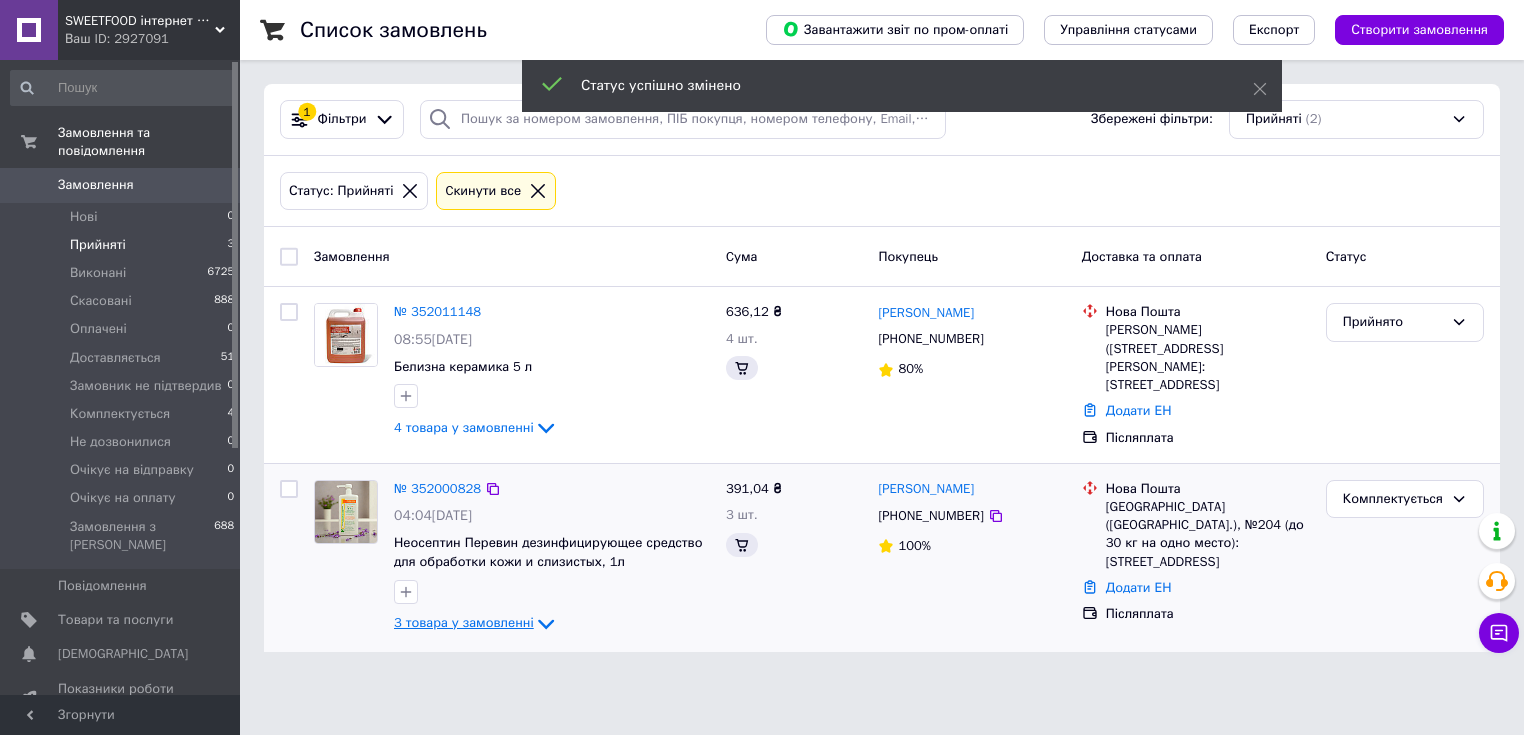 scroll, scrollTop: 0, scrollLeft: 0, axis: both 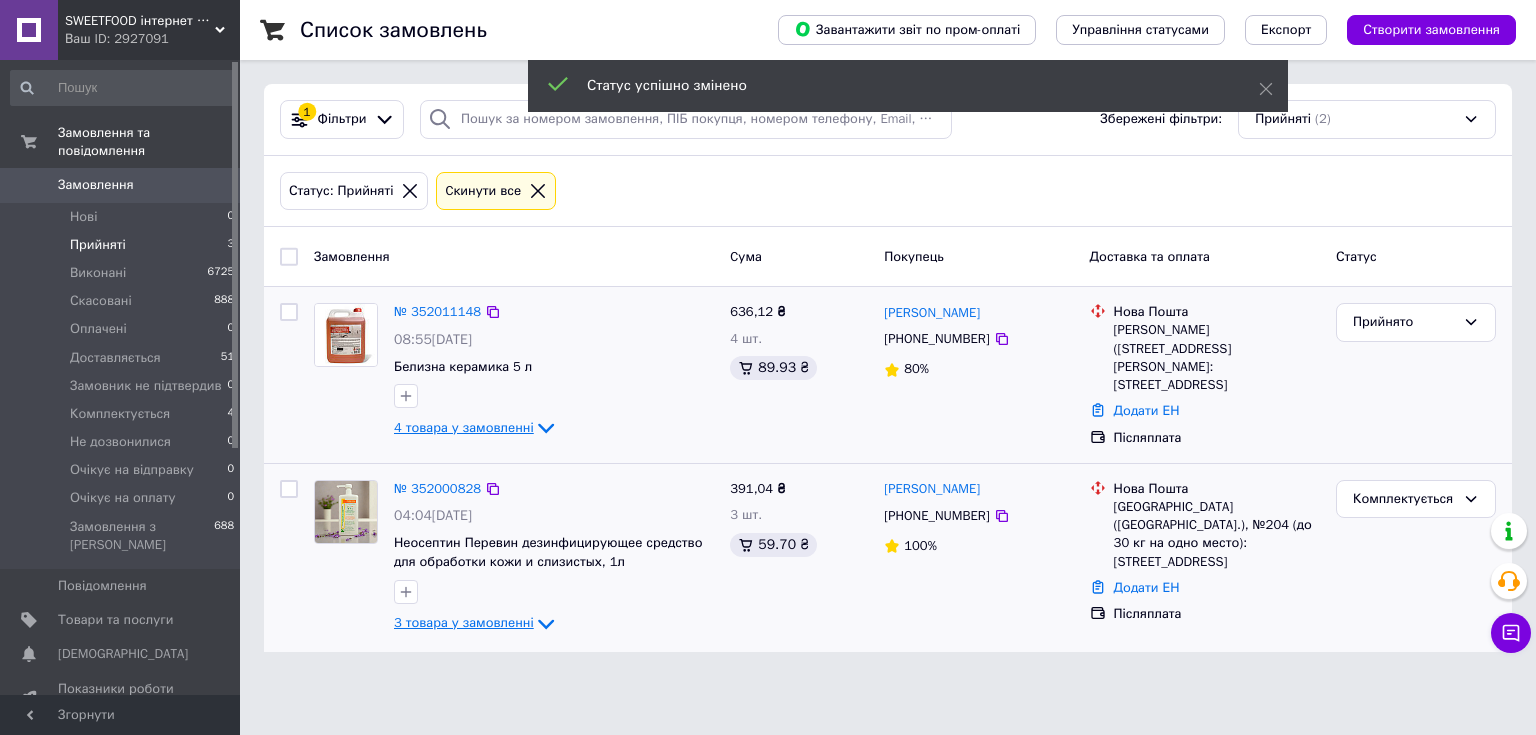 click on "4 товара у замовленні" at bounding box center (464, 427) 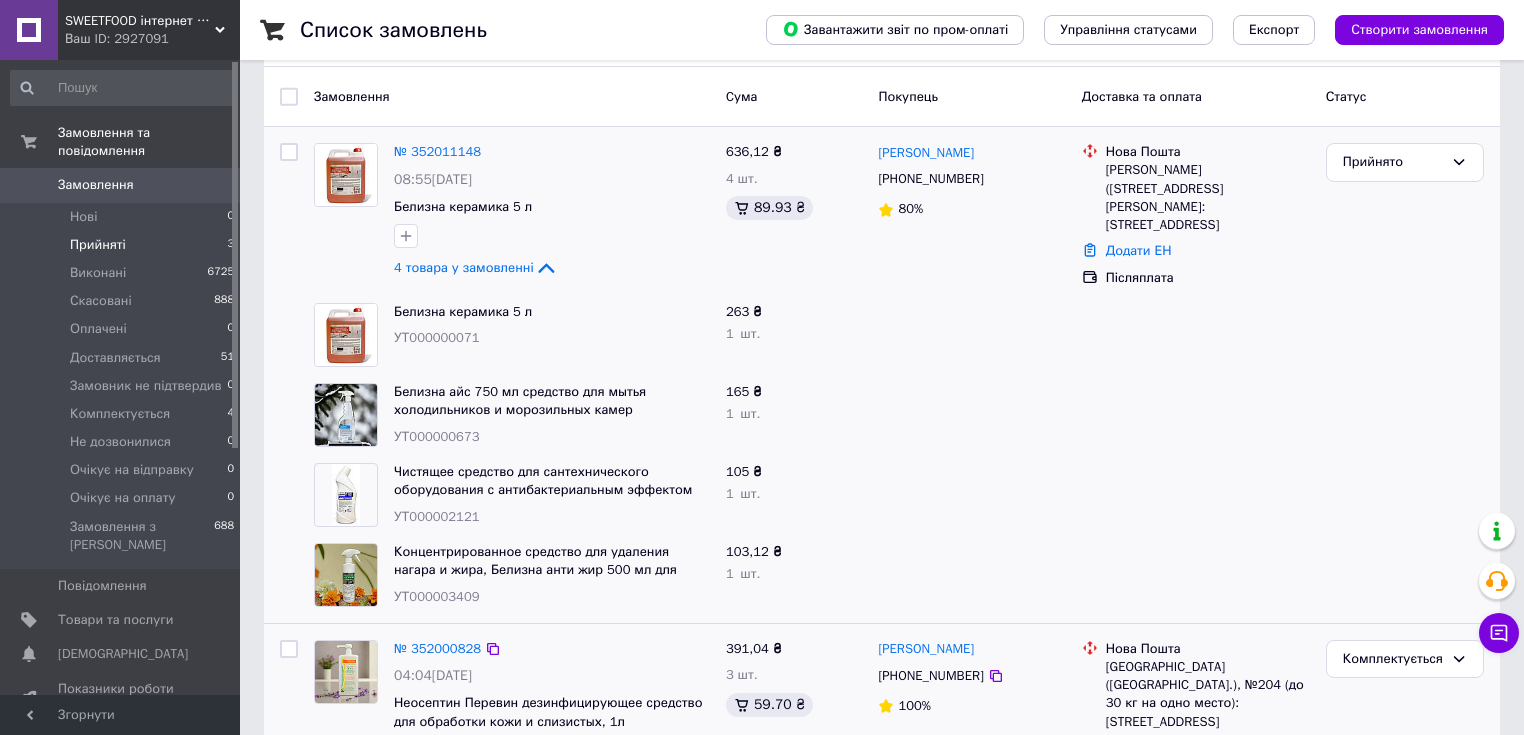 scroll, scrollTop: 240, scrollLeft: 0, axis: vertical 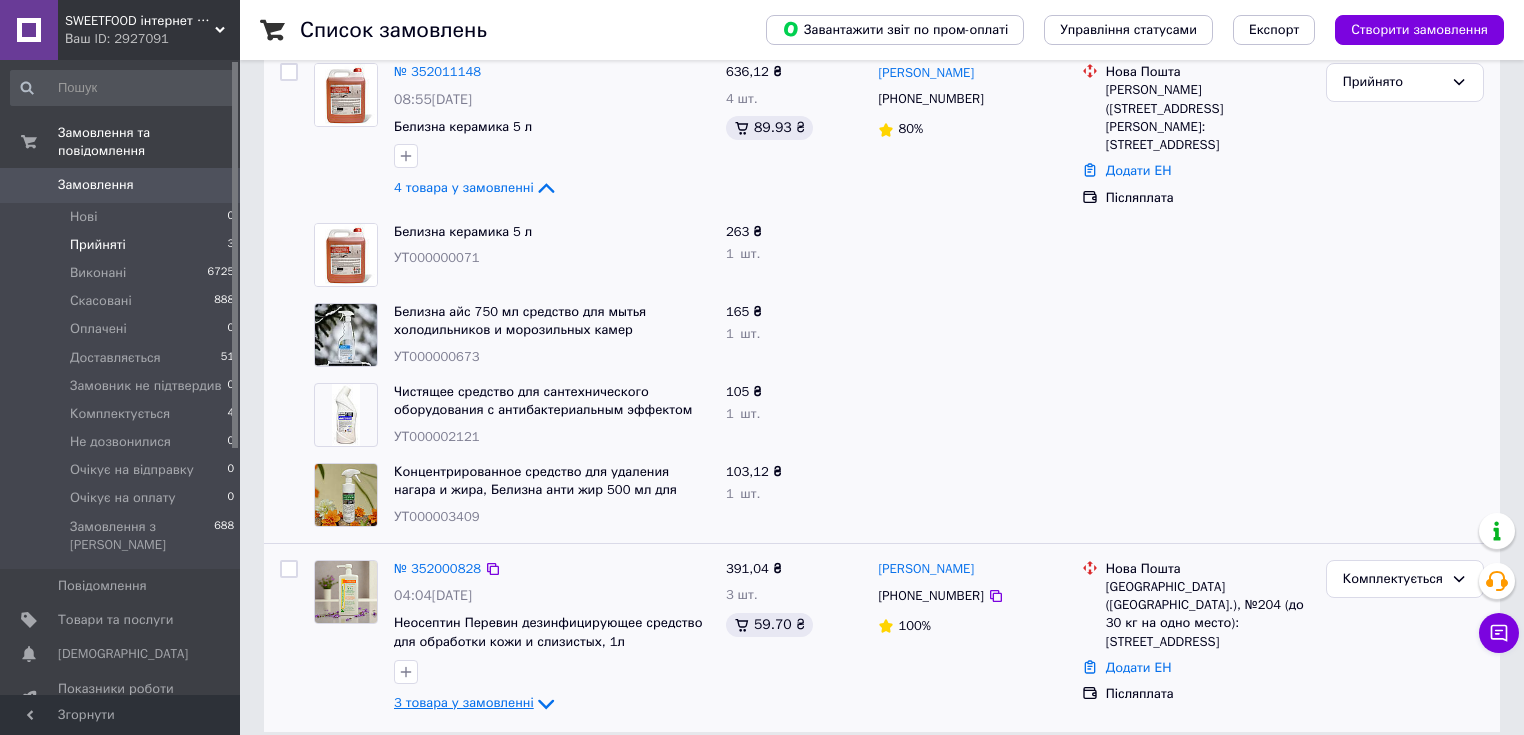 drag, startPoint x: 980, startPoint y: 102, endPoint x: 973, endPoint y: 112, distance: 12.206555 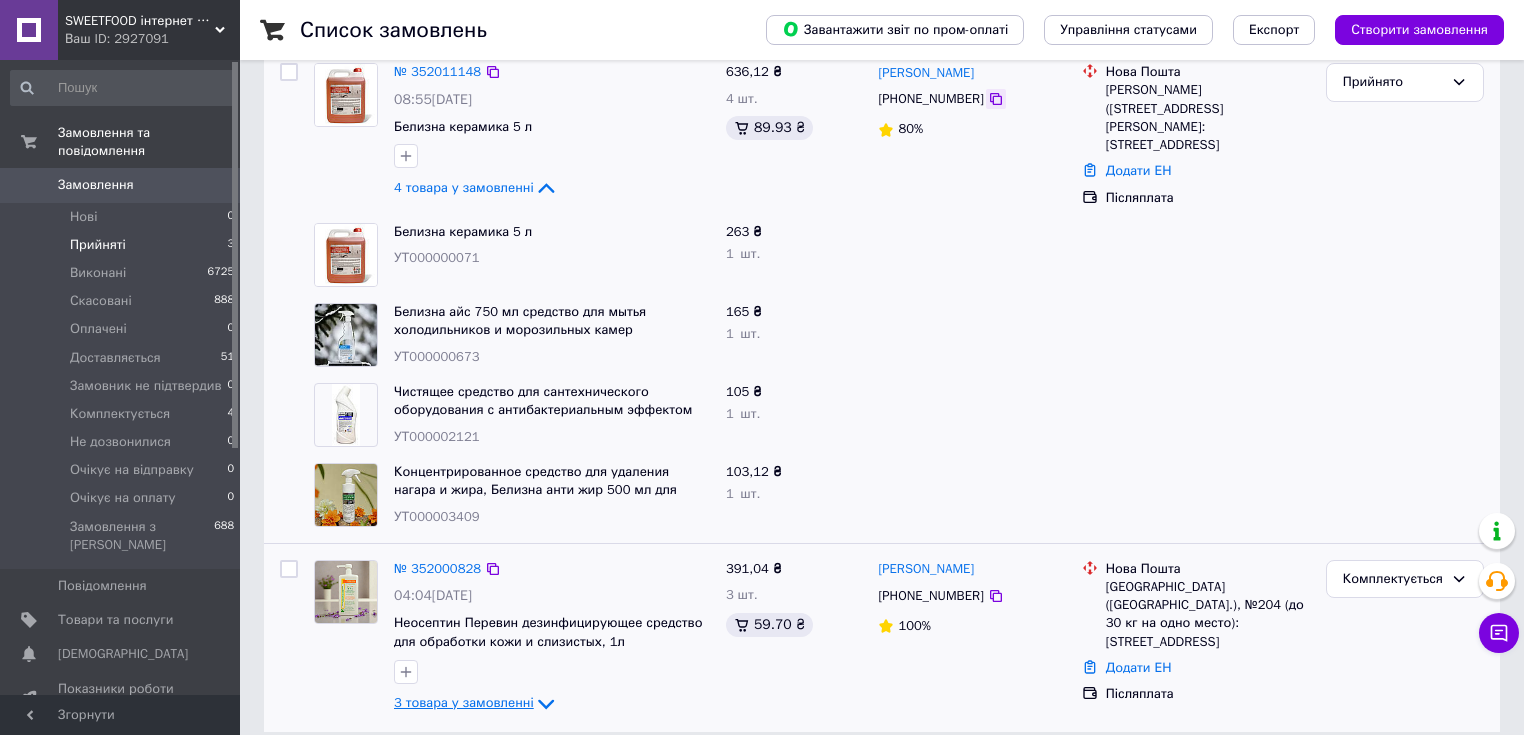 click 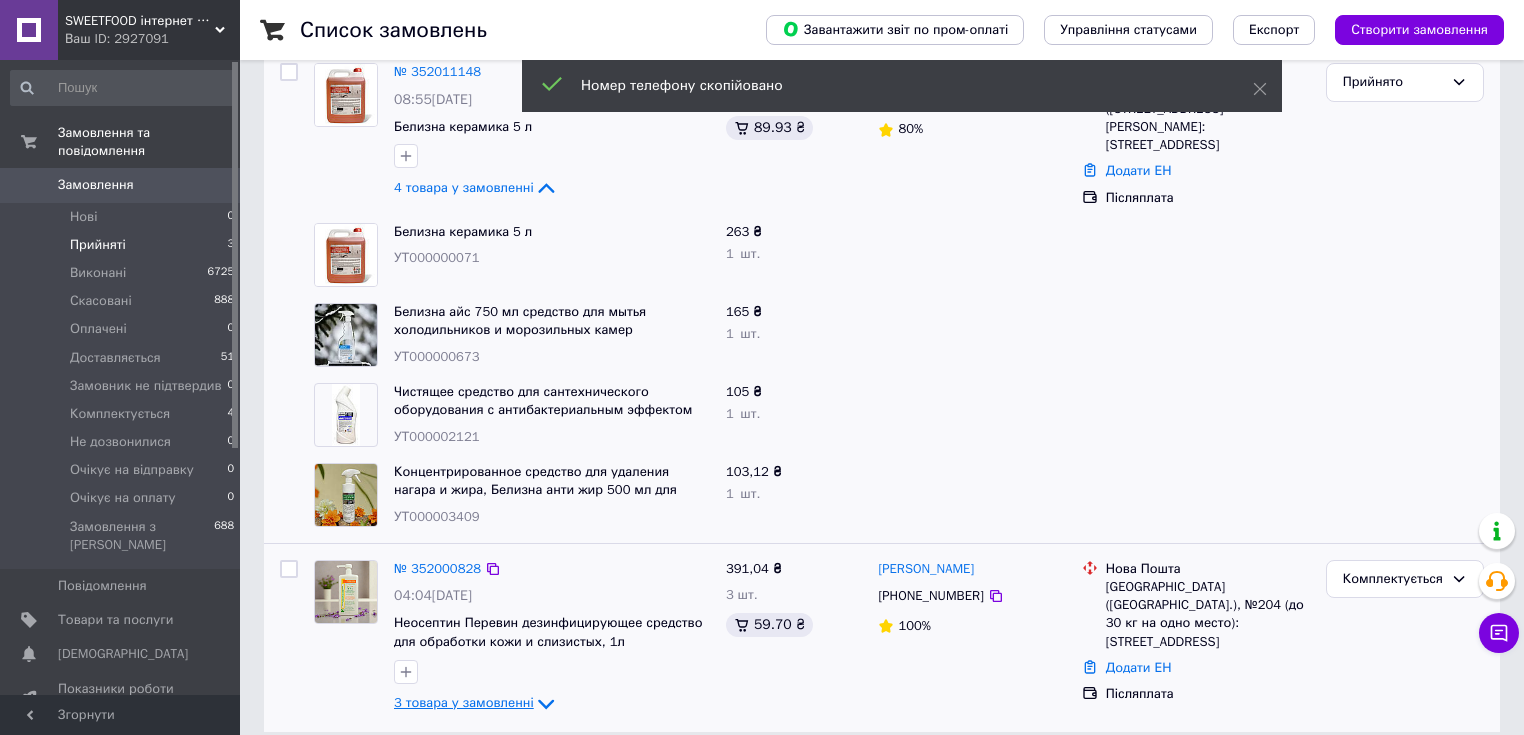 scroll, scrollTop: 80, scrollLeft: 0, axis: vertical 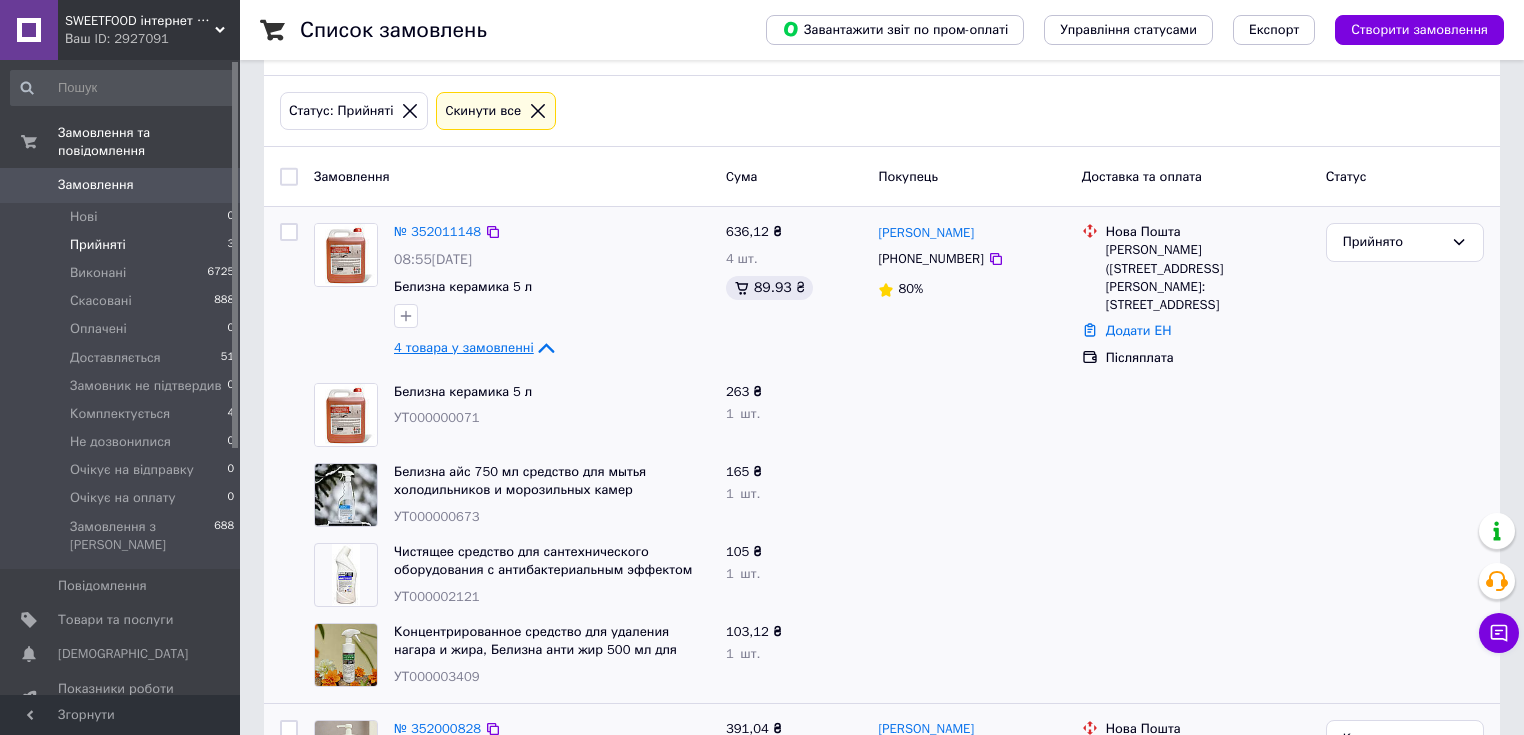 click on "4 товара у замовленні" at bounding box center (464, 347) 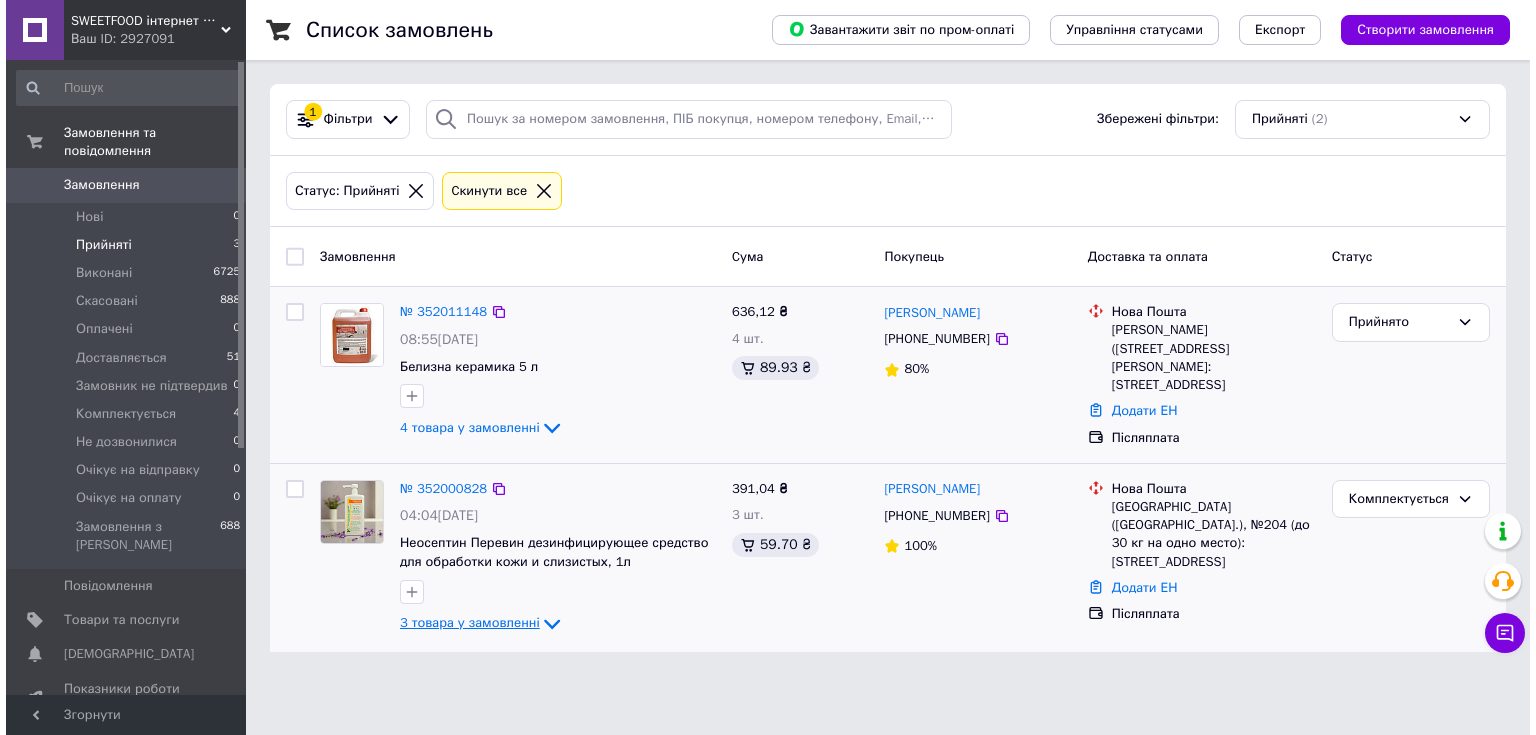 scroll, scrollTop: 0, scrollLeft: 0, axis: both 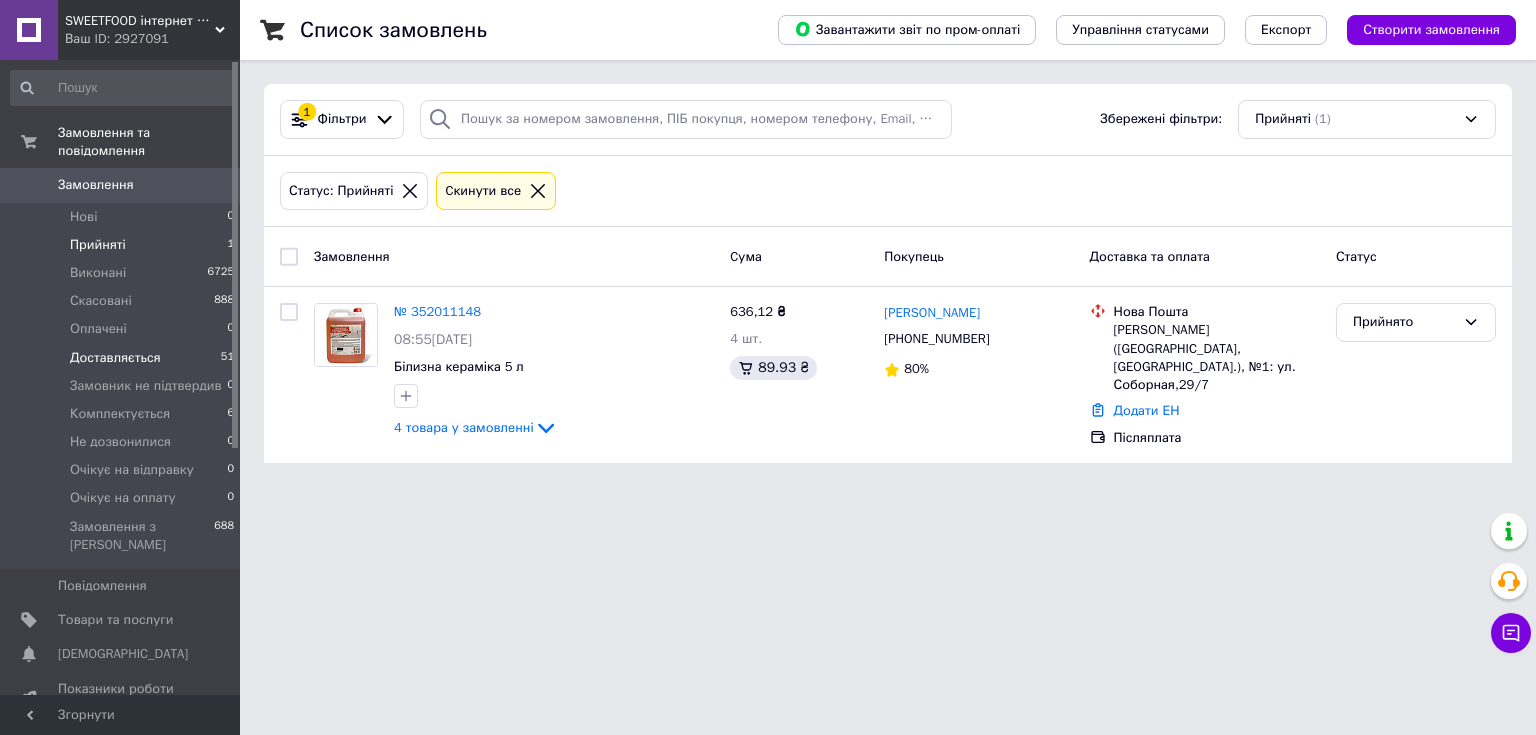 click on "Доставляється 51" at bounding box center (123, 358) 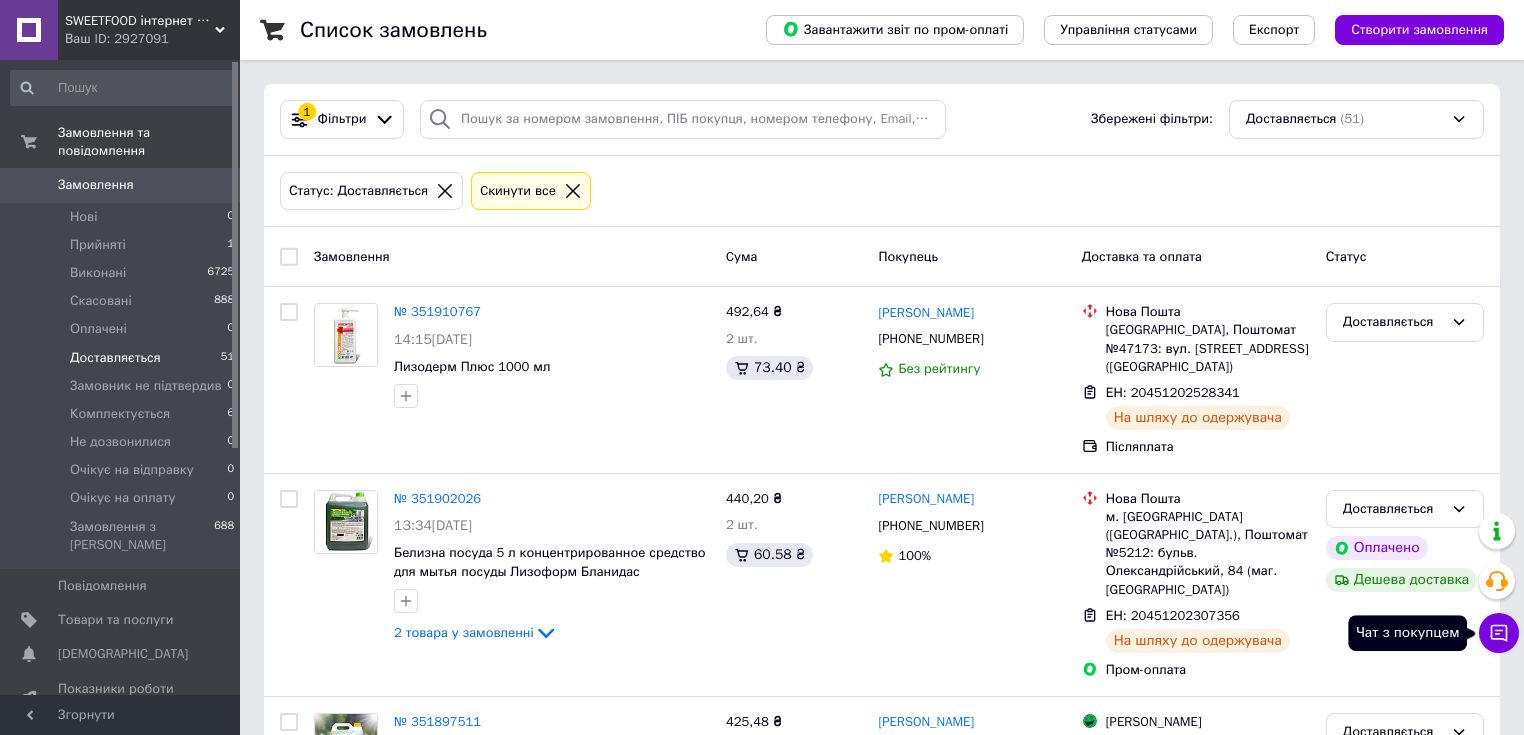 click on "Чат з покупцем" at bounding box center [1499, 633] 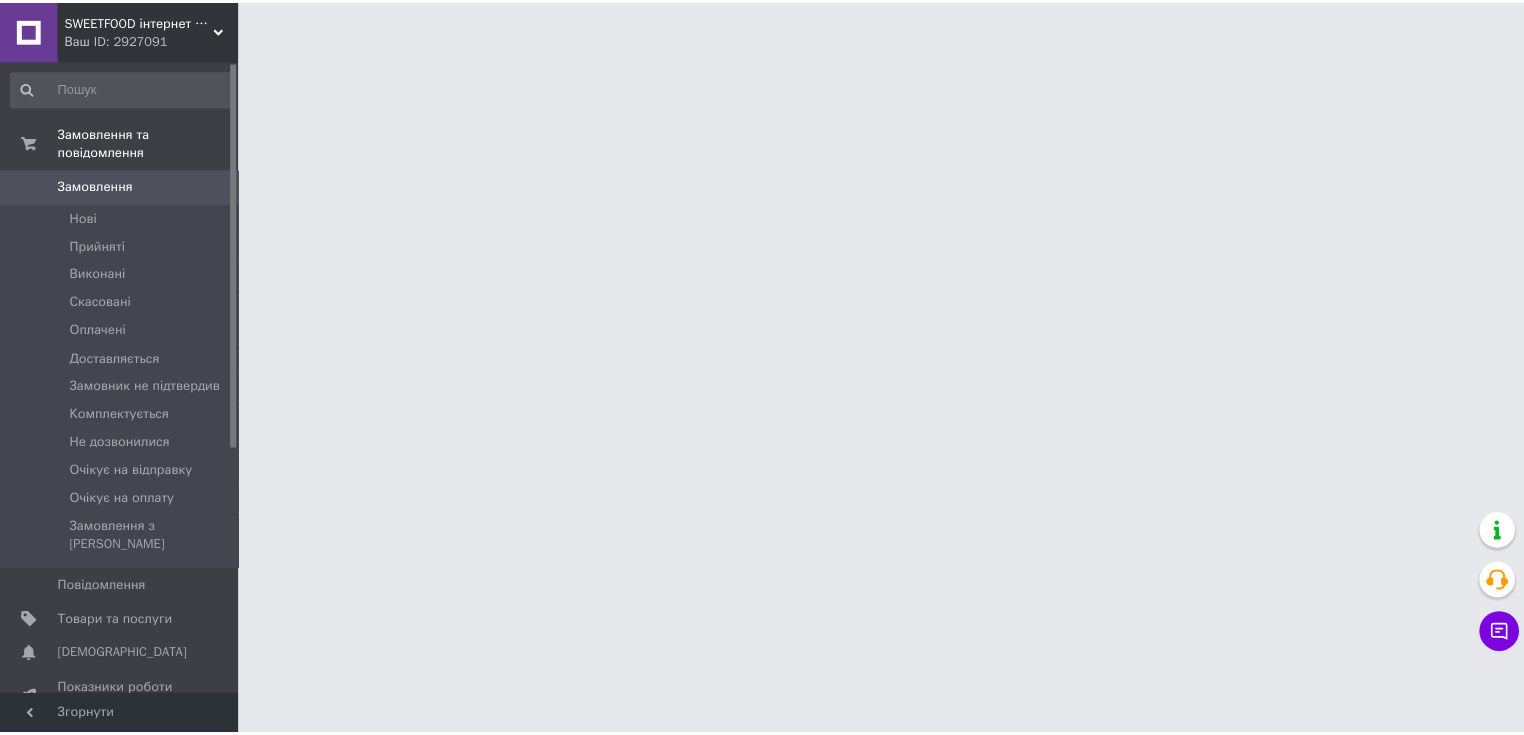 scroll, scrollTop: 0, scrollLeft: 0, axis: both 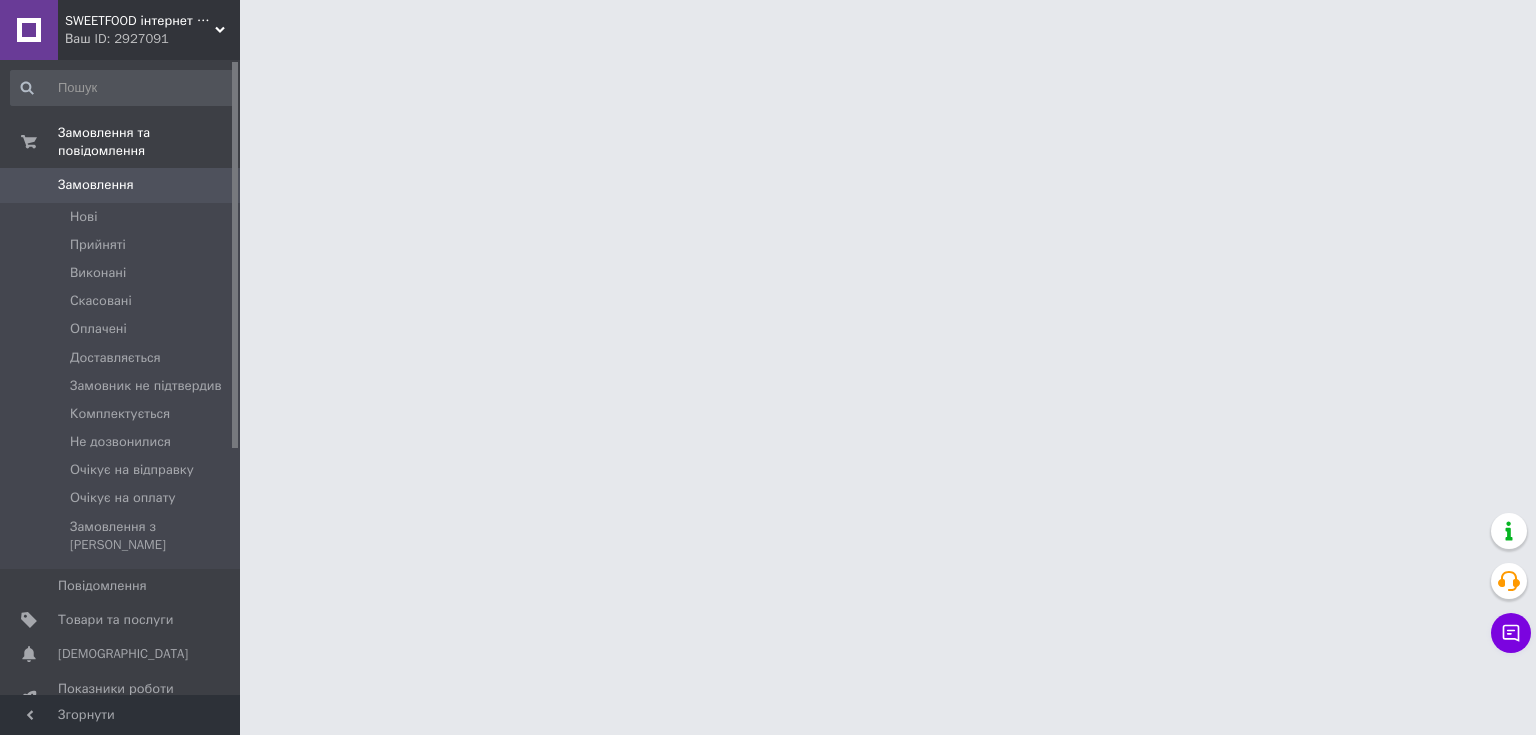 click on "SWEETFOOD інтернет магазин Ваш ID: 2927091 Сайт SWEETFOOD інтернет магазин Кабінет покупця Перевірити стан системи Сторінка на порталі Покупець Довідка Вийти Замовлення та повідомлення Замовлення 0 Нові Прийняті Виконані Скасовані Оплачені Доставляється Замовник не підтвердив Комплектується Не дозвонилися Очікує на відправку Очікує на оплату Замовлення з Розетки Повідомлення 0 Товари та послуги Сповіщення 0 0 Показники роботи компанії Панель управління Відгуки Клієнти Каталог ProSale Аналітика Управління сайтом" at bounding box center [768, 25] 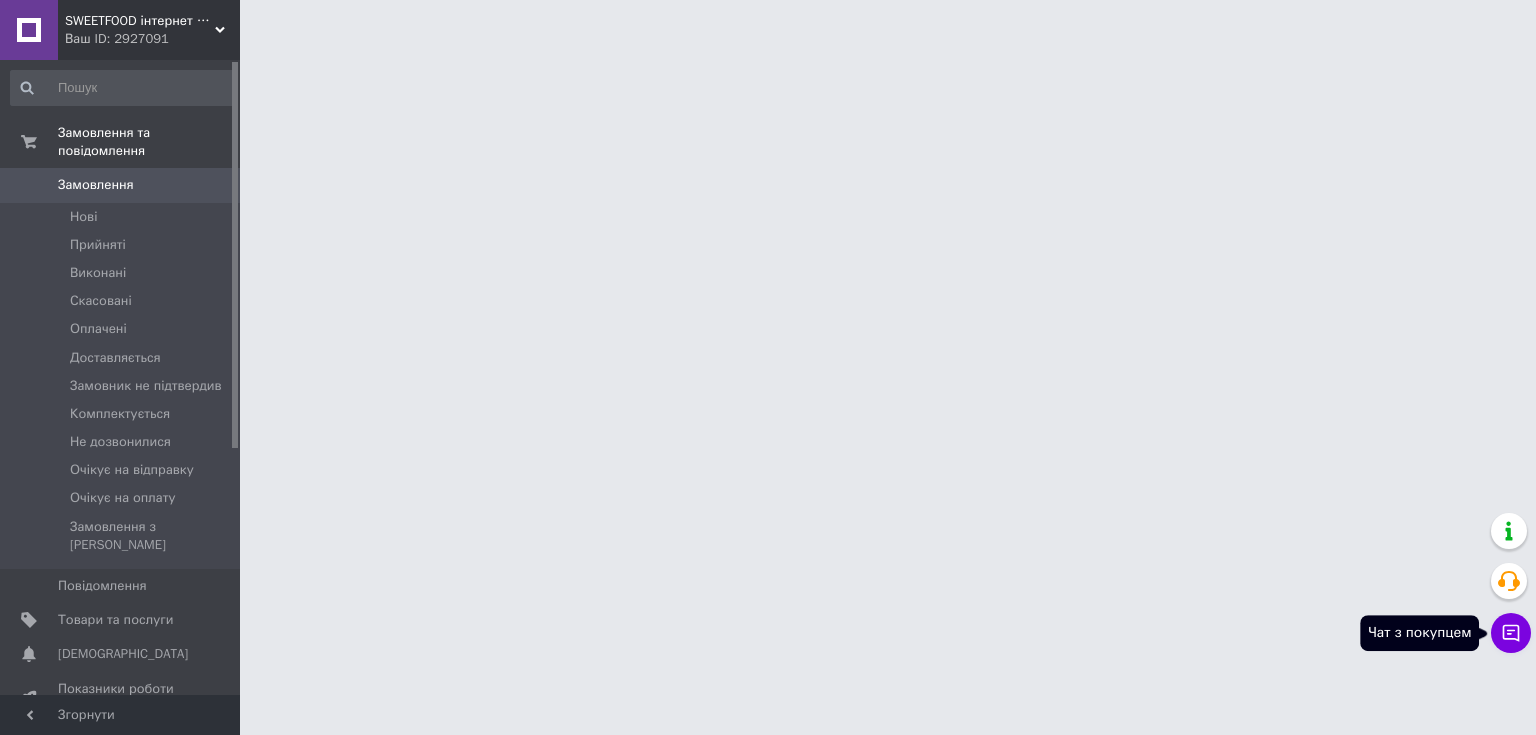 click on "Чат з покупцем" at bounding box center [1511, 633] 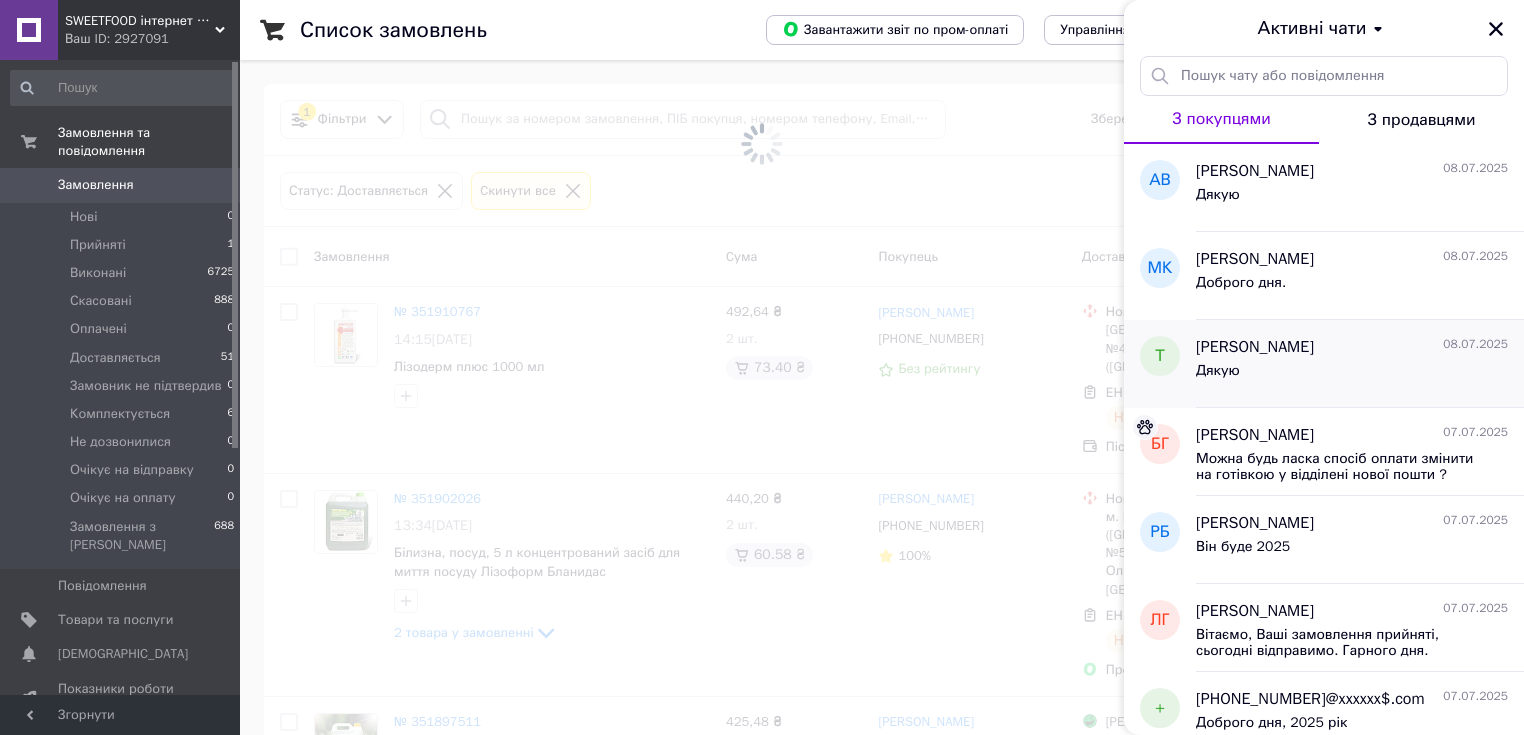 click on "Дякую" at bounding box center (1352, 375) 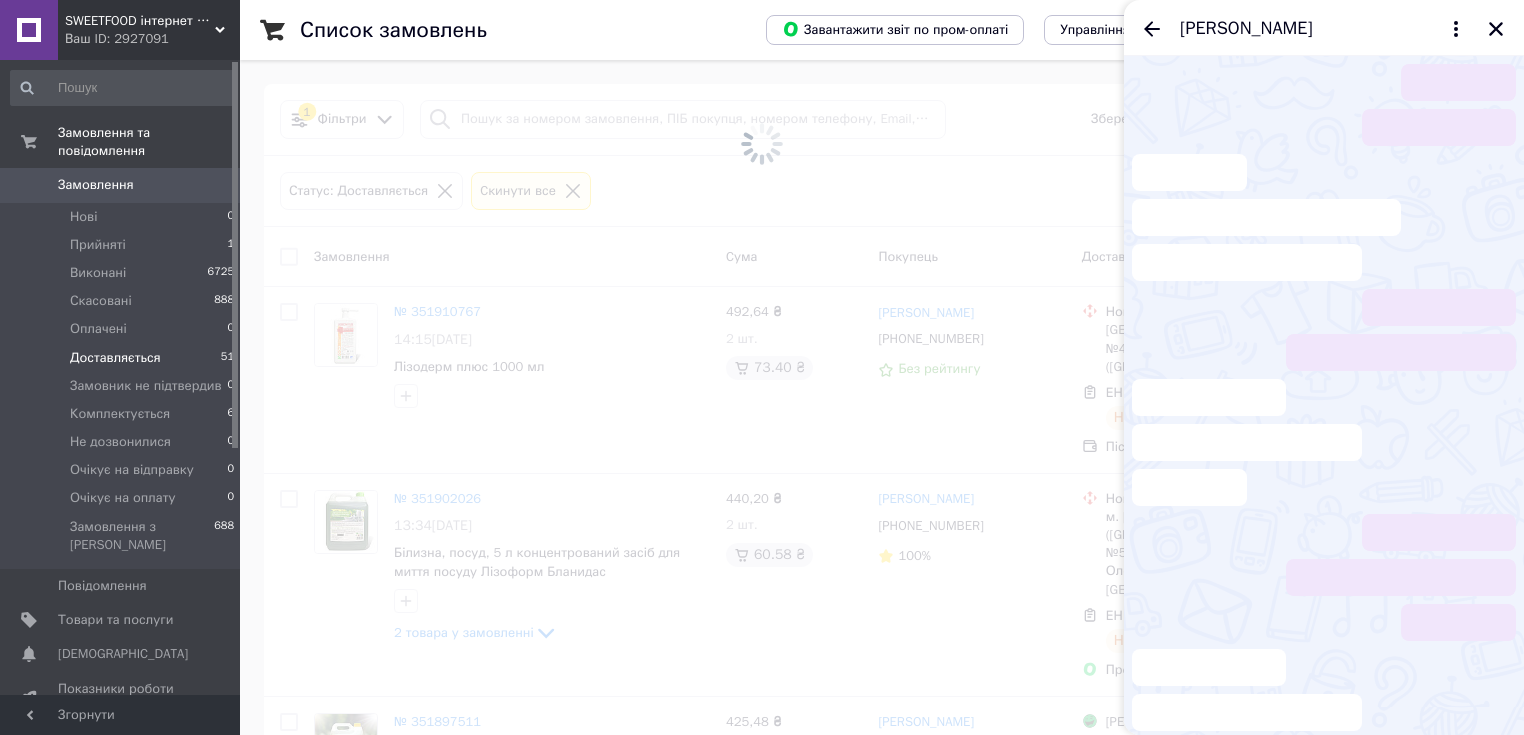 scroll, scrollTop: 842, scrollLeft: 0, axis: vertical 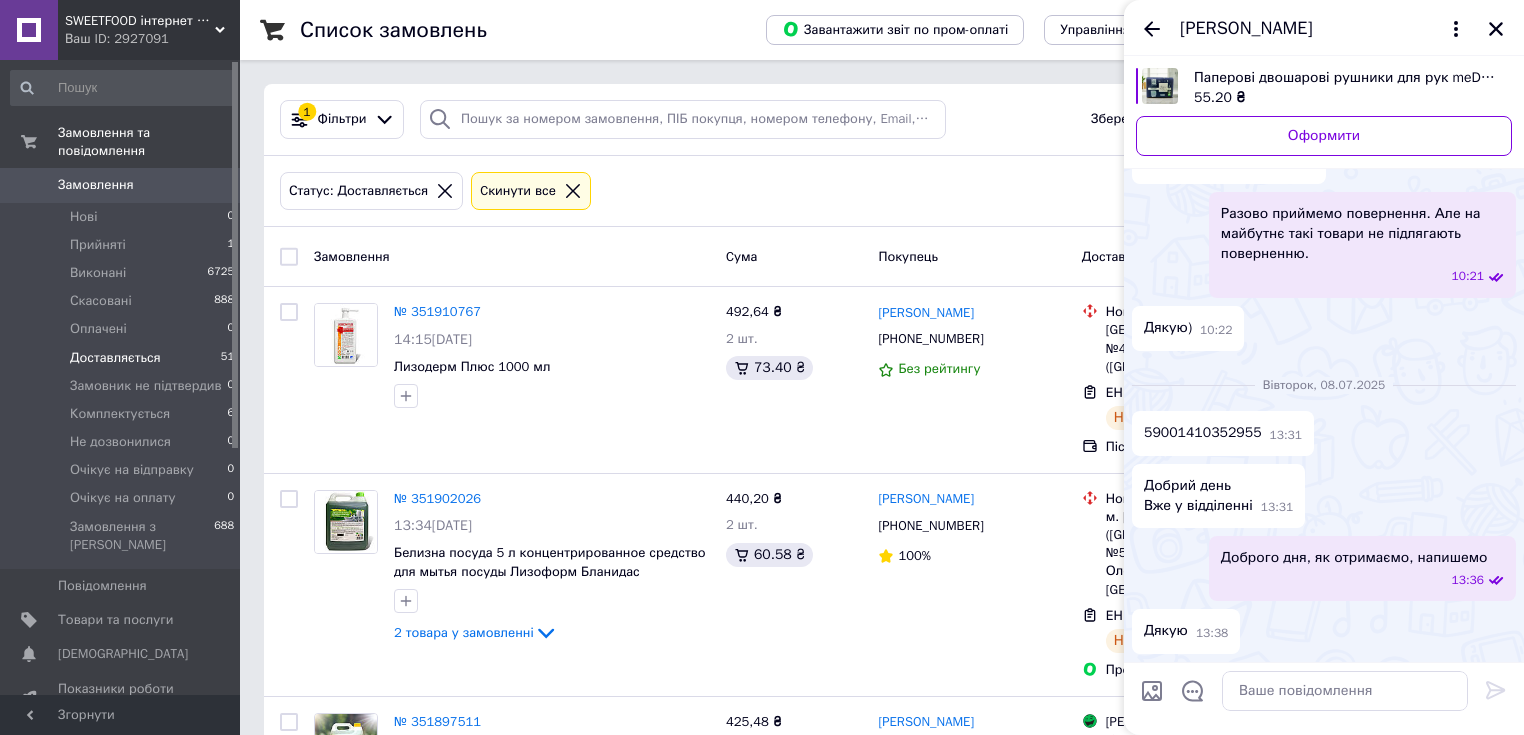click at bounding box center [1345, 691] 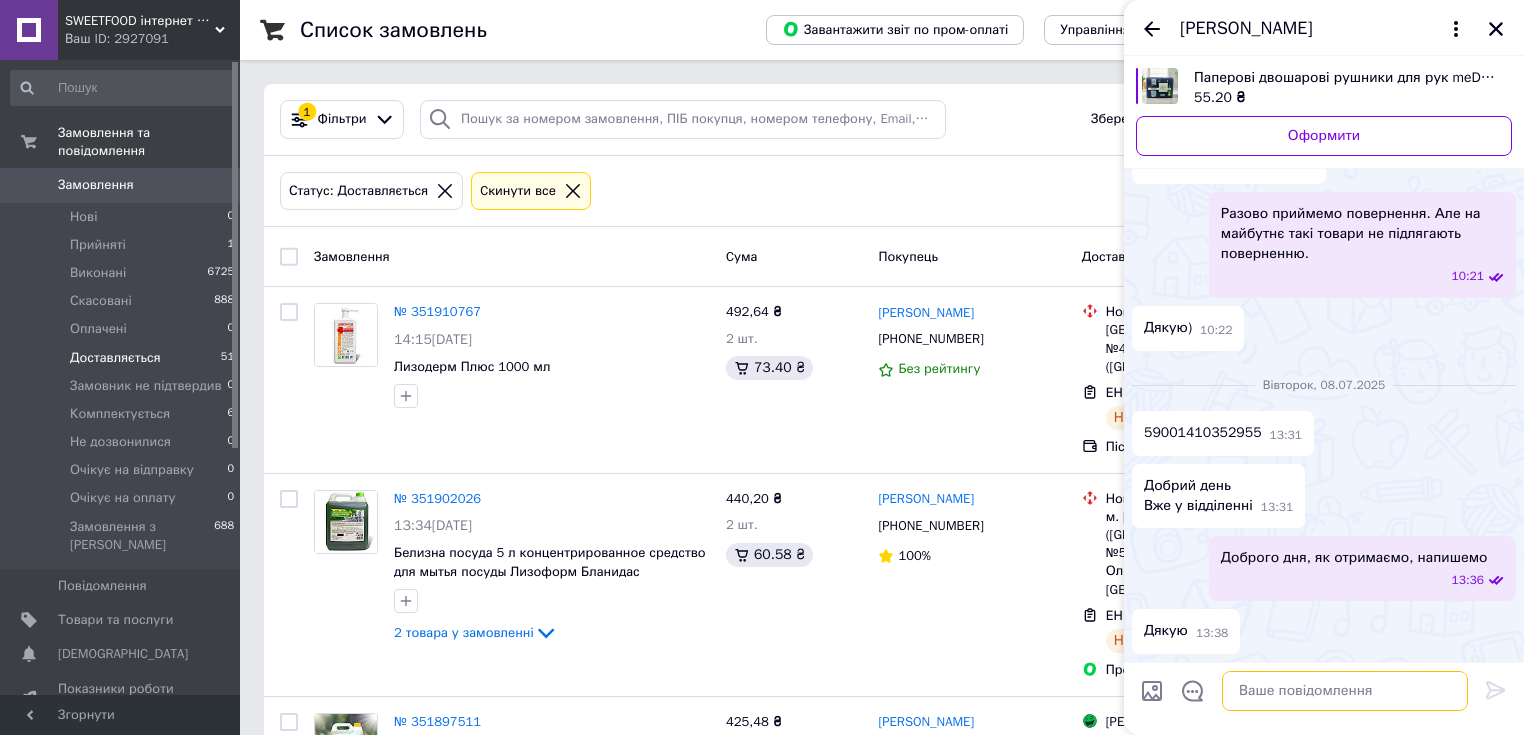 click at bounding box center (1345, 691) 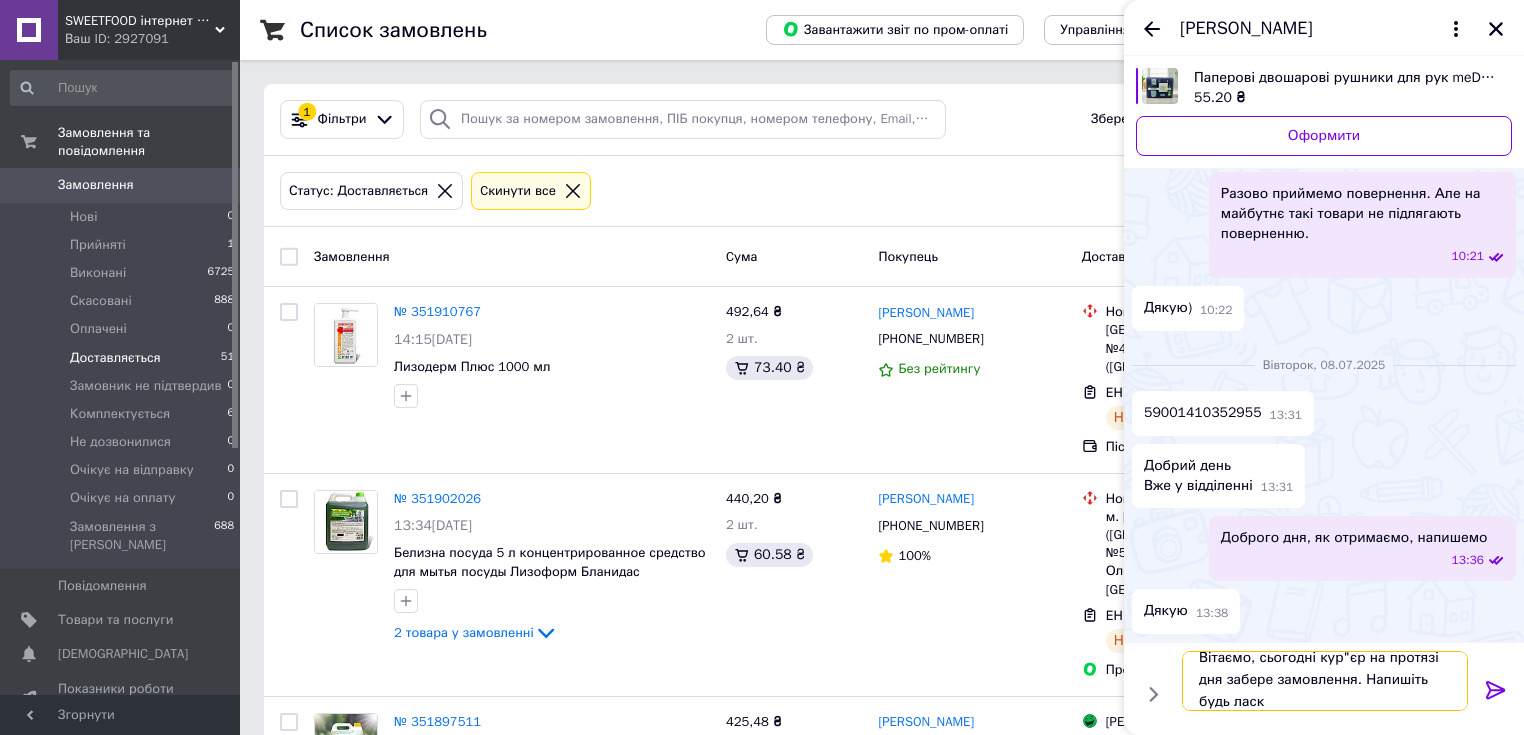 scroll, scrollTop: 1, scrollLeft: 0, axis: vertical 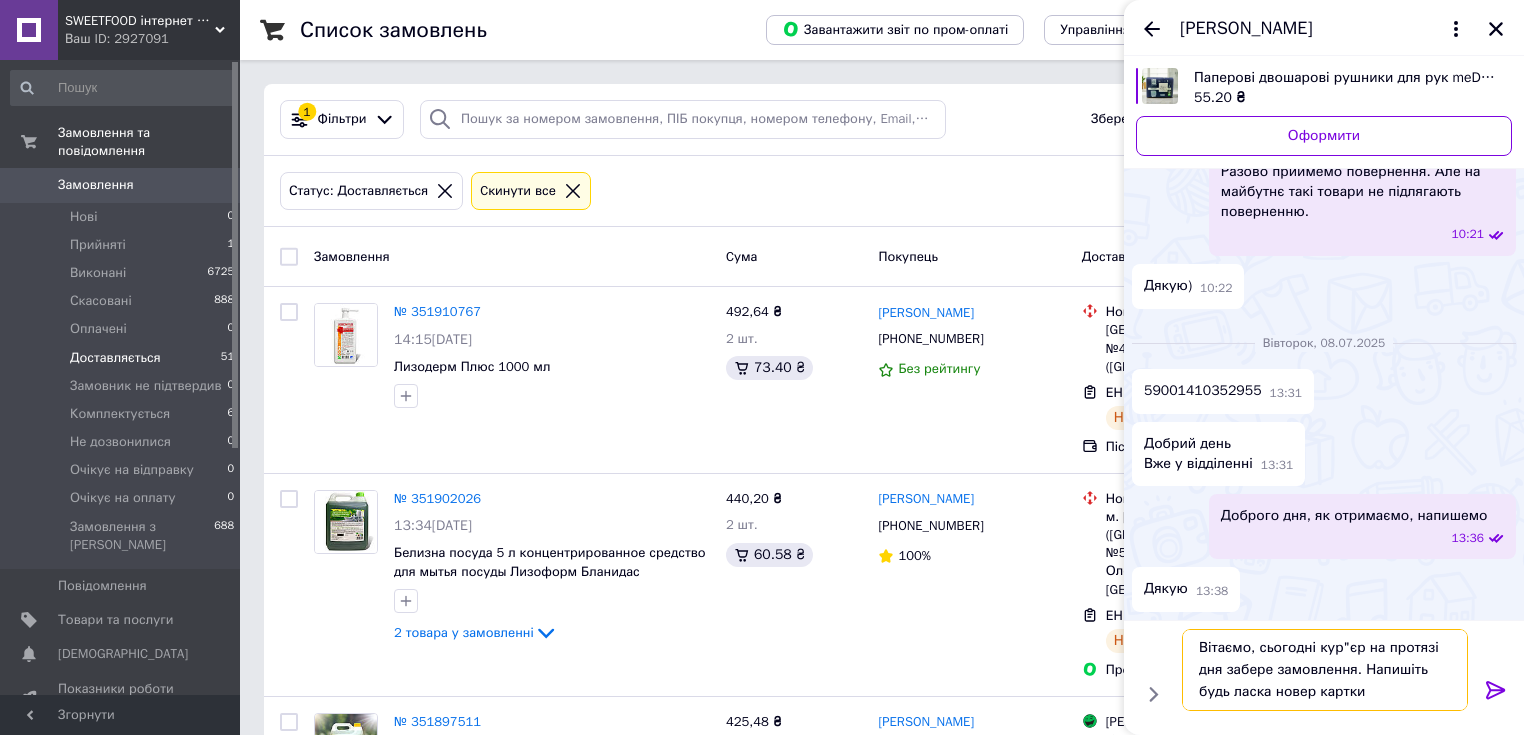 type on "Вітаємо, сьогодні кур"єр на протязі дня забере замовлення. Напишіть будь ласка новер картки" 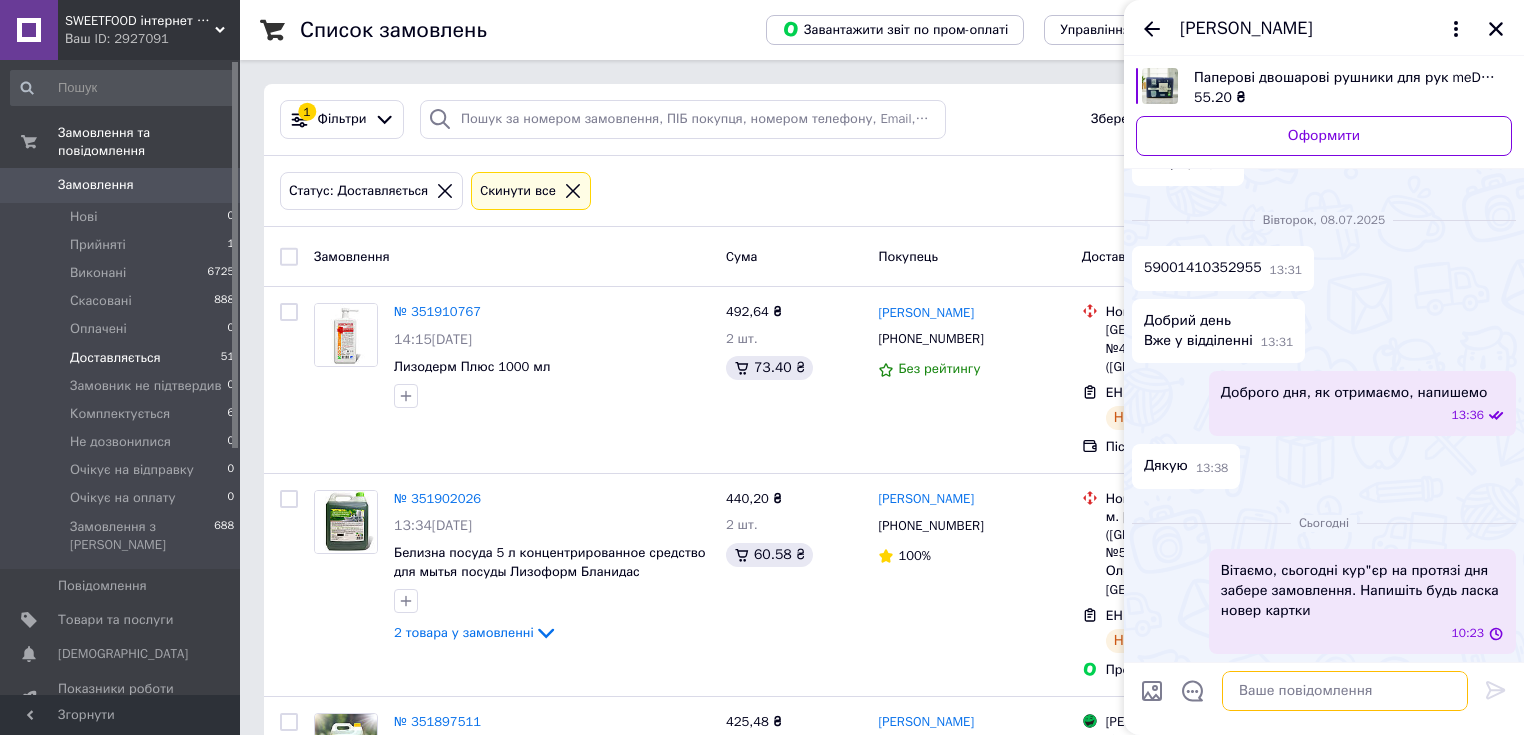 scroll, scrollTop: 0, scrollLeft: 0, axis: both 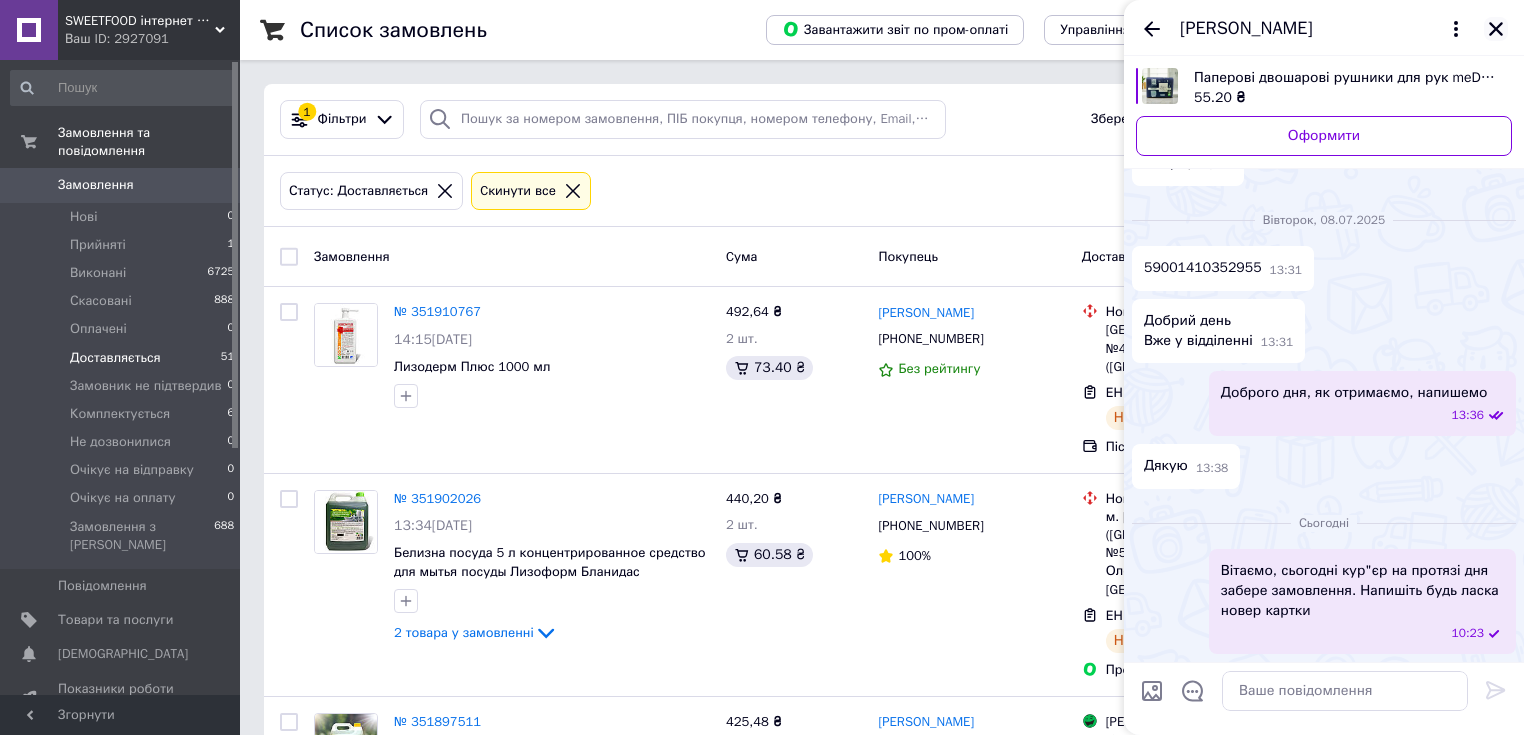 click 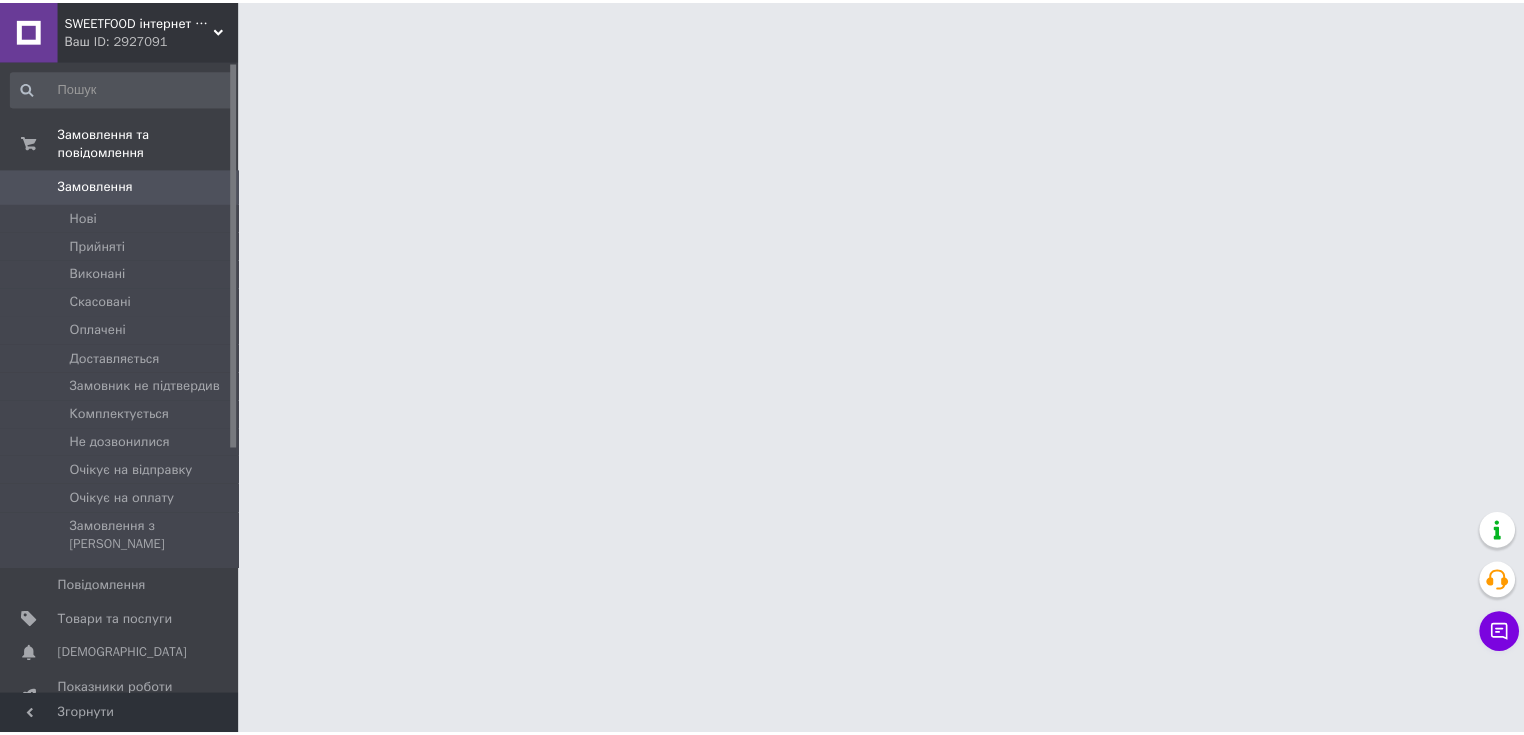 scroll, scrollTop: 0, scrollLeft: 0, axis: both 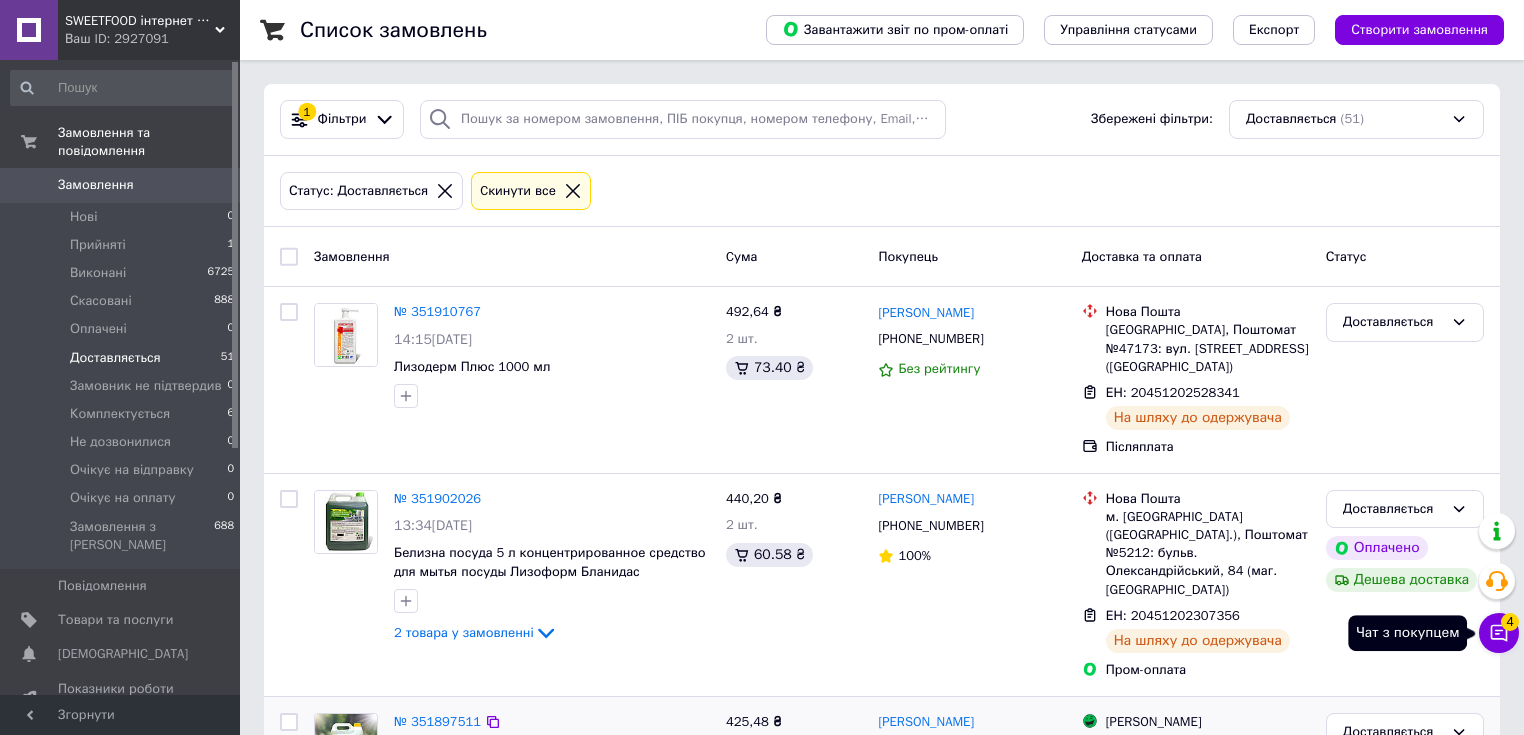 drag, startPoint x: 1500, startPoint y: 647, endPoint x: 1492, endPoint y: 670, distance: 24.351591 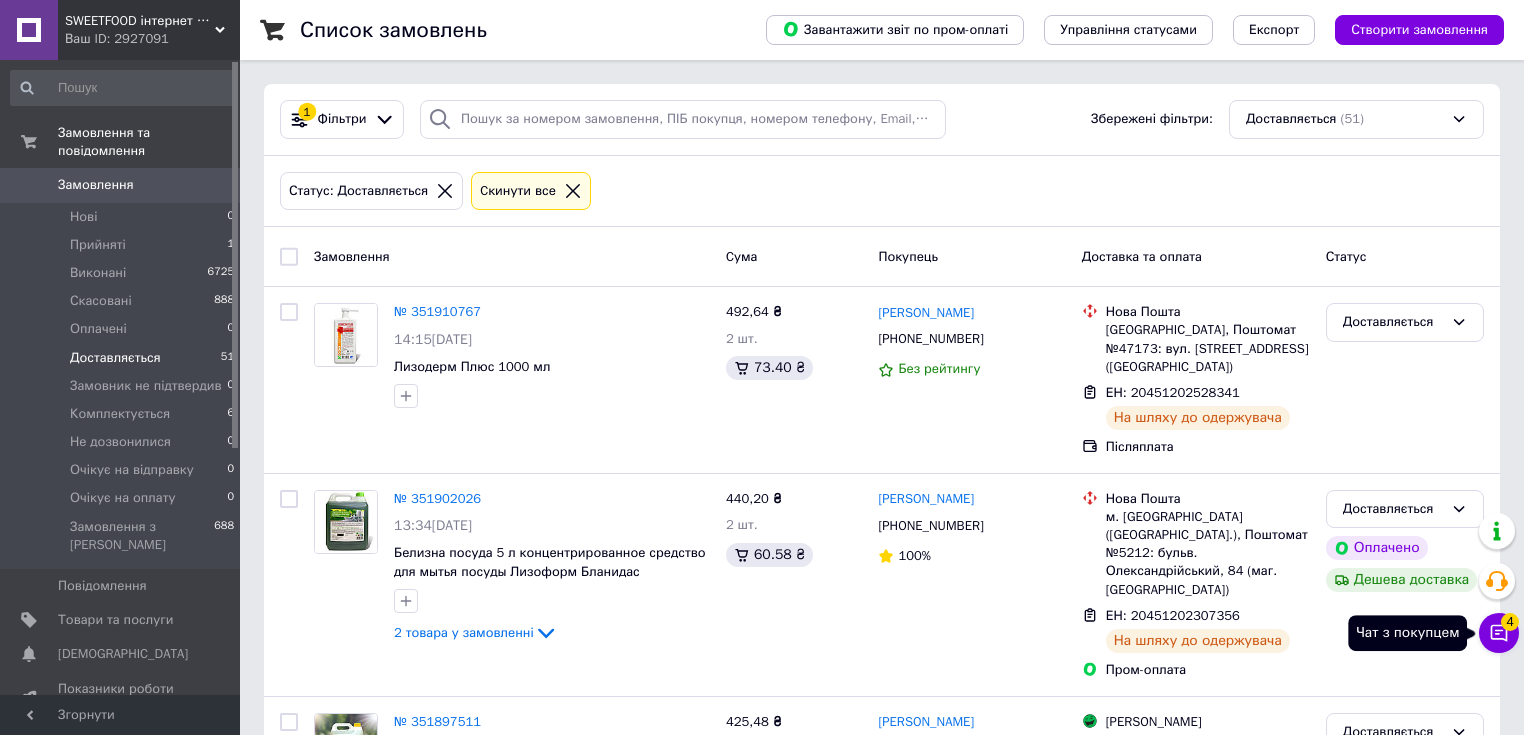 click 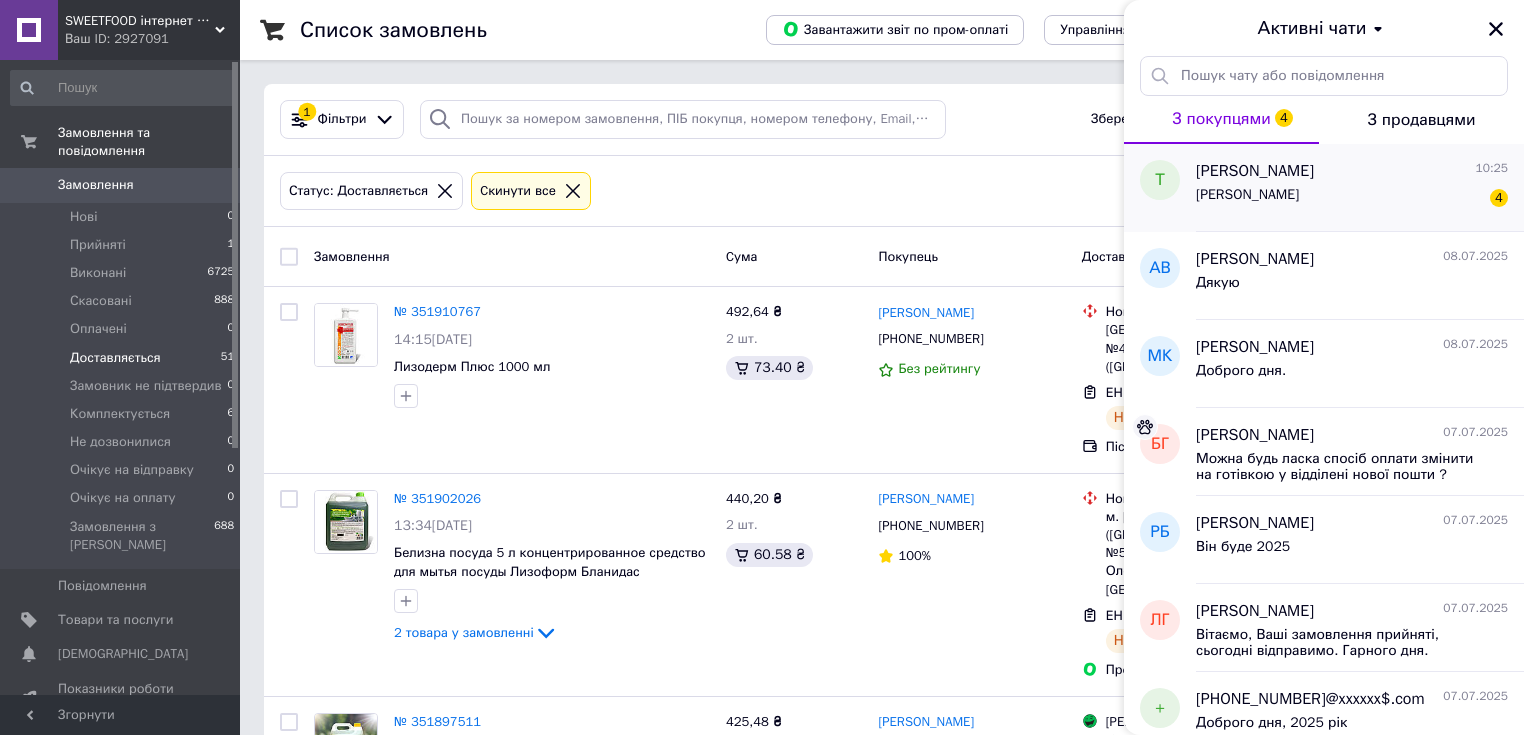 click on "[PERSON_NAME]" at bounding box center [1247, 195] 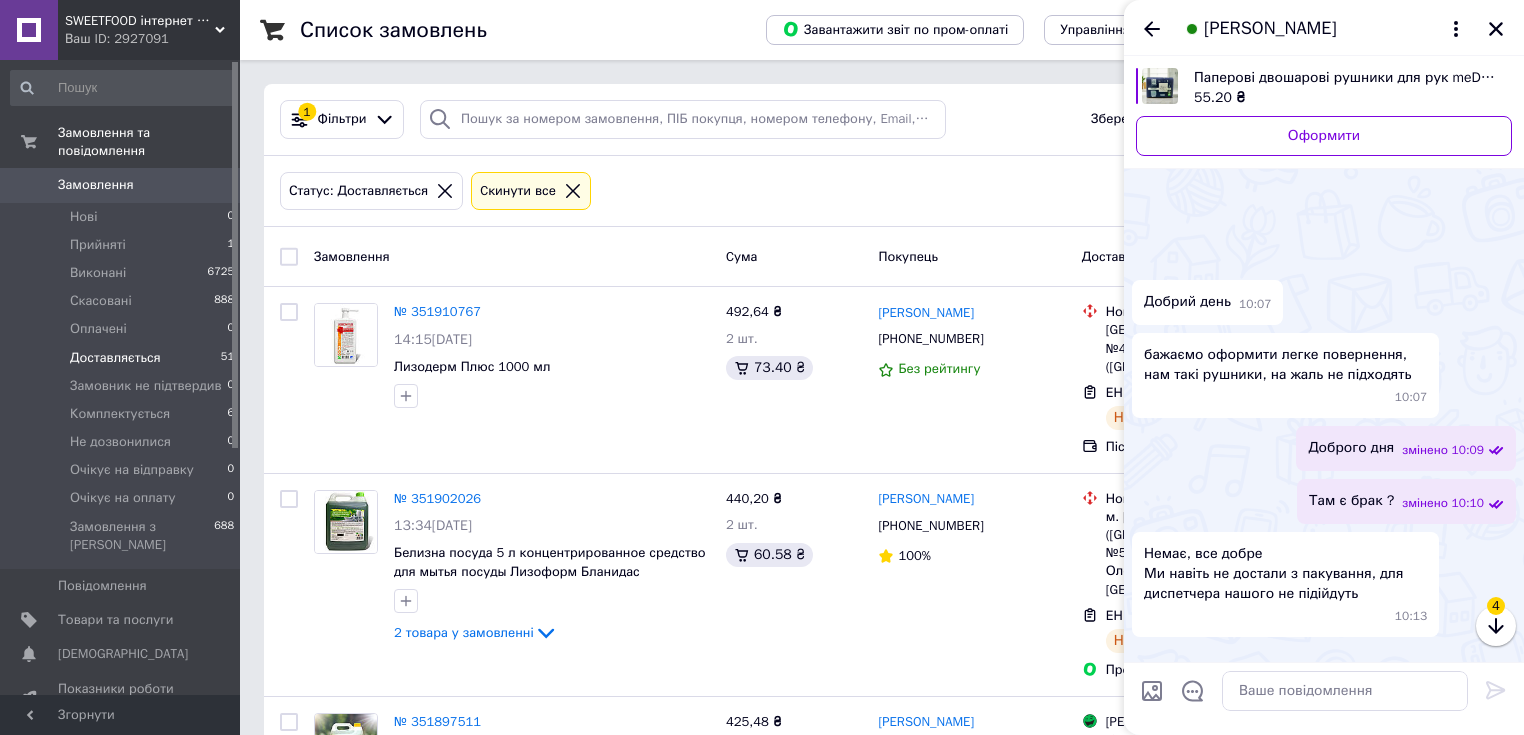 scroll, scrollTop: 1256, scrollLeft: 0, axis: vertical 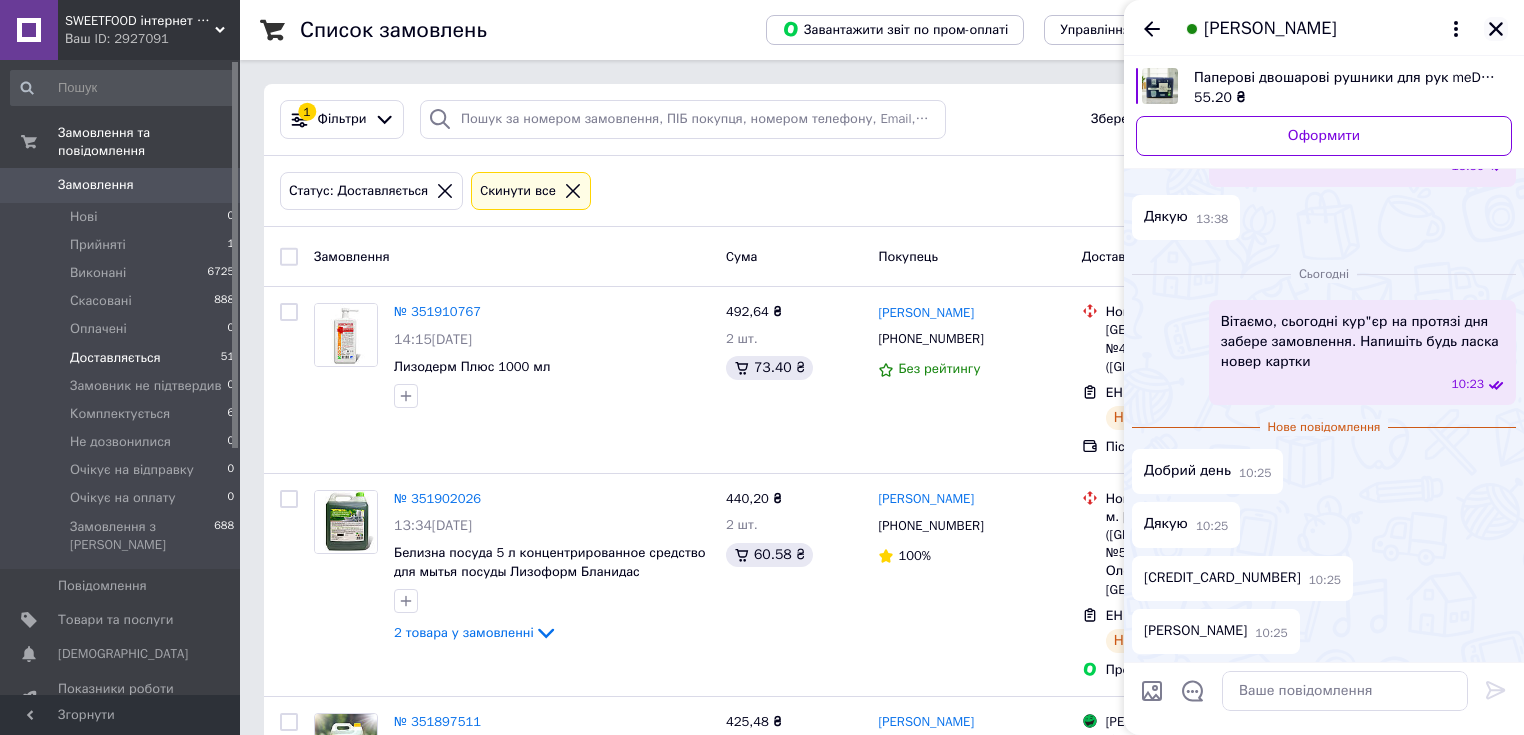 click 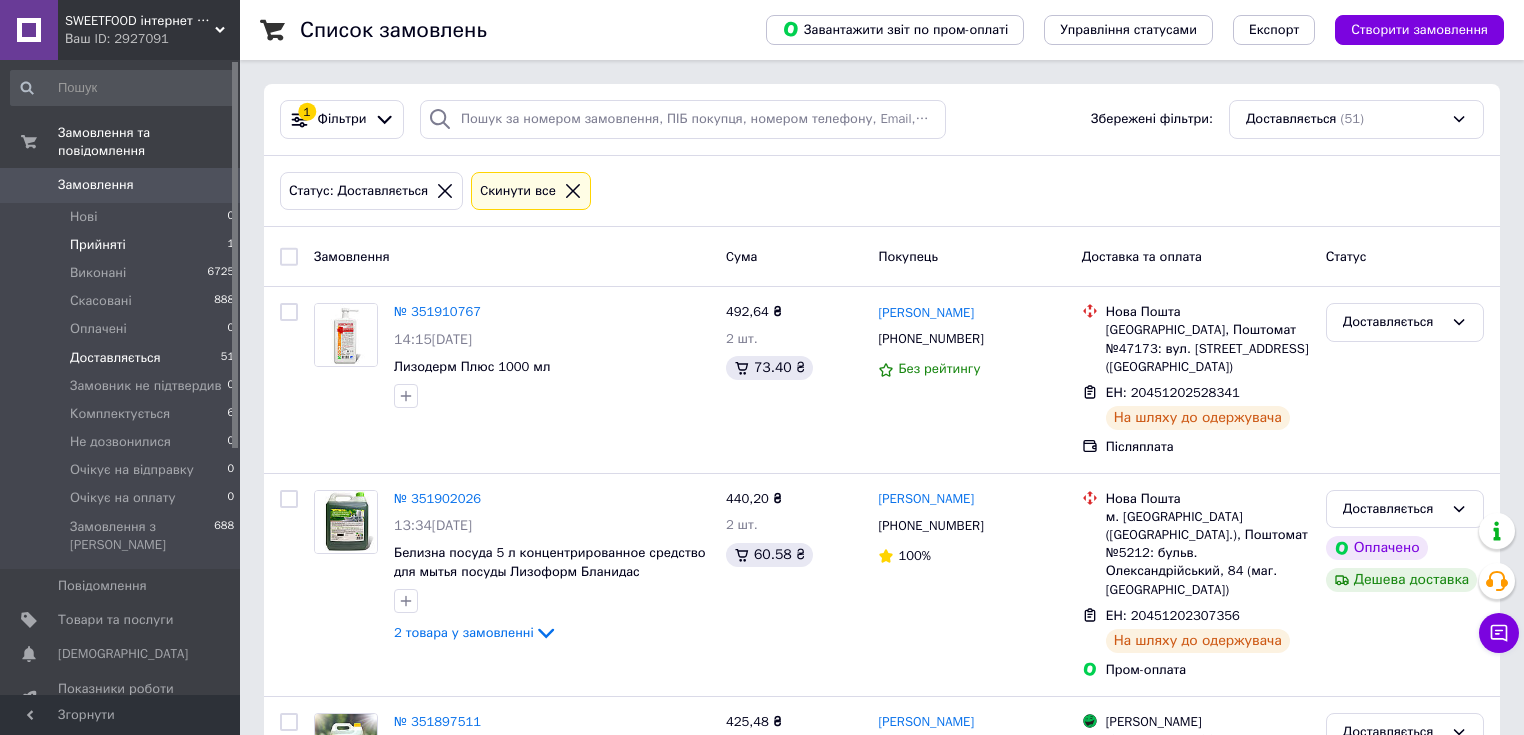 click on "Прийняті 1" at bounding box center [123, 245] 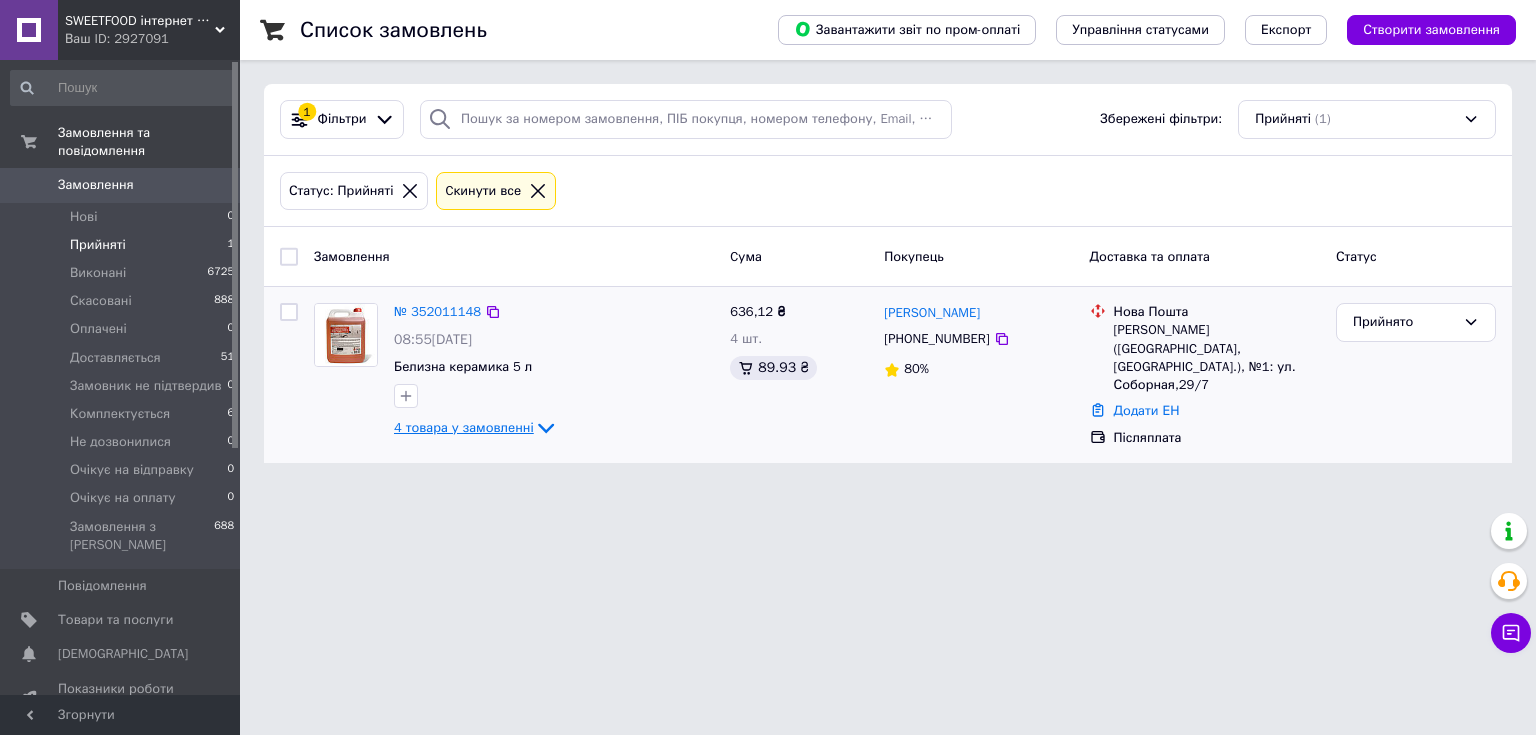 click on "4 товара у замовленні" at bounding box center (464, 427) 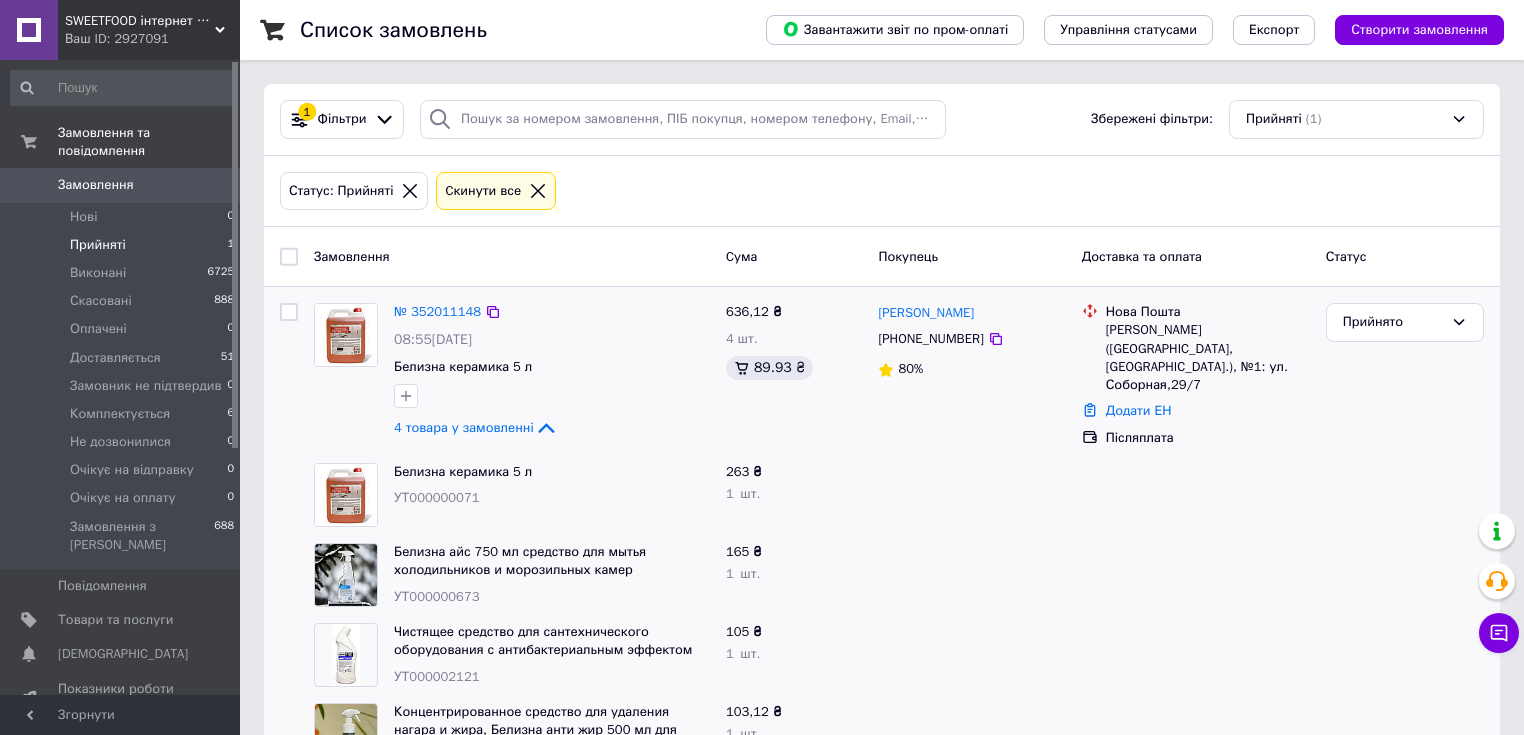 scroll, scrollTop: 64, scrollLeft: 0, axis: vertical 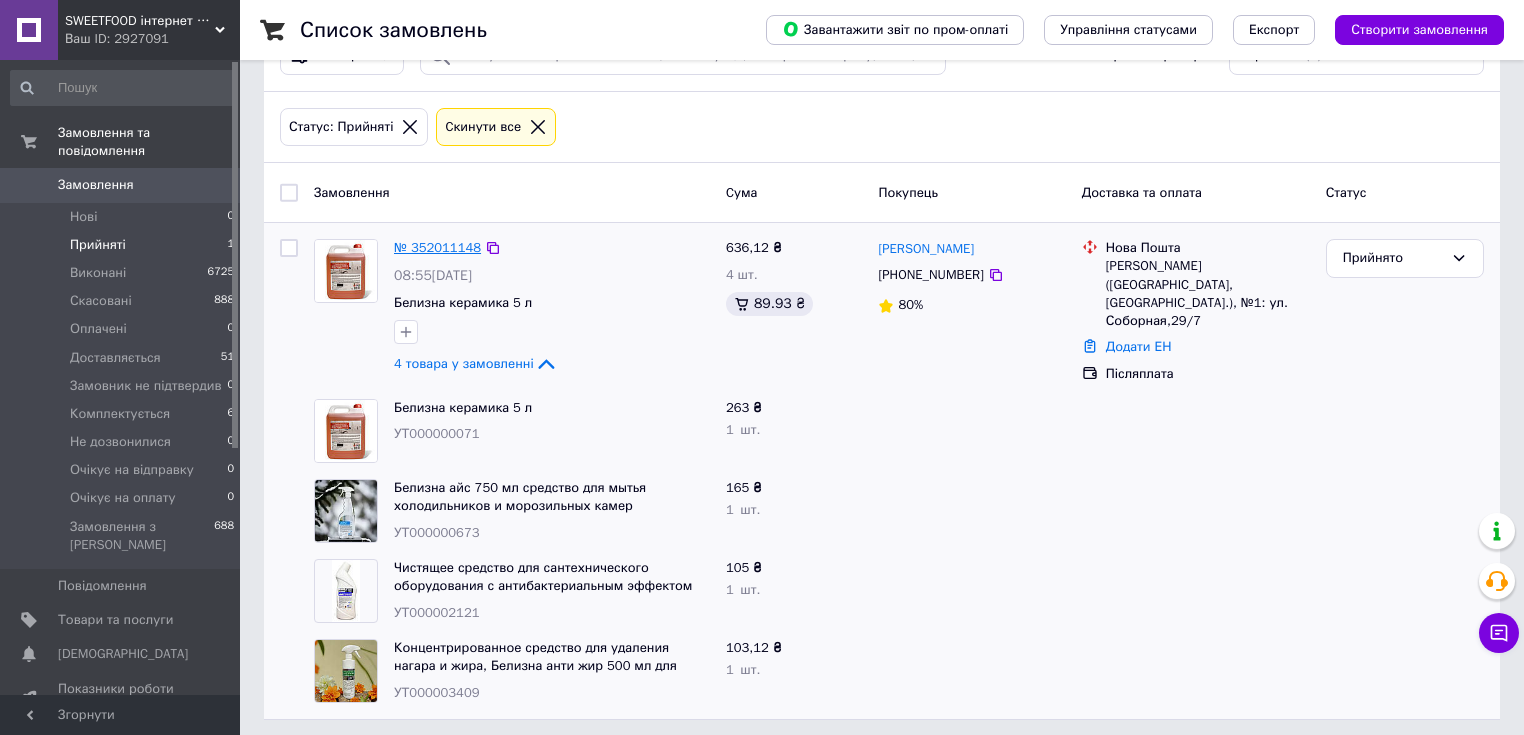 click on "№ 352011148" at bounding box center (437, 247) 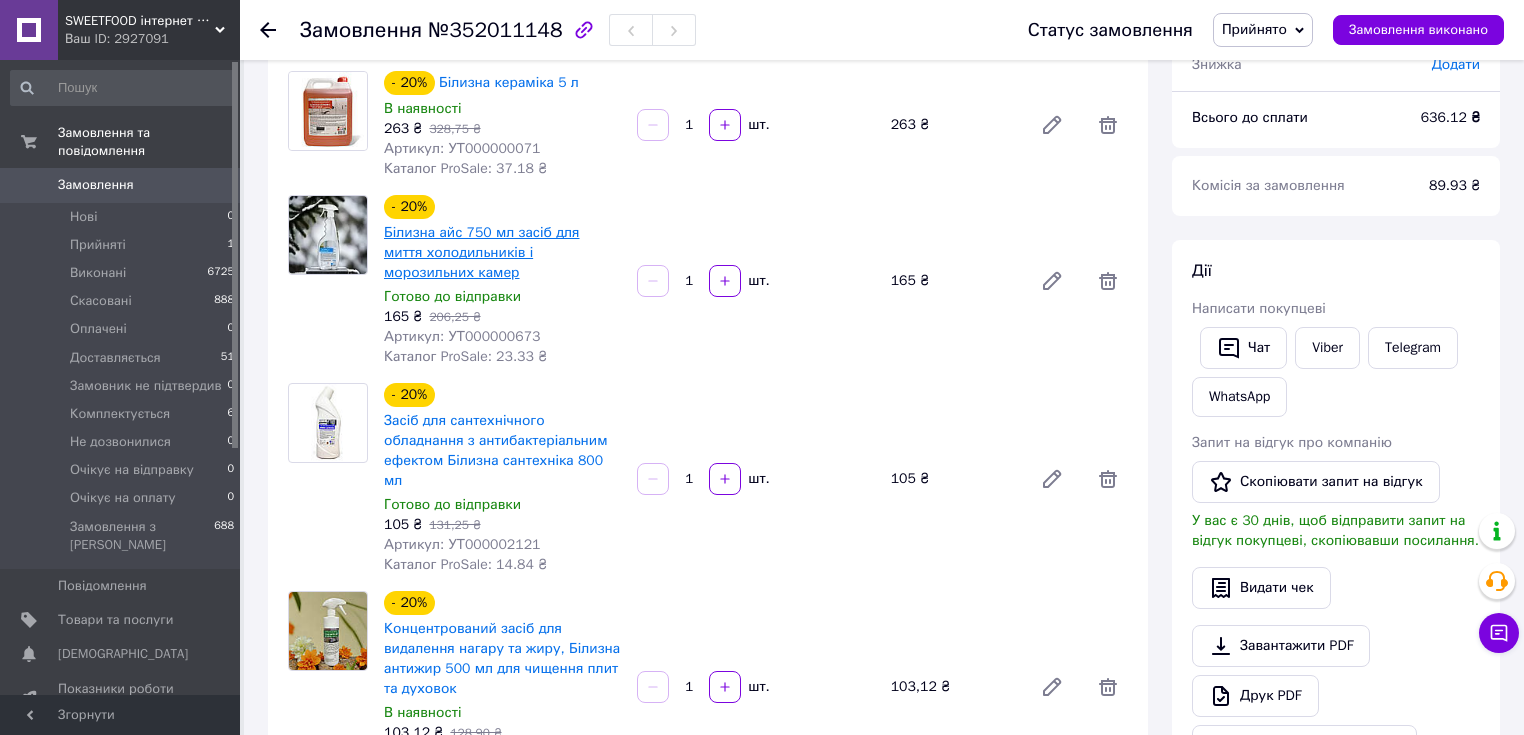 scroll, scrollTop: 80, scrollLeft: 0, axis: vertical 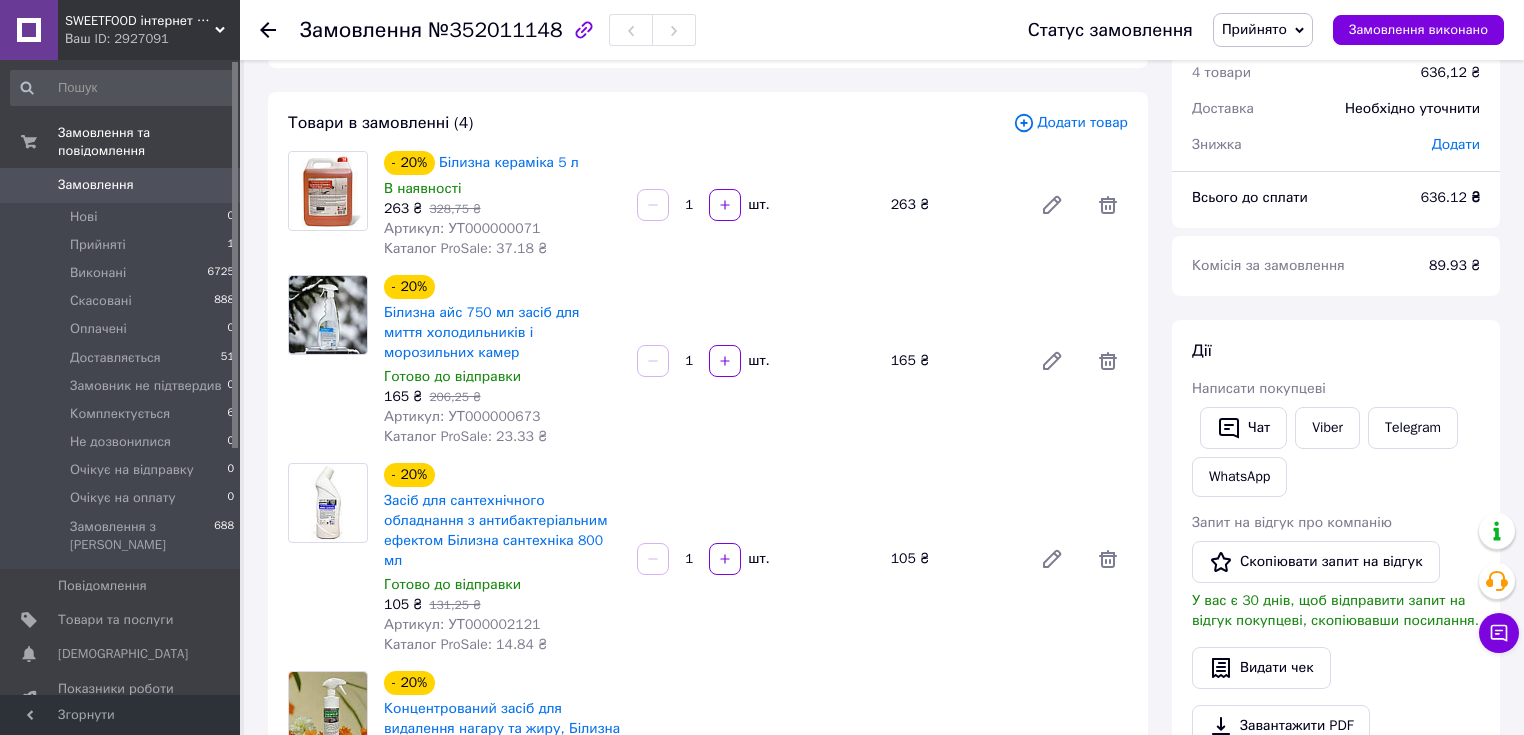 click on "Додати товар" at bounding box center (1070, 123) 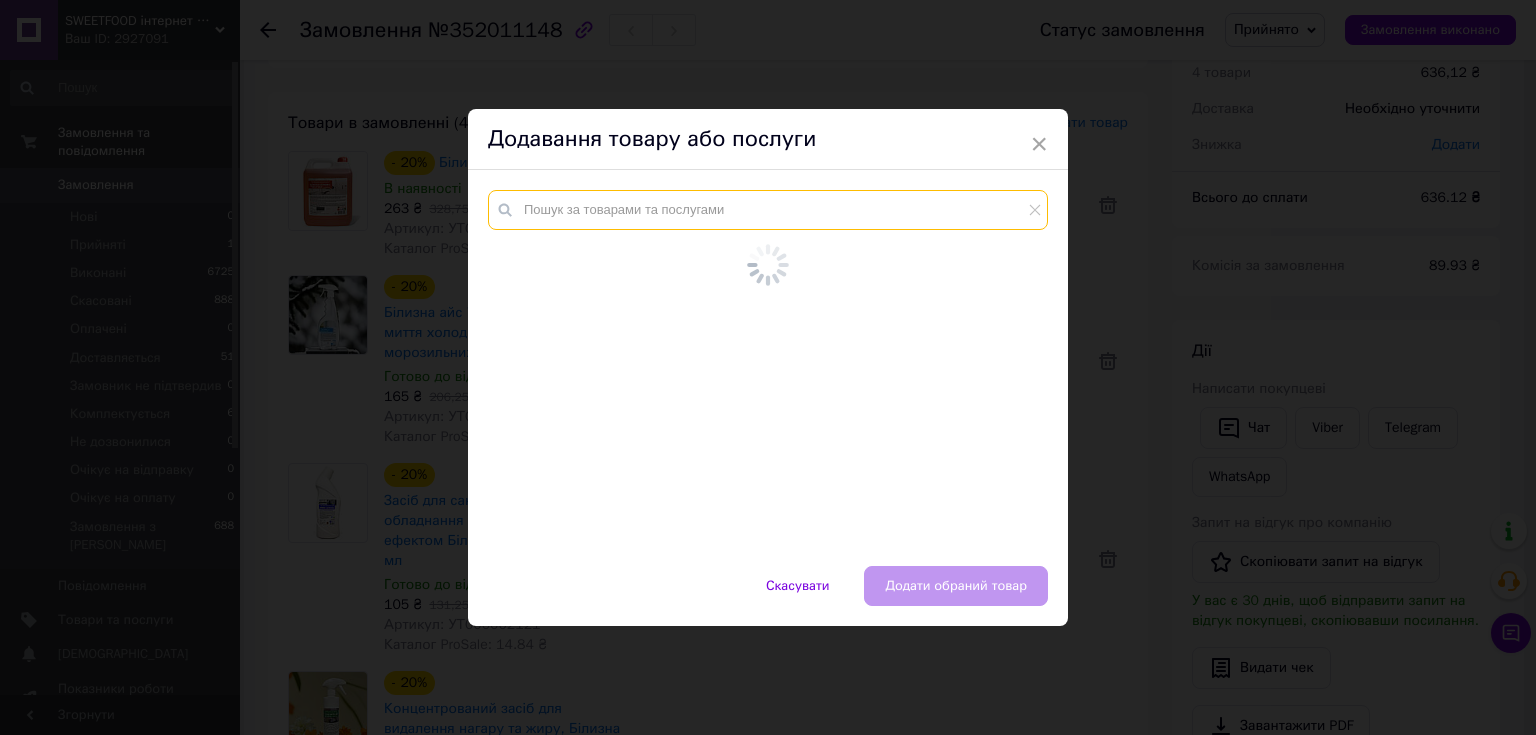 click at bounding box center [768, 210] 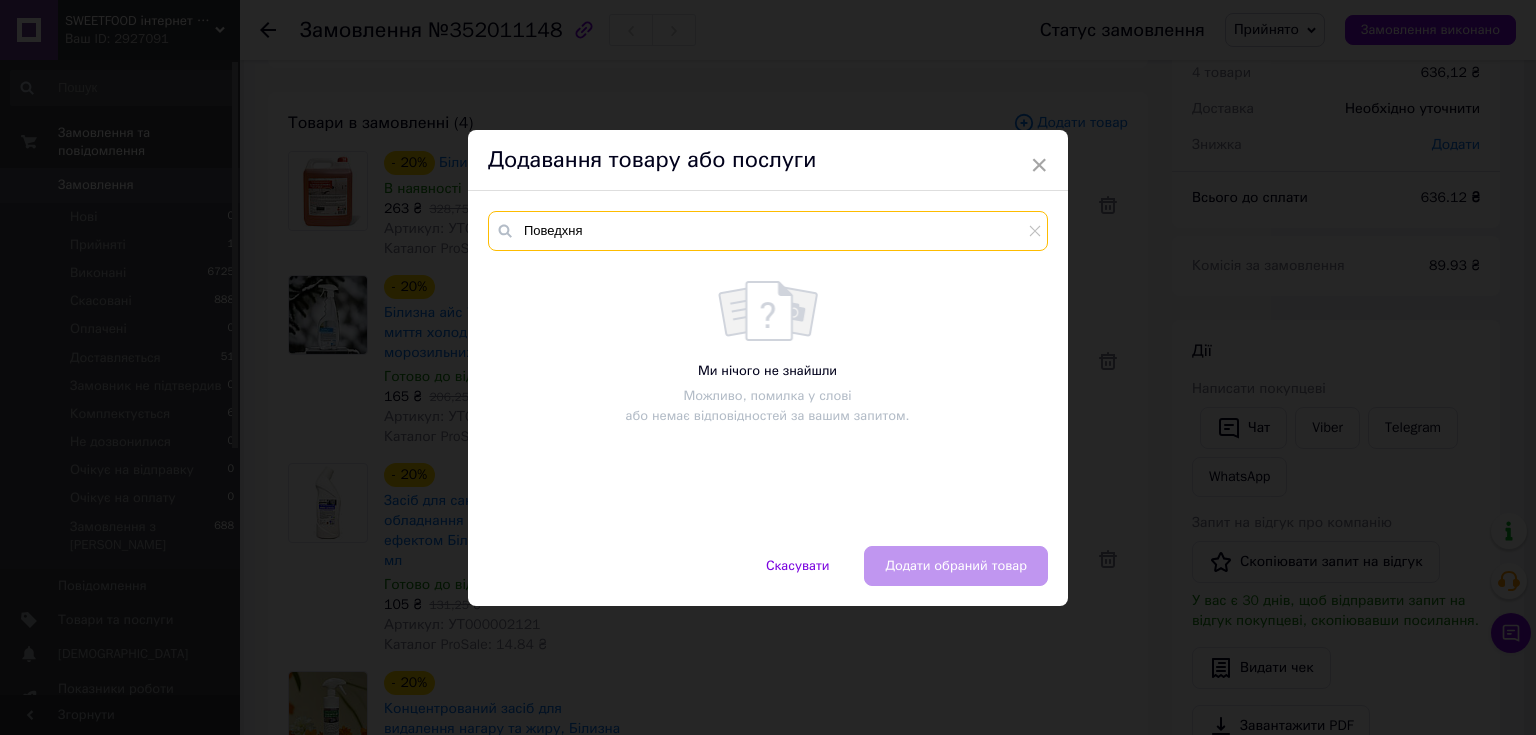 click on "Поведхня" at bounding box center (768, 231) 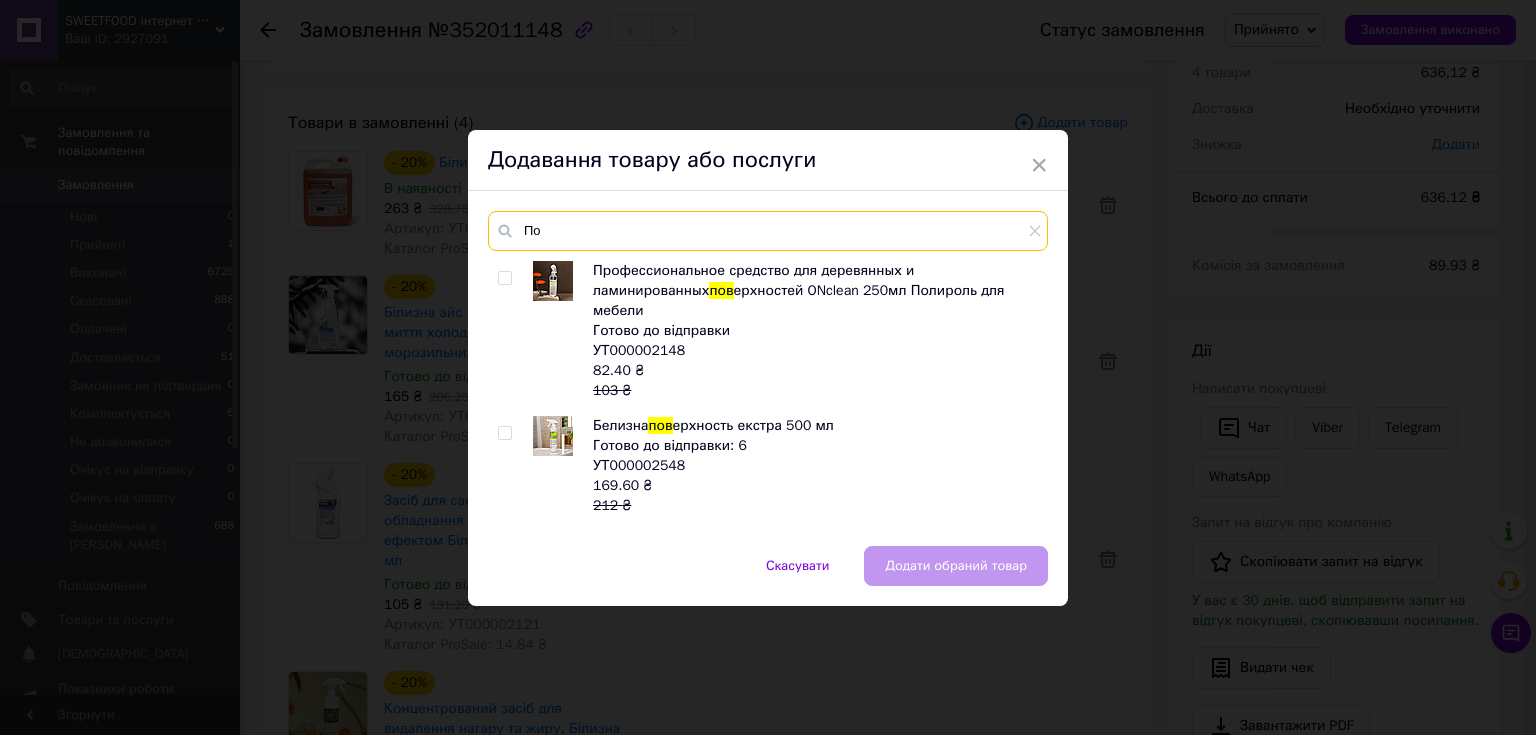 type on "П" 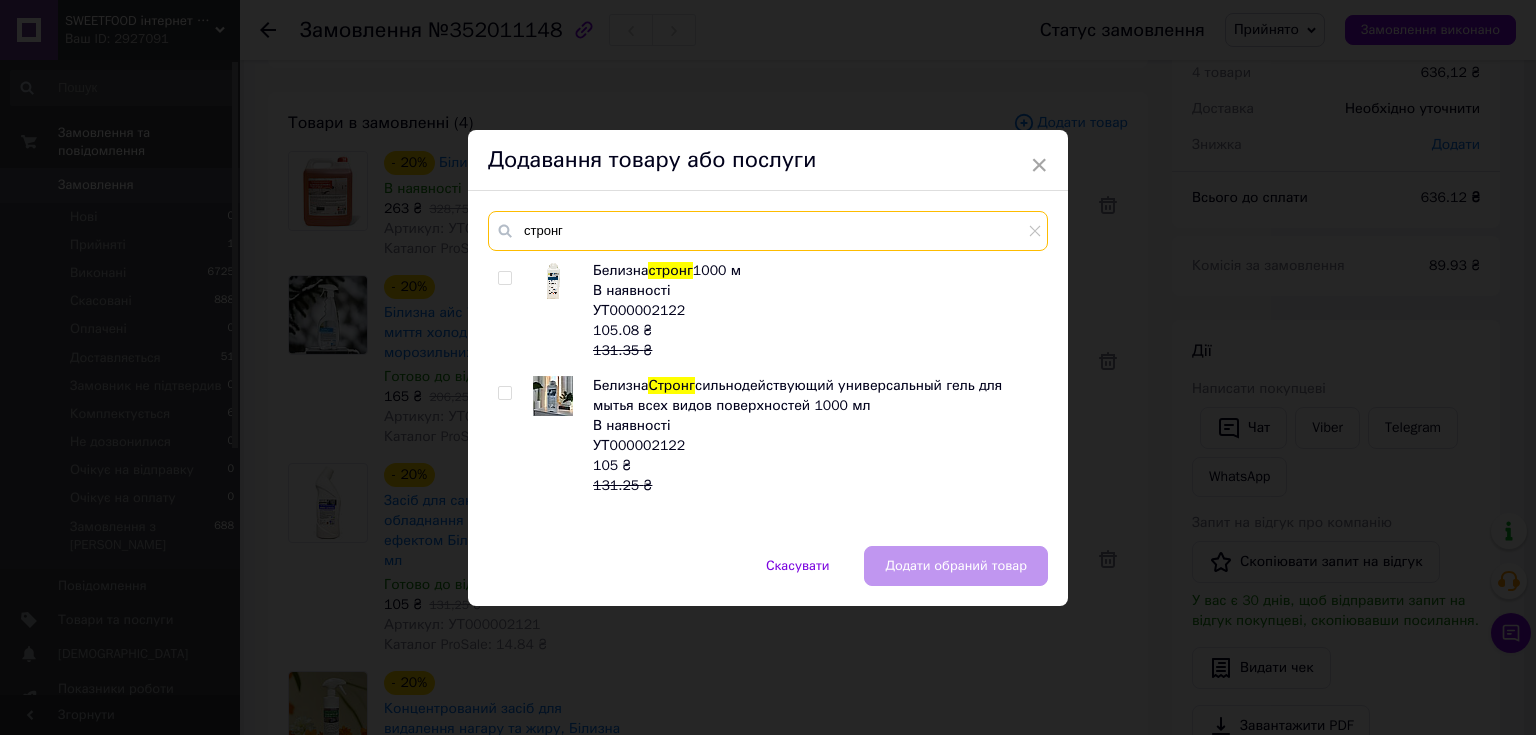 type on "стронг" 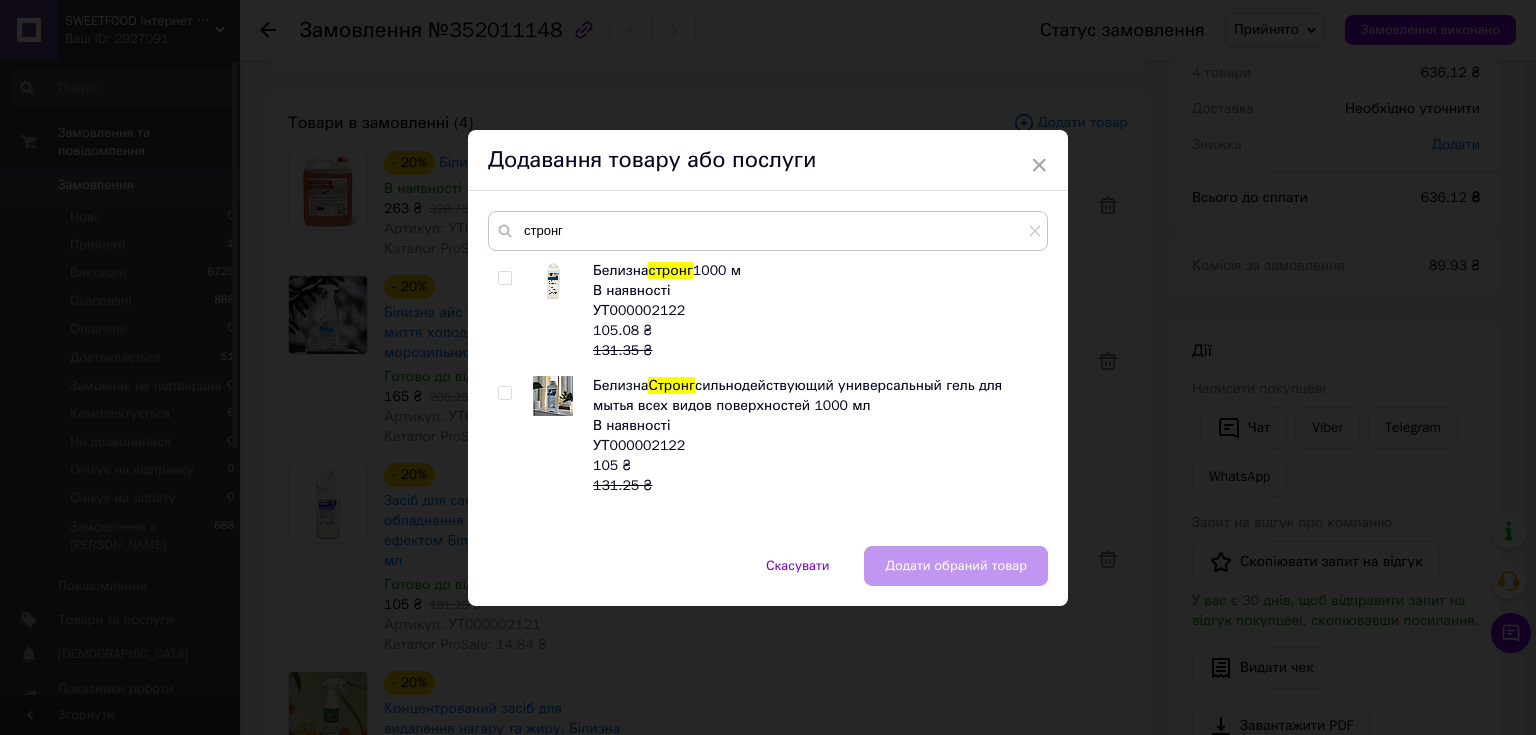 click at bounding box center [504, 393] 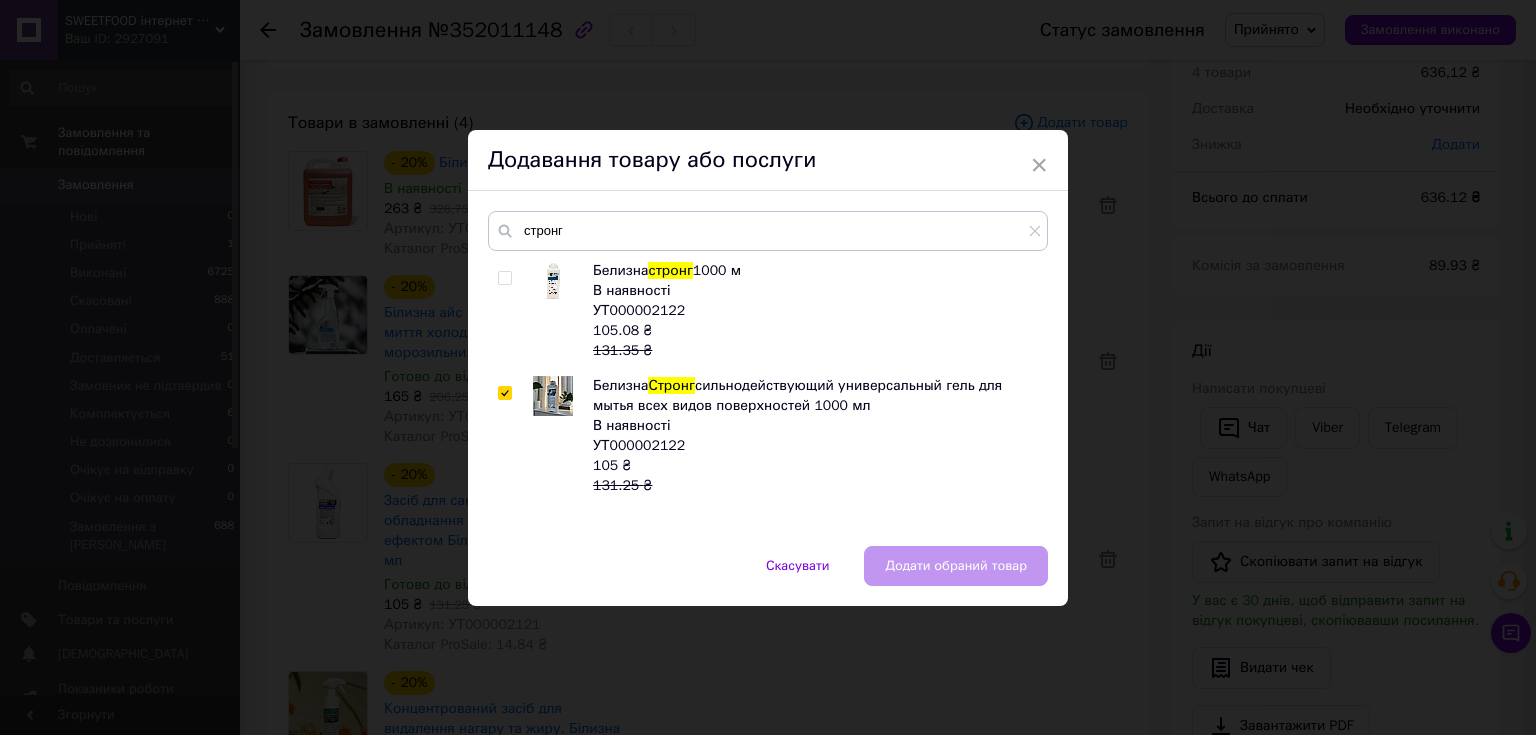 checkbox on "true" 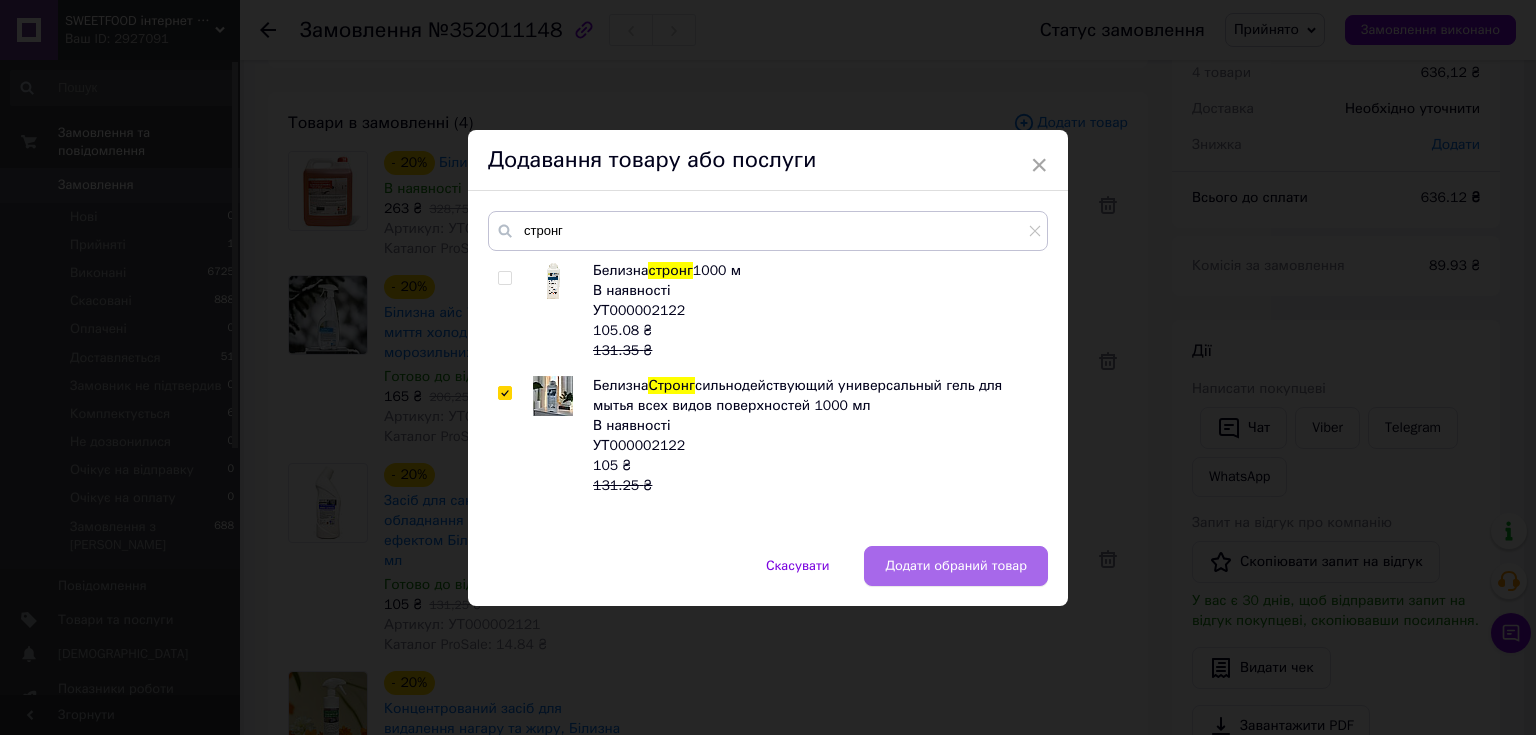 click on "Додати обраний товар" at bounding box center (956, 566) 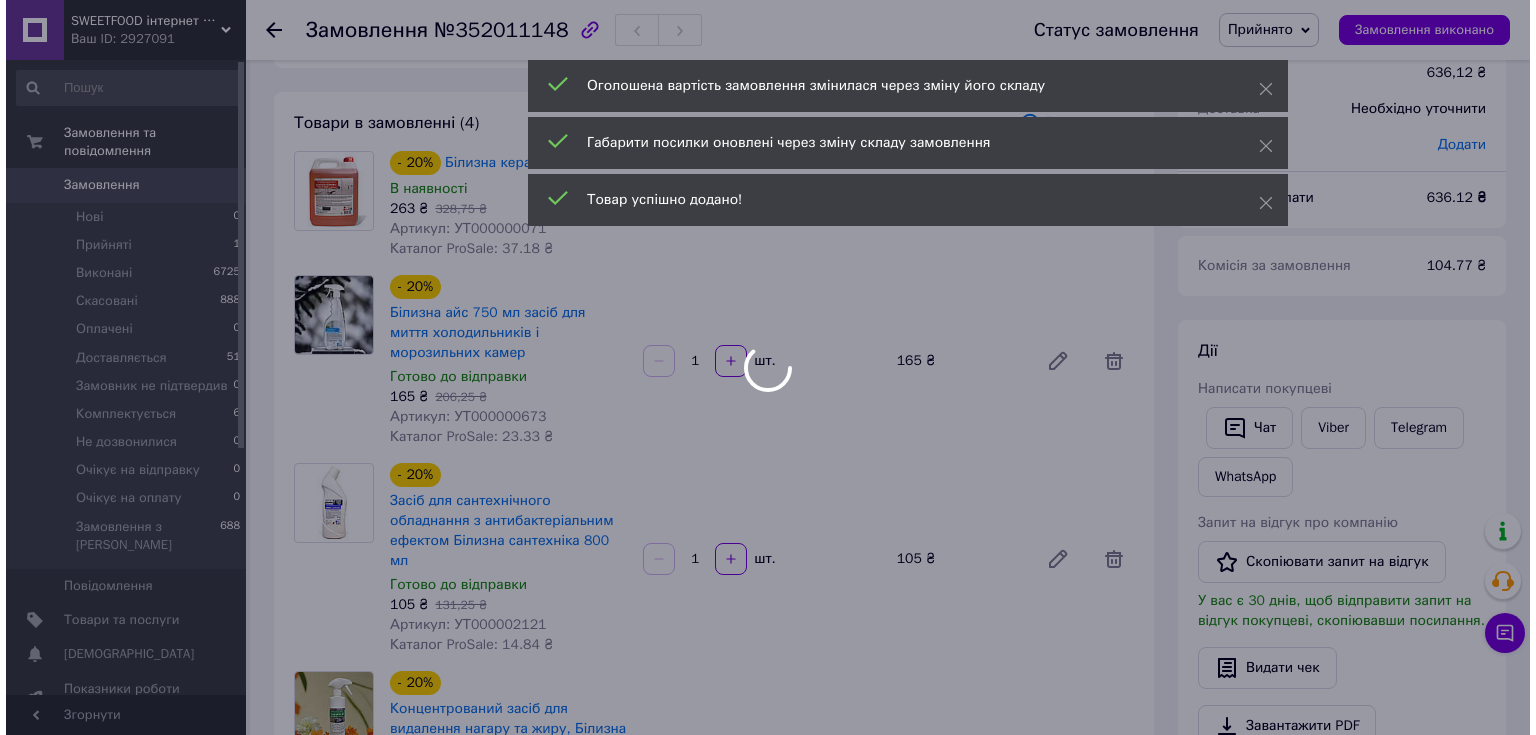 scroll, scrollTop: 0, scrollLeft: 0, axis: both 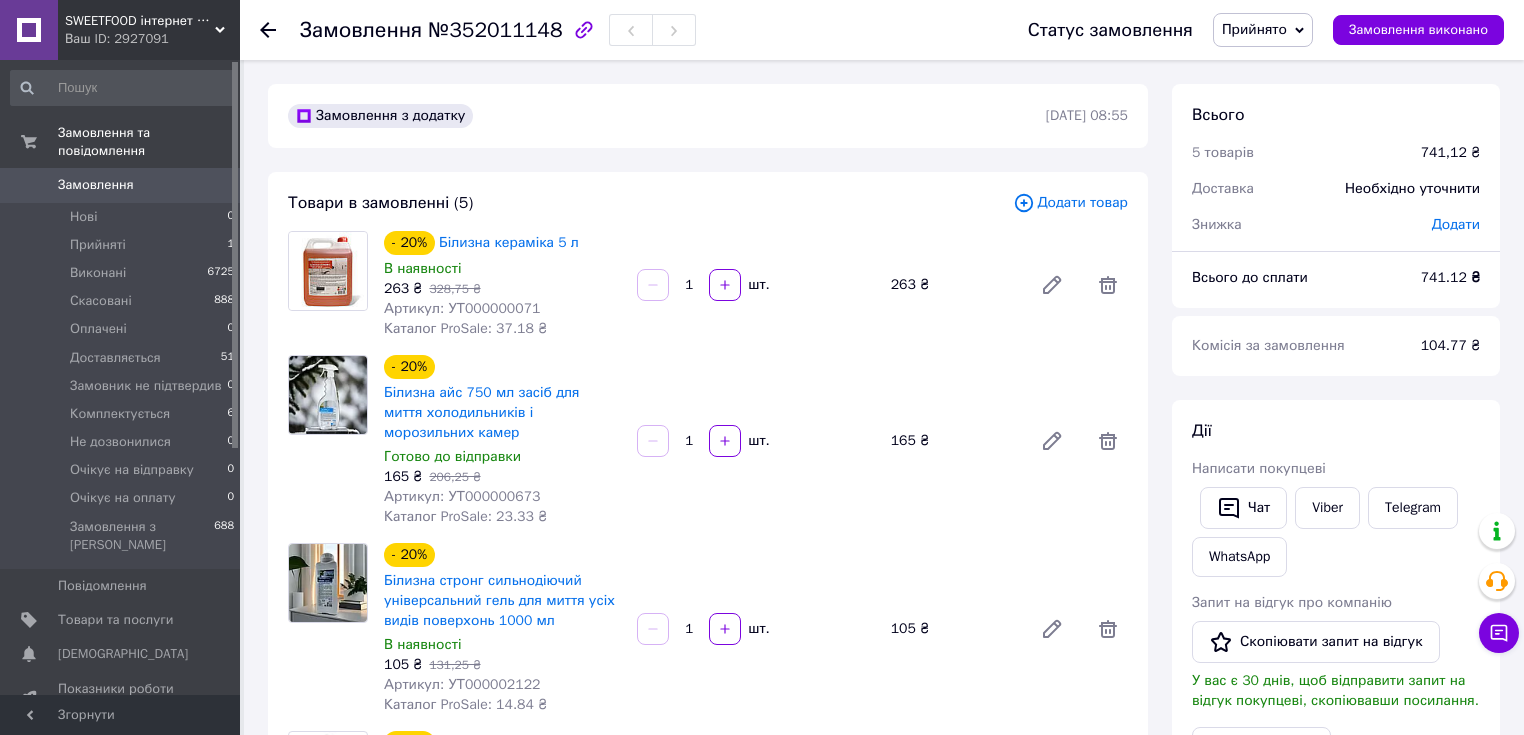 click on "Додати товар" at bounding box center (1070, 203) 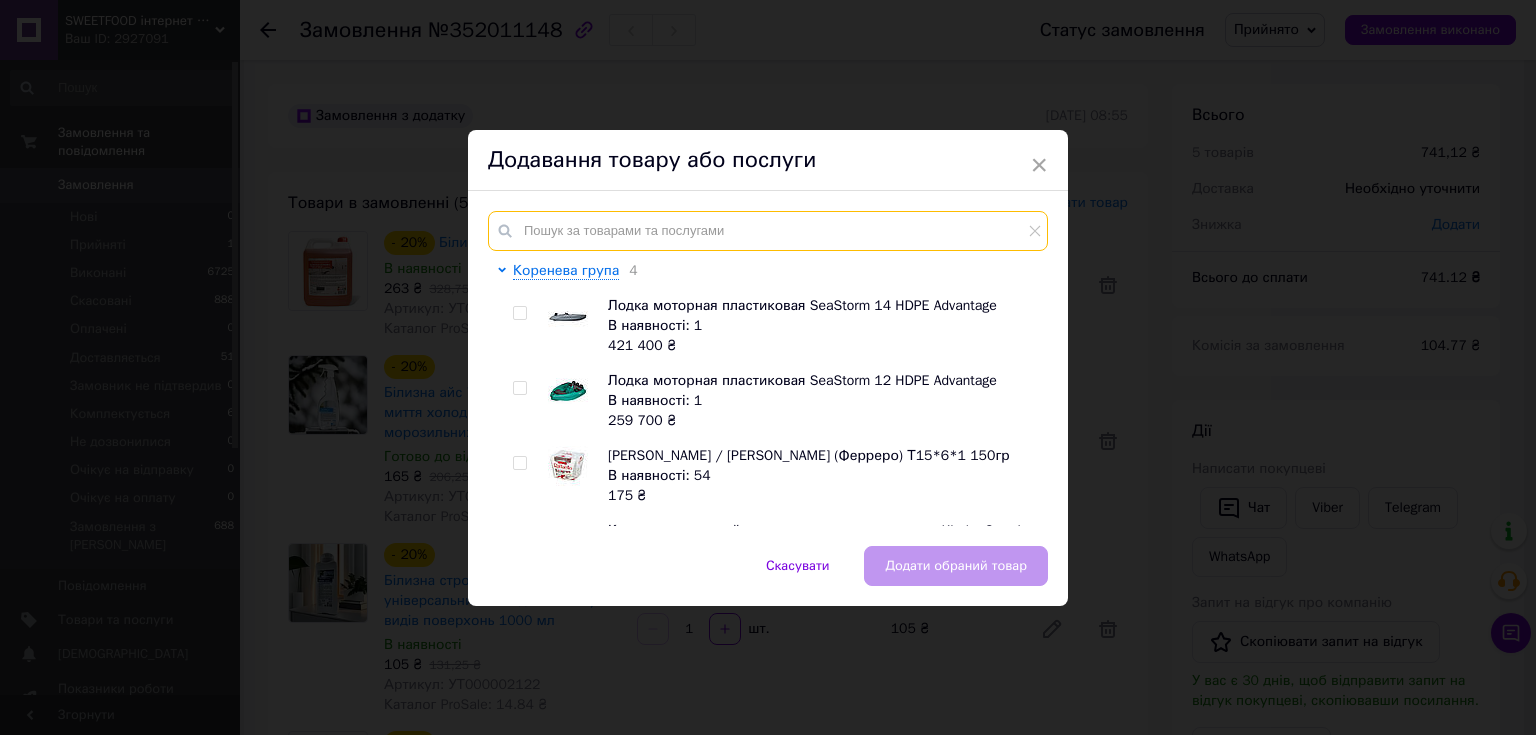 click at bounding box center [768, 231] 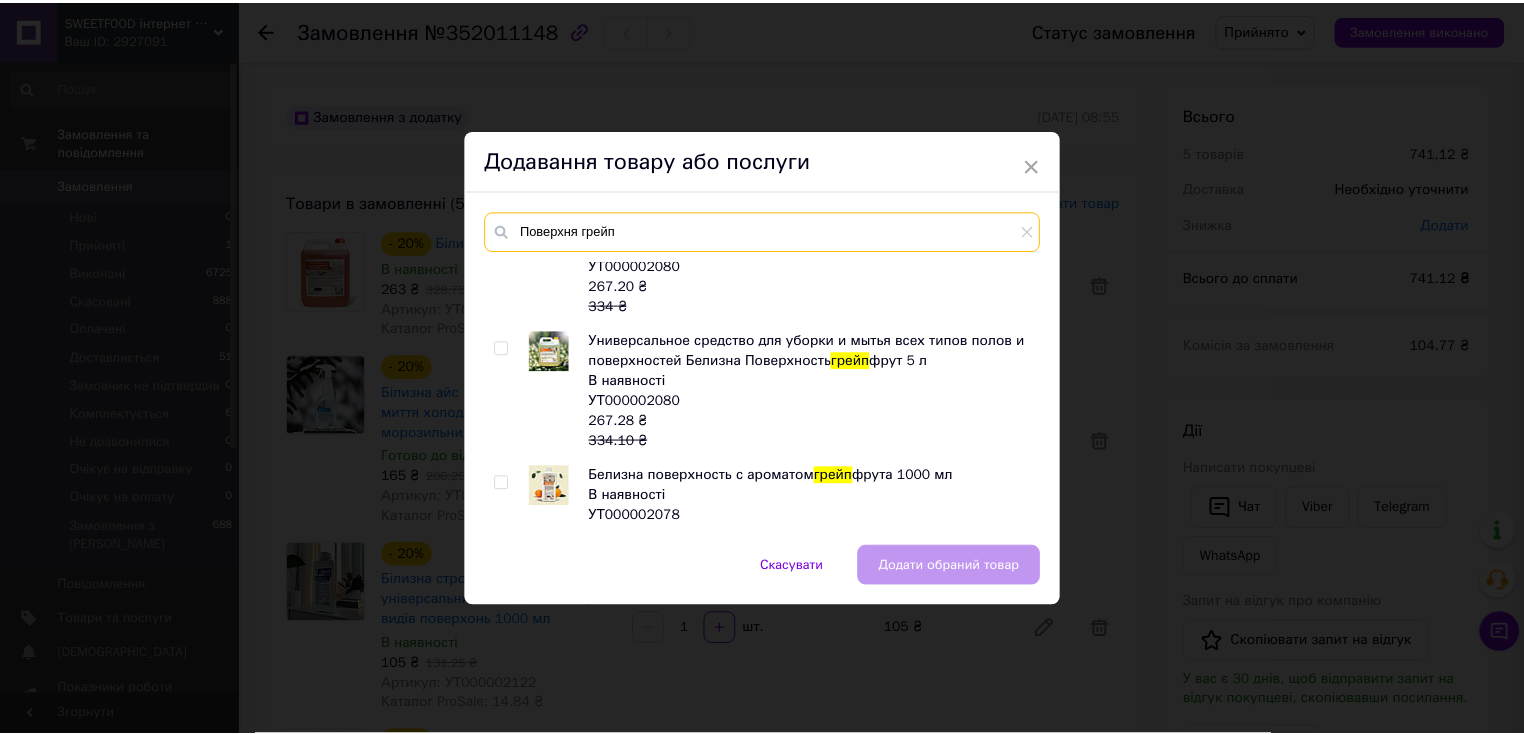 scroll, scrollTop: 0, scrollLeft: 0, axis: both 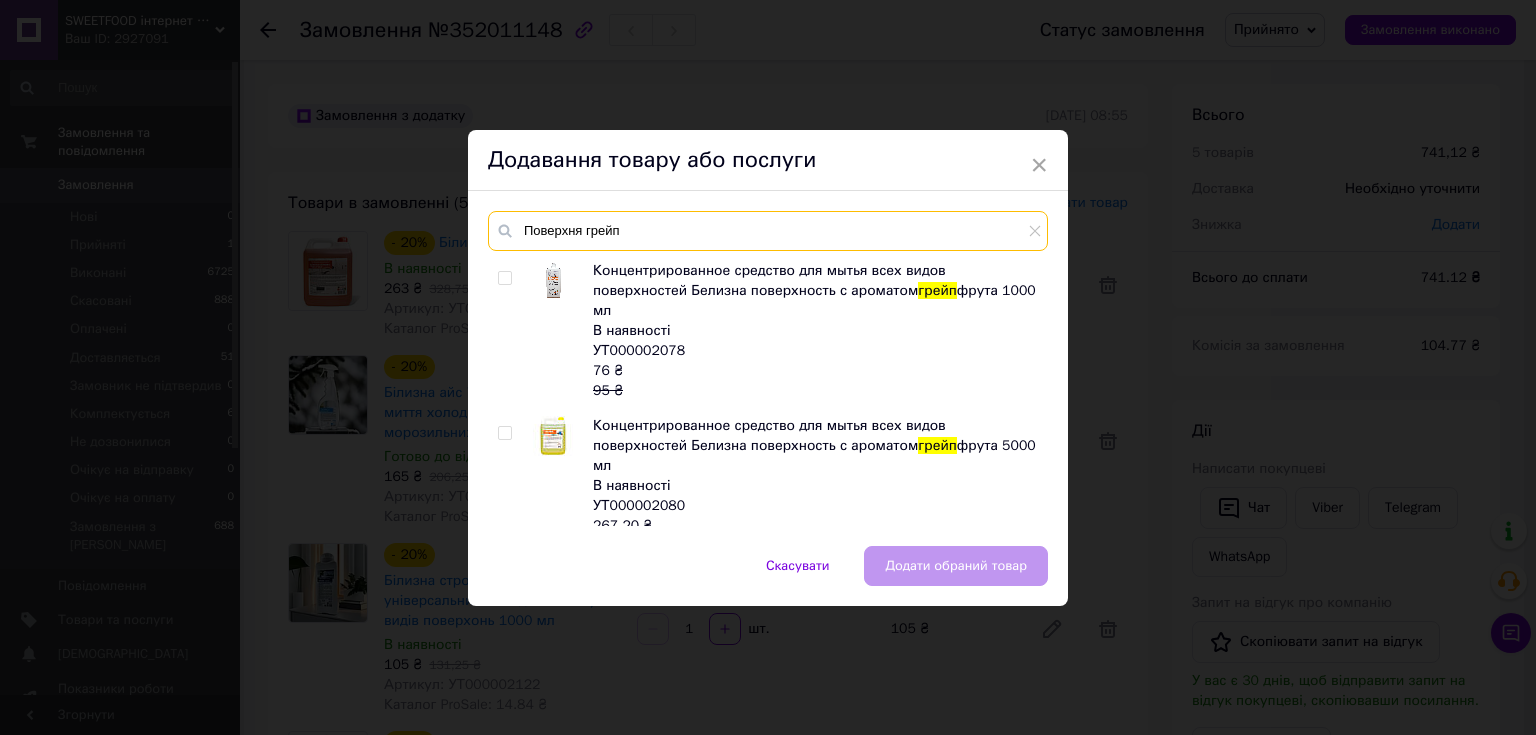 type on "Поверхня грейп" 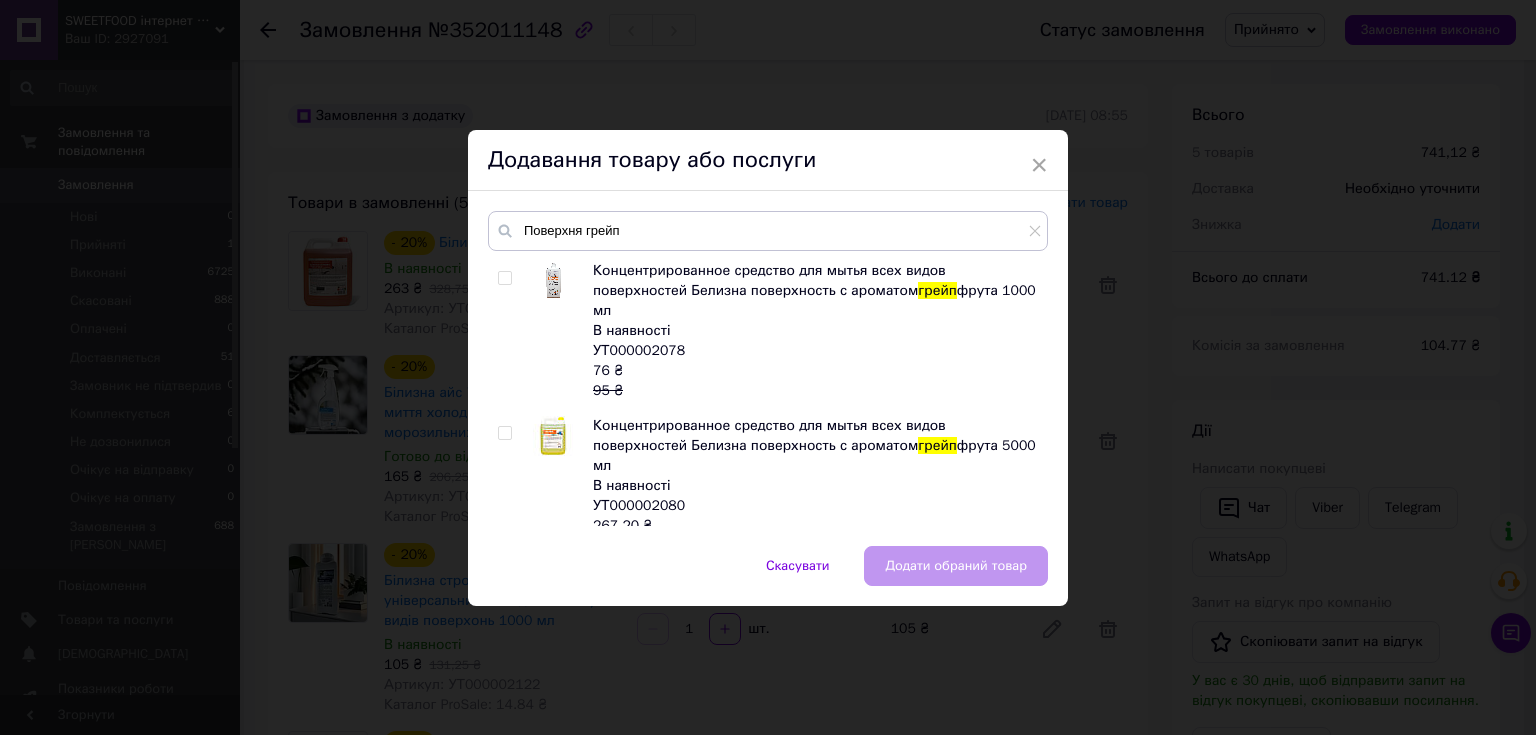 click at bounding box center [504, 278] 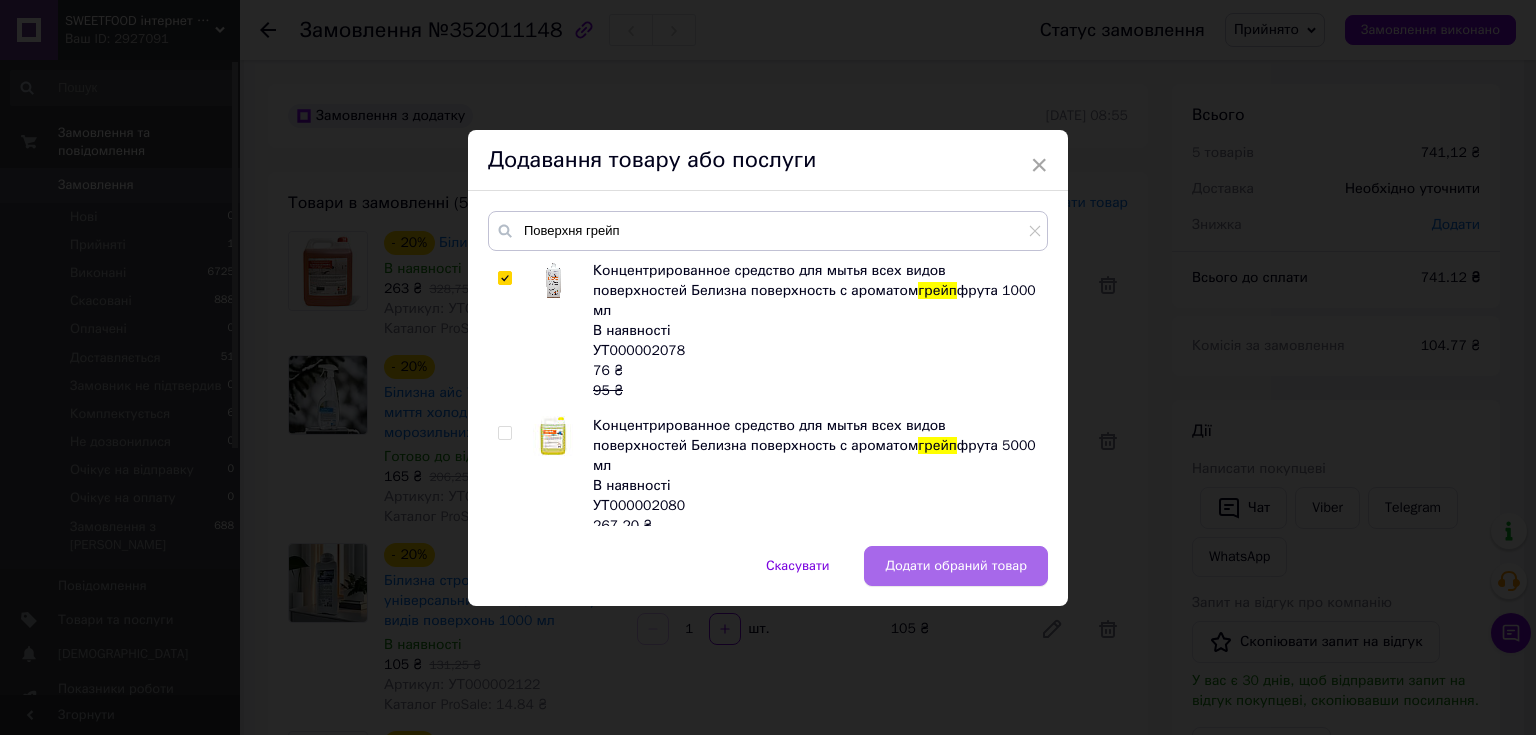 click on "Додати обраний товар" at bounding box center [956, 566] 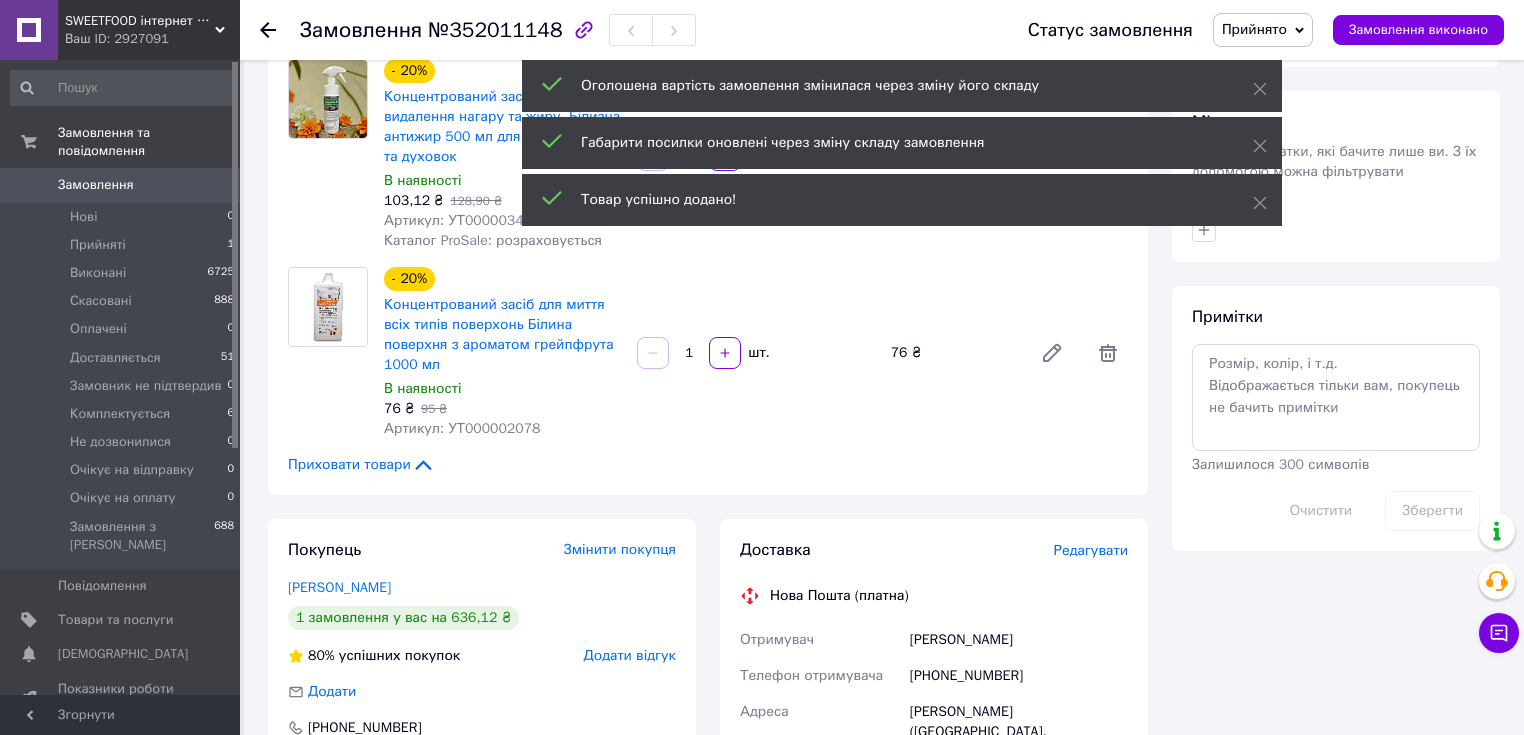 scroll, scrollTop: 1120, scrollLeft: 0, axis: vertical 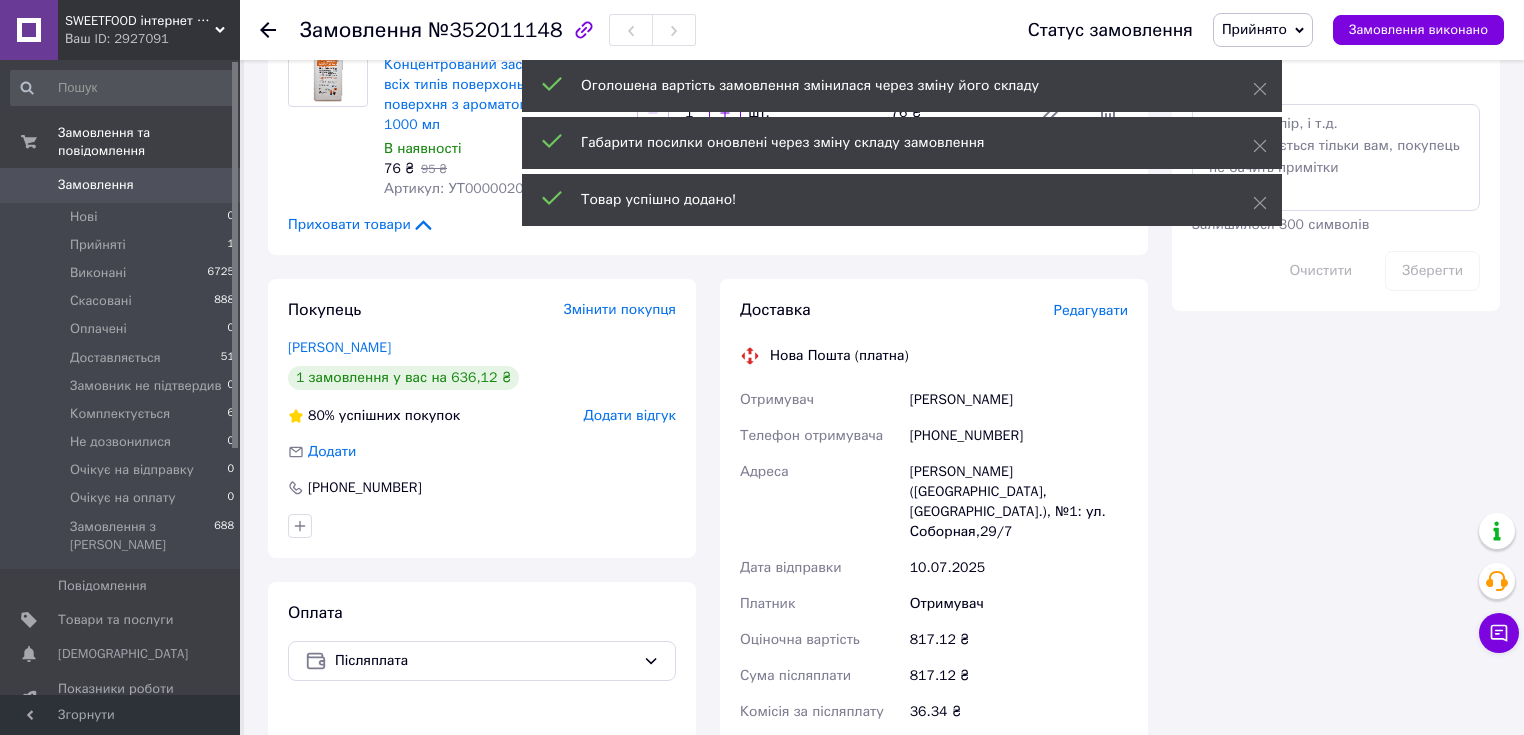 click on "Редагувати" at bounding box center [1091, 310] 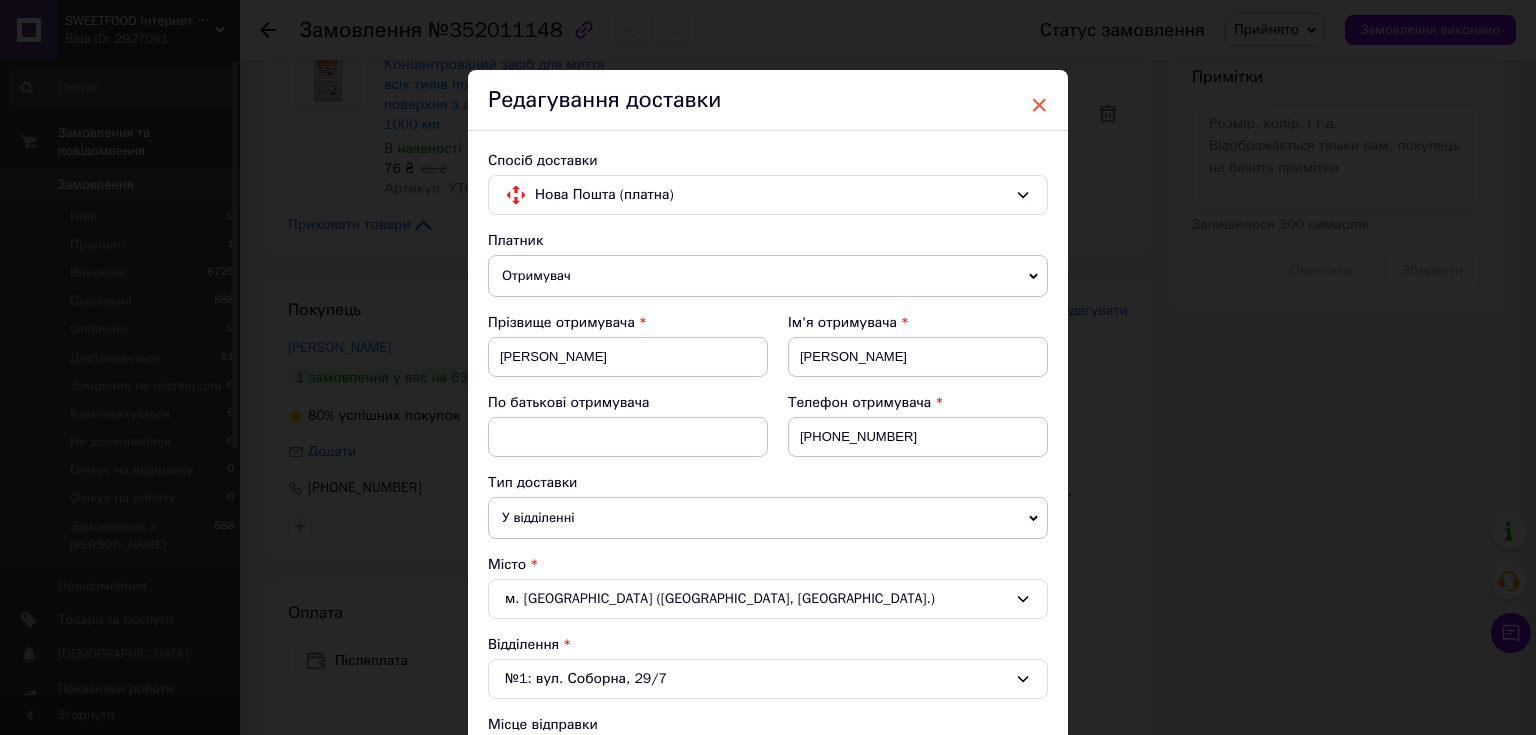 click on "×" at bounding box center [1039, 105] 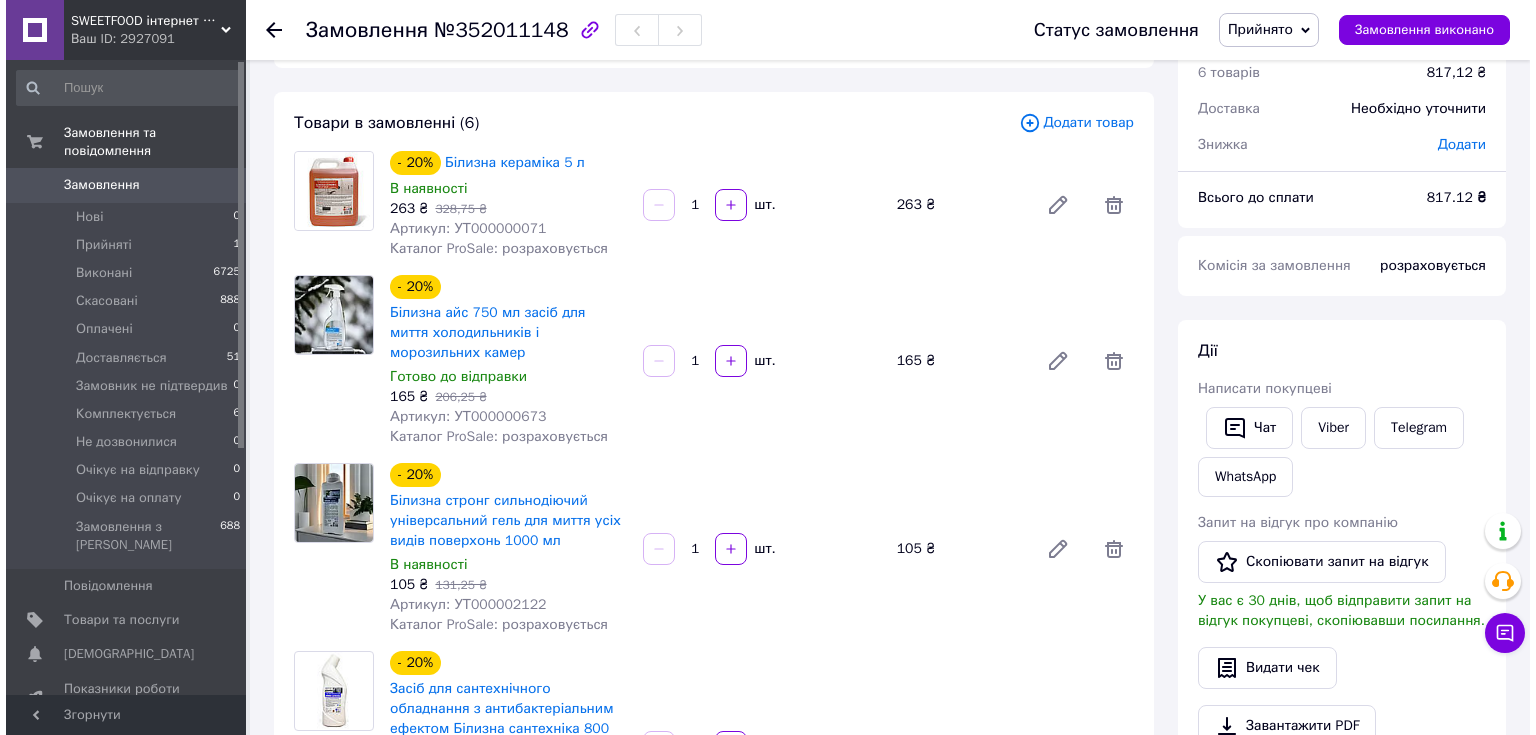 scroll, scrollTop: 0, scrollLeft: 0, axis: both 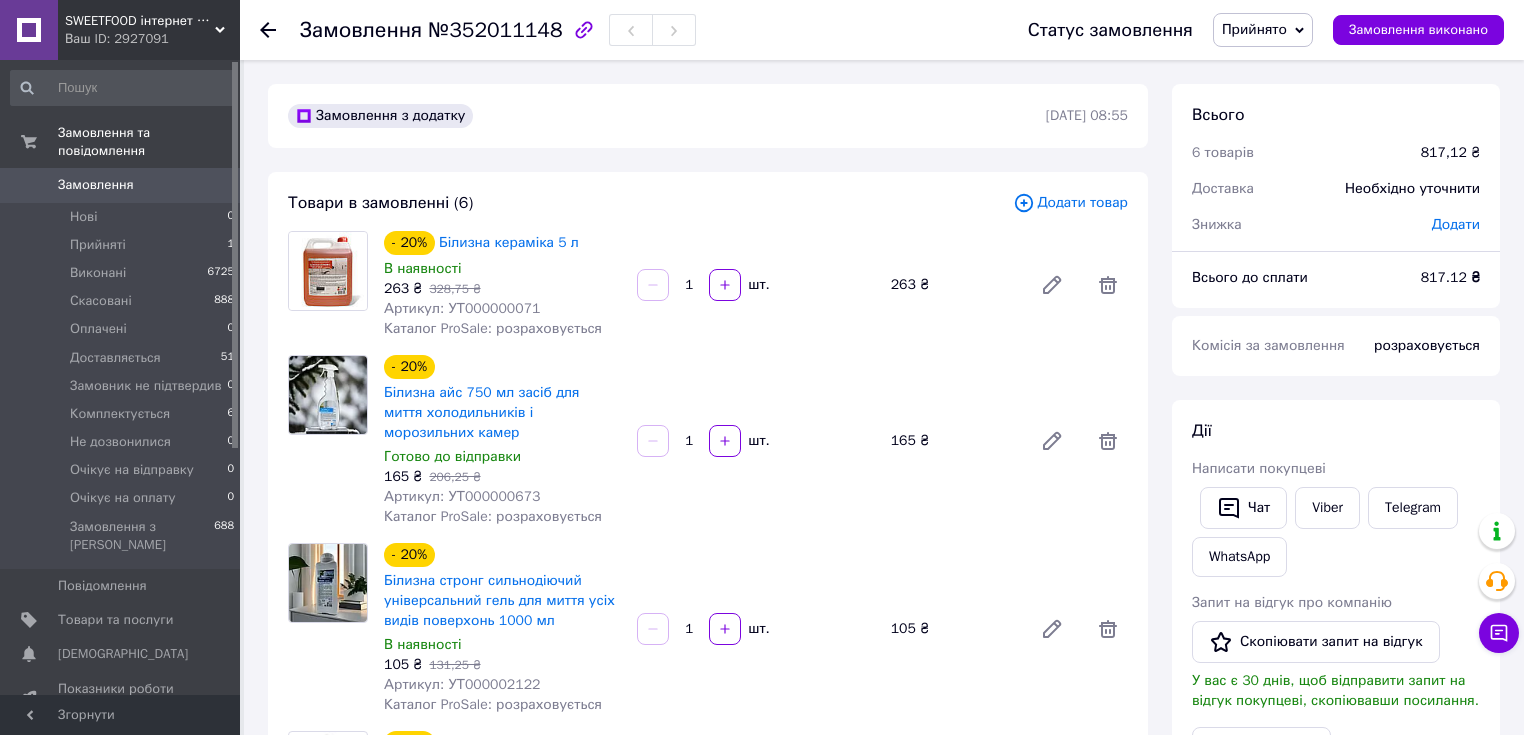 click on "Додати товар" at bounding box center (1070, 203) 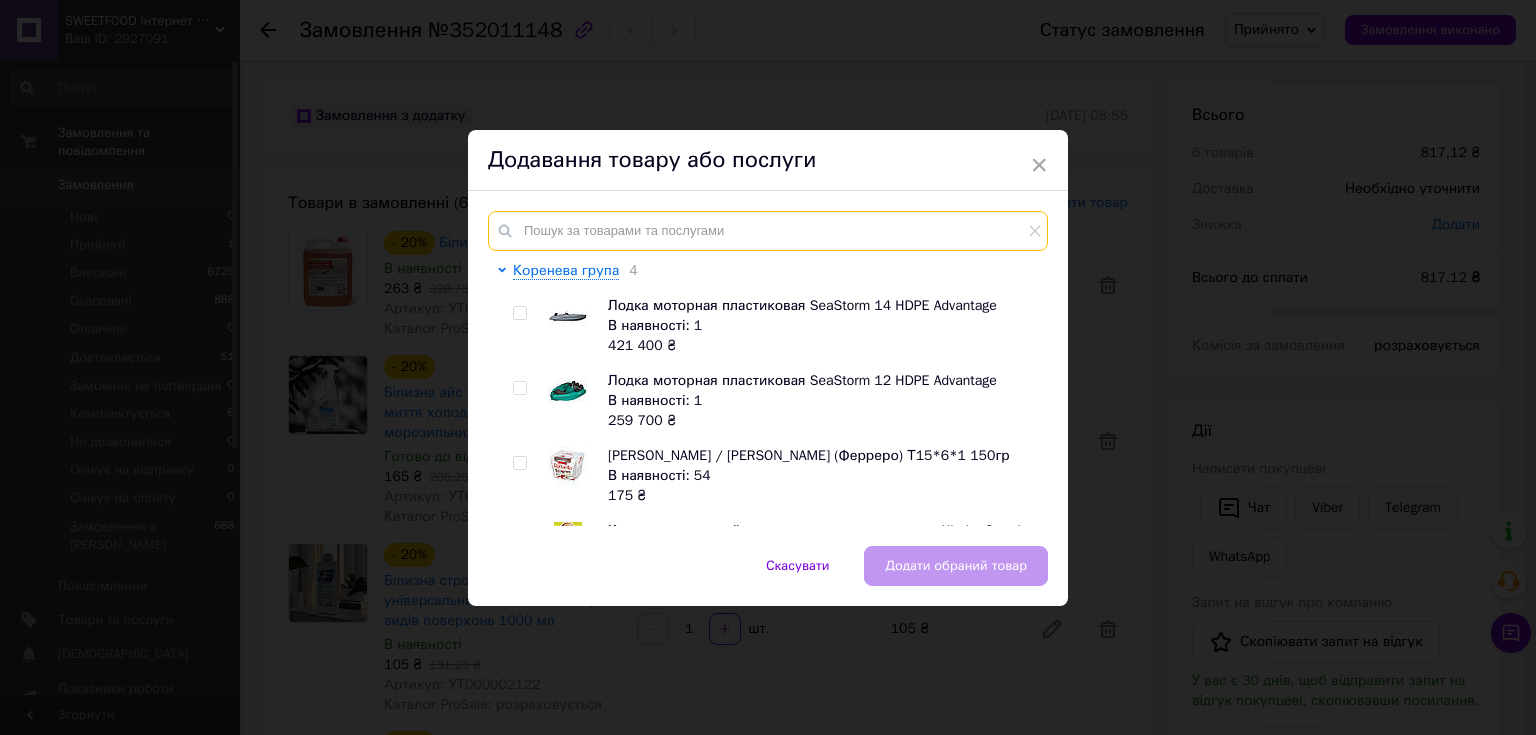 click at bounding box center (768, 231) 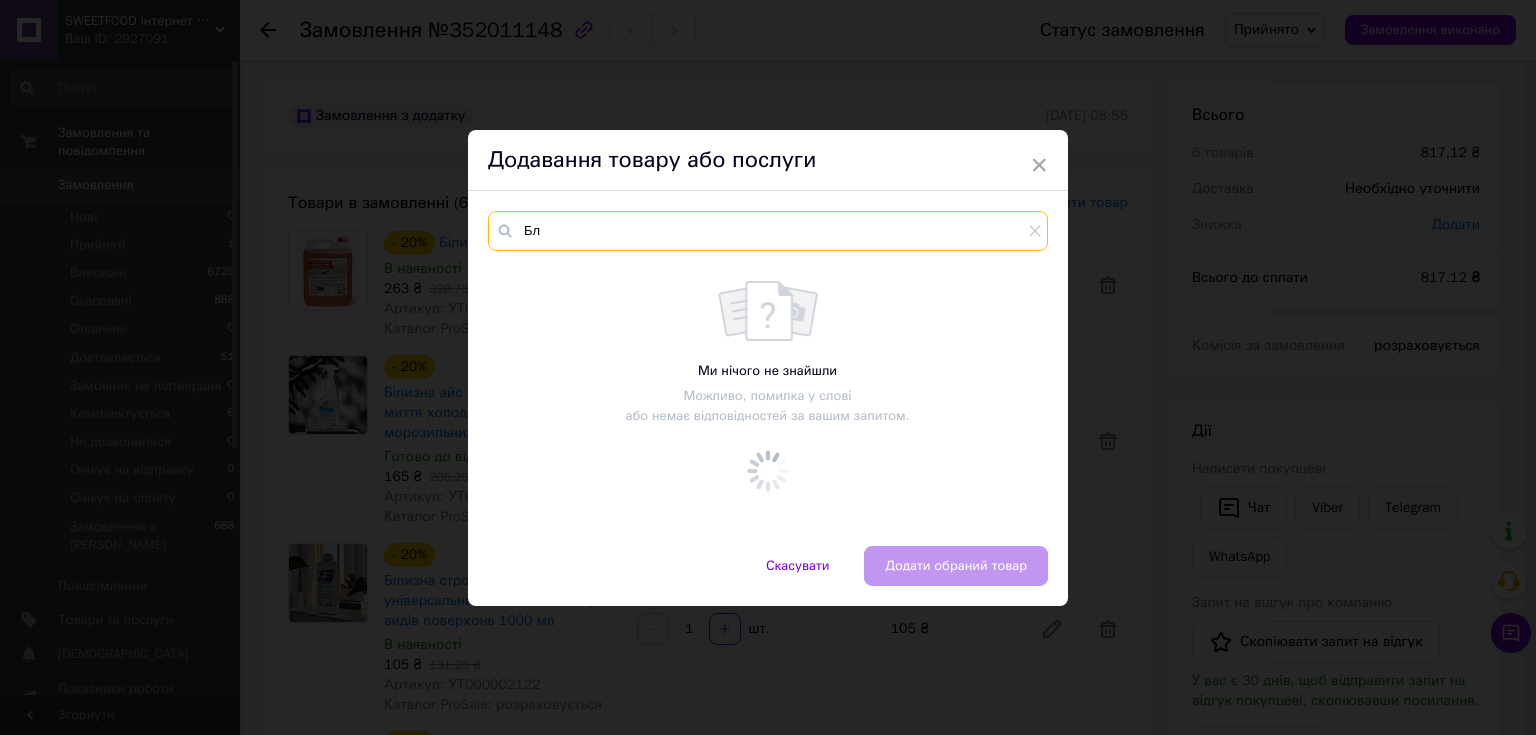 type on "Б" 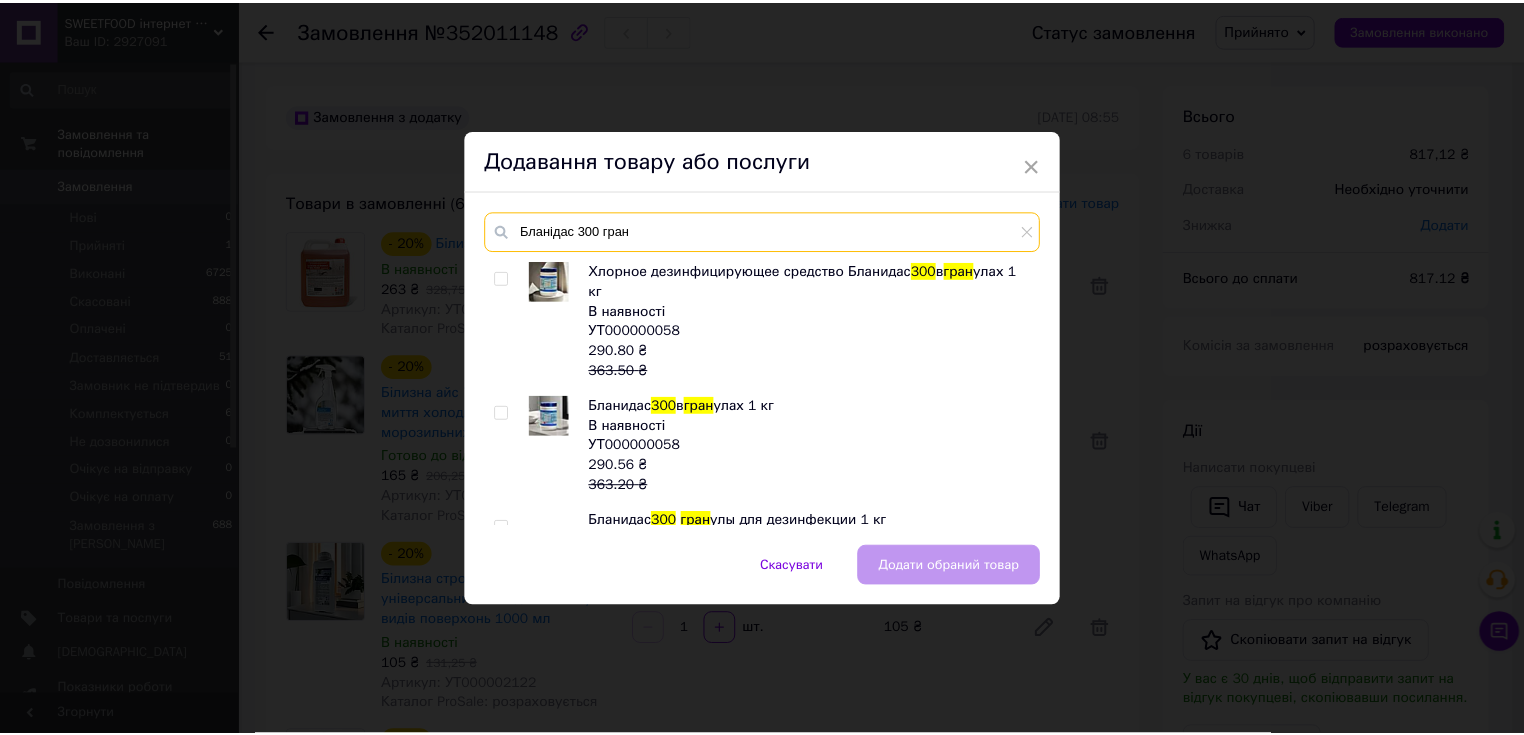 scroll, scrollTop: 64, scrollLeft: 0, axis: vertical 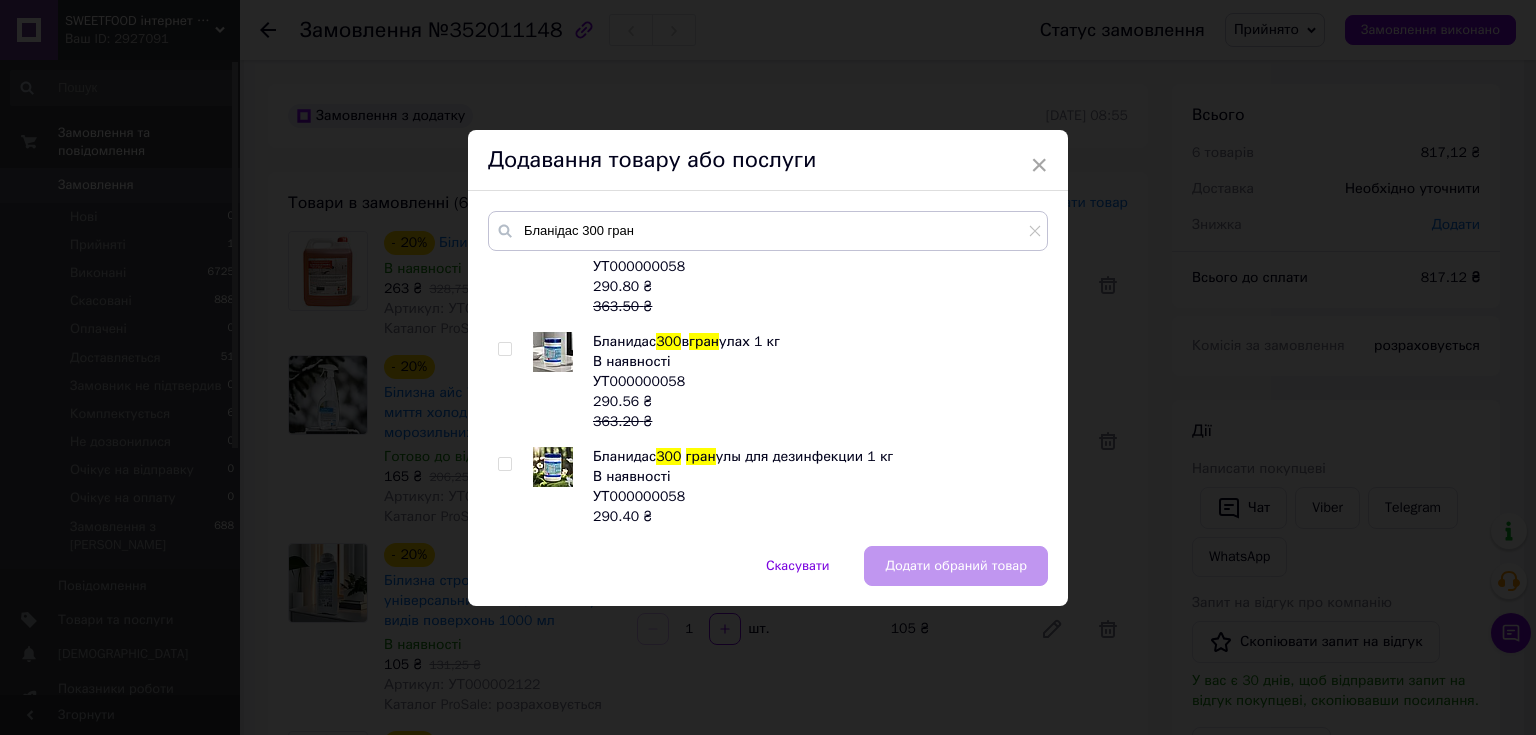 drag, startPoint x: 504, startPoint y: 441, endPoint x: 549, endPoint y: 469, distance: 53 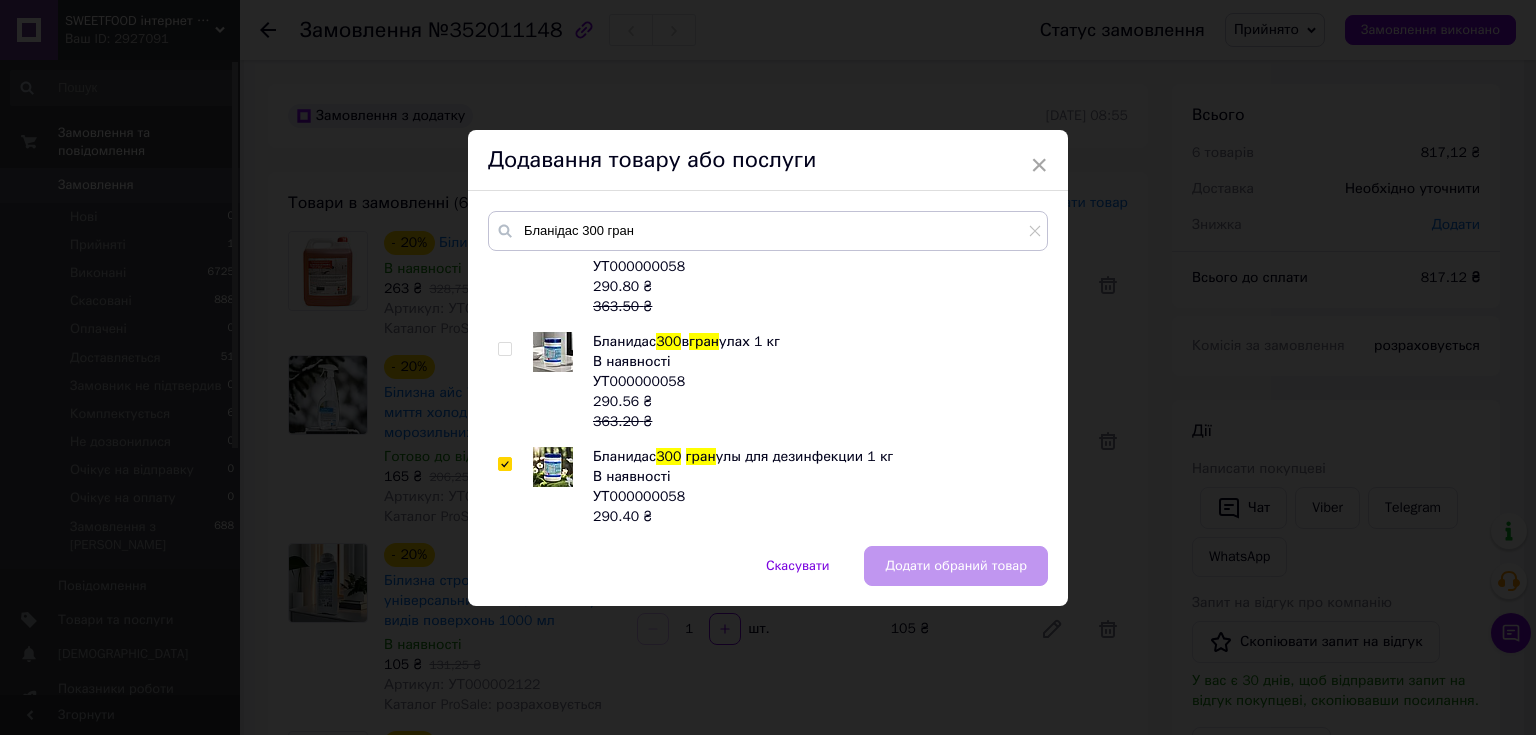 checkbox on "true" 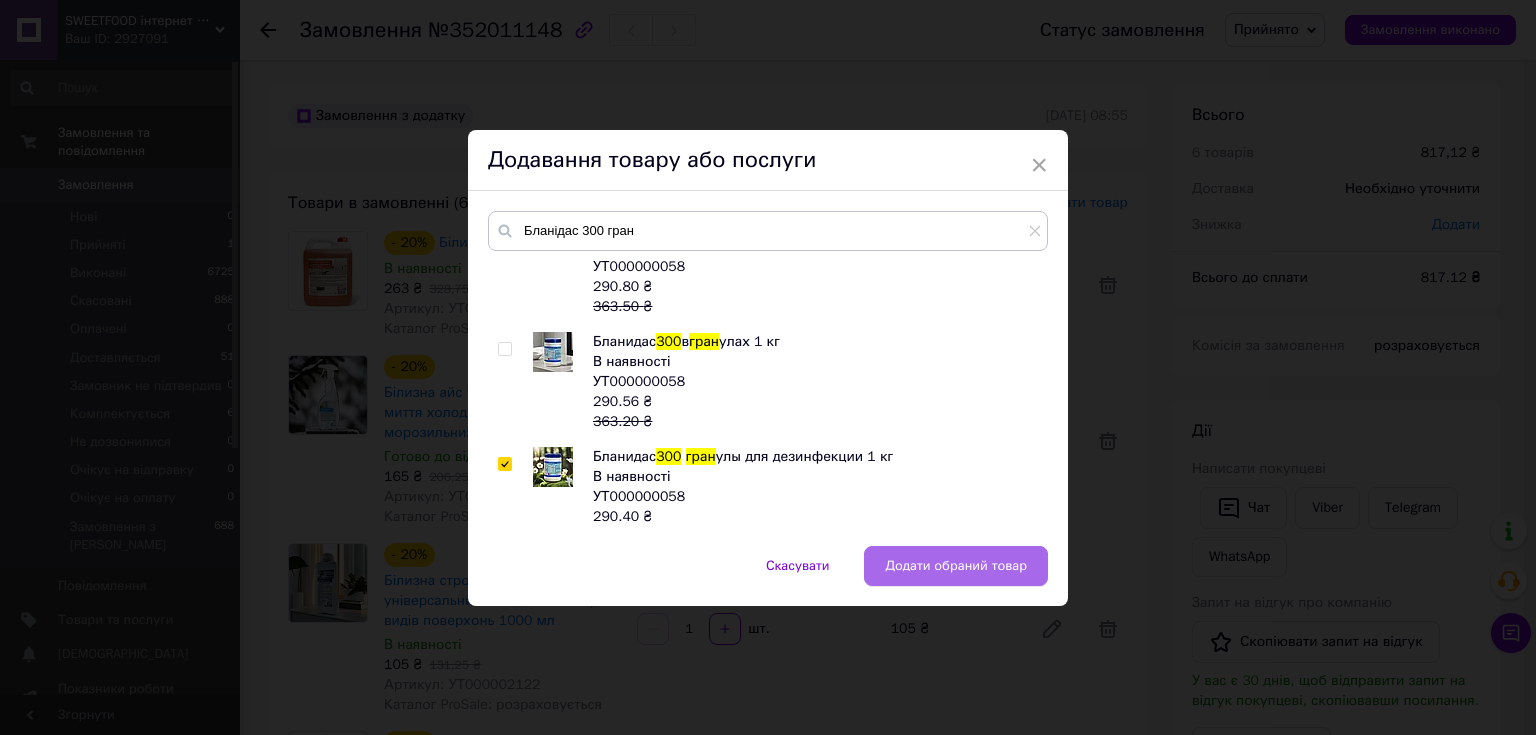 click on "Додати обраний товар" at bounding box center (956, 566) 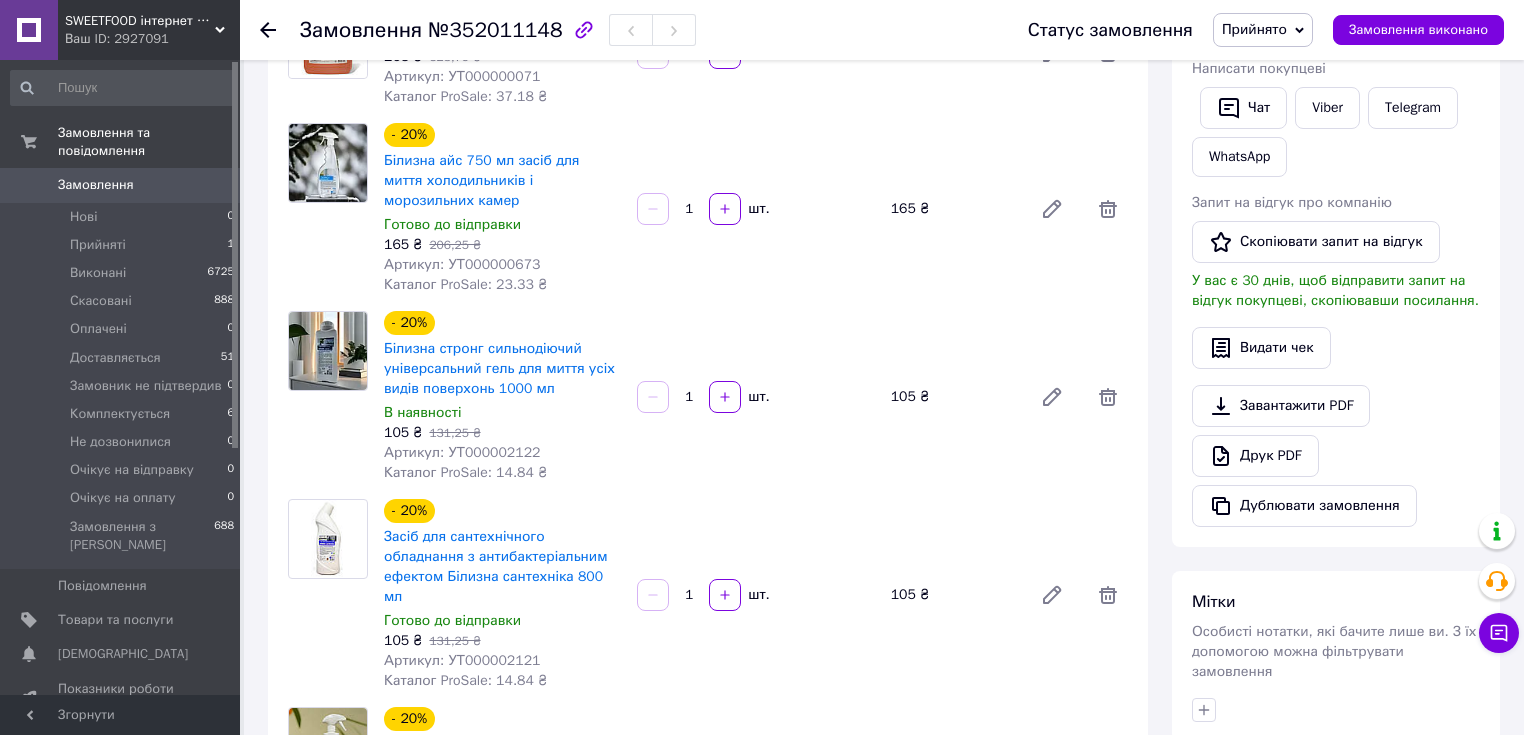 scroll, scrollTop: 0, scrollLeft: 0, axis: both 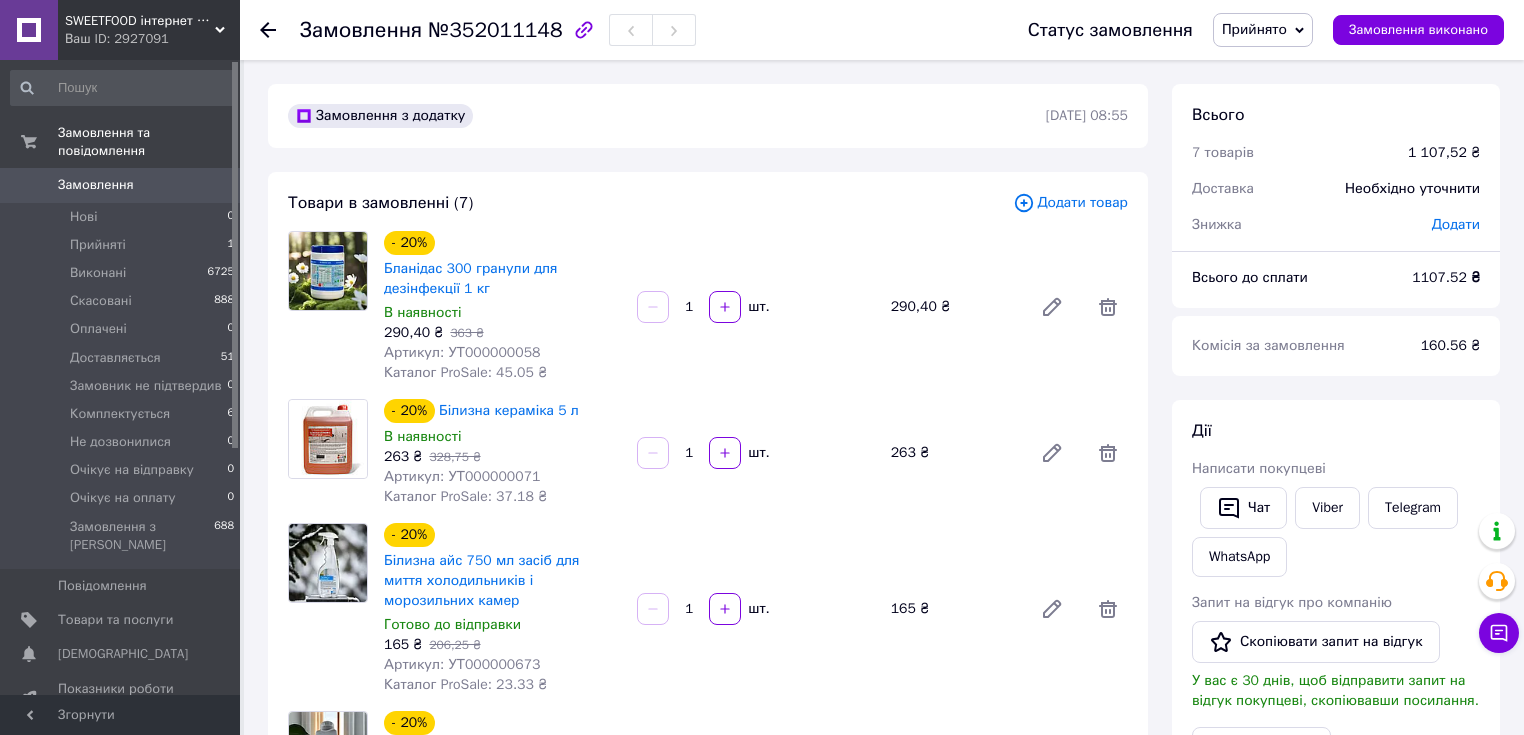 click on "Додати товар" at bounding box center [1070, 203] 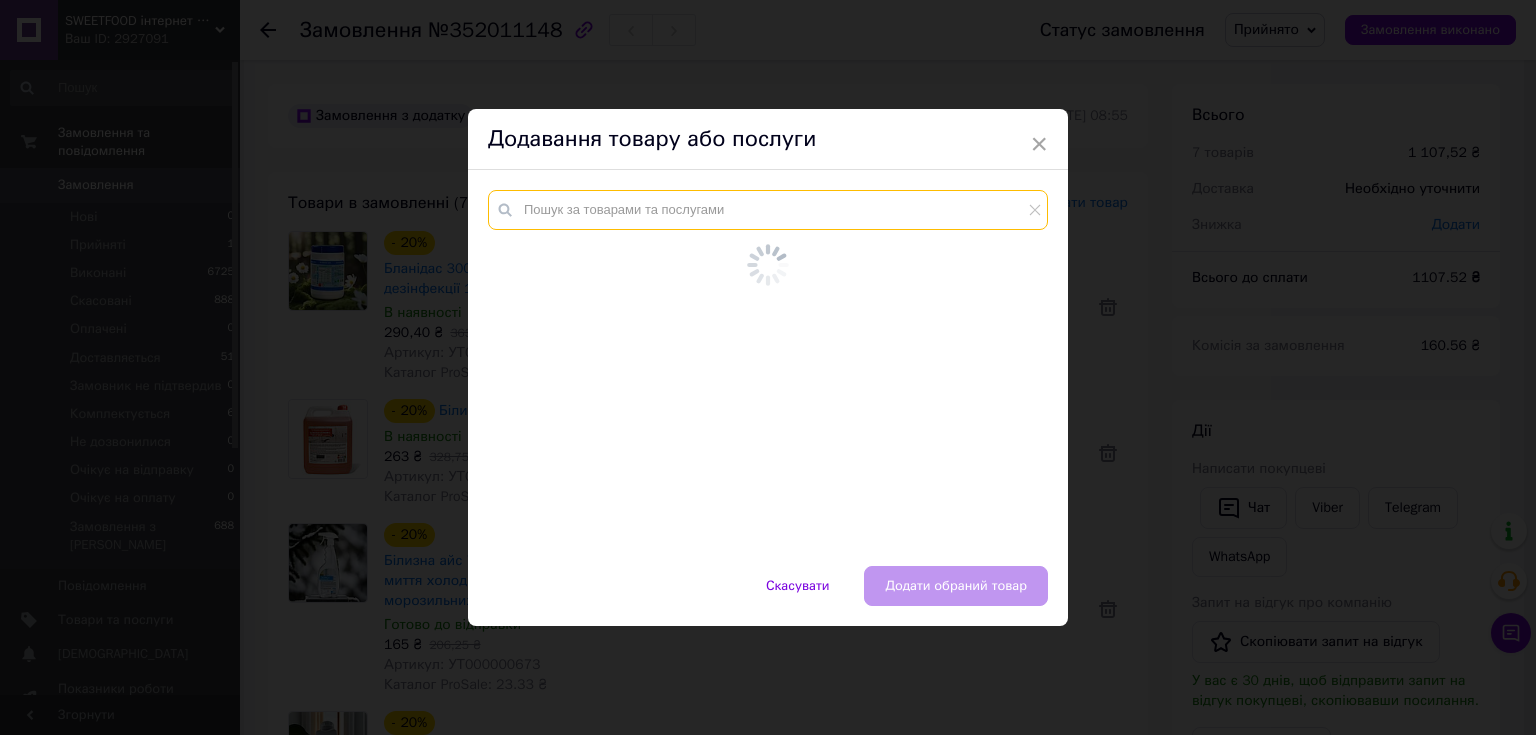 click at bounding box center (768, 210) 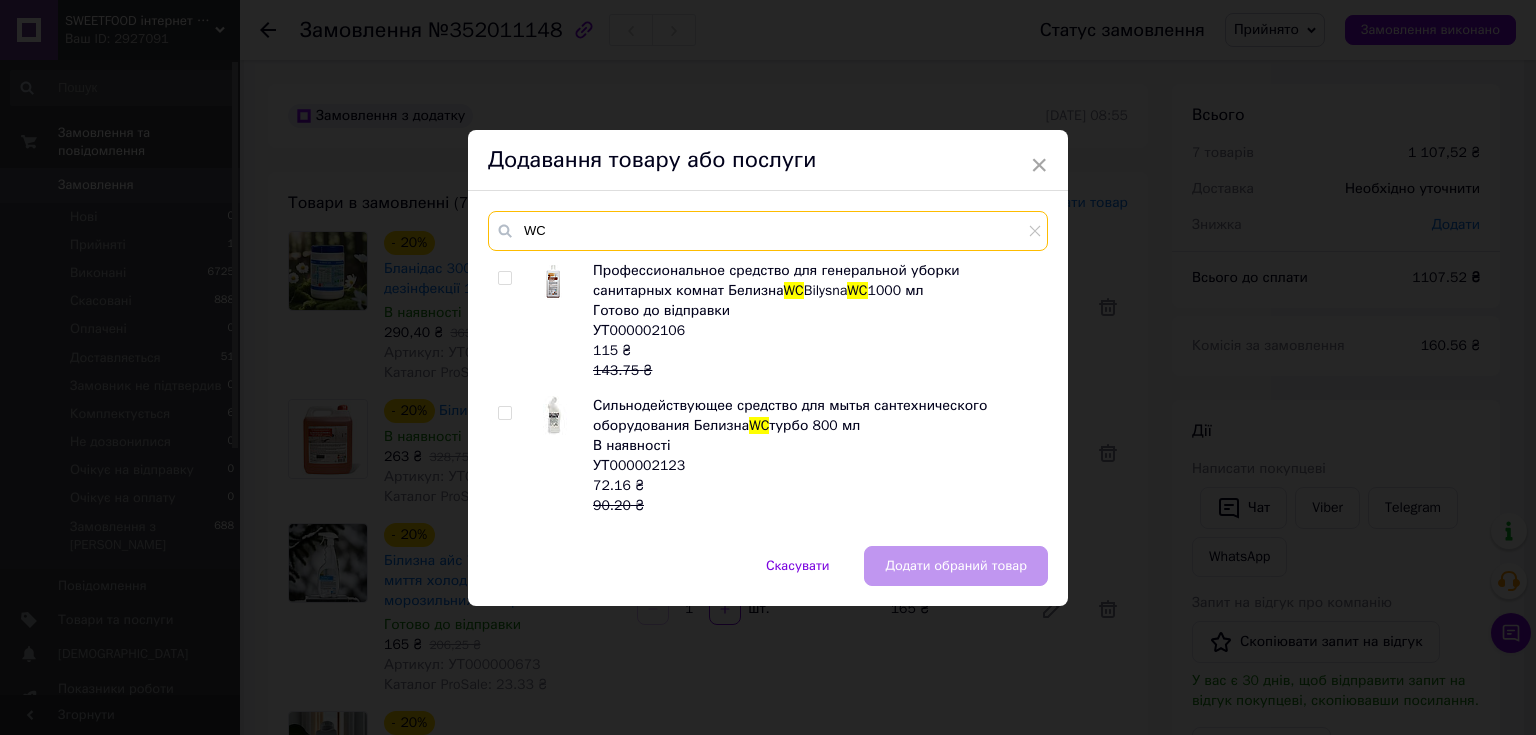 type on "WC" 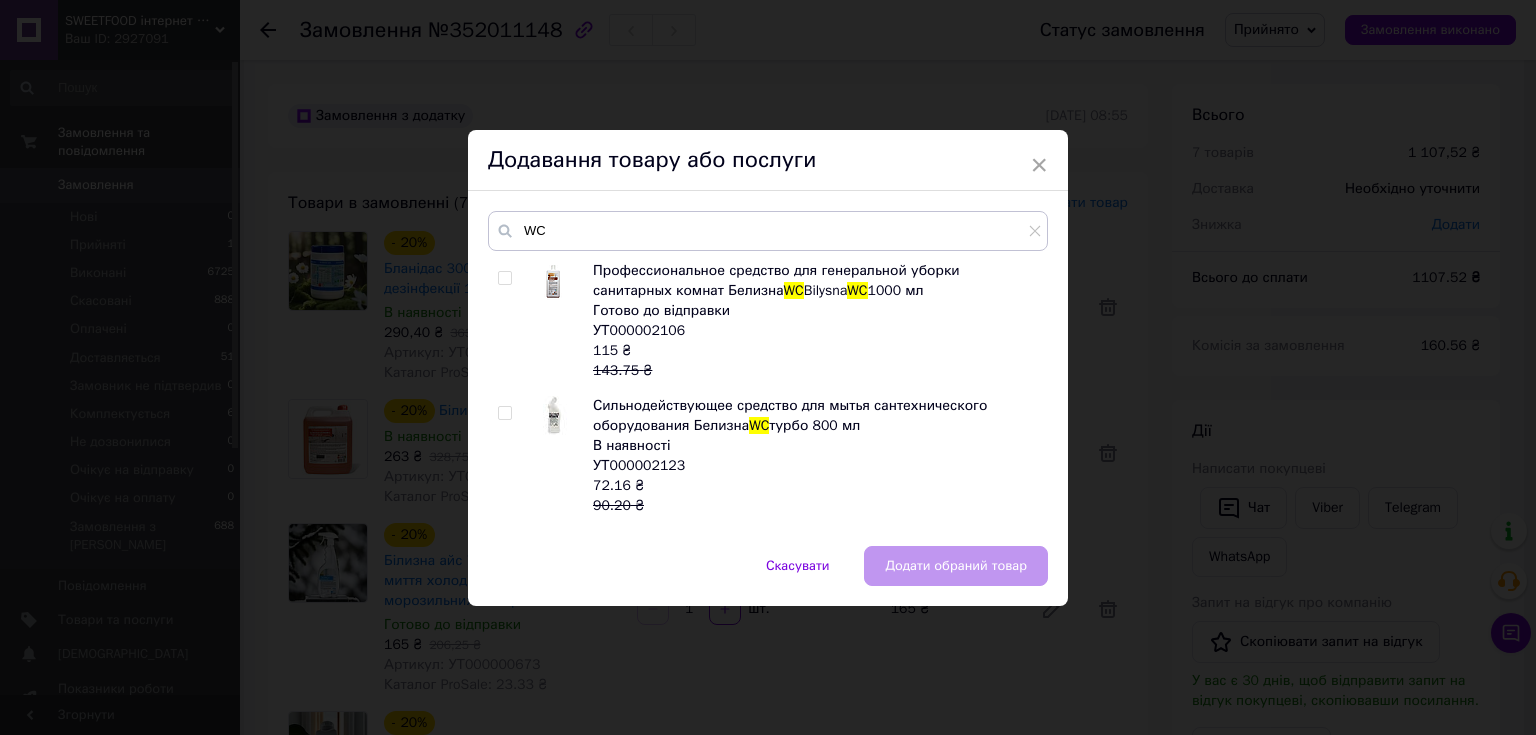 click at bounding box center [504, 278] 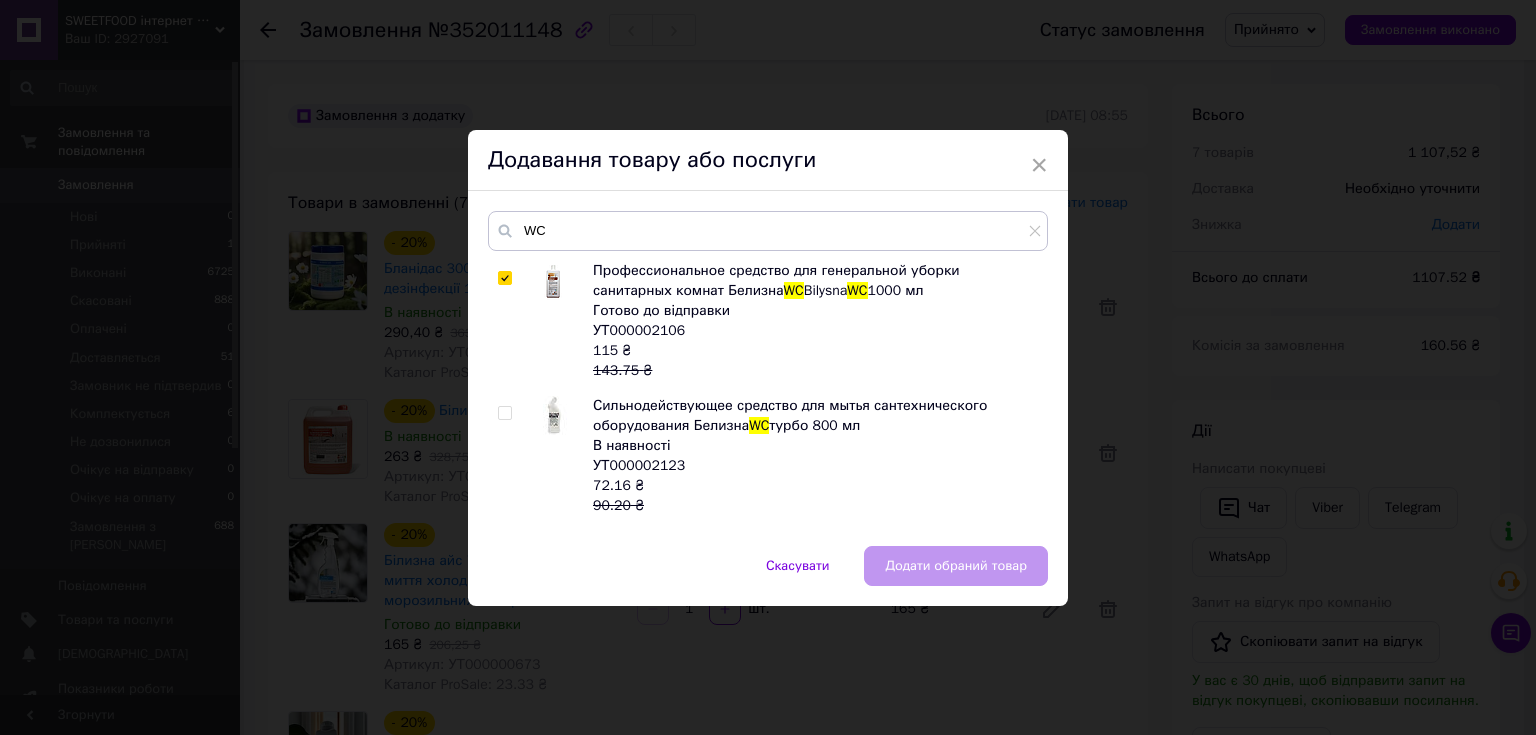 checkbox on "true" 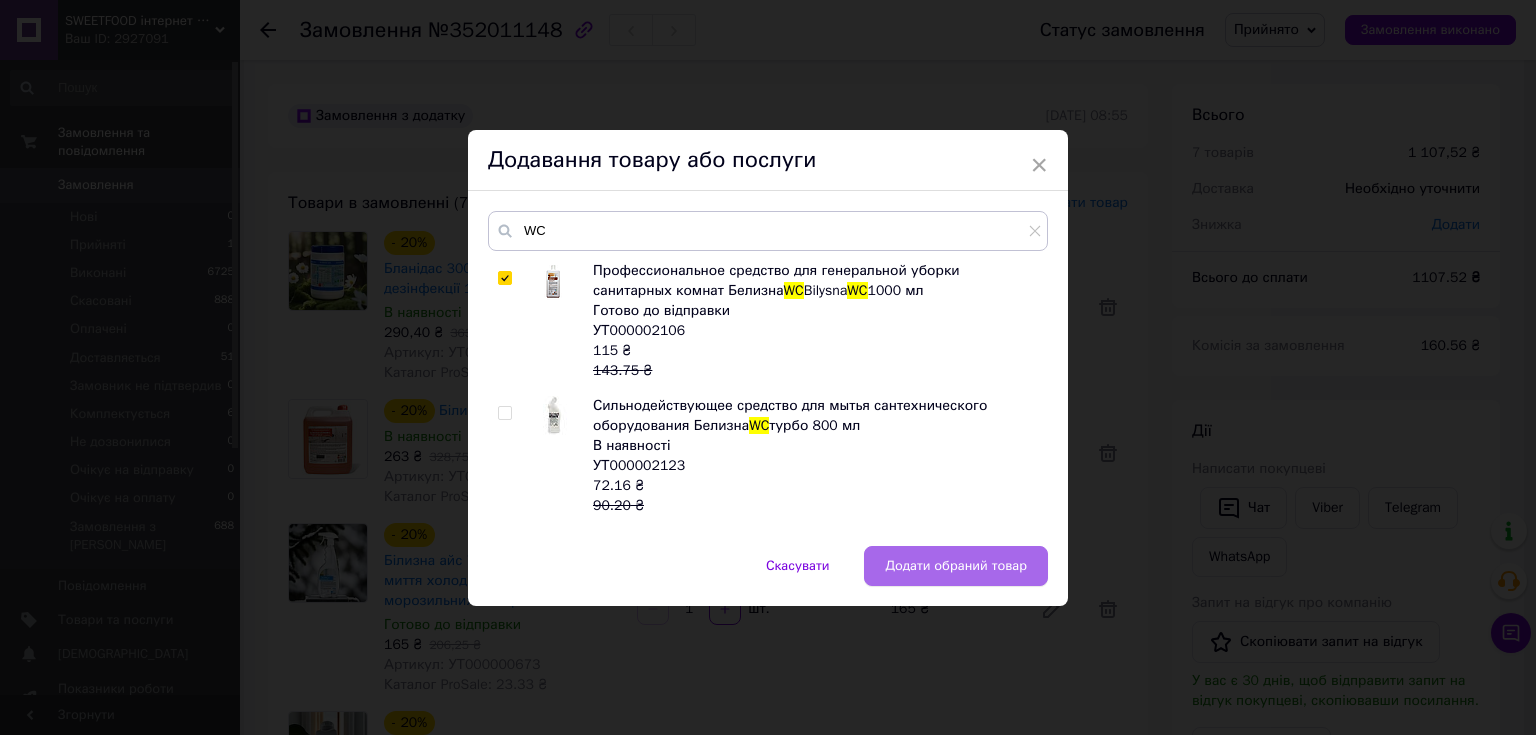 click on "Додати обраний товар" at bounding box center [956, 566] 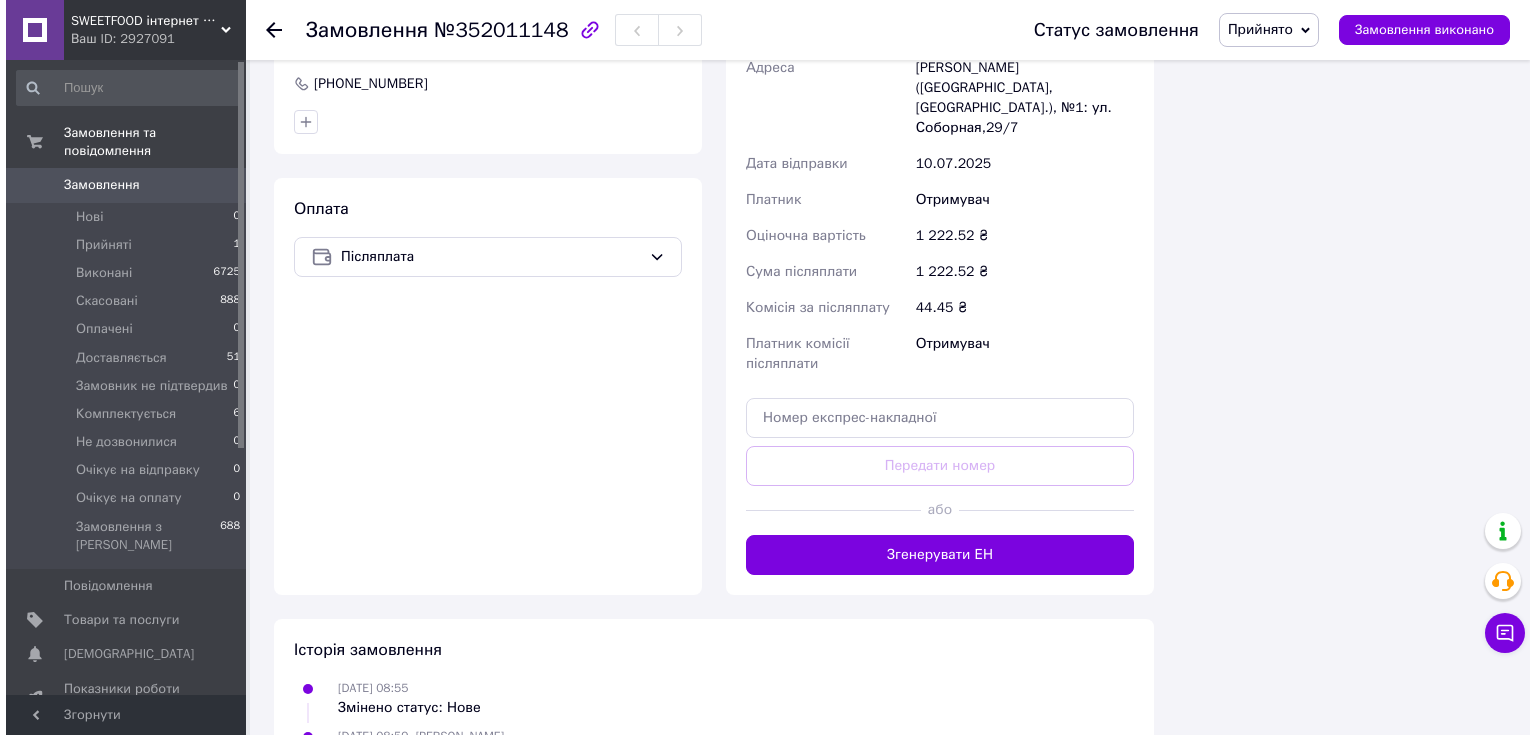 scroll, scrollTop: 1600, scrollLeft: 0, axis: vertical 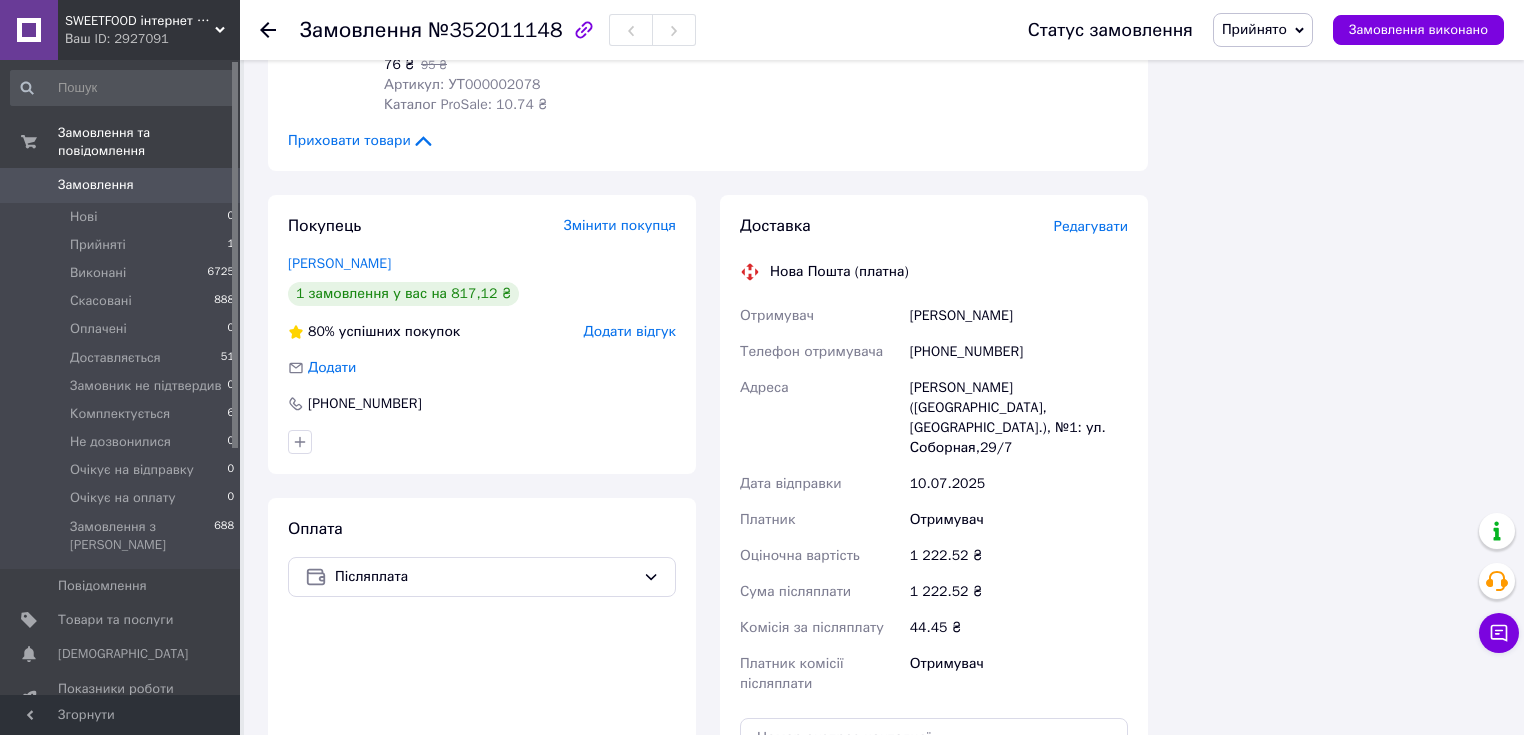 click on "Редагувати" at bounding box center (1091, 226) 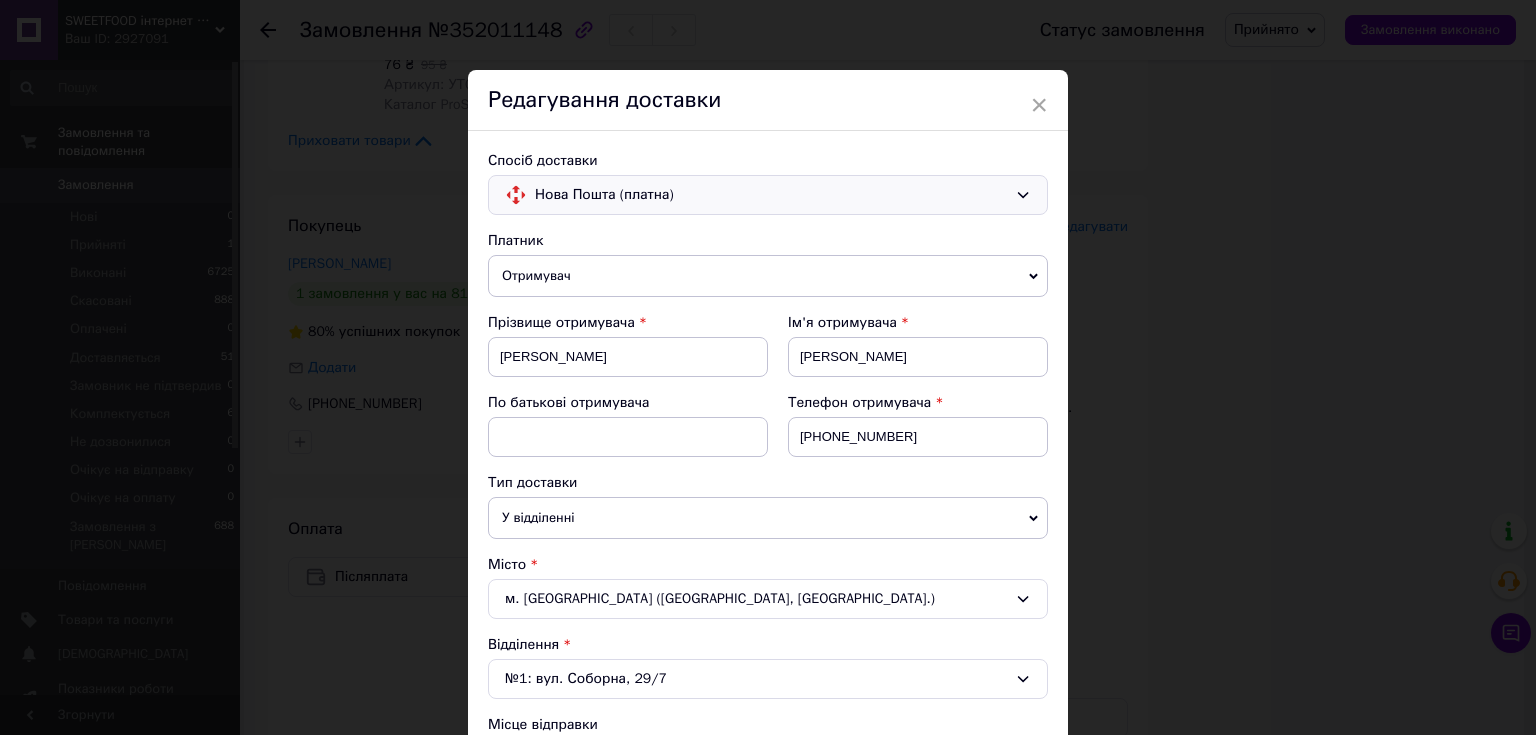 click on "Нова Пошта (платна)" at bounding box center (771, 195) 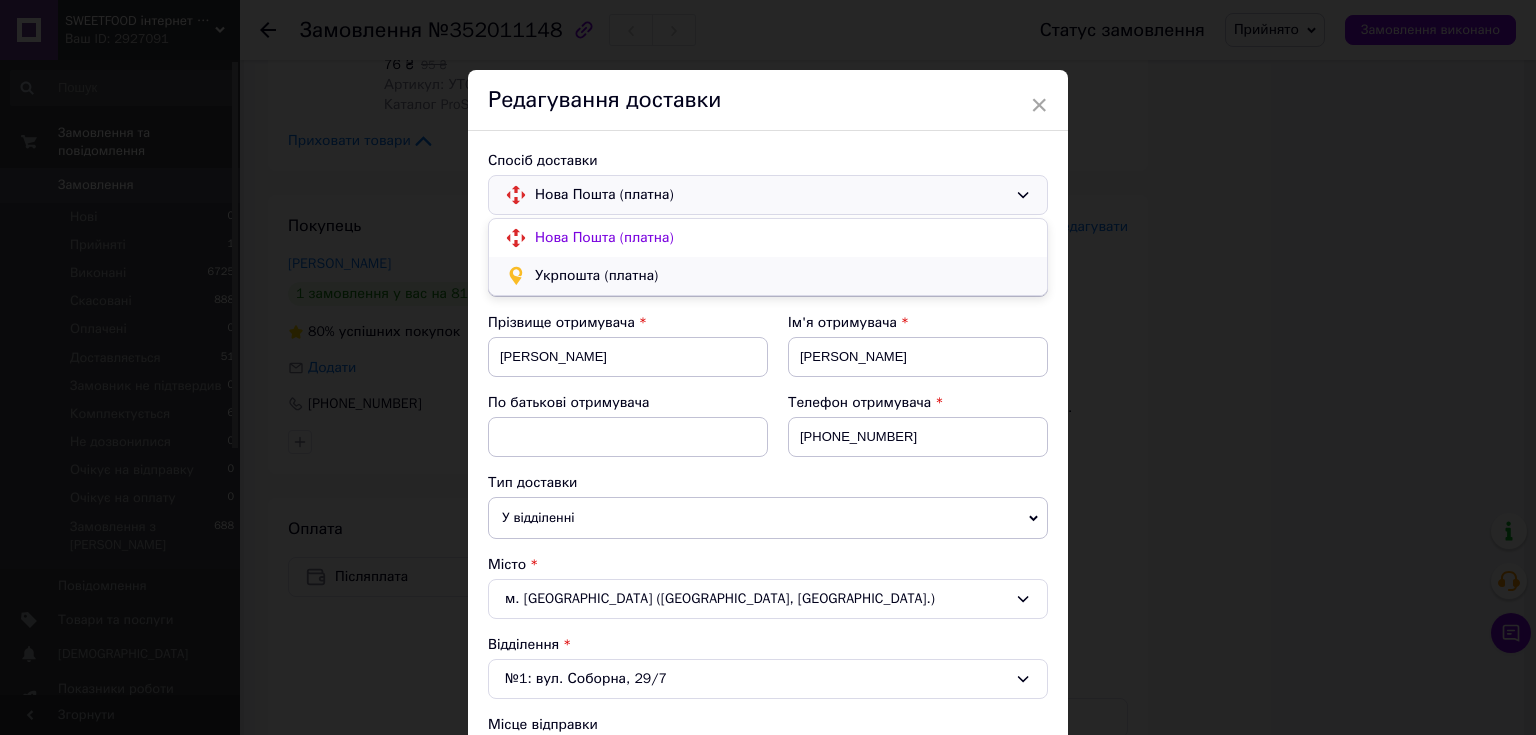 click on "Укрпошта (платна)" at bounding box center [783, 276] 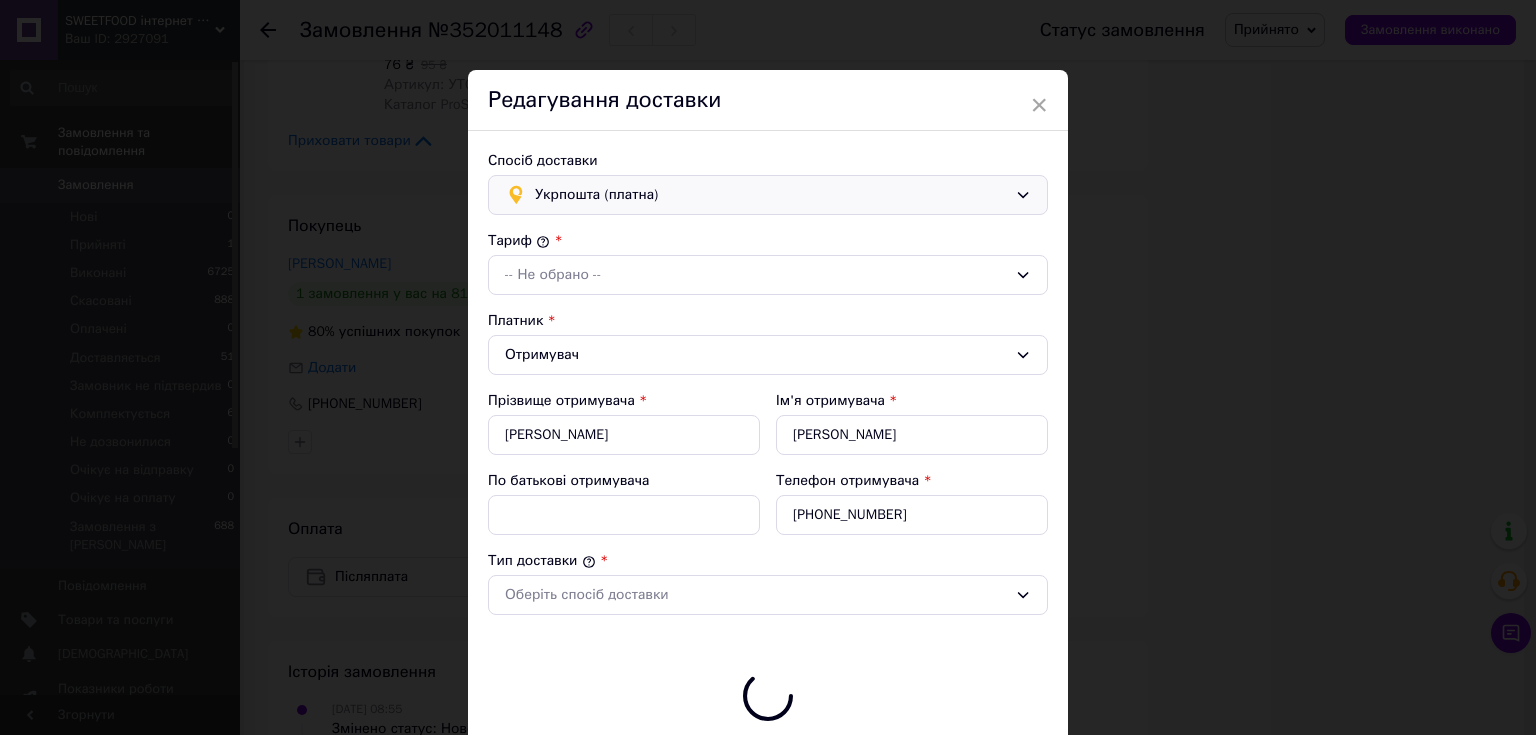 type on "1222.52" 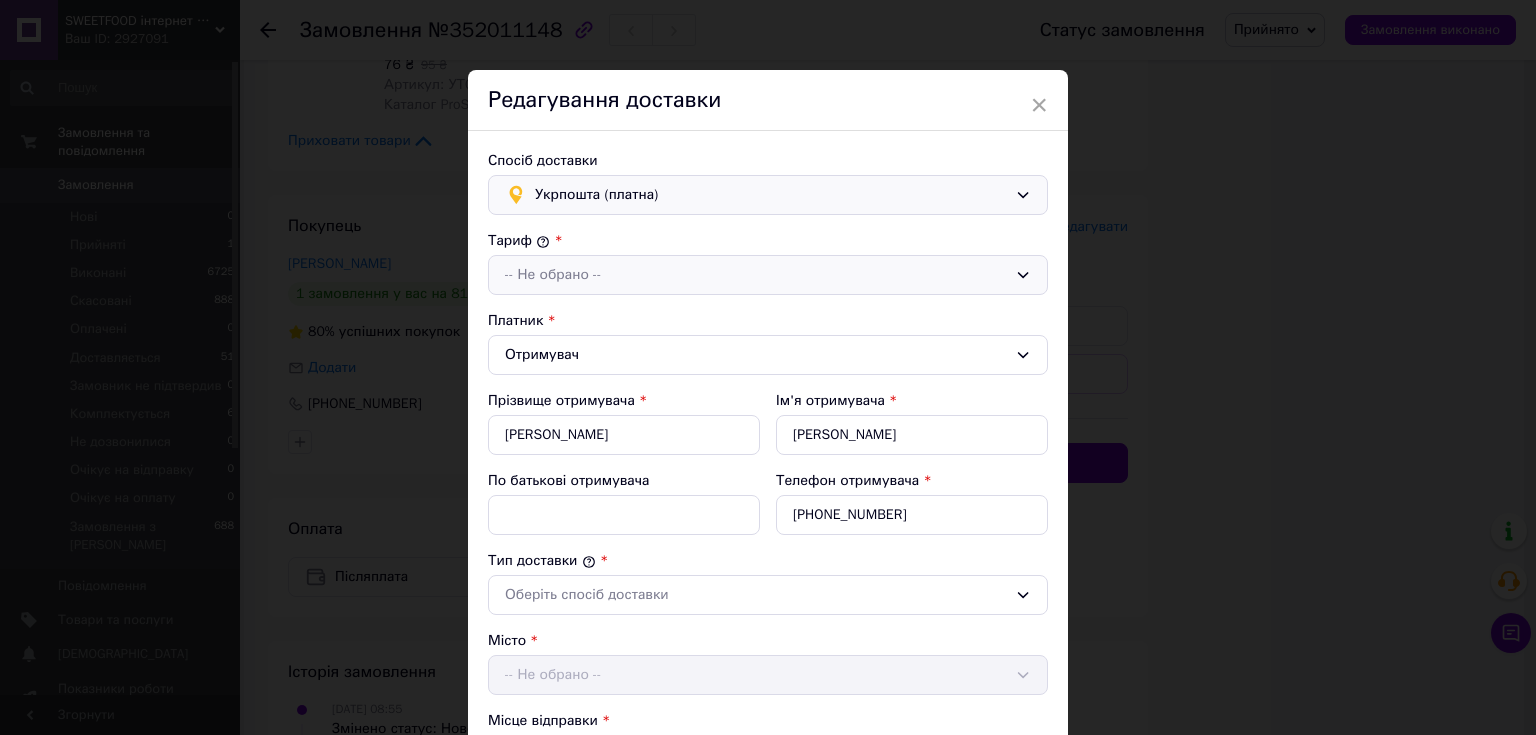 click on "-- Не обрано --" at bounding box center [768, 275] 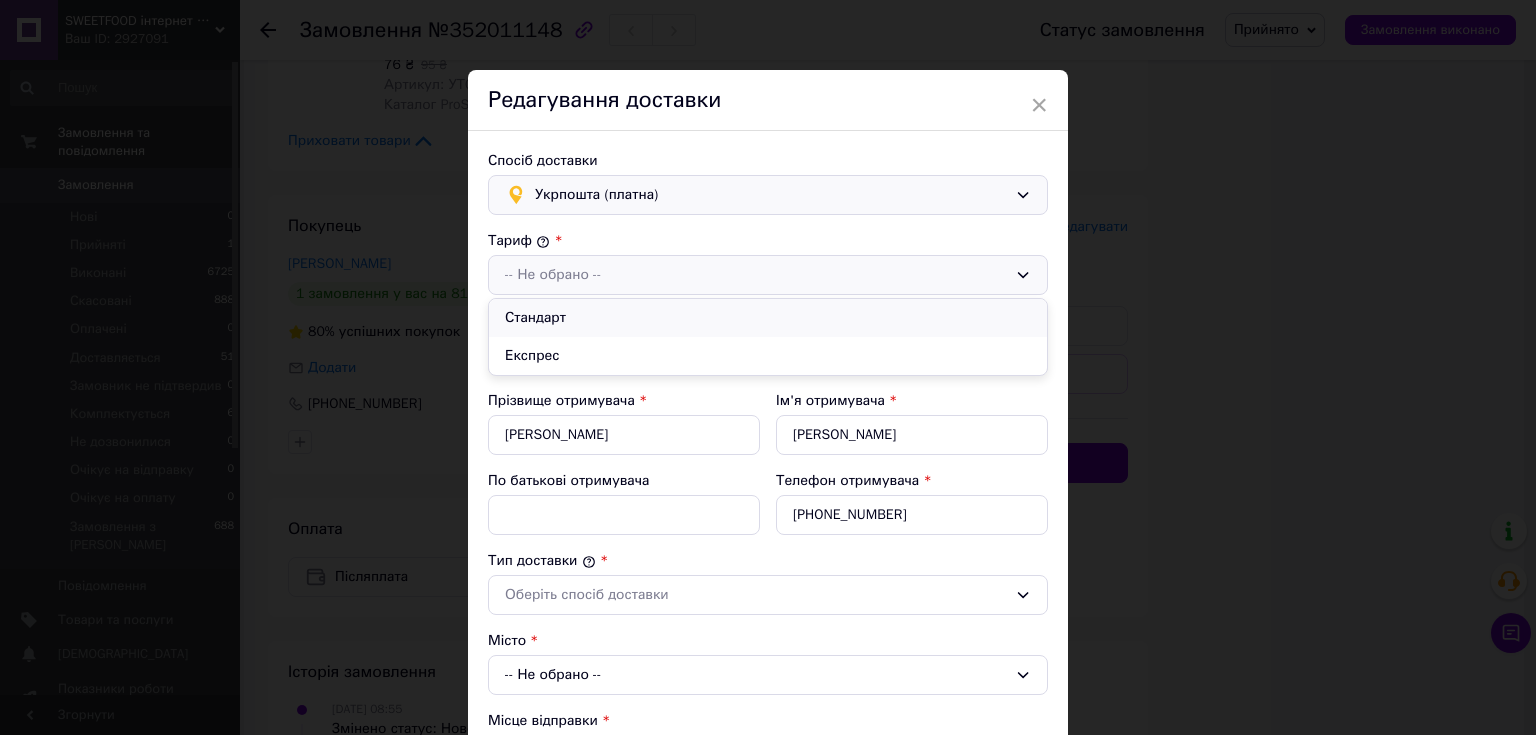 click on "Стандарт" at bounding box center [768, 318] 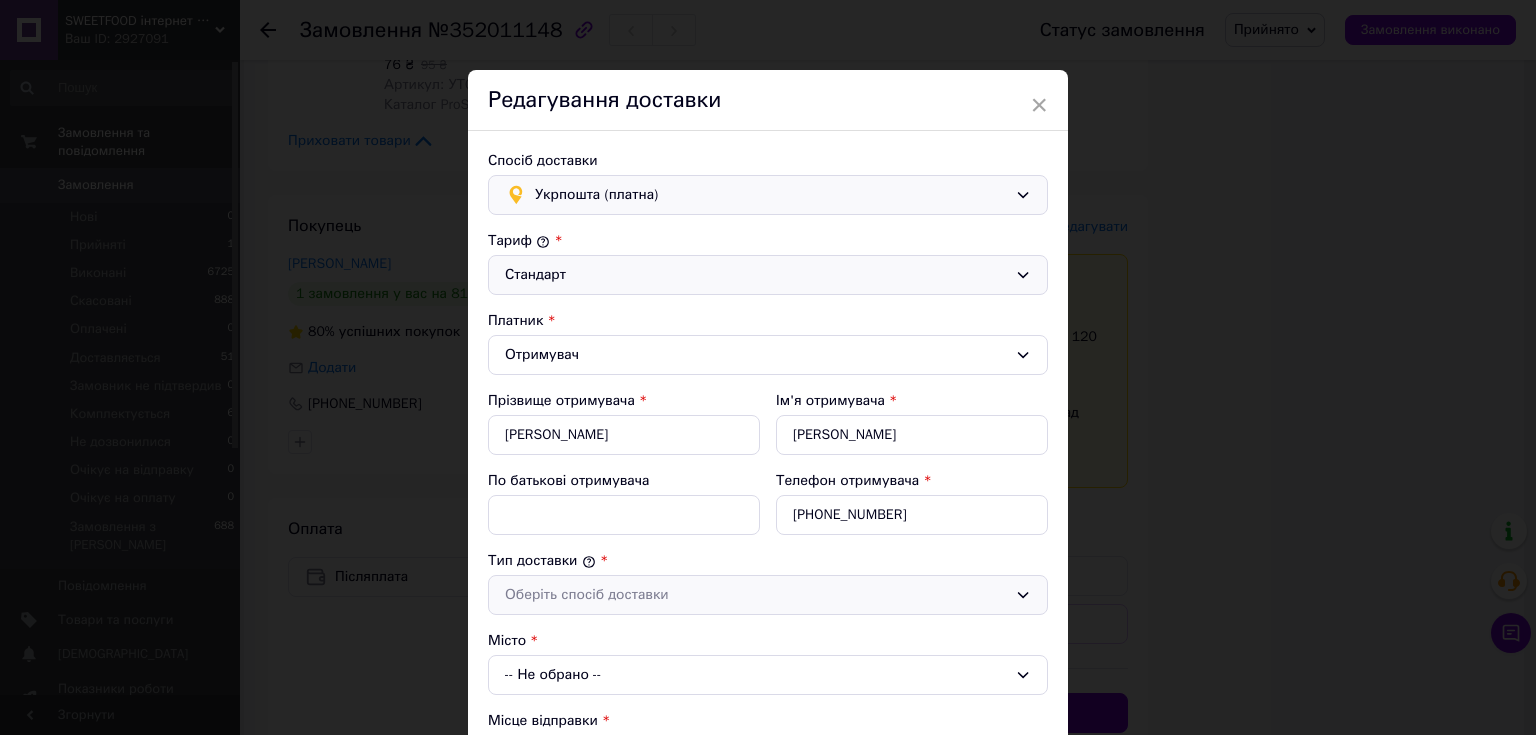 click on "Оберіть спосіб доставки" at bounding box center (756, 595) 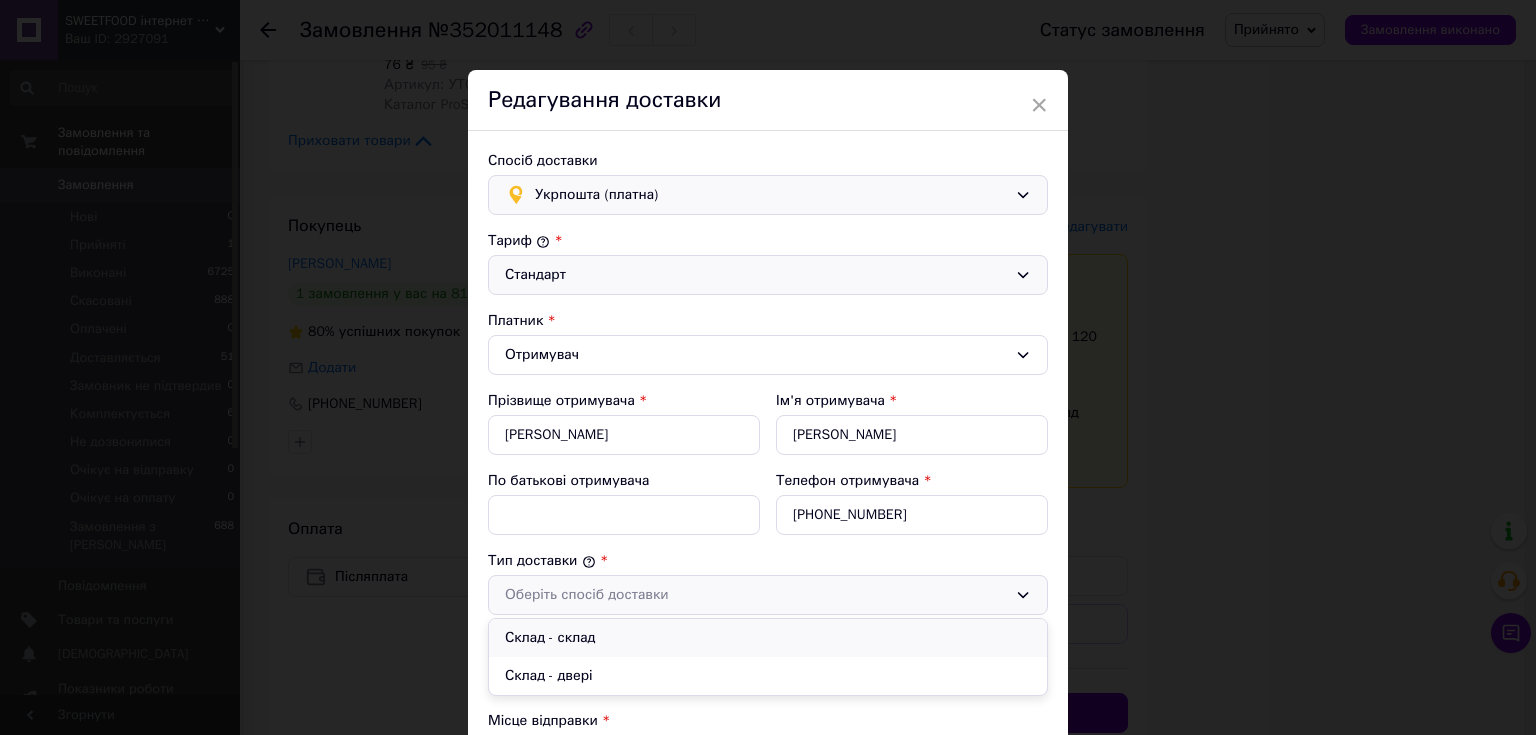 click on "Склад - склад" at bounding box center [768, 638] 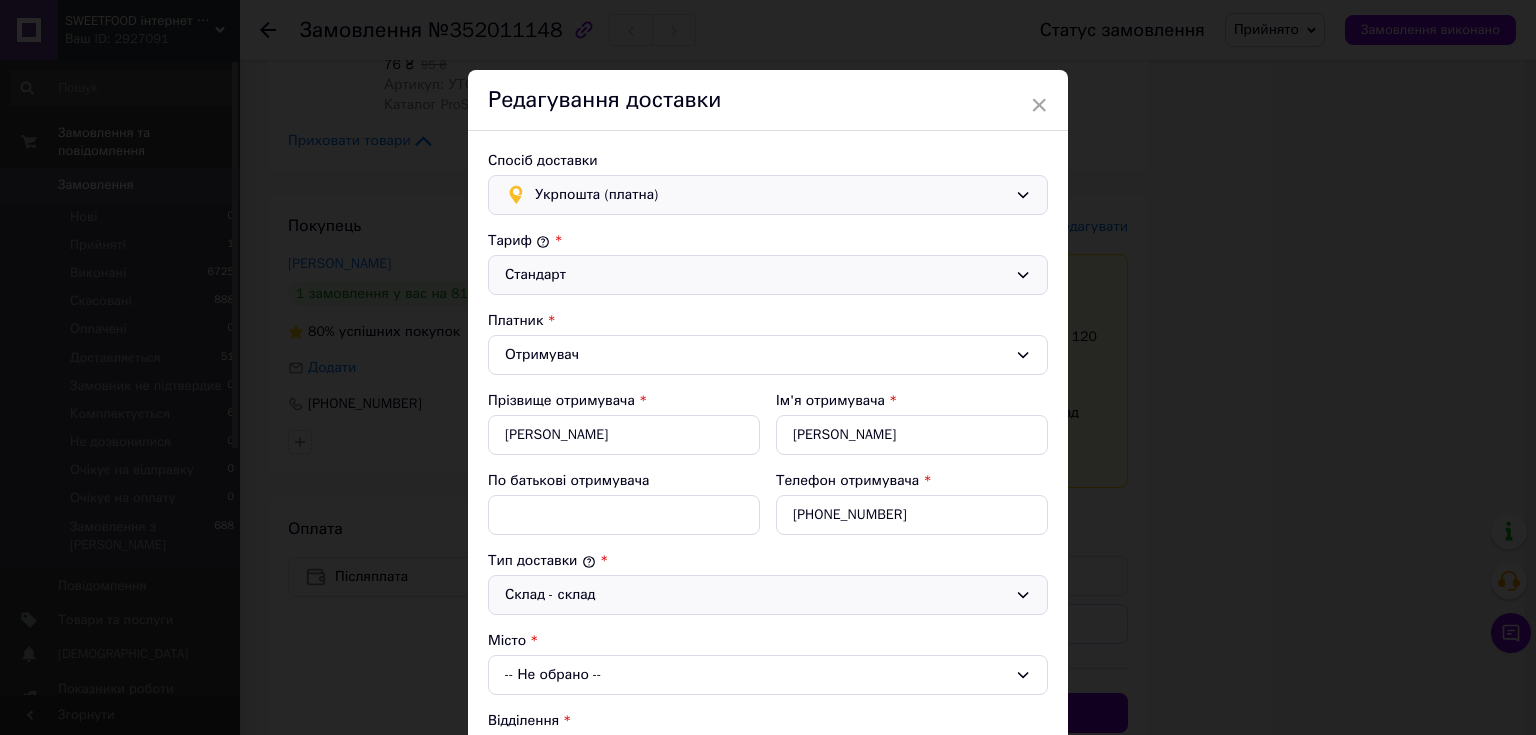 scroll, scrollTop: 240, scrollLeft: 0, axis: vertical 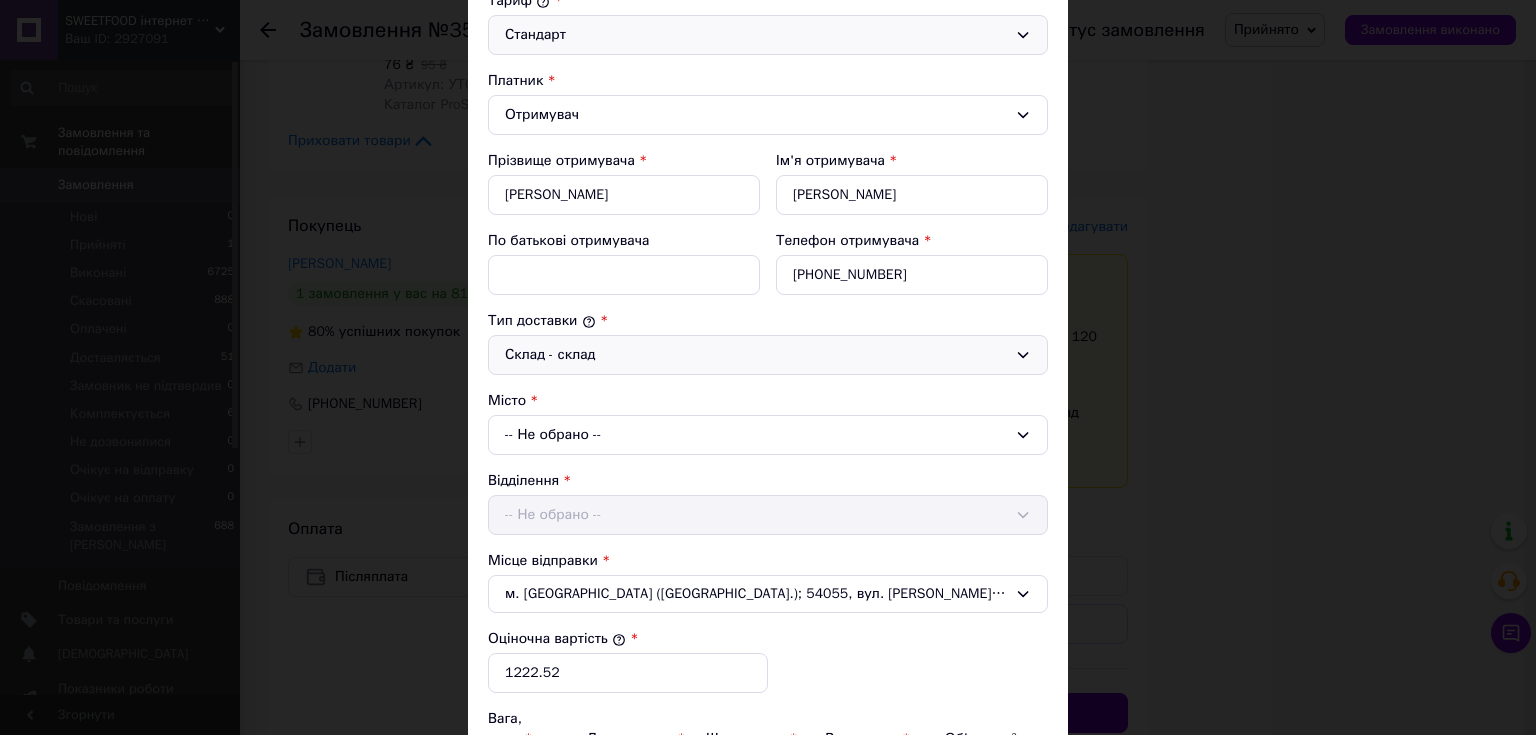 click on "-- Не обрано --" at bounding box center (768, 435) 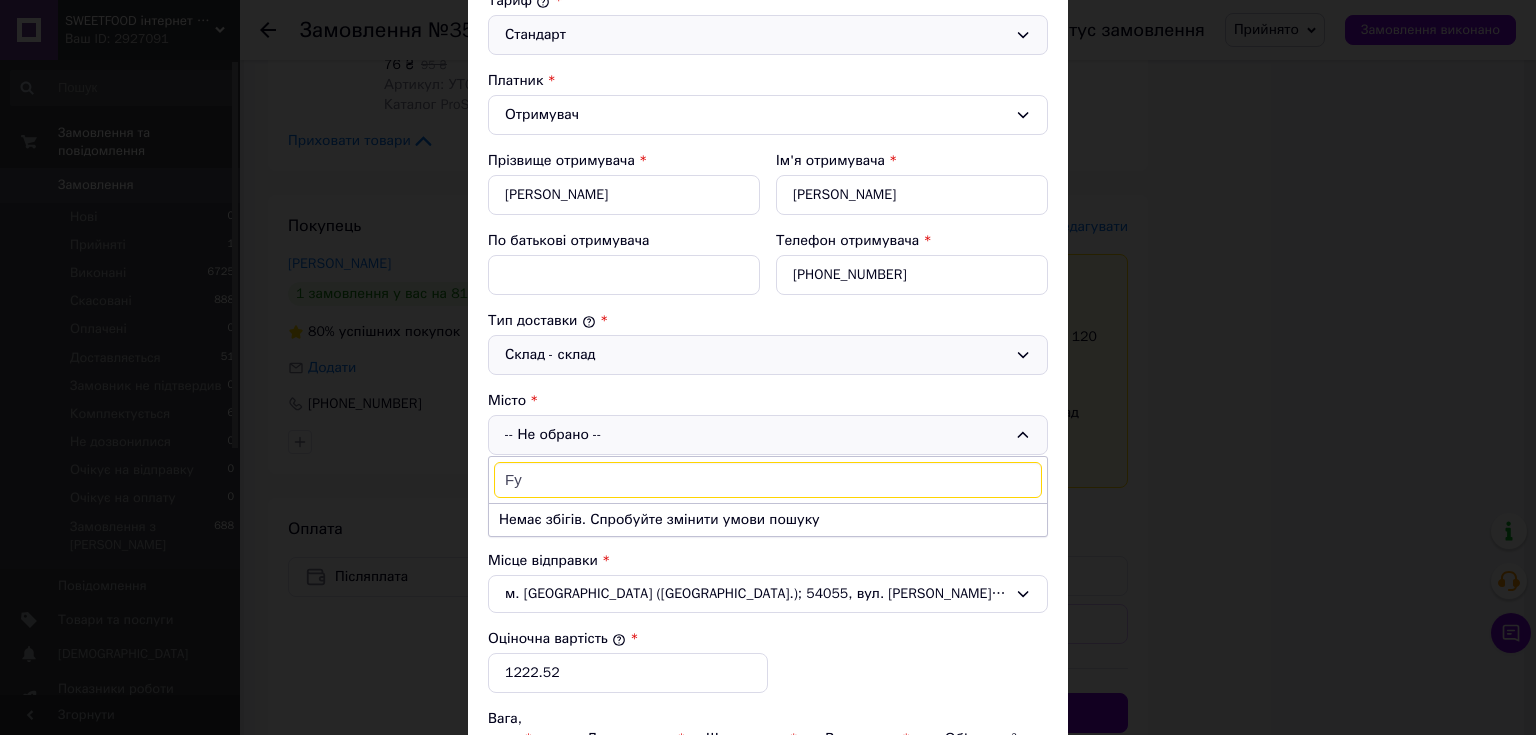 type on "F" 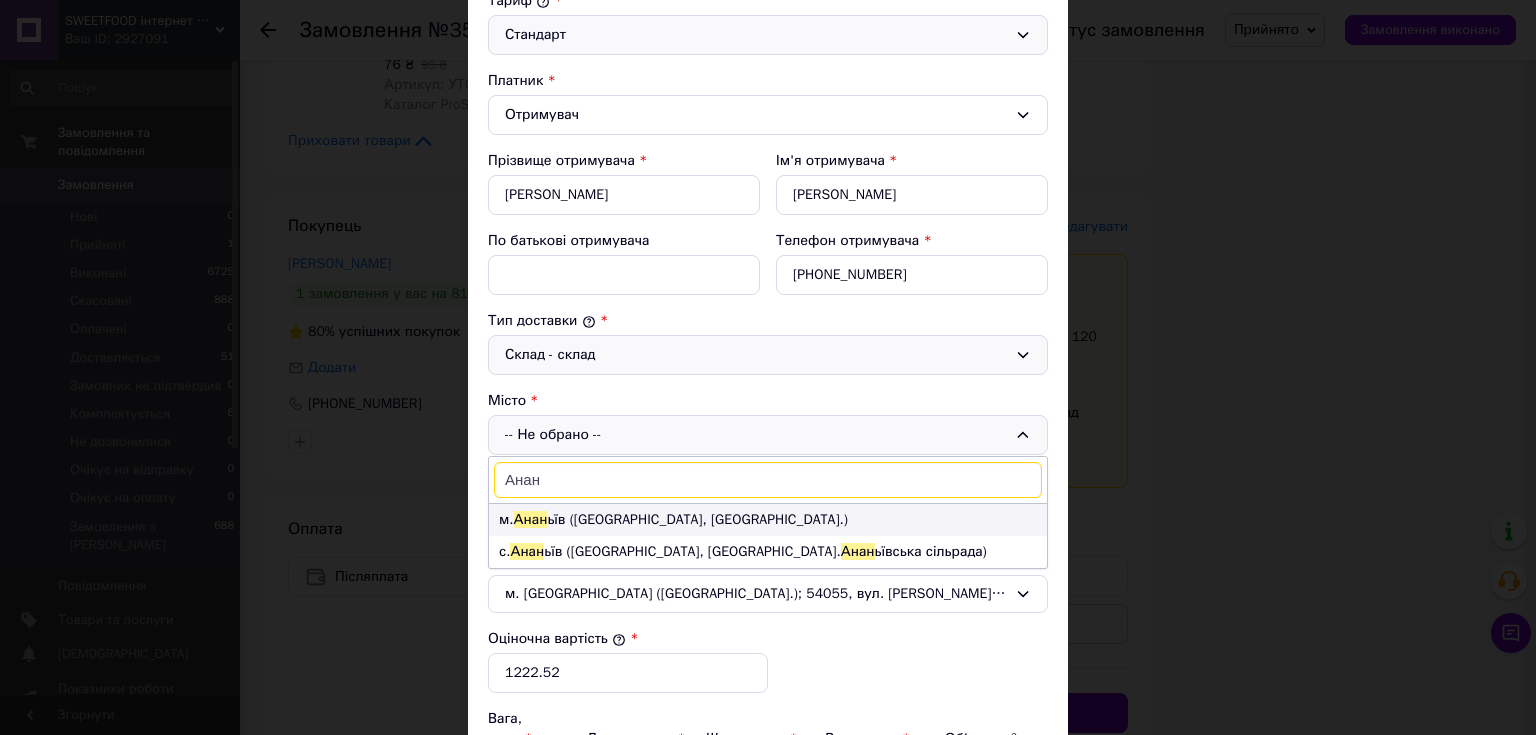 type on "Анан" 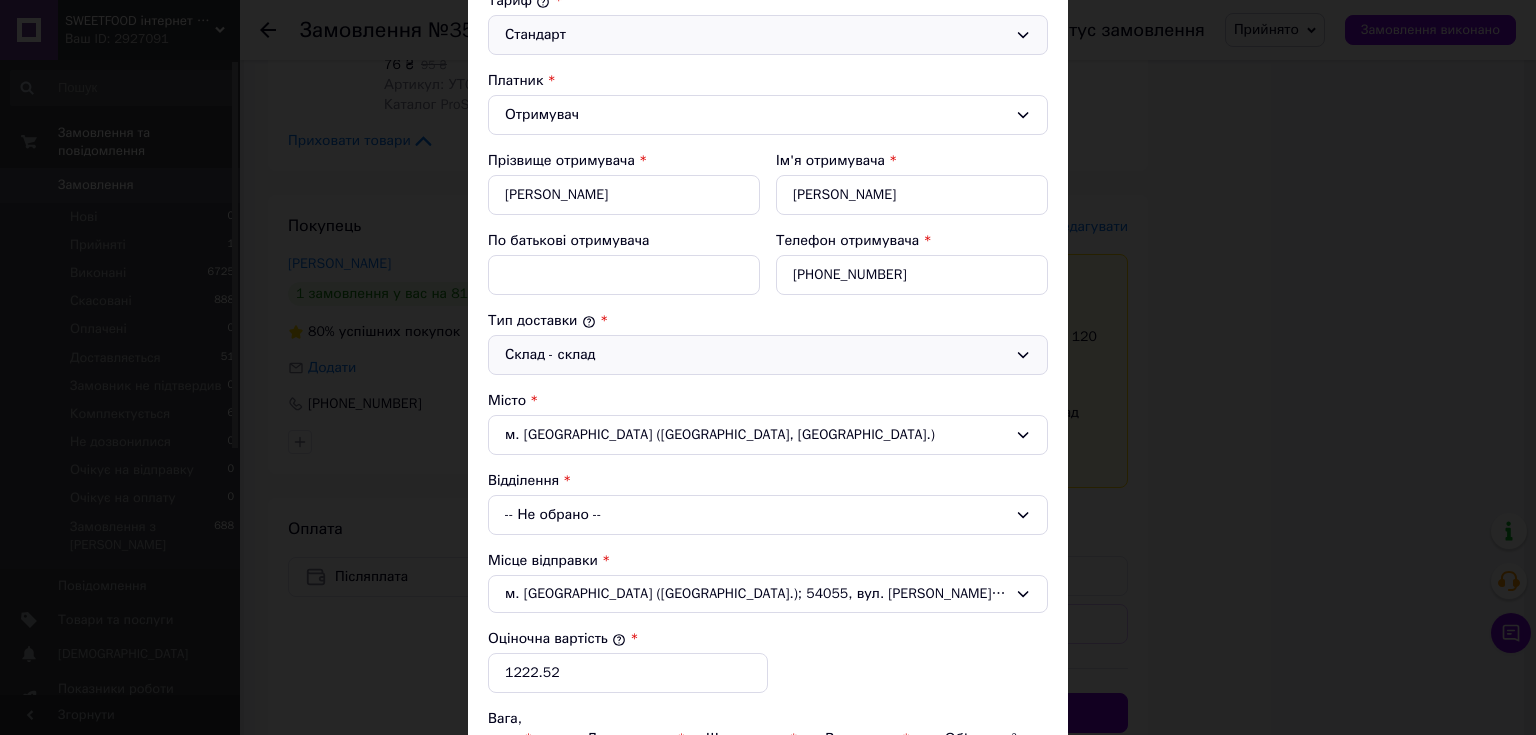 click on "-- Не обрано --" at bounding box center (768, 515) 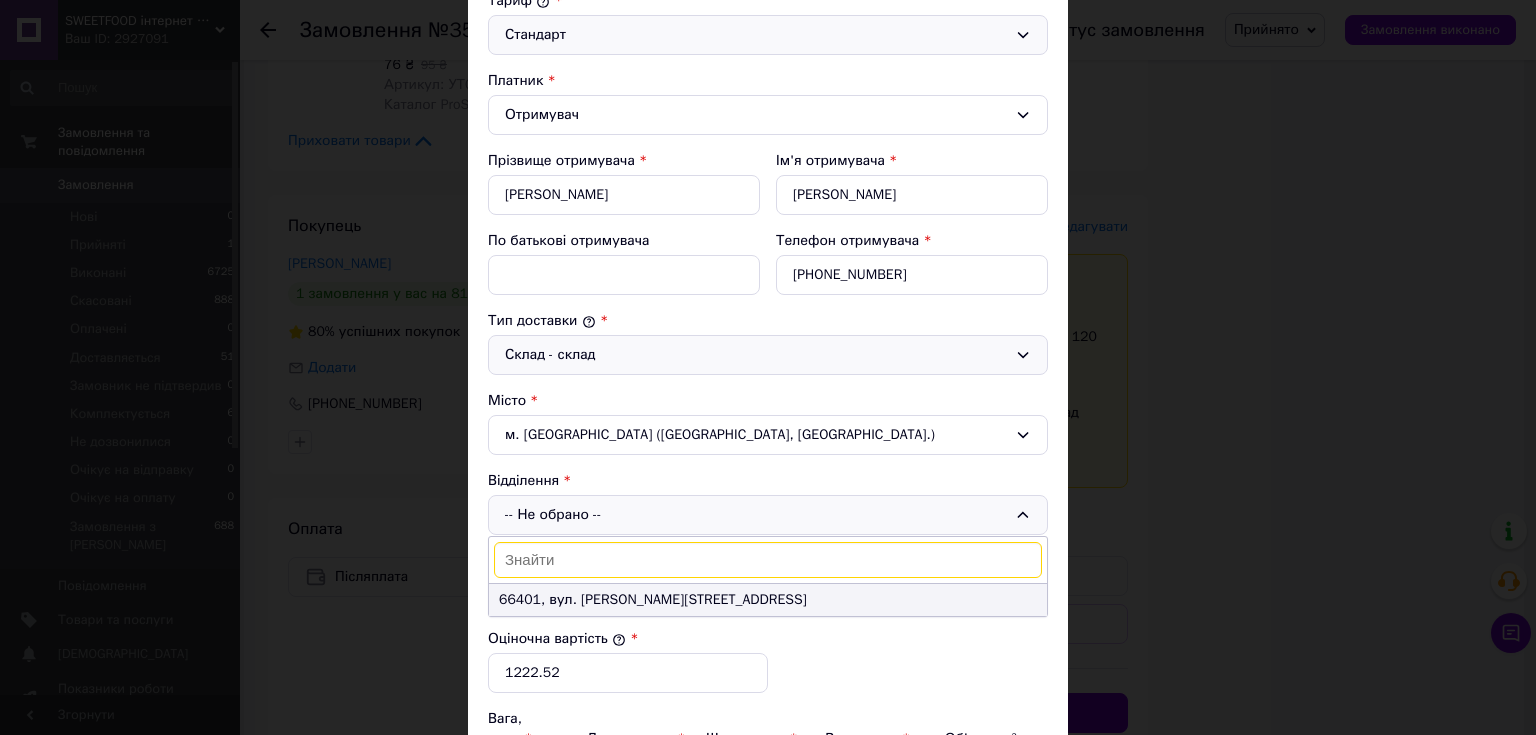 click on "66401, вул. Ніщинського, 1А" at bounding box center (768, 600) 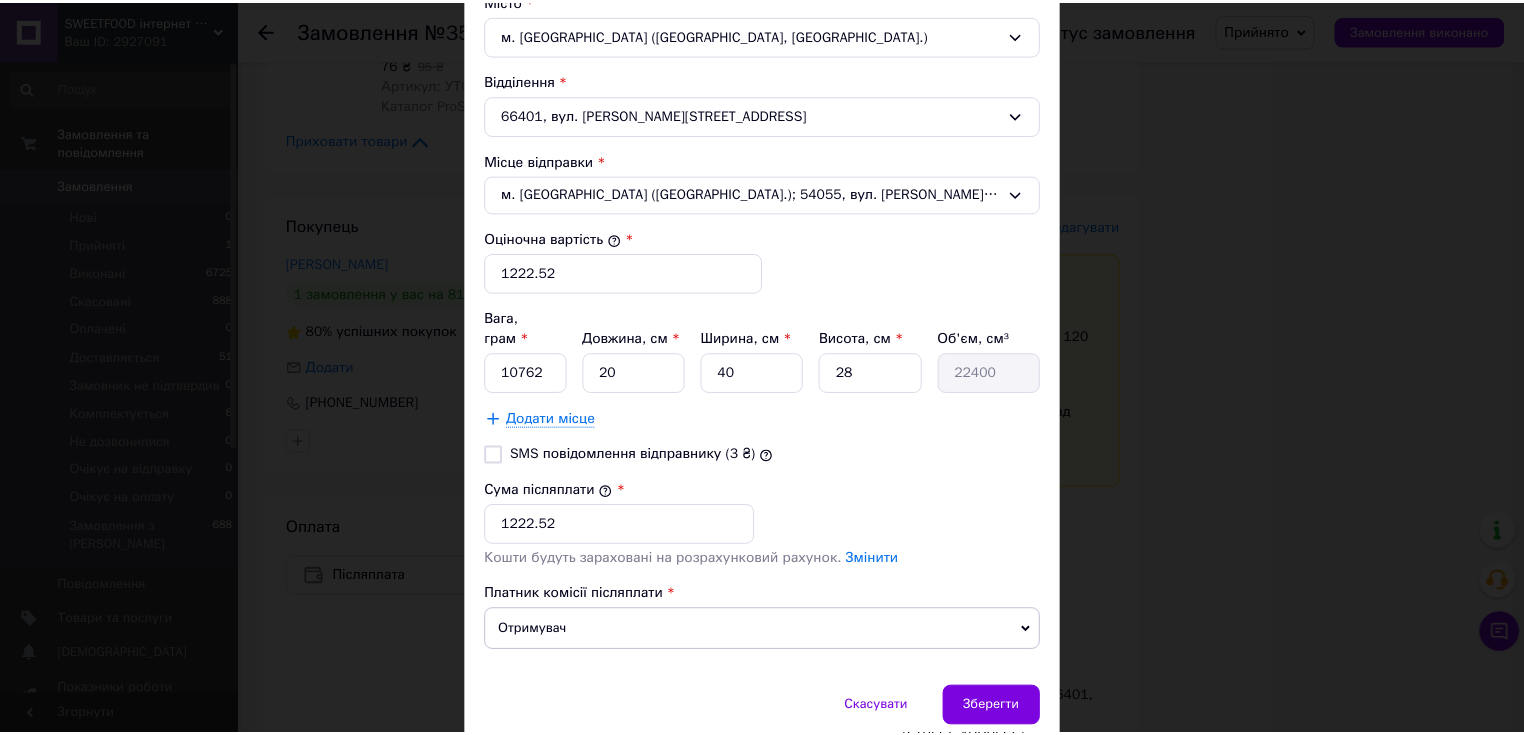 scroll, scrollTop: 696, scrollLeft: 0, axis: vertical 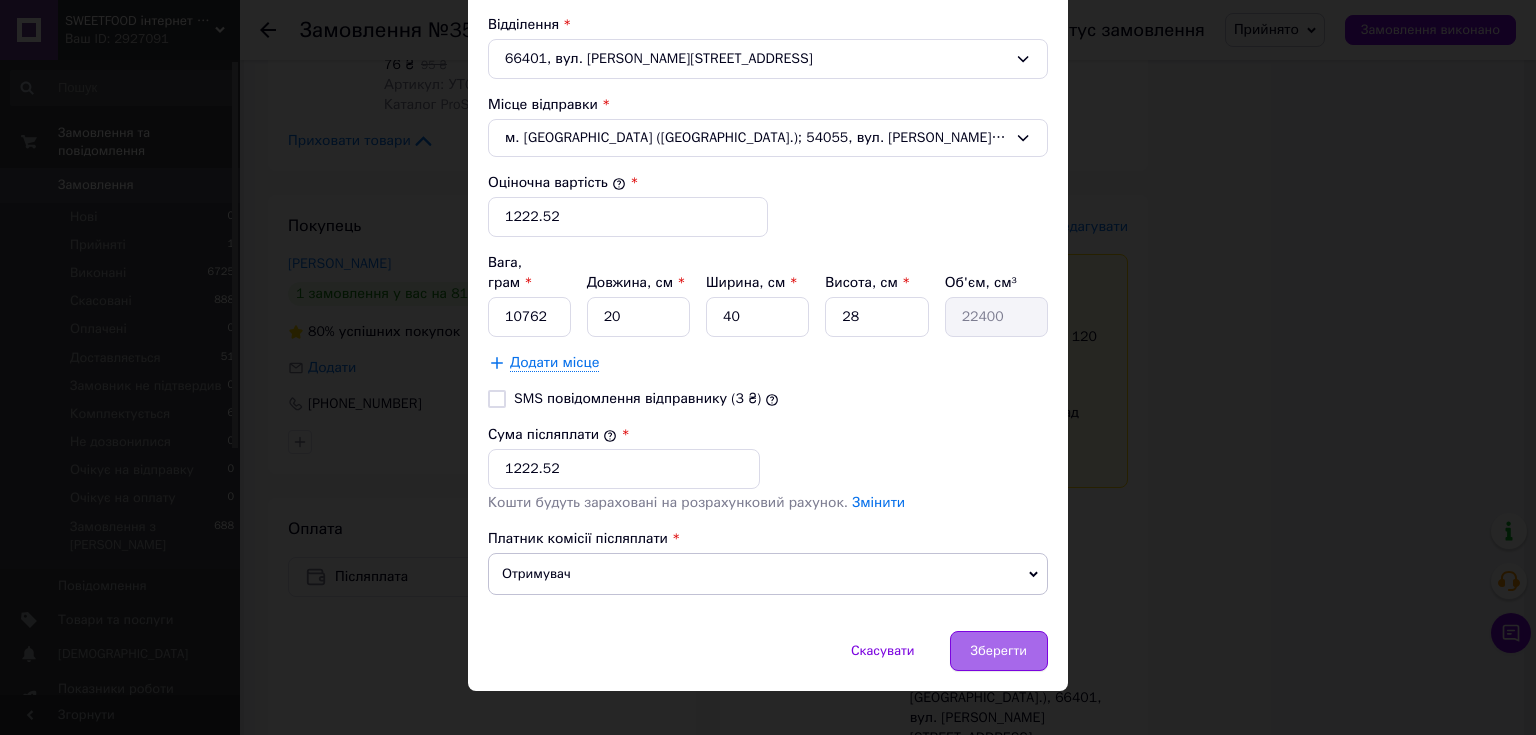 click on "Зберегти" at bounding box center (999, 651) 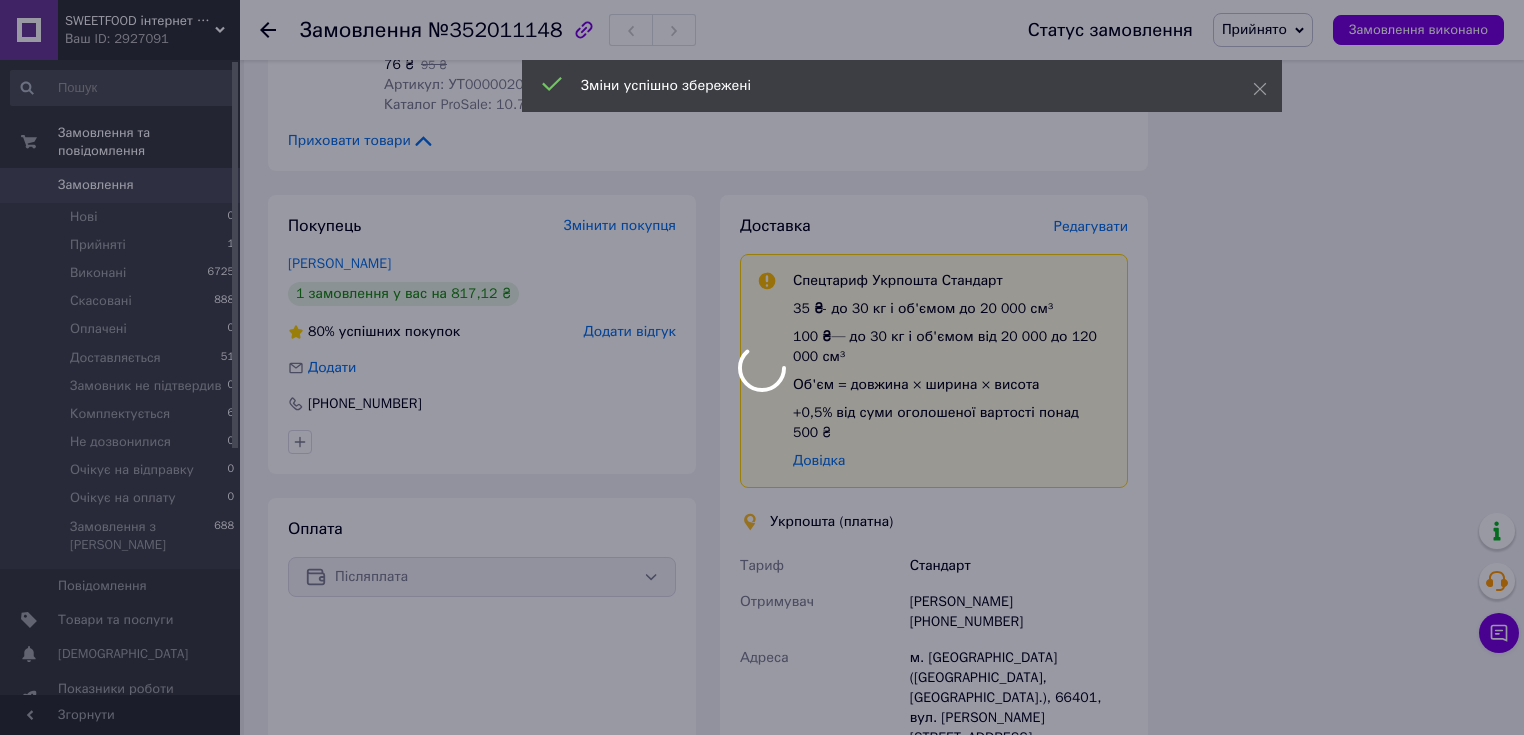 scroll, scrollTop: 132, scrollLeft: 0, axis: vertical 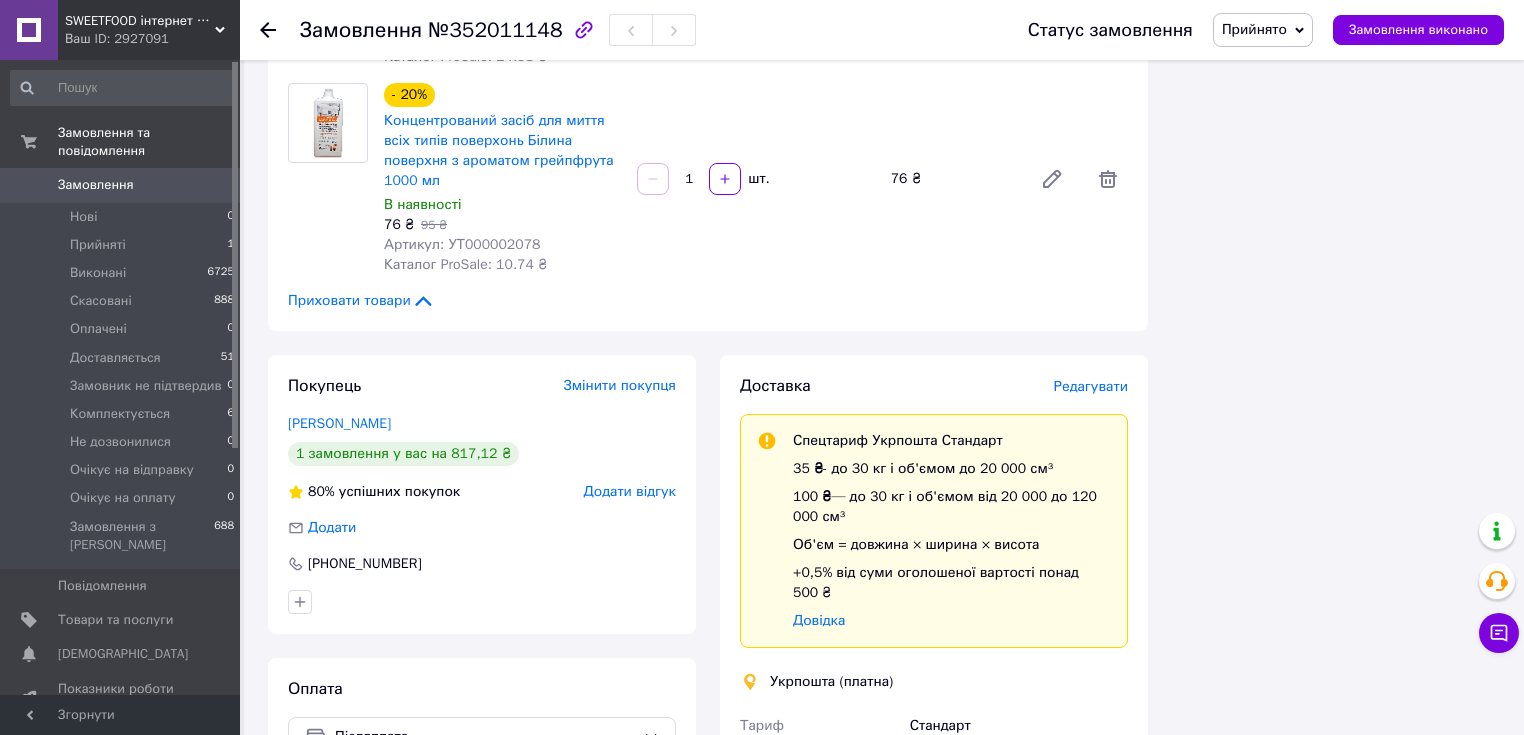 click on "Прийнято" at bounding box center (1263, 30) 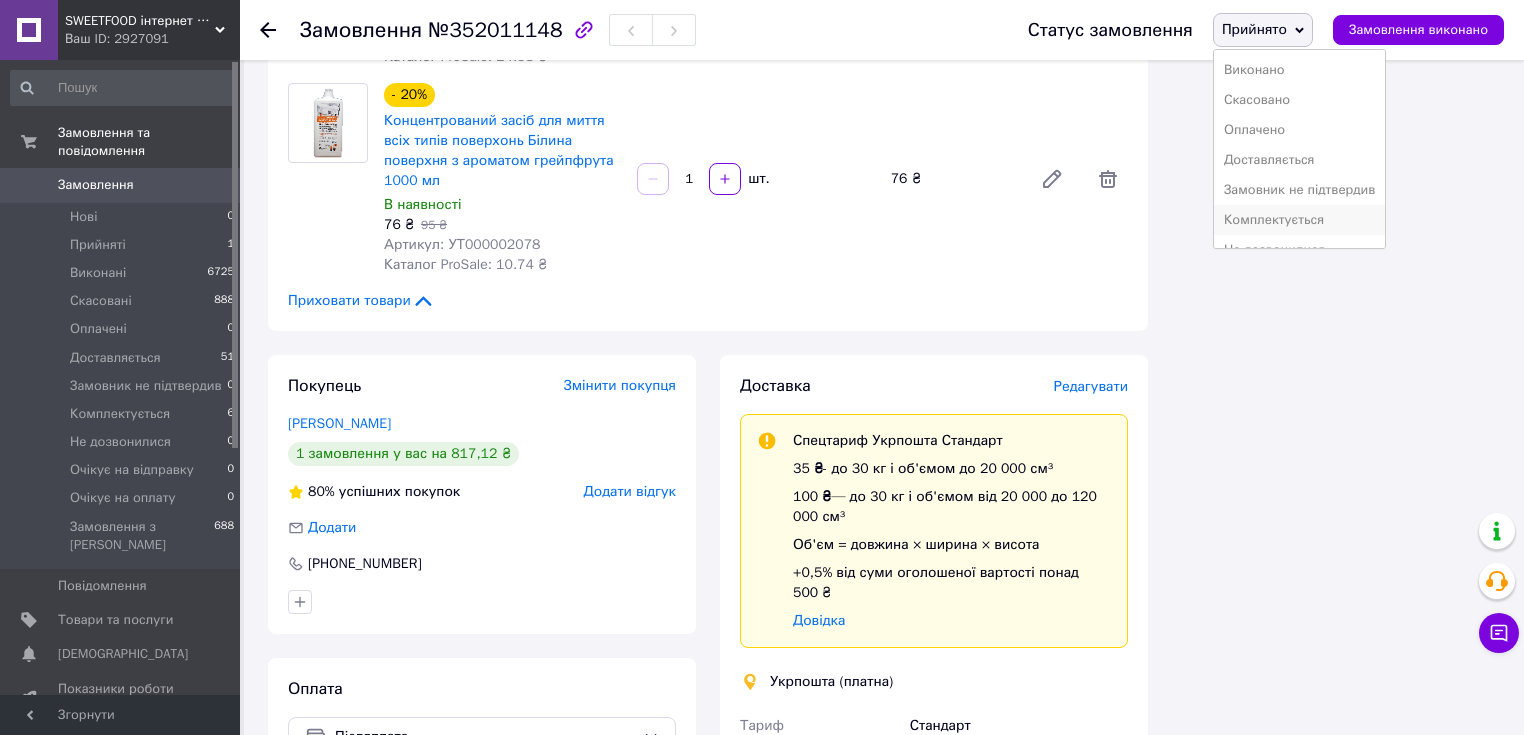 click on "Комплектується" at bounding box center (1300, 220) 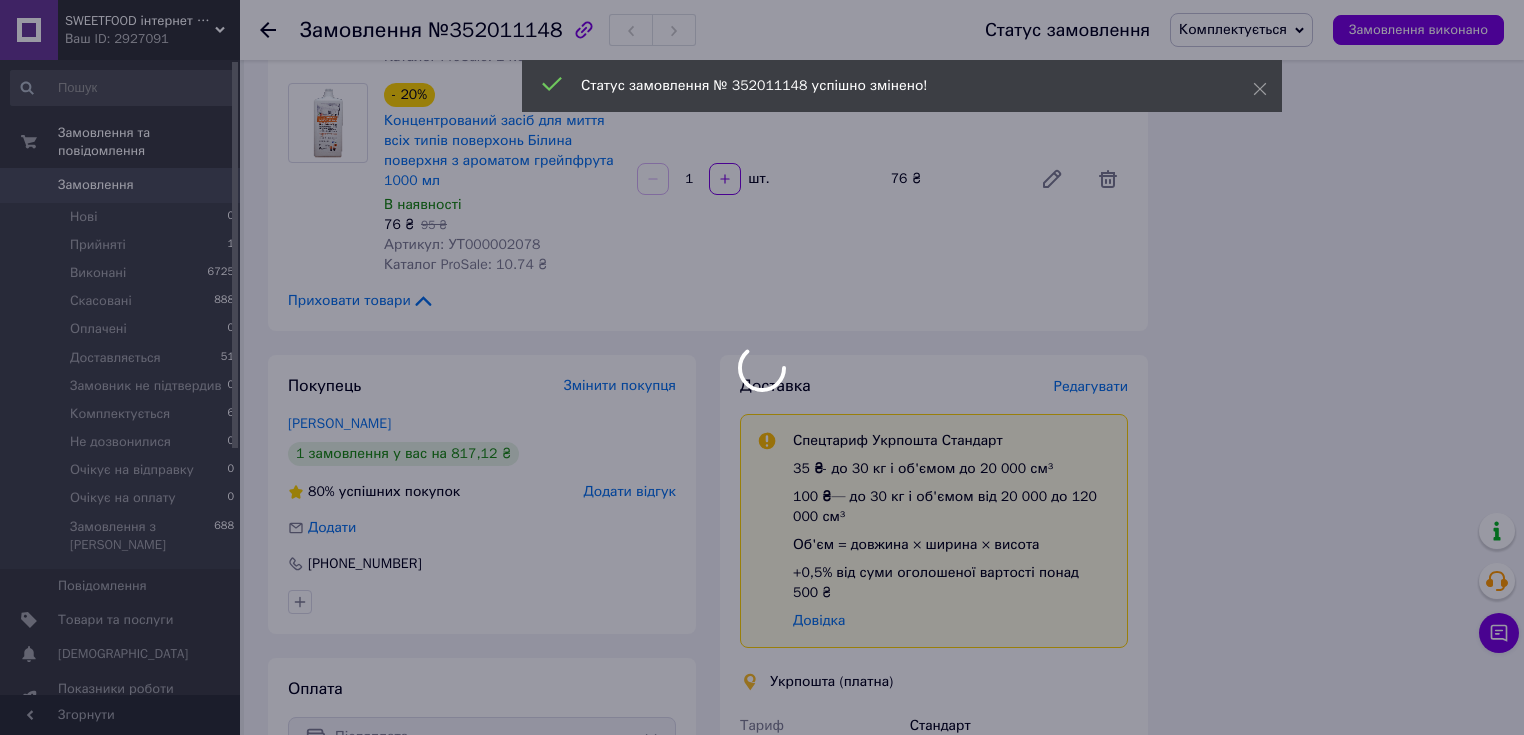 scroll, scrollTop: 180, scrollLeft: 0, axis: vertical 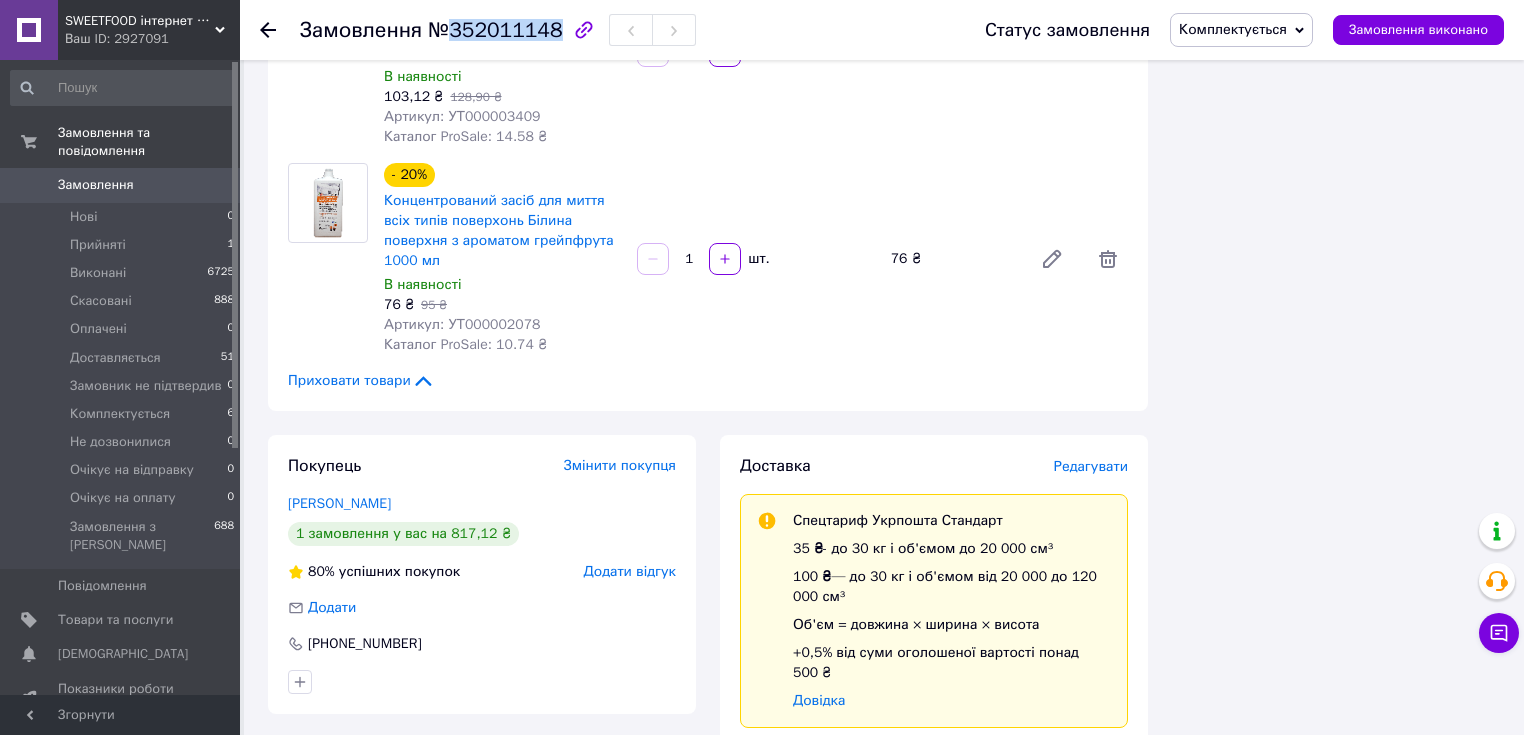 drag, startPoint x: 448, startPoint y: 28, endPoint x: 546, endPoint y: 42, distance: 98.99495 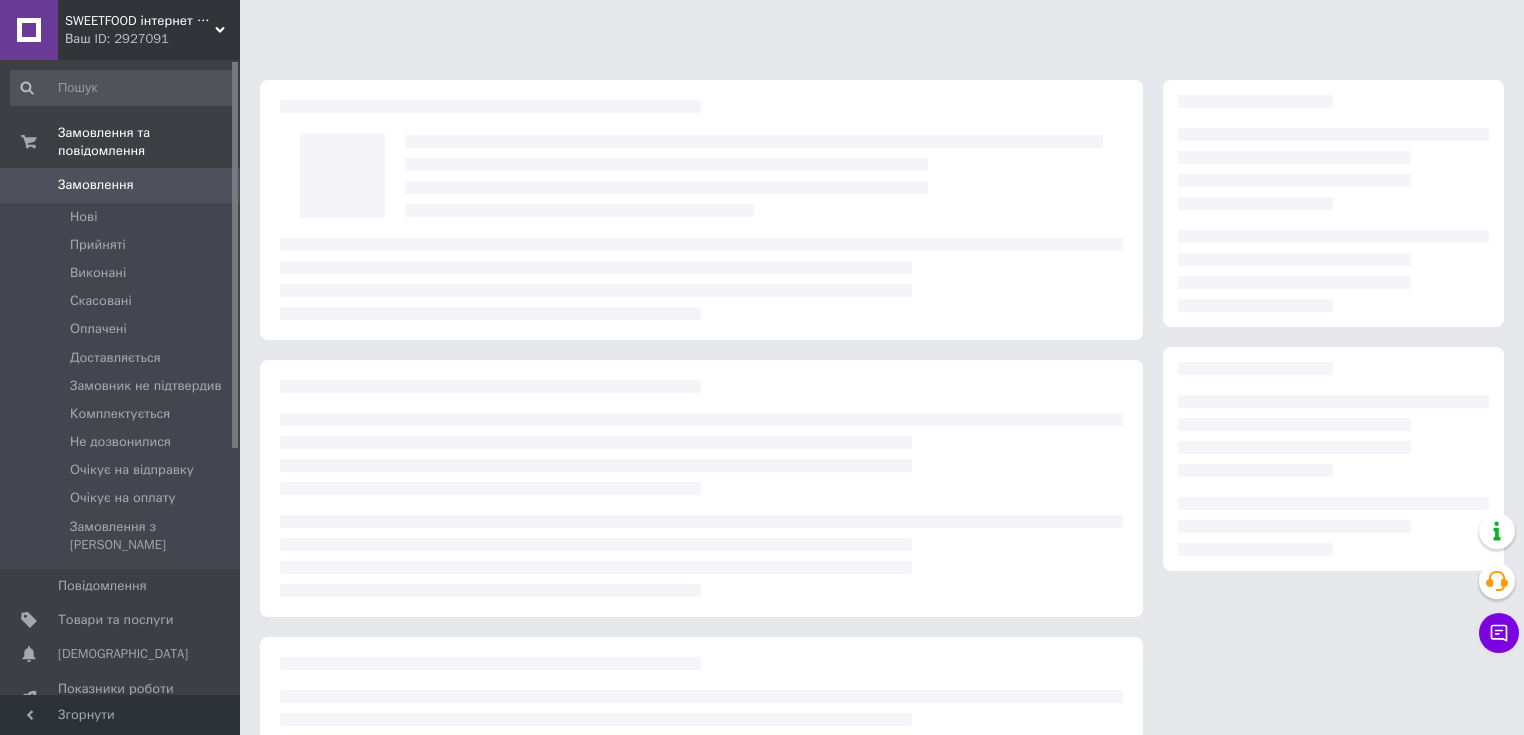 scroll, scrollTop: 179, scrollLeft: 0, axis: vertical 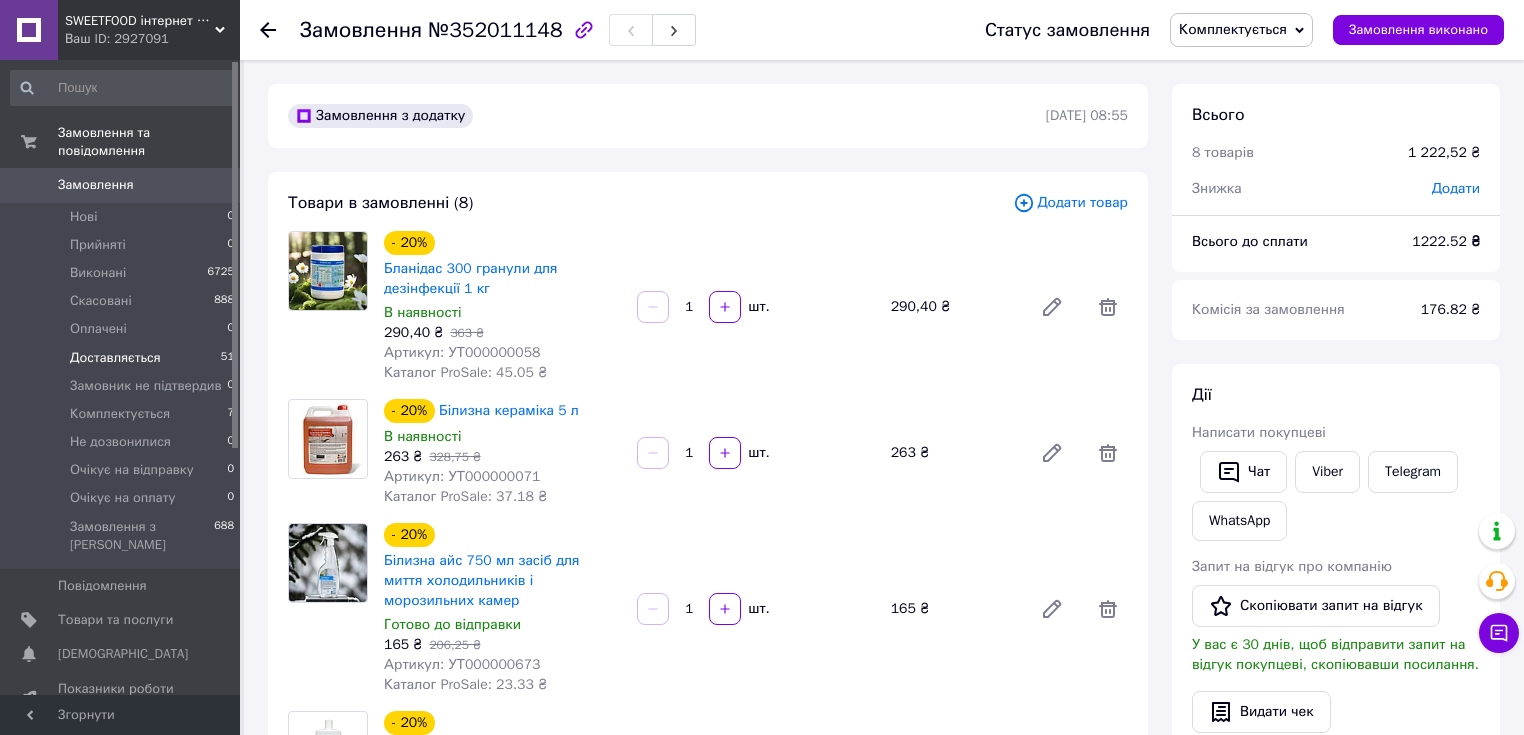 click on "Доставляється" at bounding box center (115, 358) 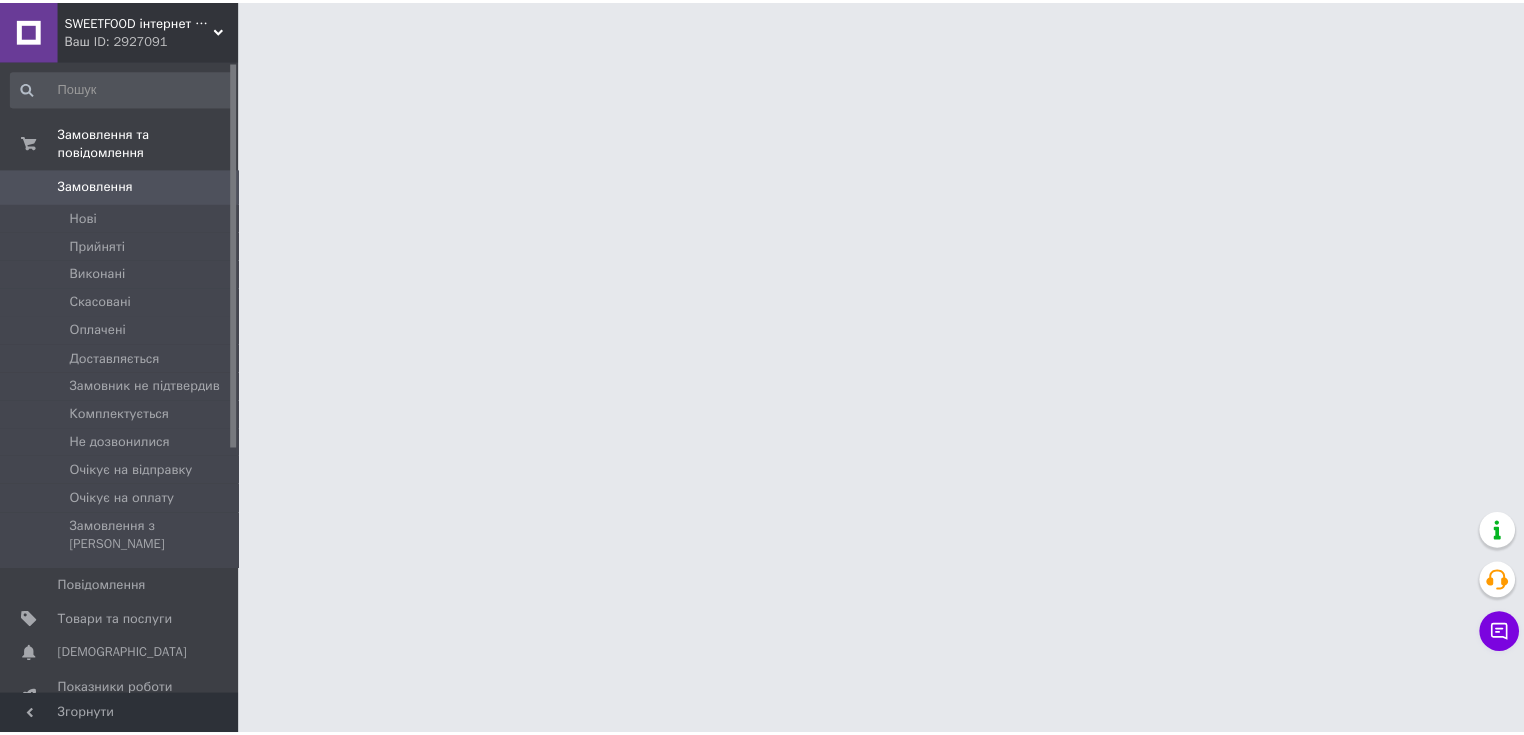 scroll, scrollTop: 0, scrollLeft: 0, axis: both 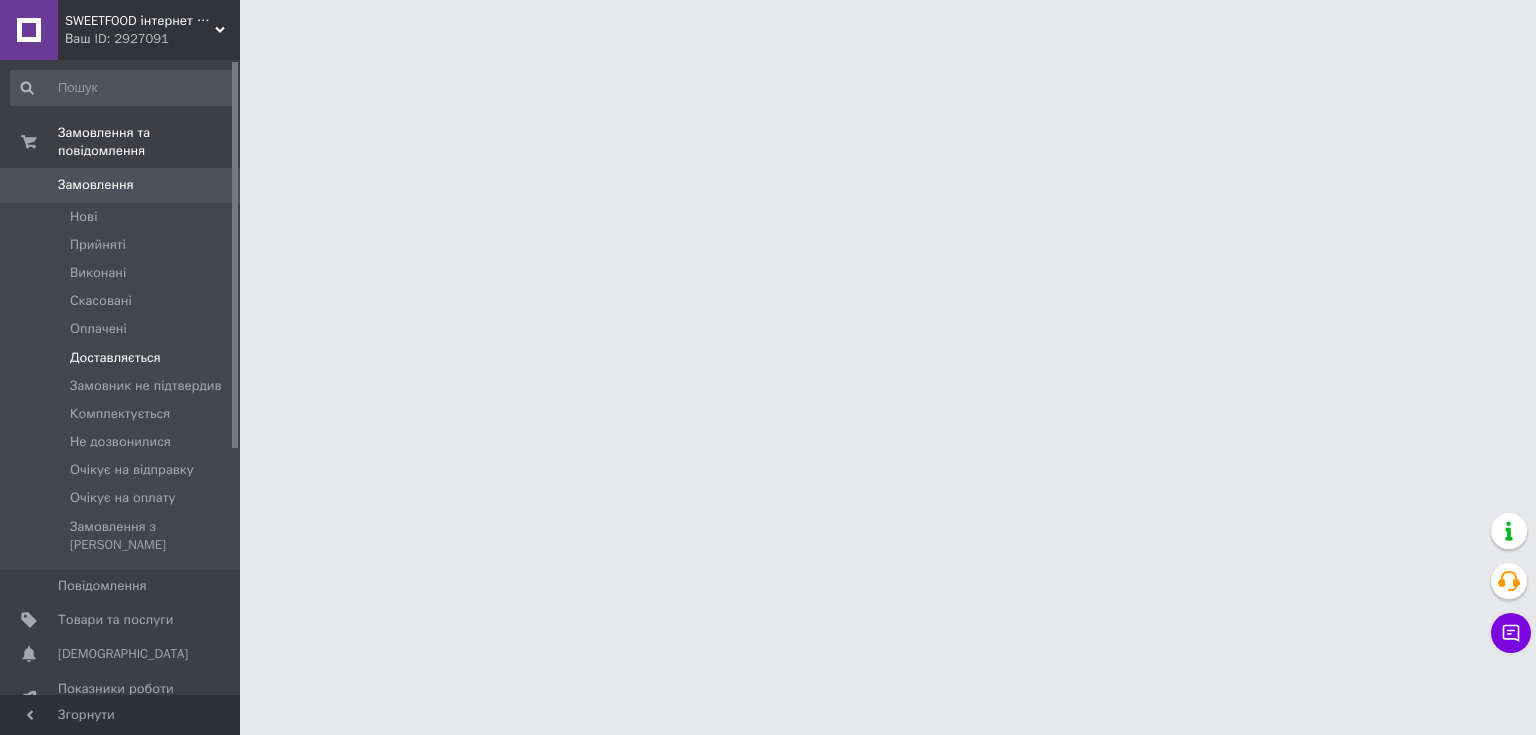 click on "Доставляється" at bounding box center (123, 358) 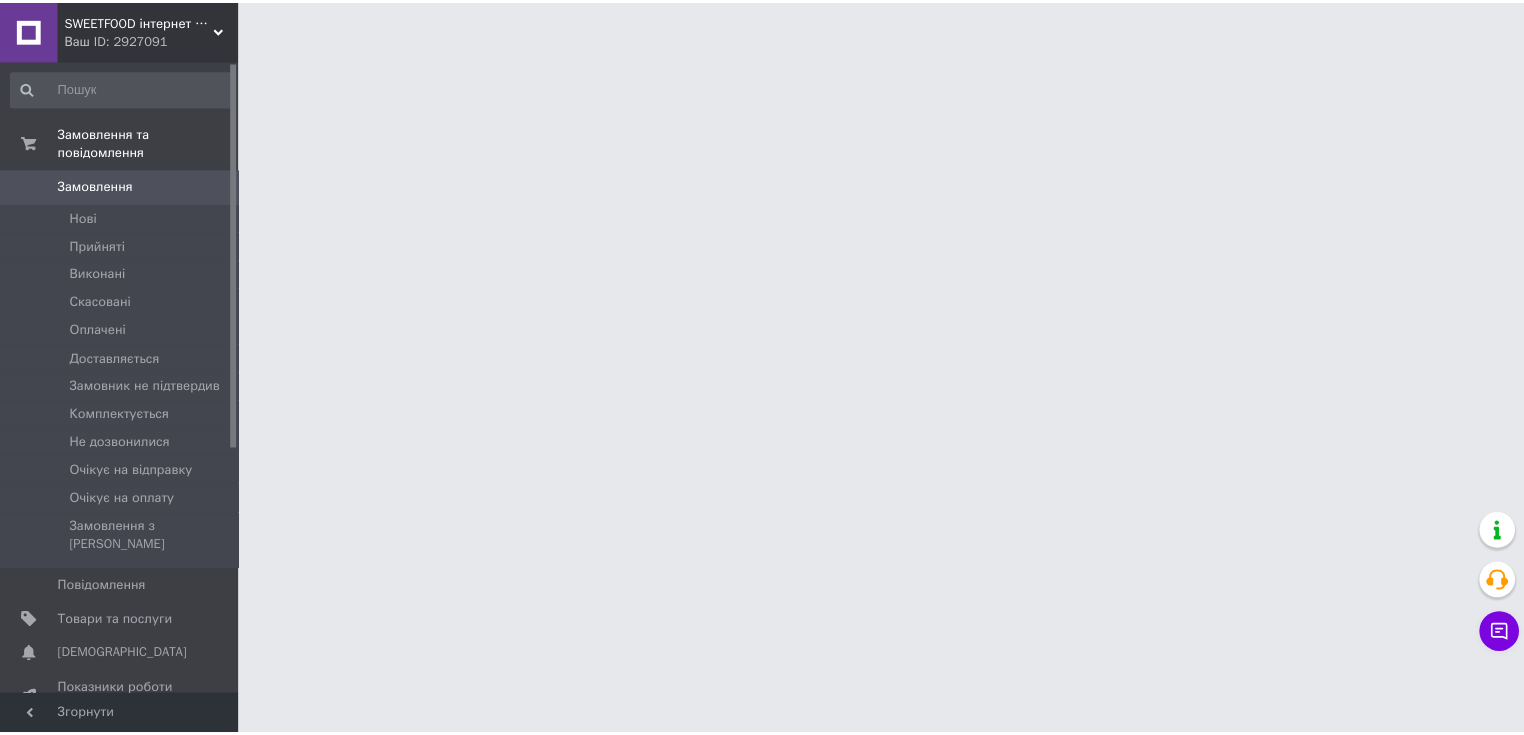 scroll, scrollTop: 0, scrollLeft: 0, axis: both 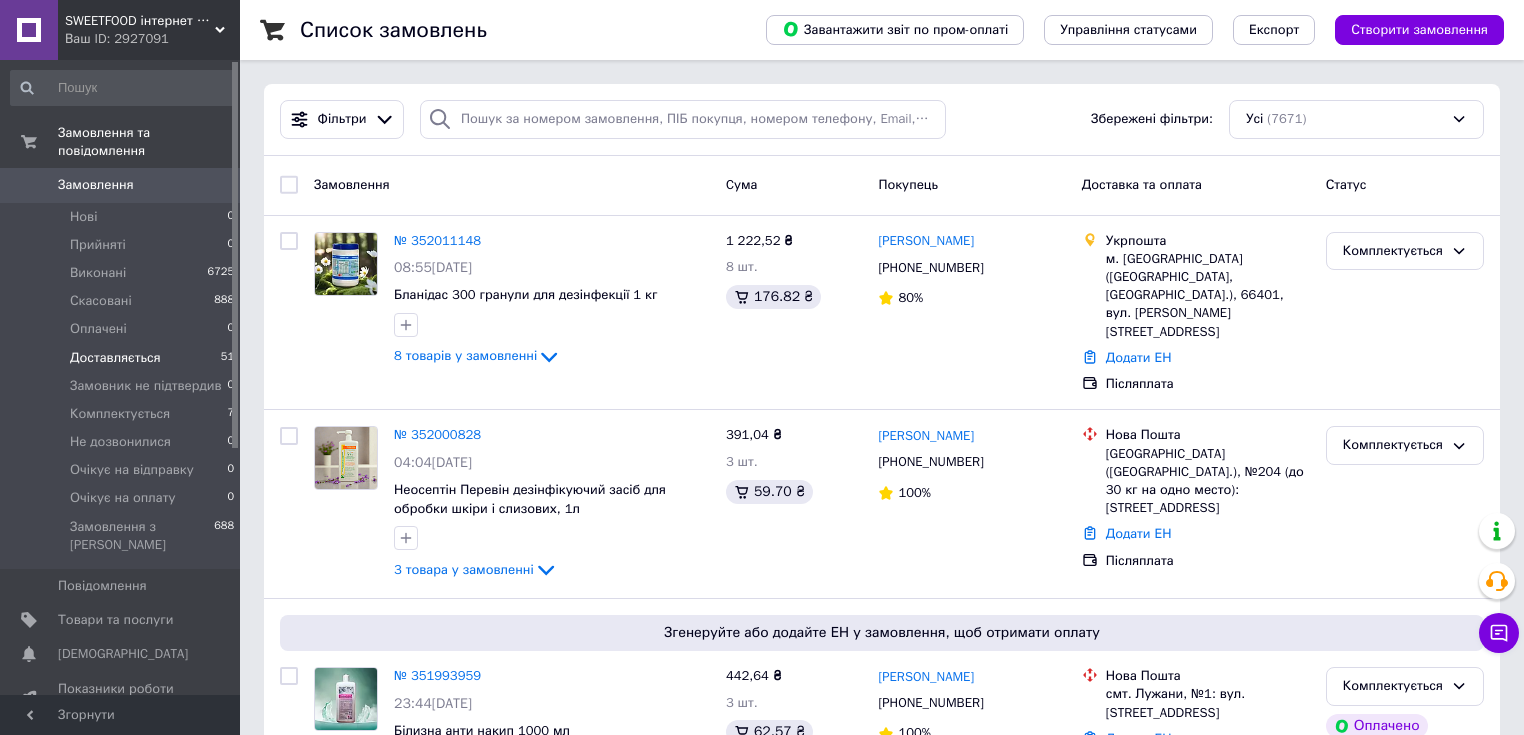 click on "Доставляється 51" at bounding box center (123, 358) 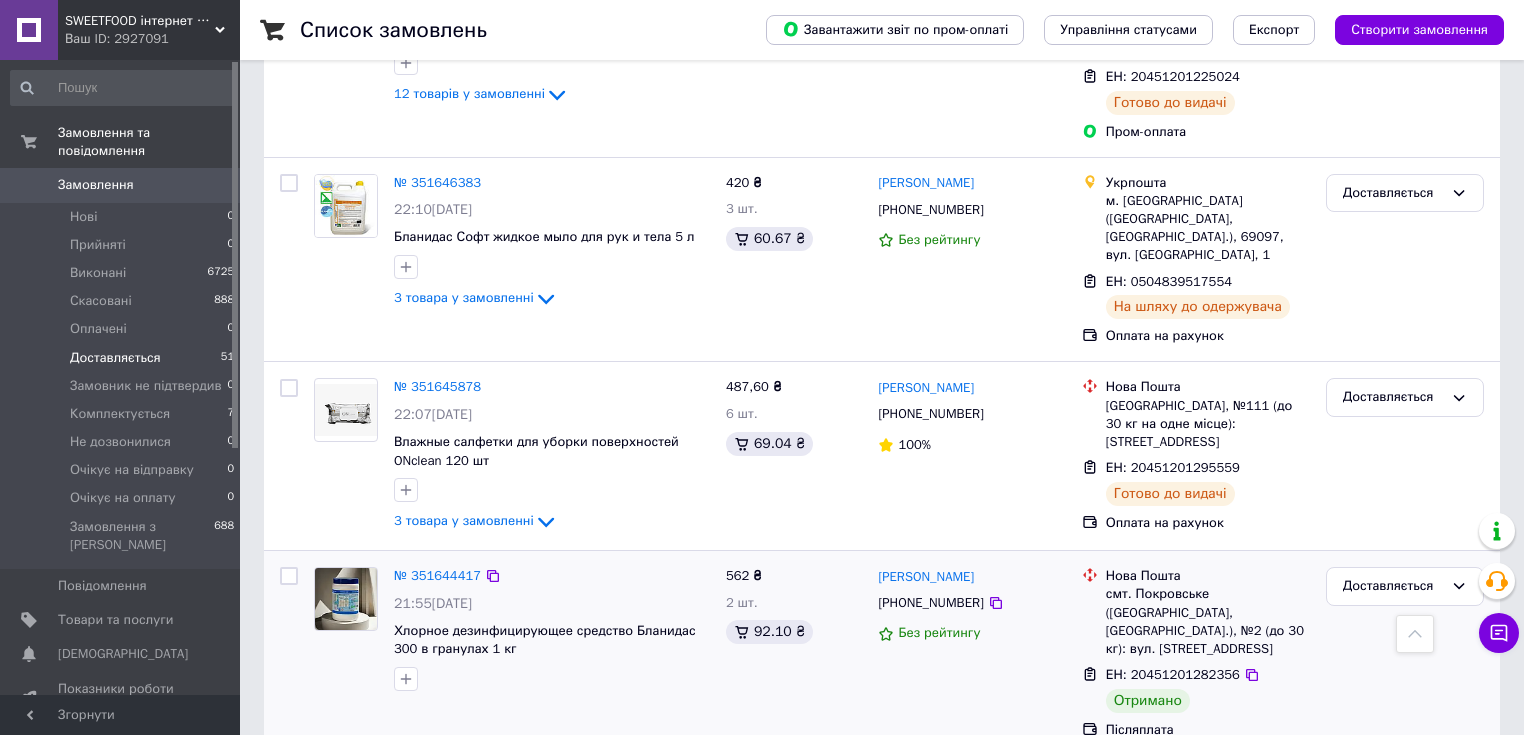 scroll, scrollTop: 3120, scrollLeft: 0, axis: vertical 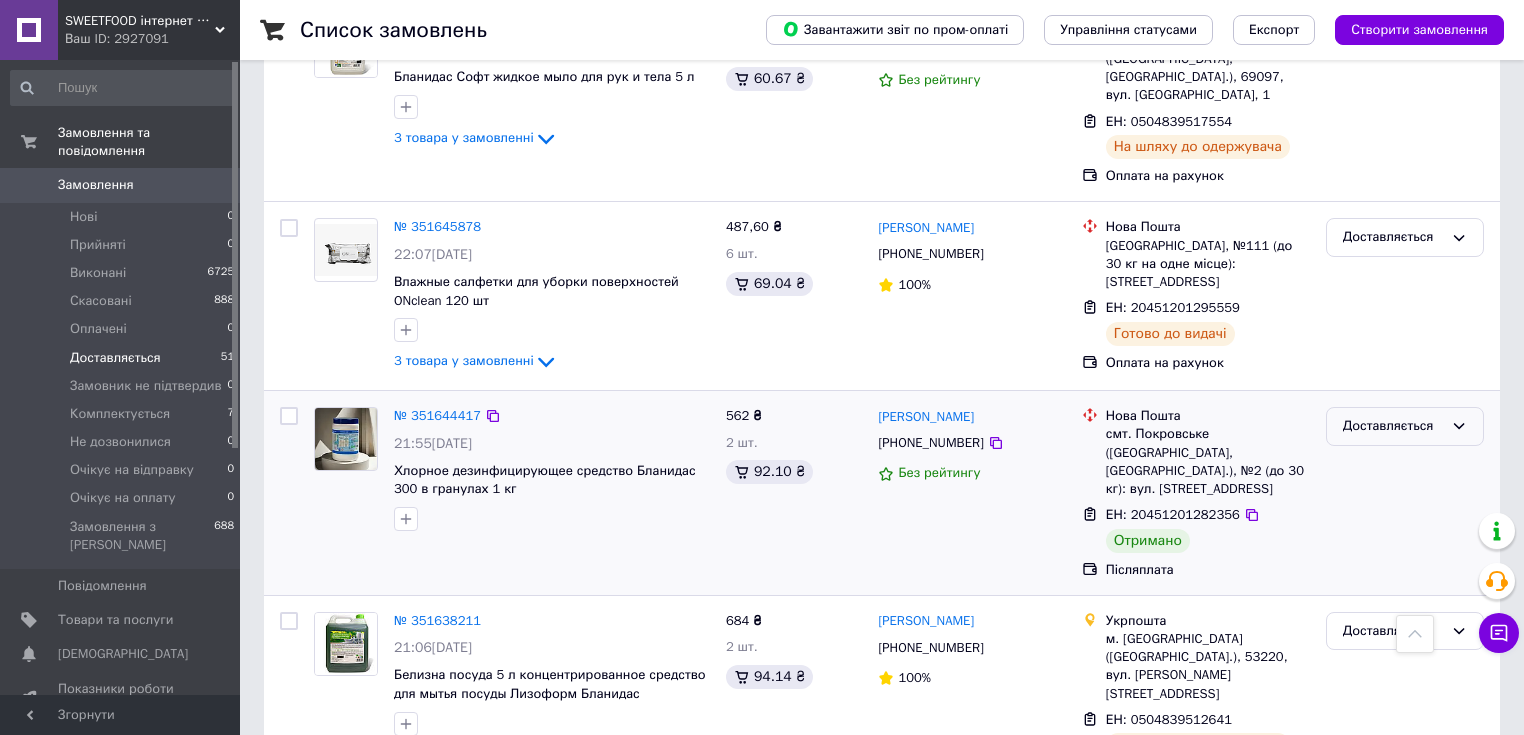 click on "Доставляється" at bounding box center (1405, 426) 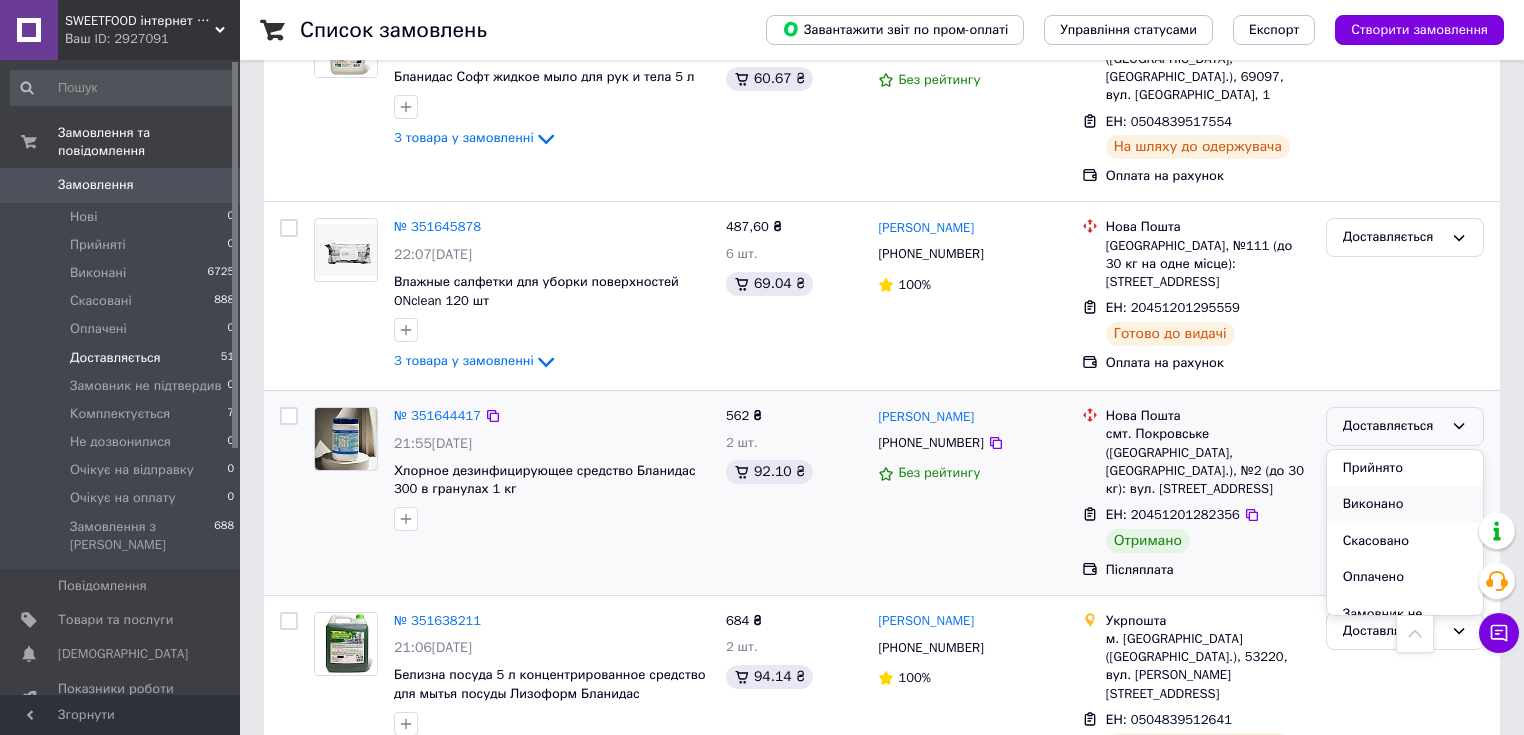 click on "Виконано" at bounding box center [1405, 504] 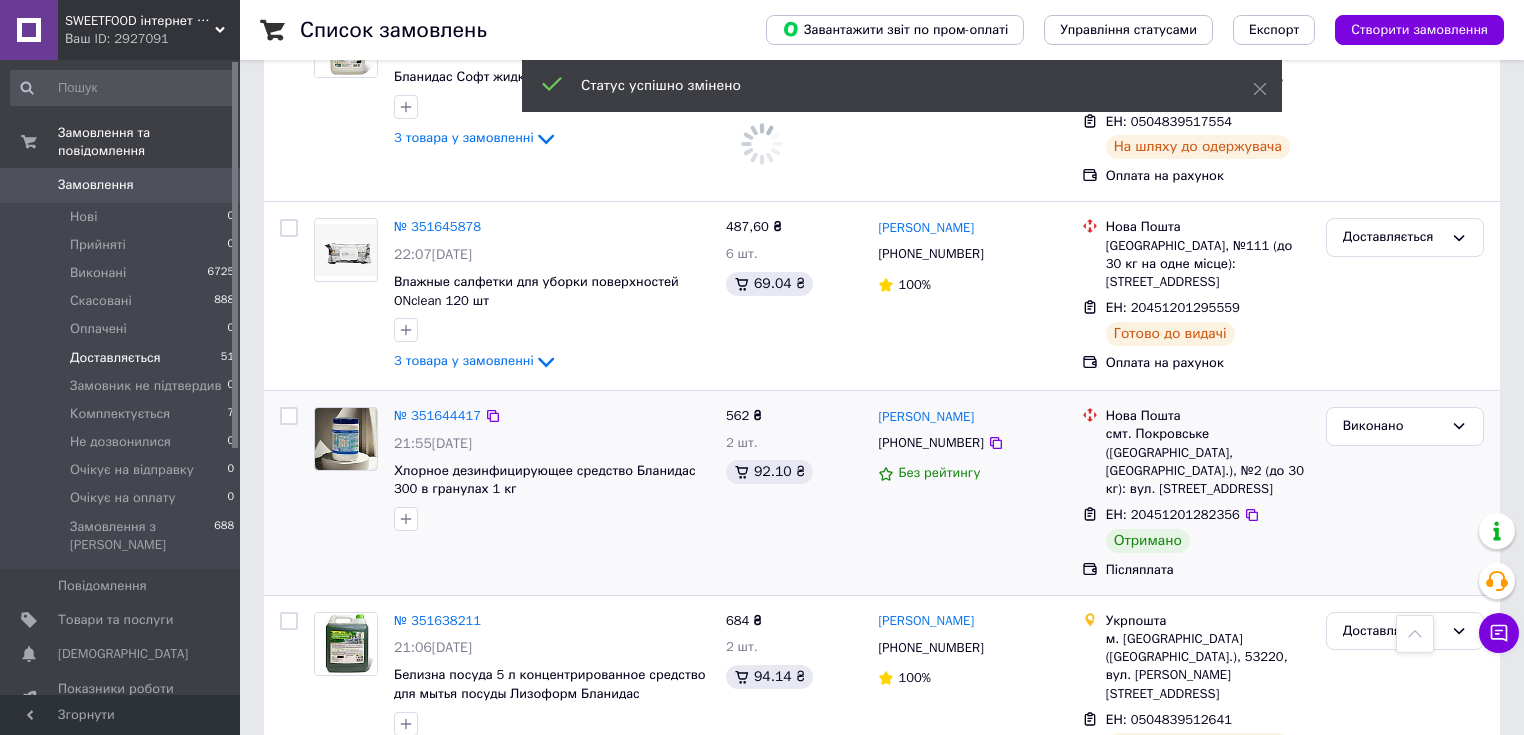scroll, scrollTop: 3287, scrollLeft: 0, axis: vertical 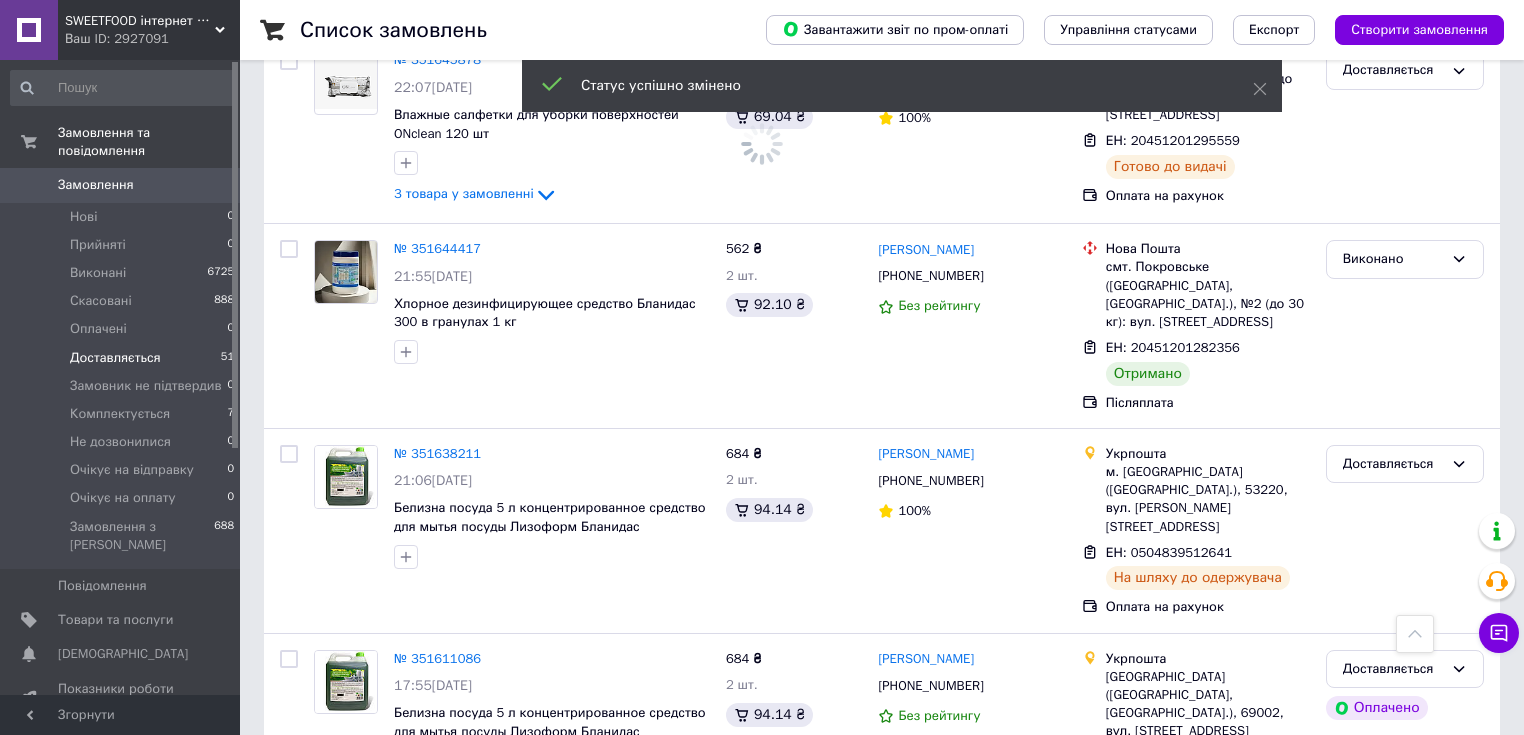 click on "2" at bounding box center (327, 882) 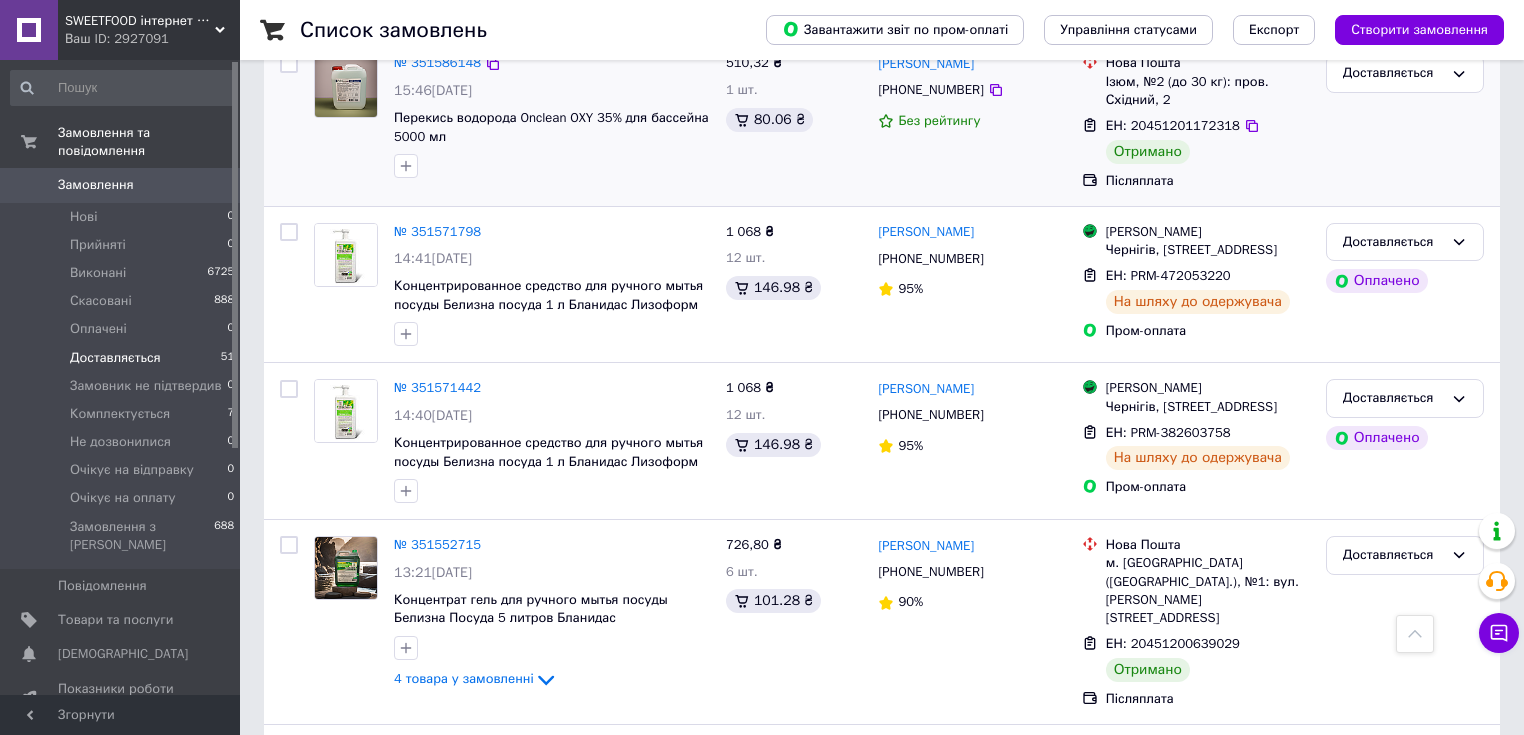 scroll, scrollTop: 560, scrollLeft: 0, axis: vertical 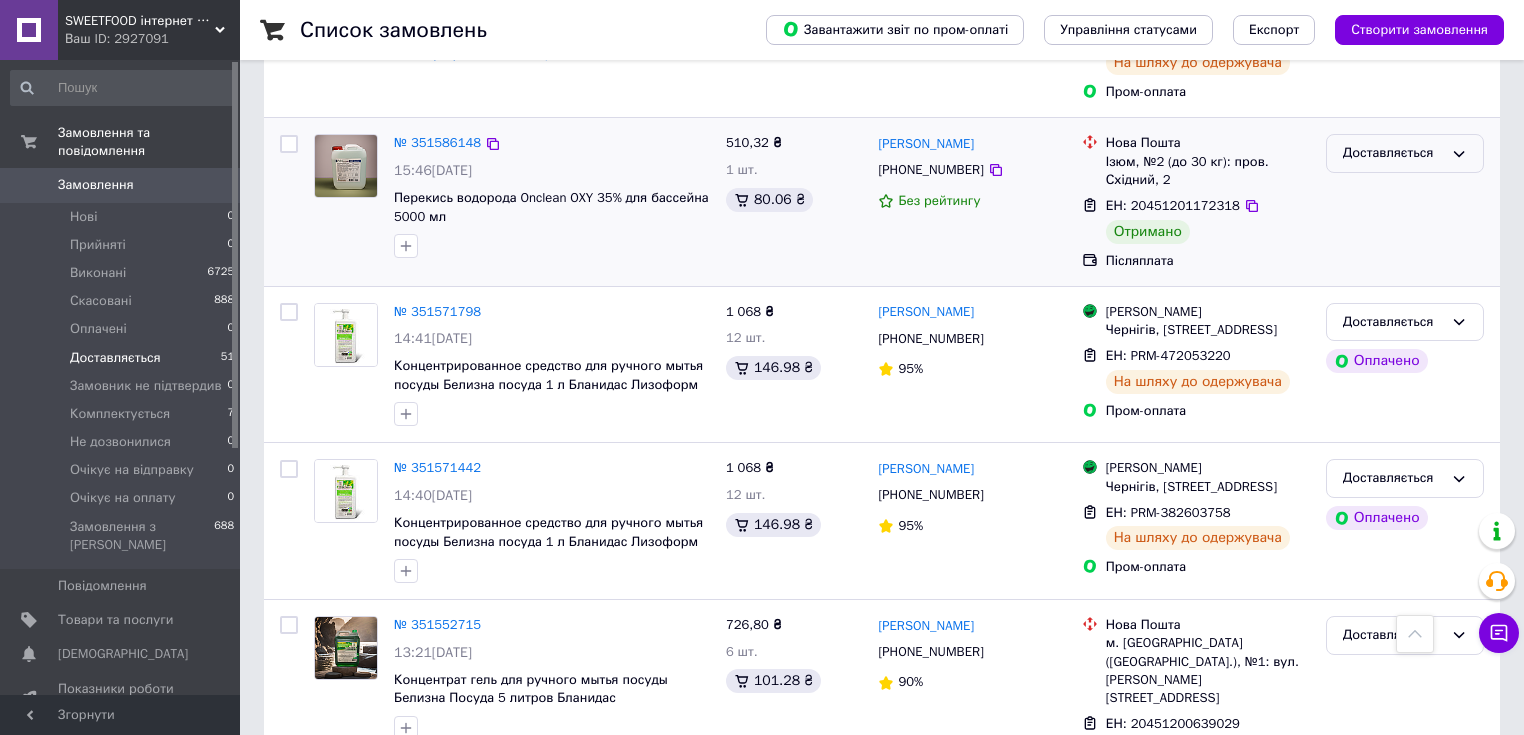 click on "Доставляється" at bounding box center [1393, 153] 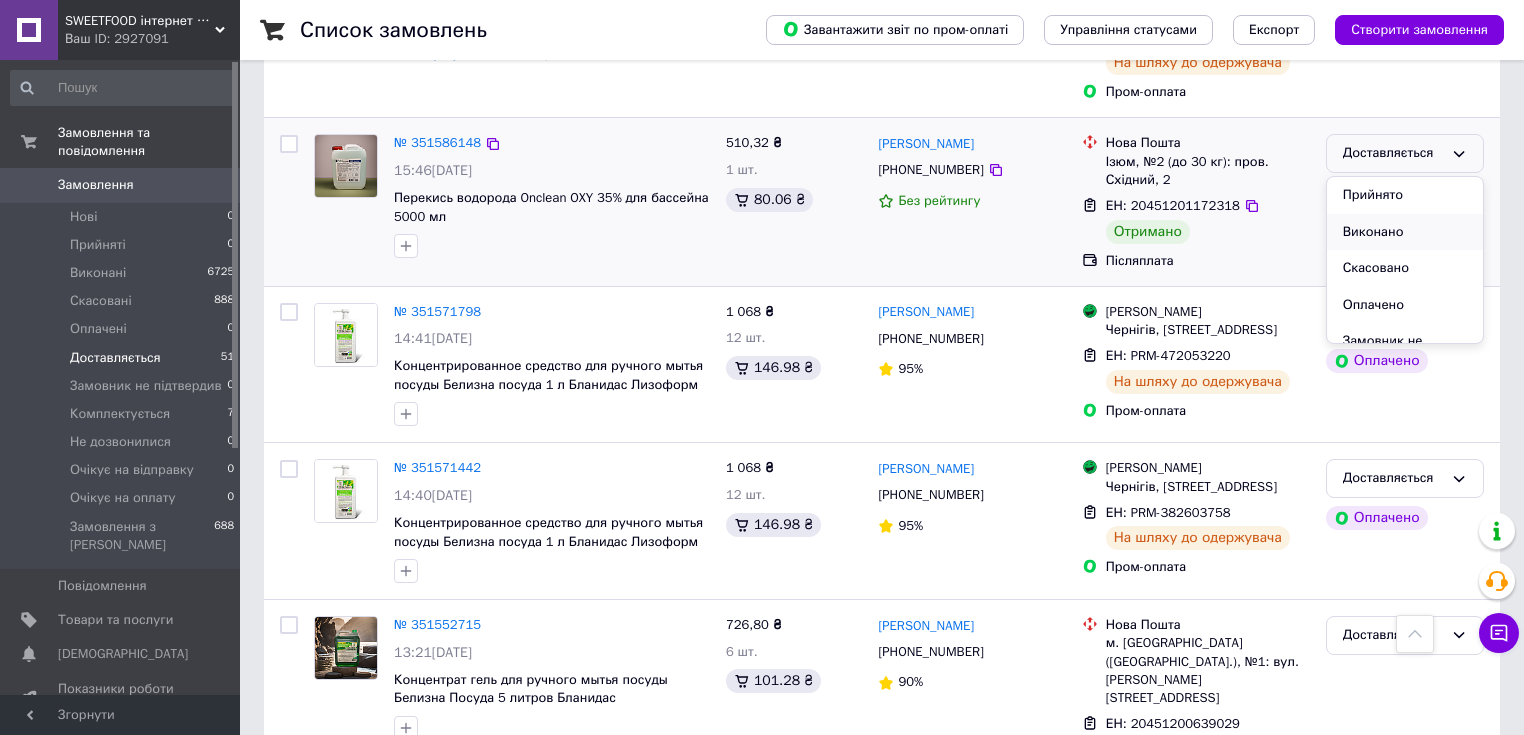 click on "Виконано" at bounding box center [1405, 232] 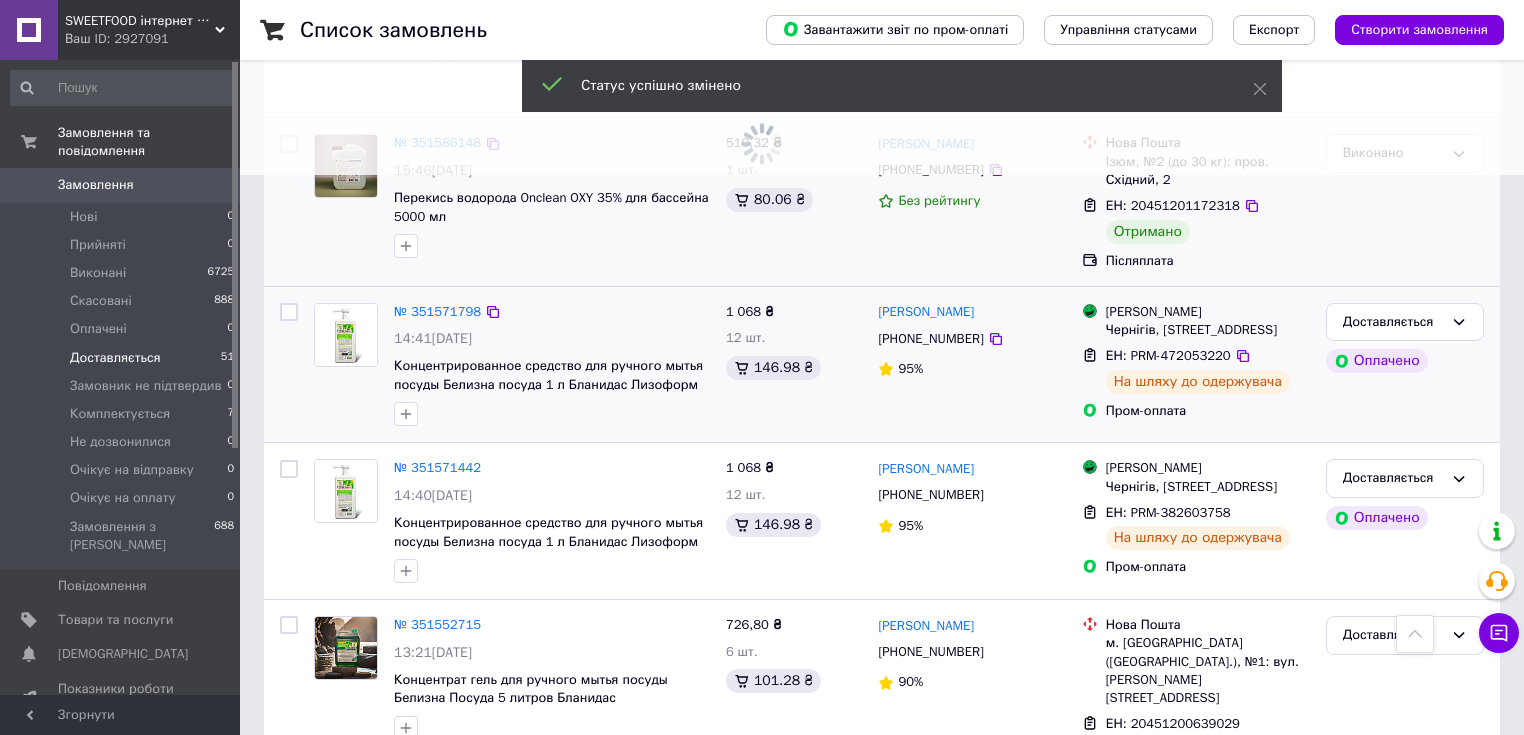 scroll, scrollTop: 640, scrollLeft: 0, axis: vertical 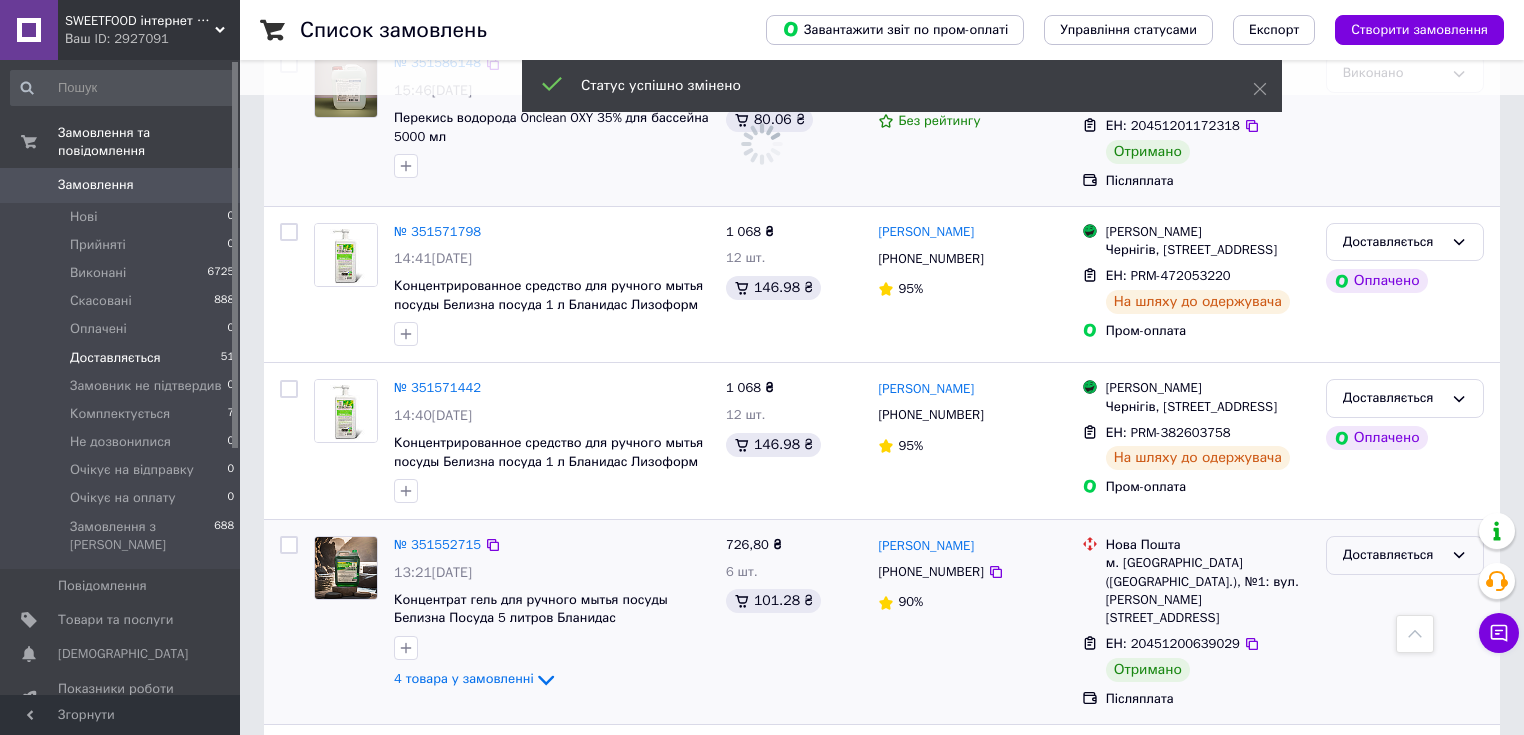 click on "Доставляється" at bounding box center [1393, 555] 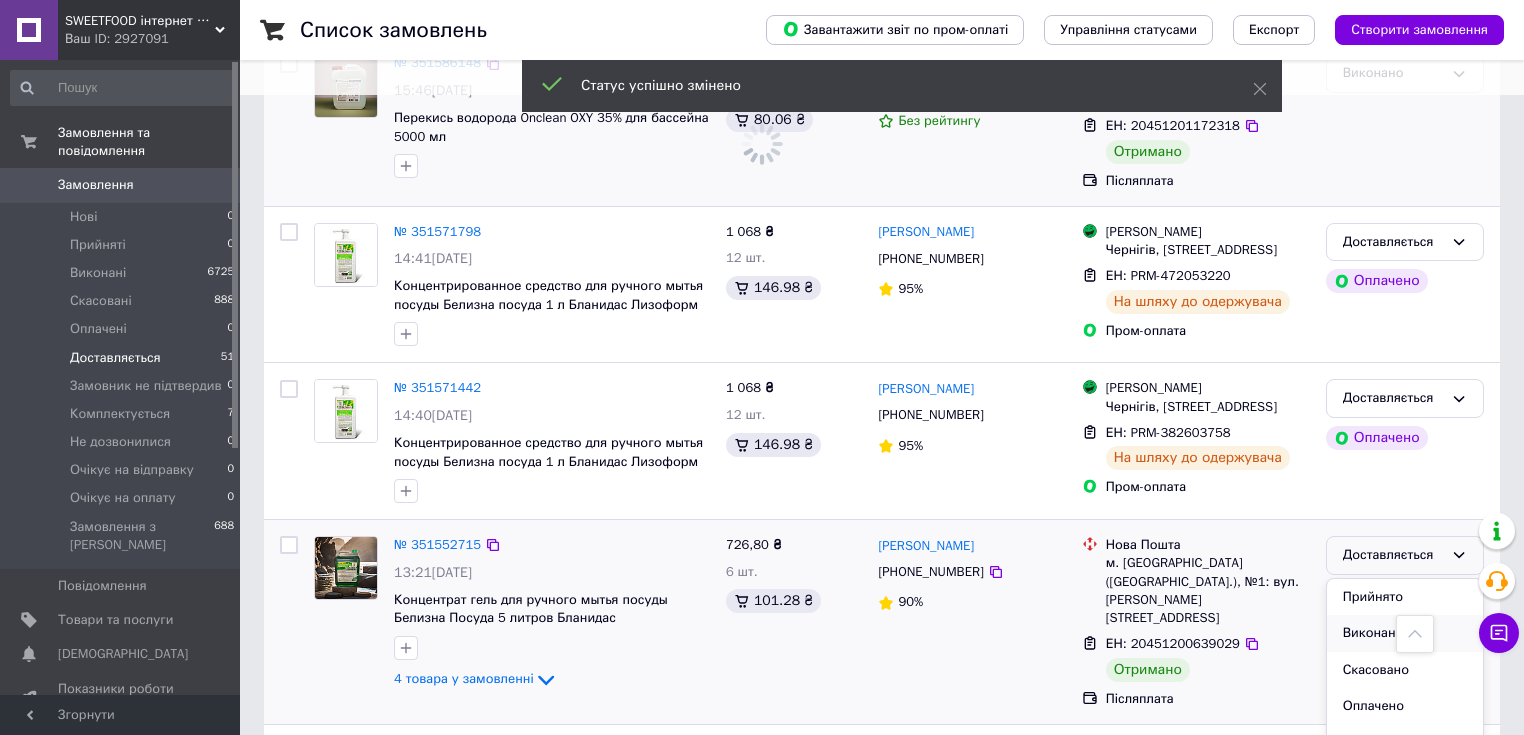 click on "Виконано" at bounding box center (1405, 633) 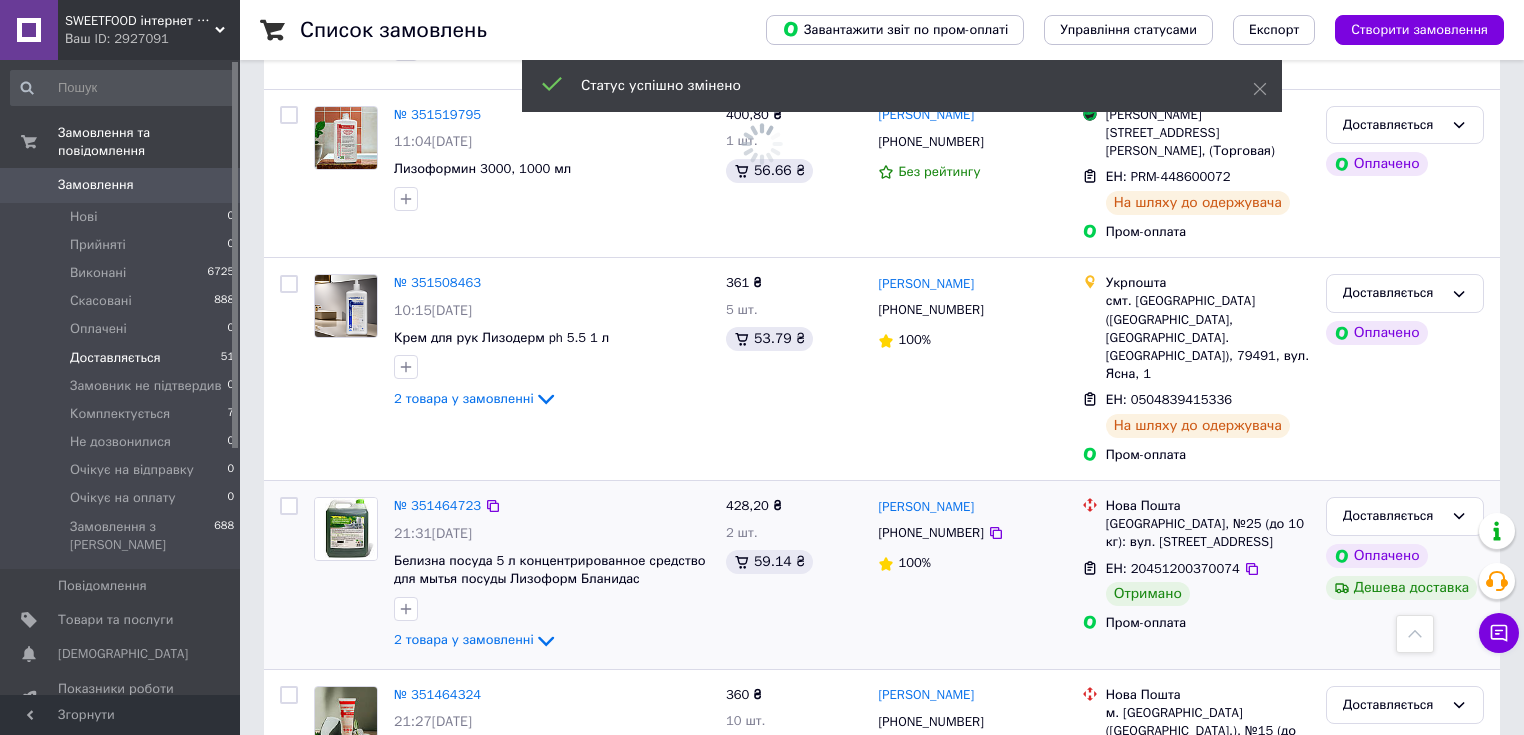 scroll, scrollTop: 1680, scrollLeft: 0, axis: vertical 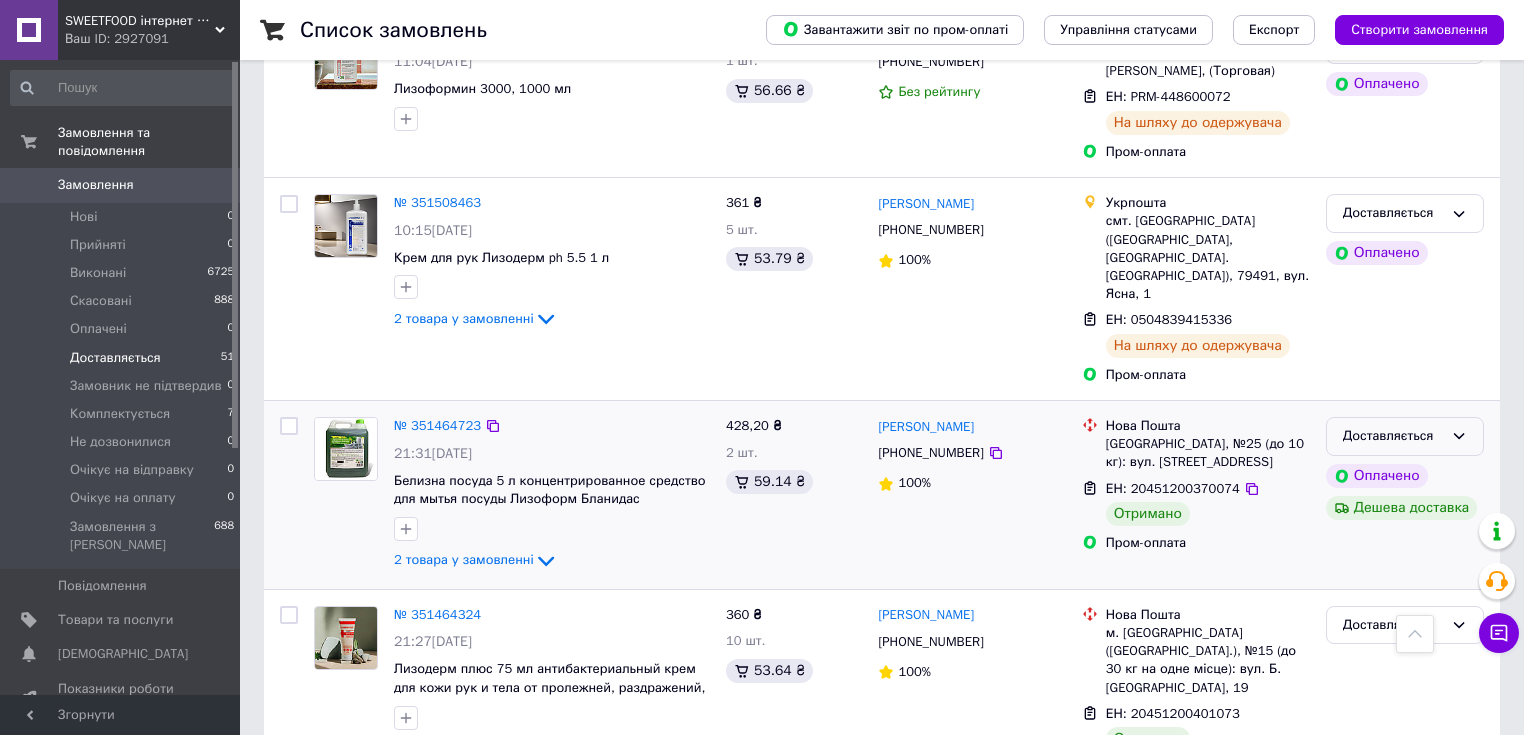 click on "Доставляється" at bounding box center [1393, 436] 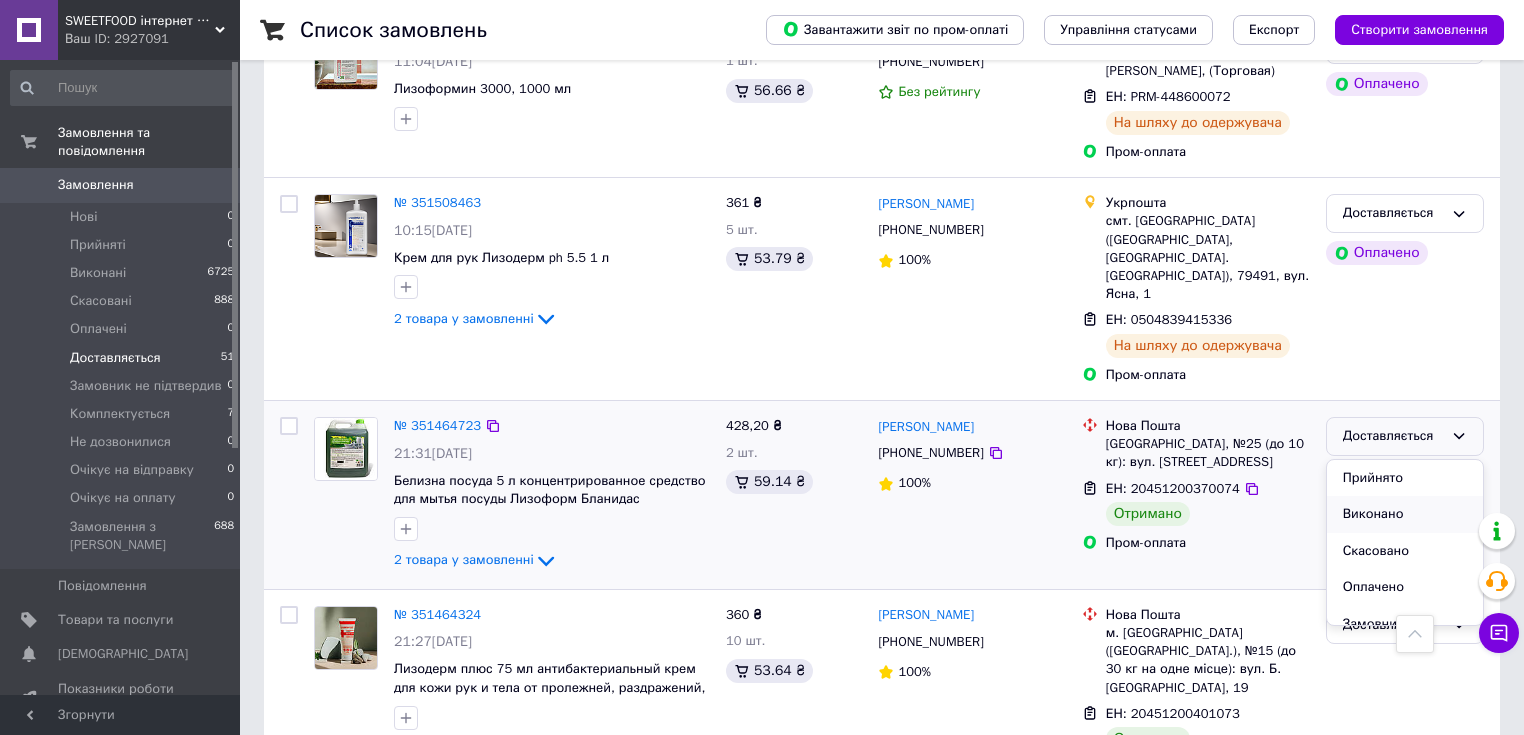 click on "Виконано" at bounding box center [1405, 514] 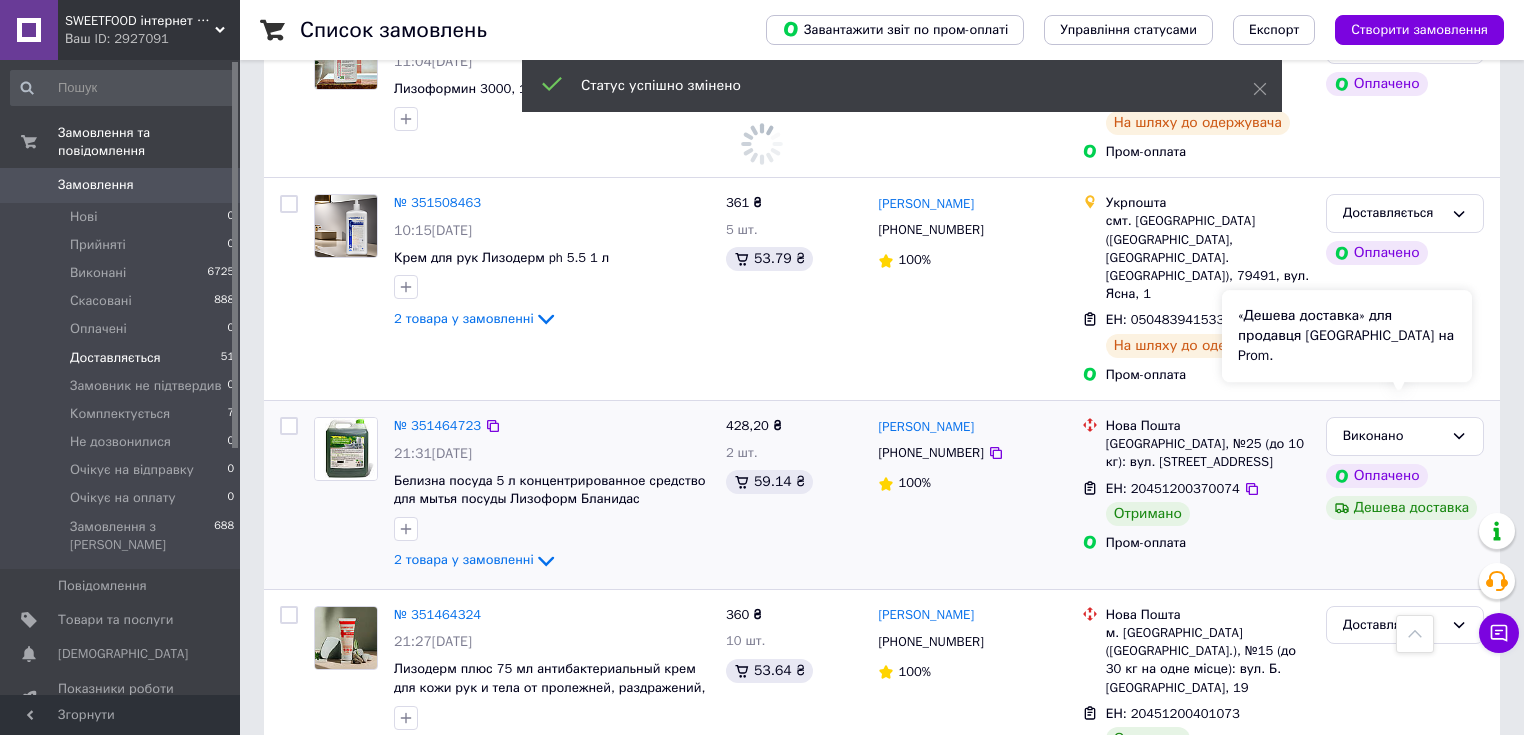 scroll, scrollTop: 1760, scrollLeft: 0, axis: vertical 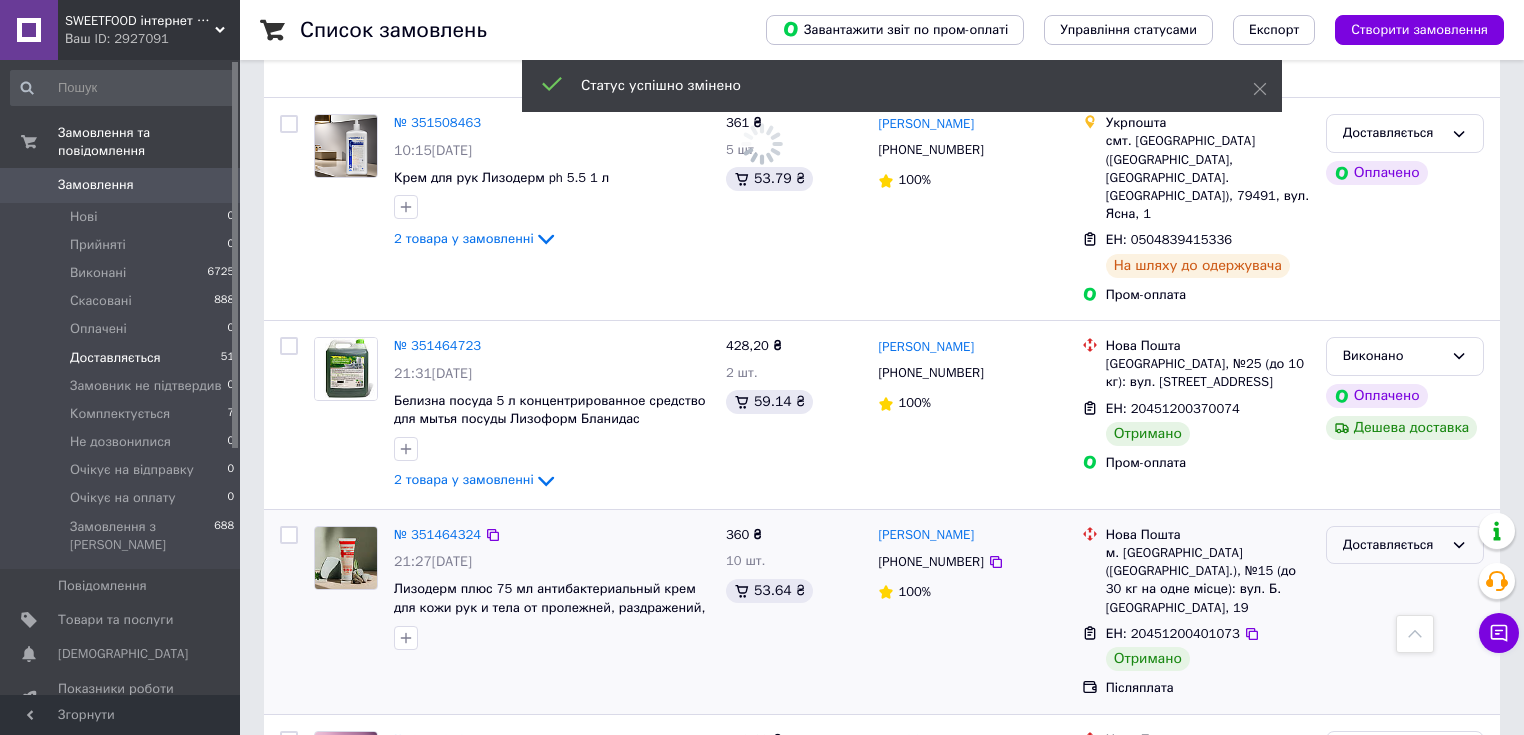 click on "Доставляється" at bounding box center [1393, 545] 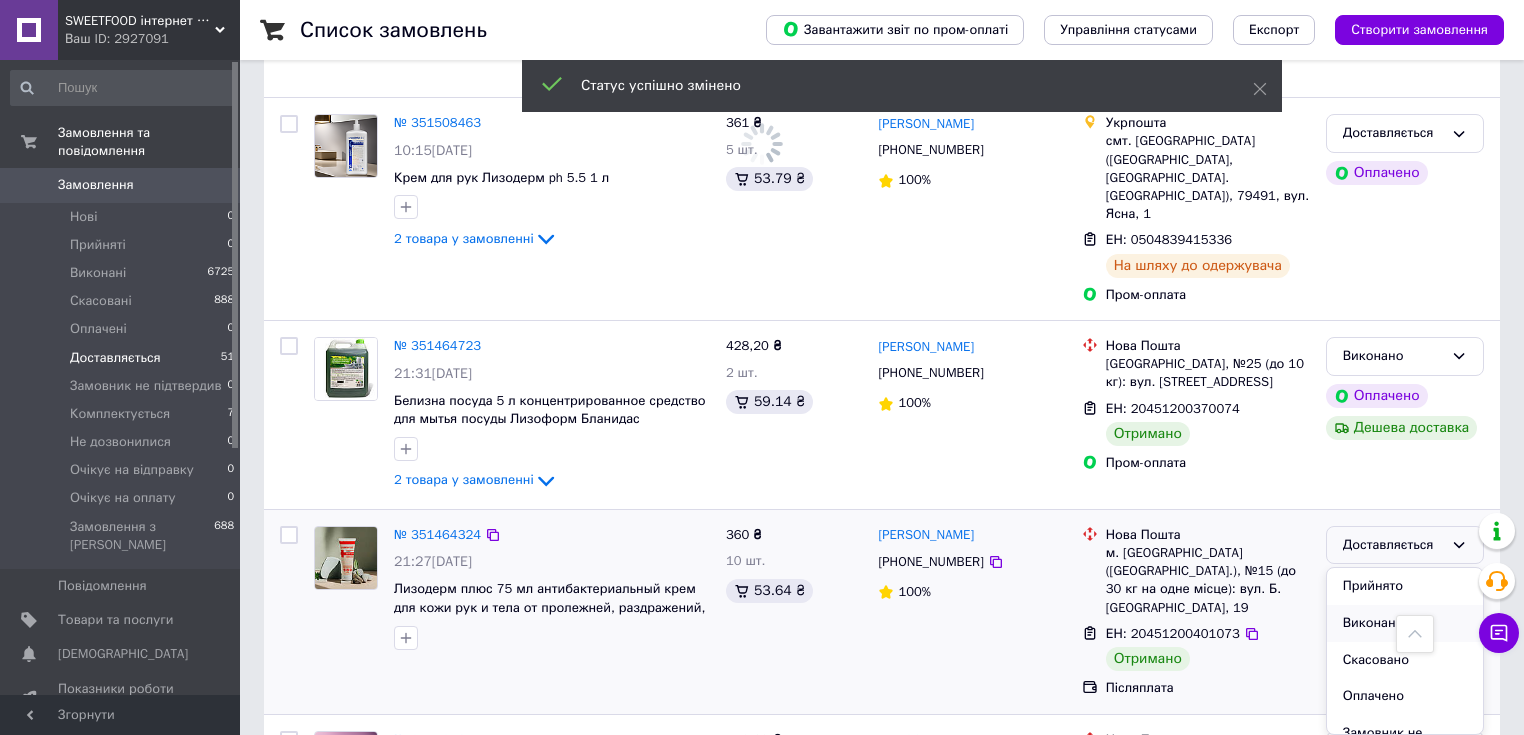 click on "Виконано" at bounding box center (1405, 623) 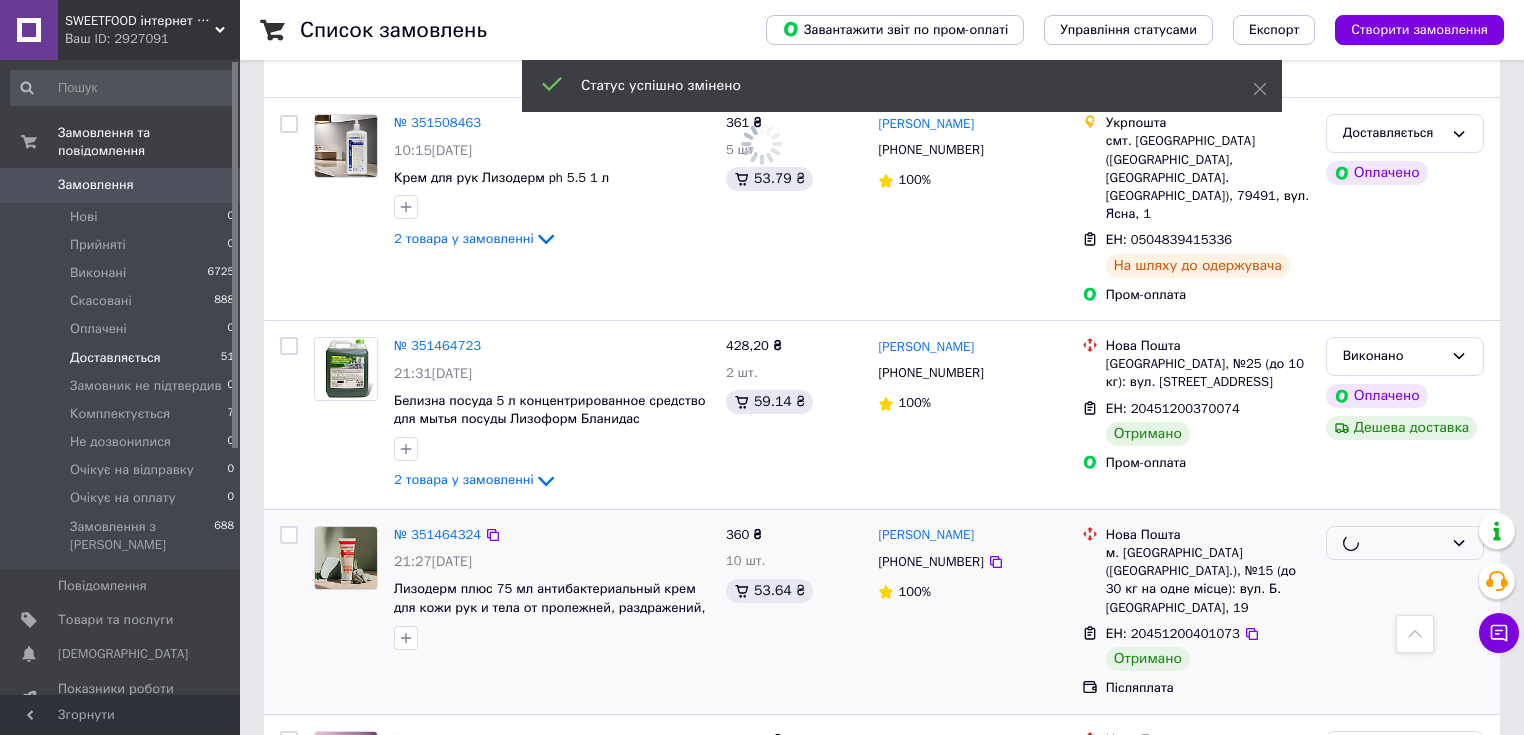 scroll, scrollTop: 1920, scrollLeft: 0, axis: vertical 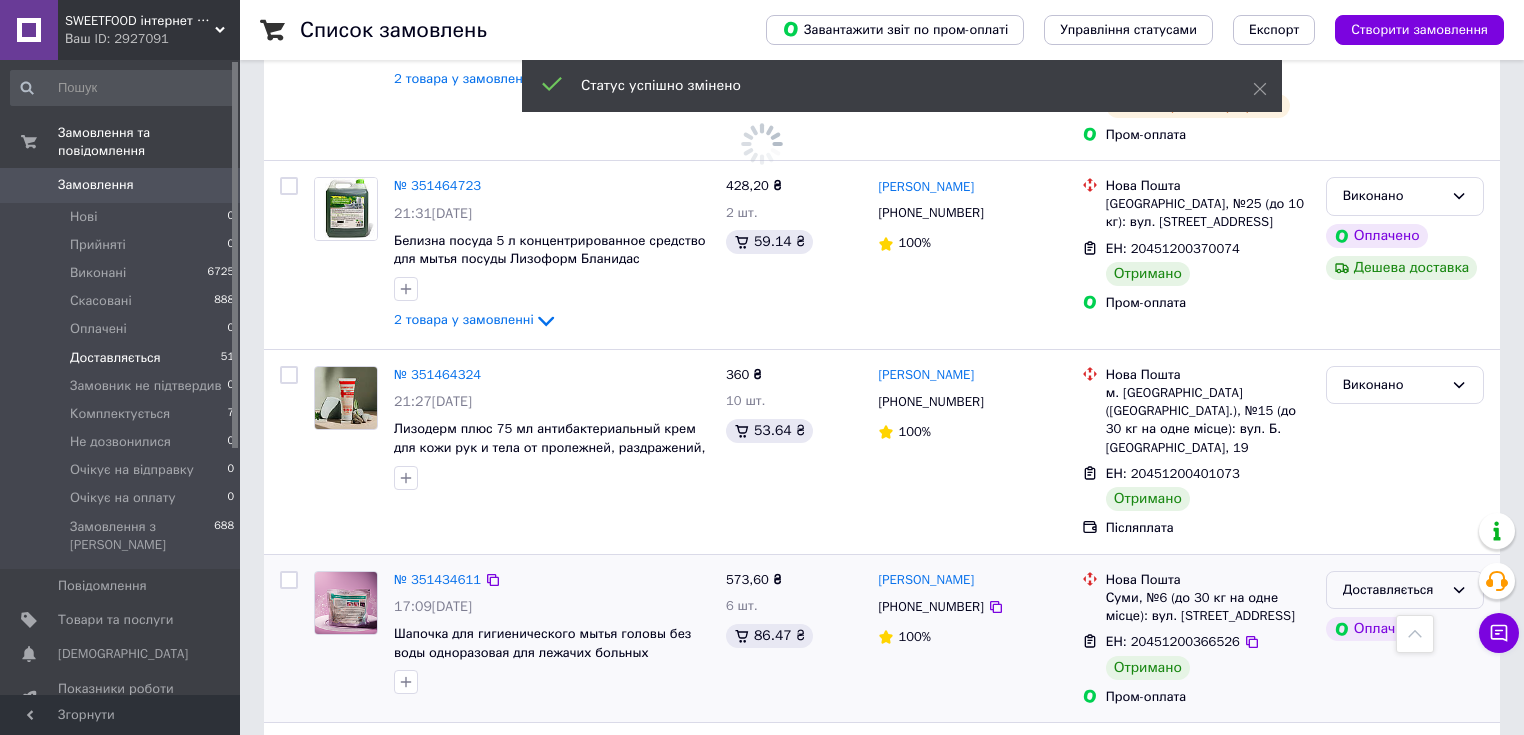 click on "Доставляється" at bounding box center (1393, 590) 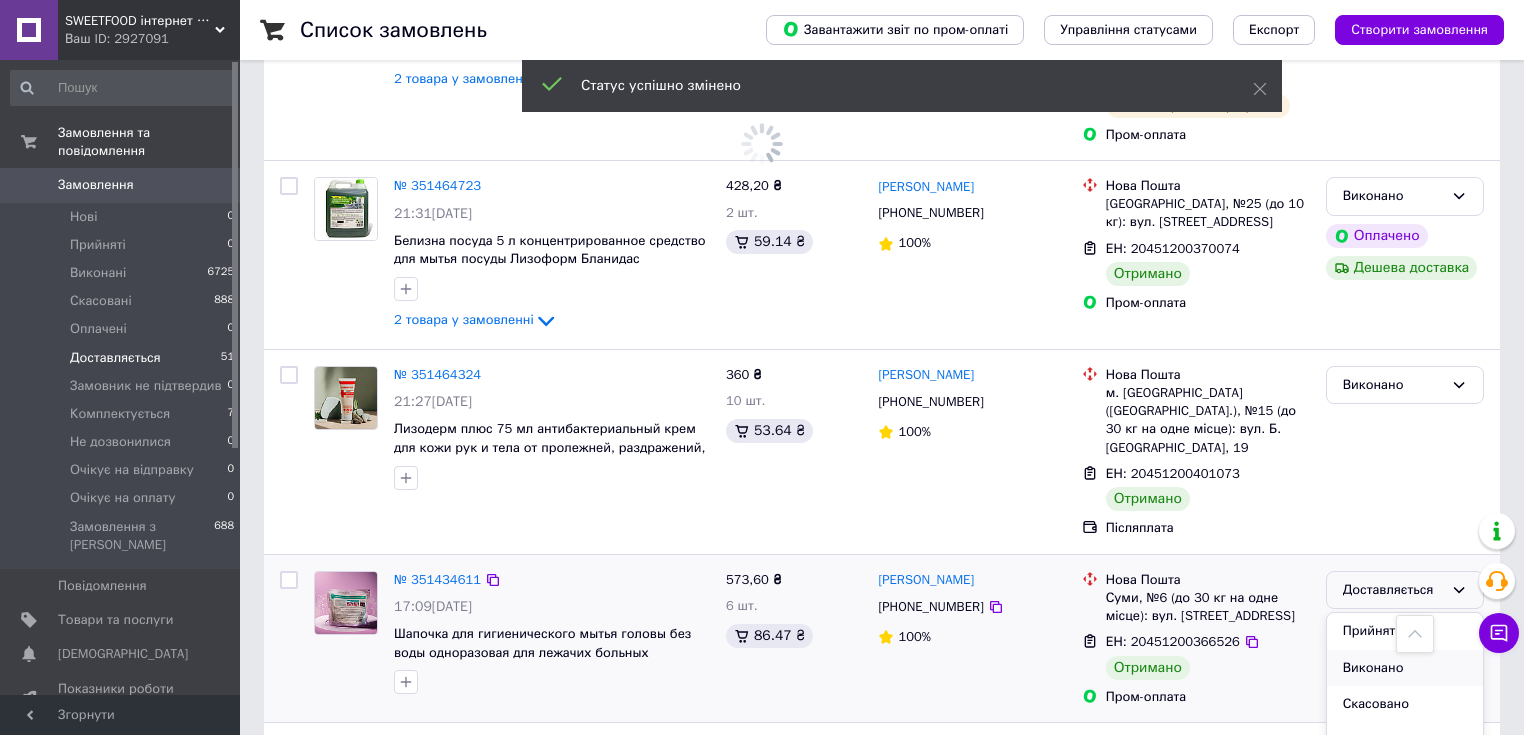 click on "Виконано" at bounding box center (1405, 668) 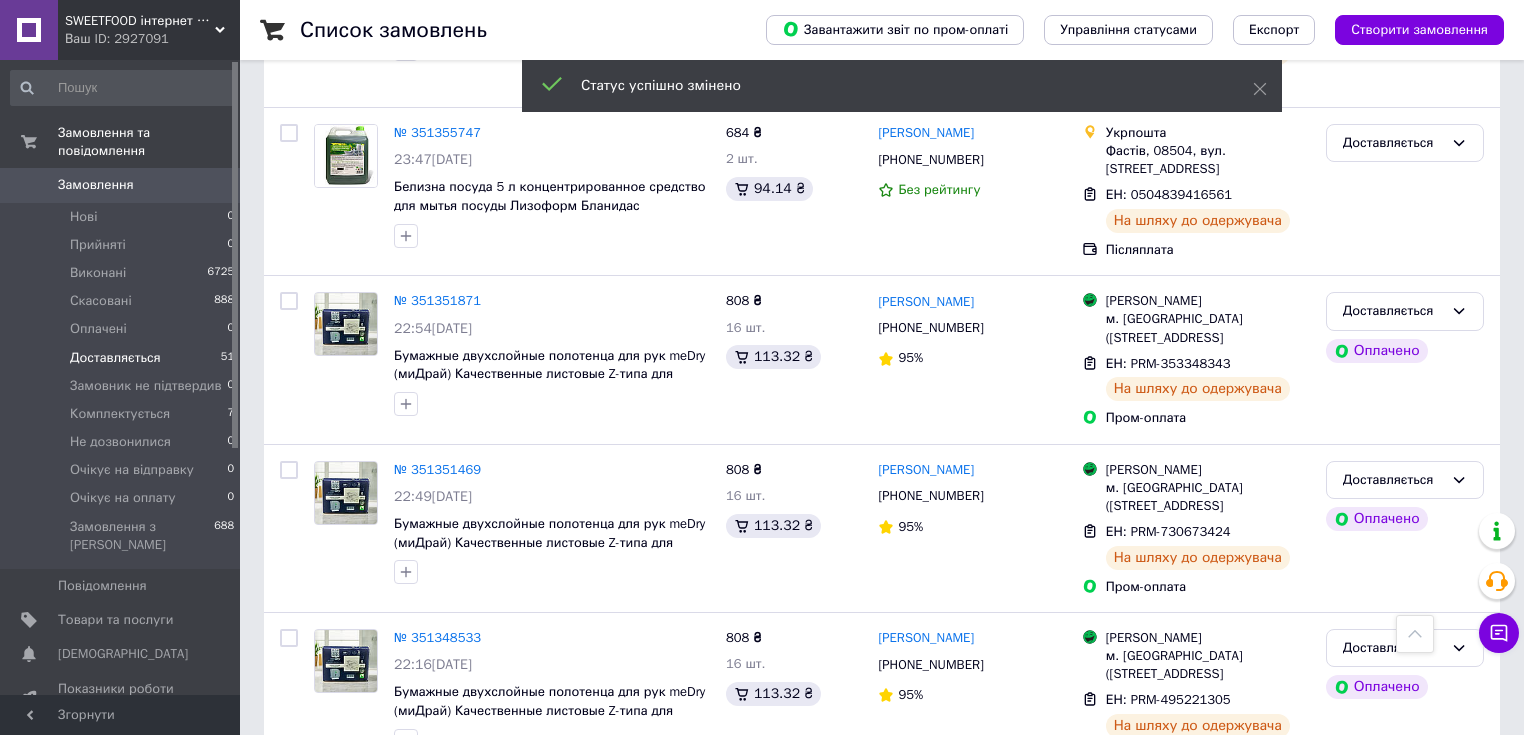 scroll, scrollTop: 3056, scrollLeft: 0, axis: vertical 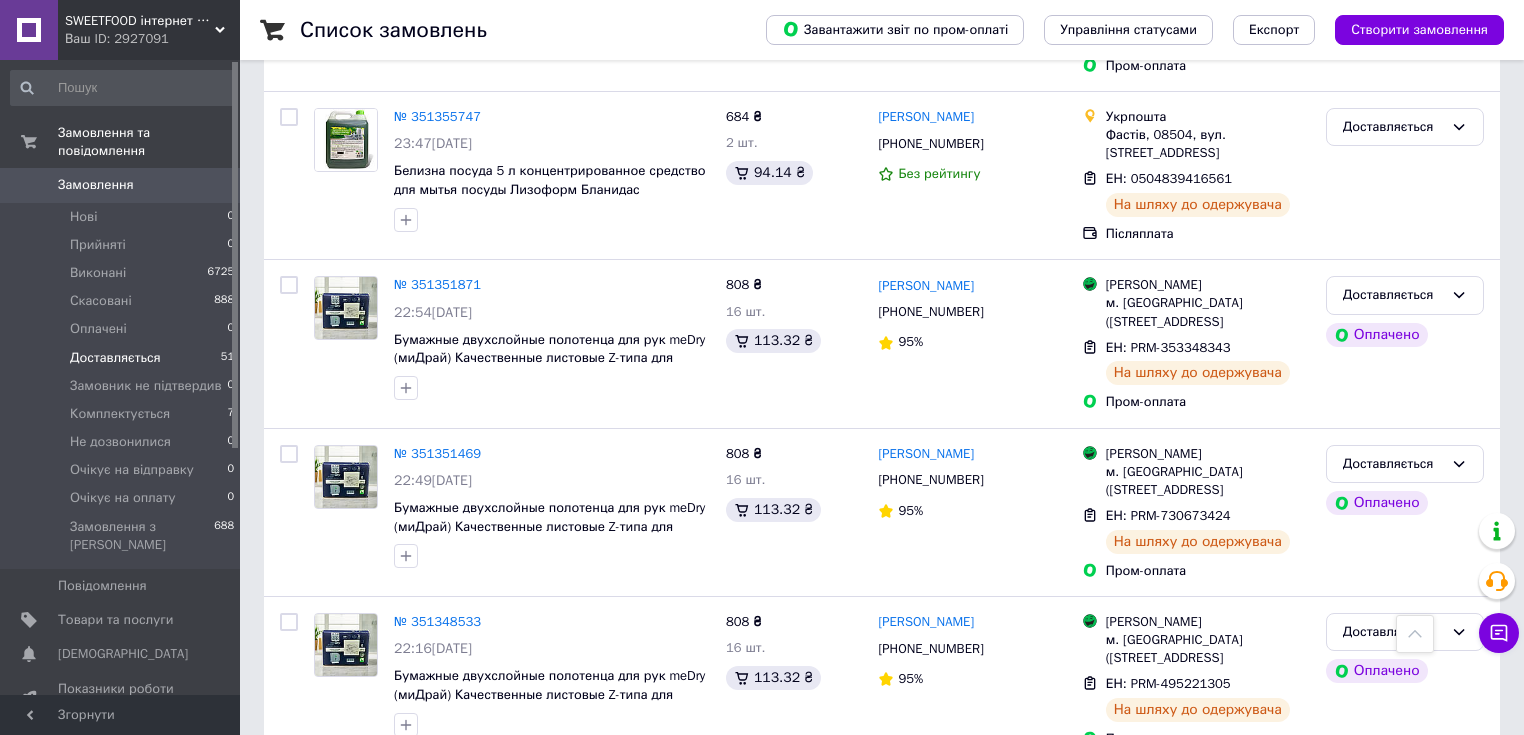 click on "3" at bounding box center (494, 809) 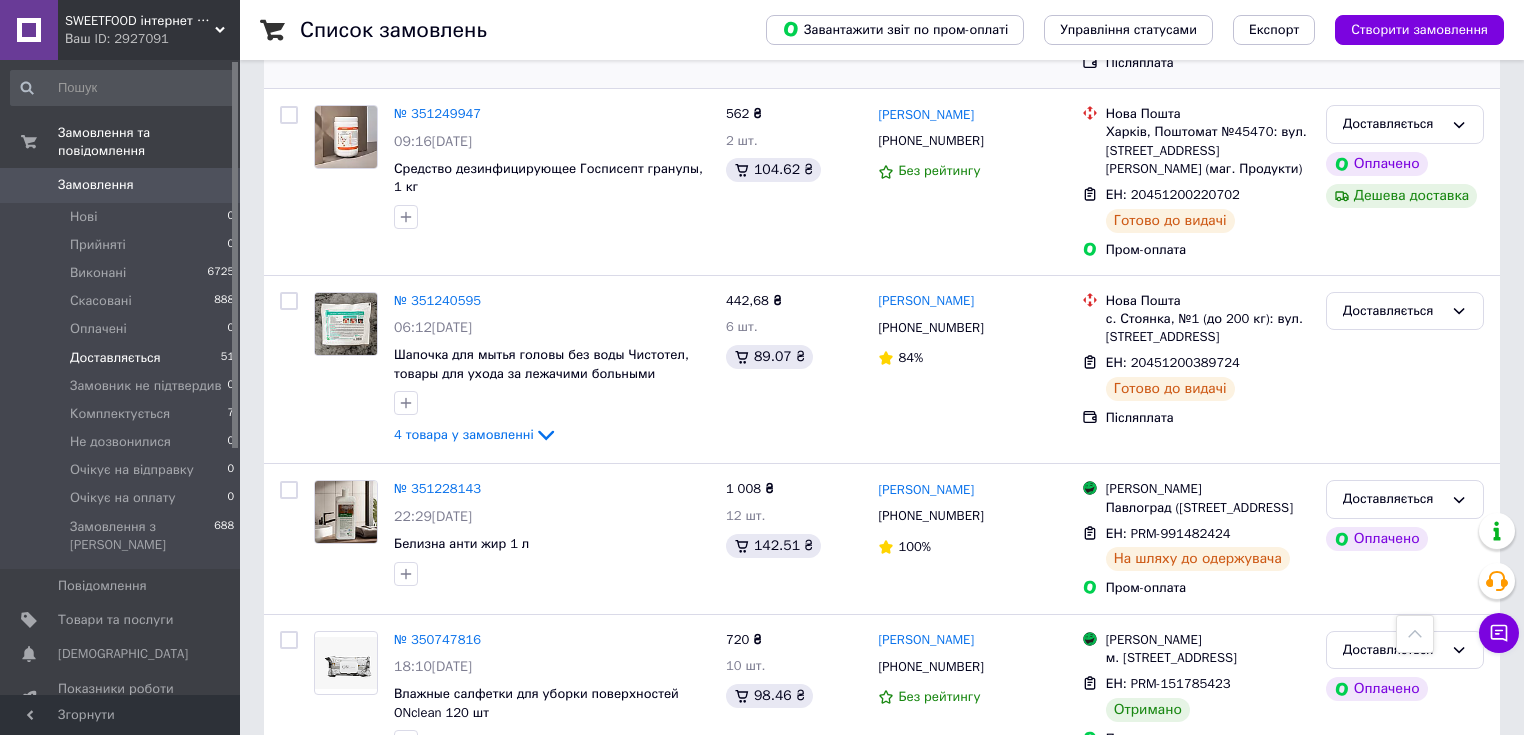 scroll, scrollTop: 1200, scrollLeft: 0, axis: vertical 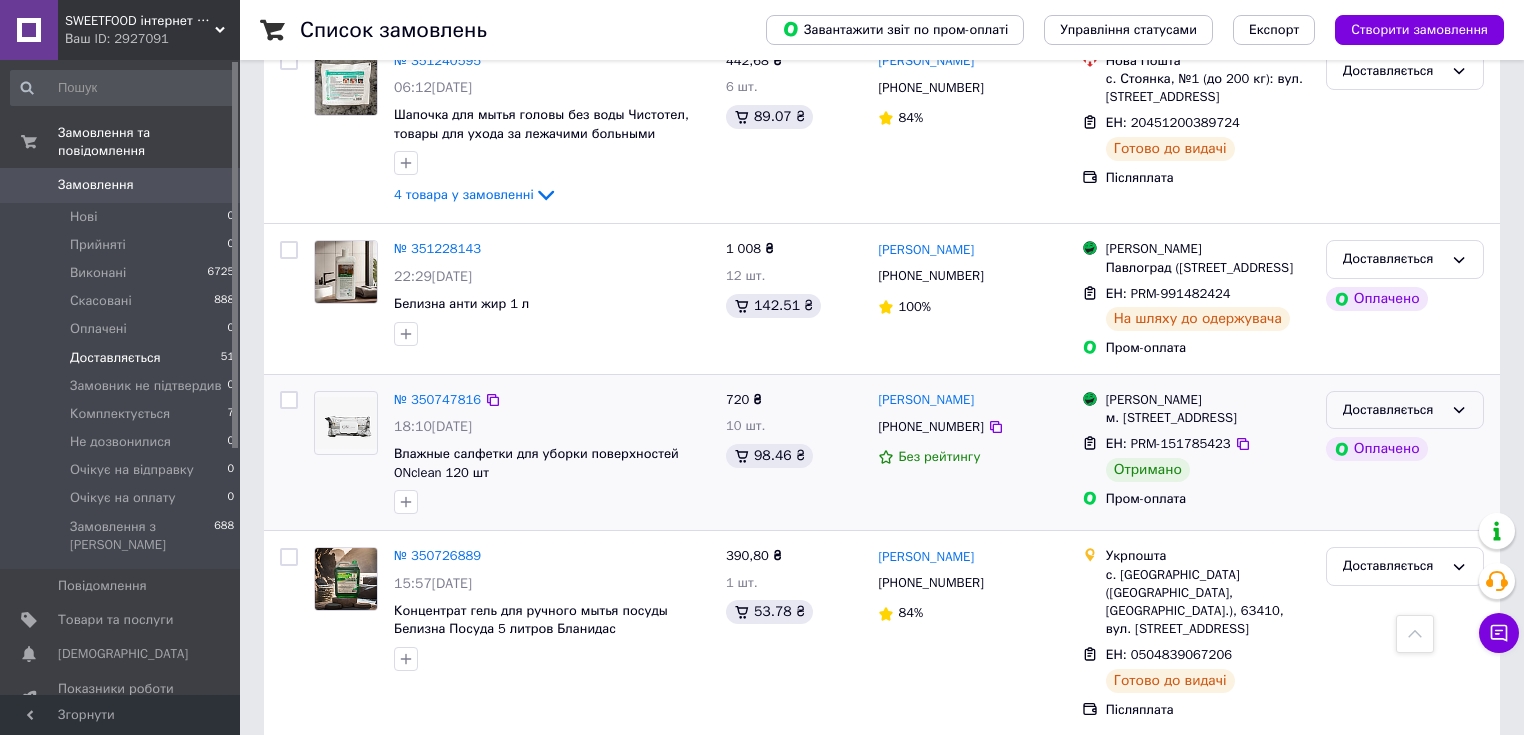 click on "Доставляється" at bounding box center [1393, 410] 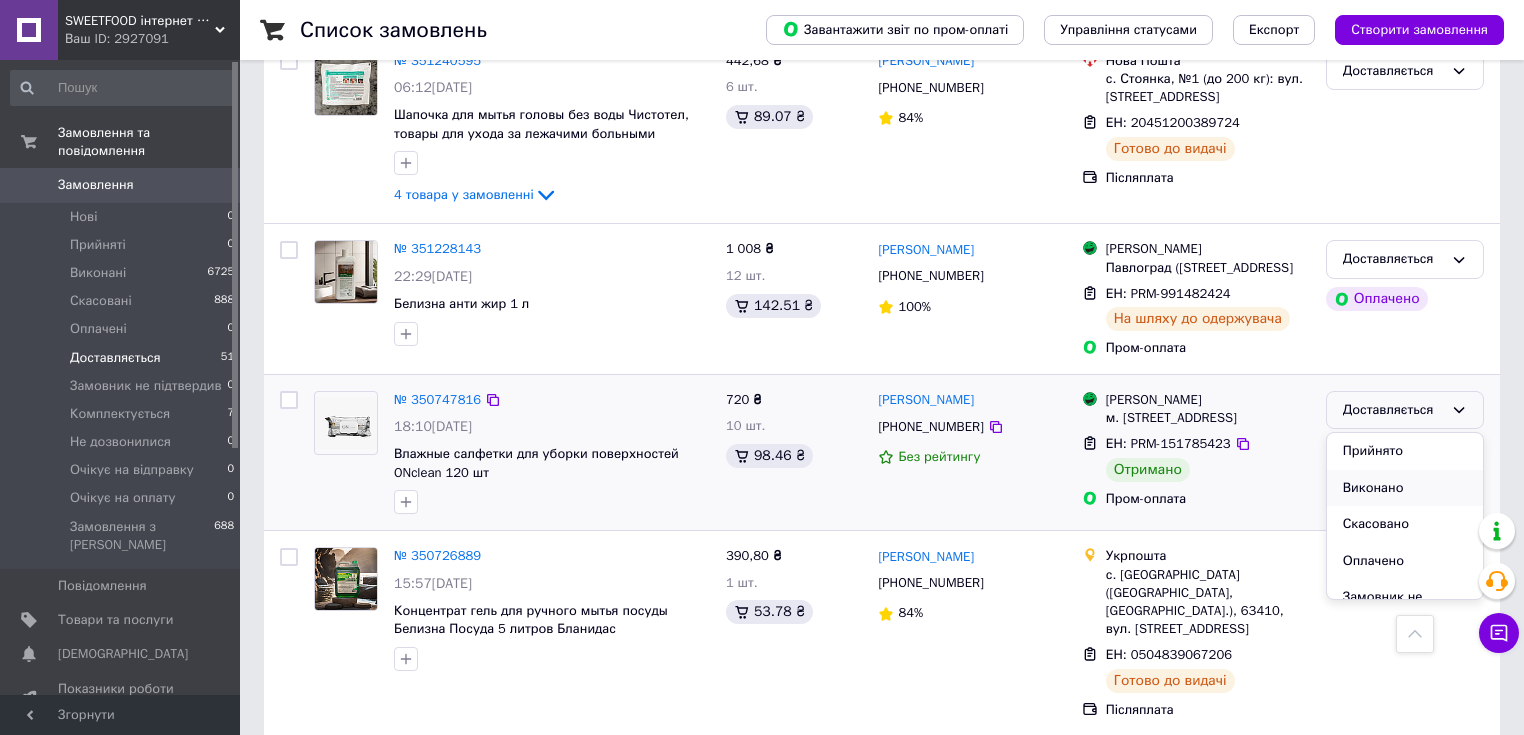 click on "Виконано" at bounding box center [1405, 488] 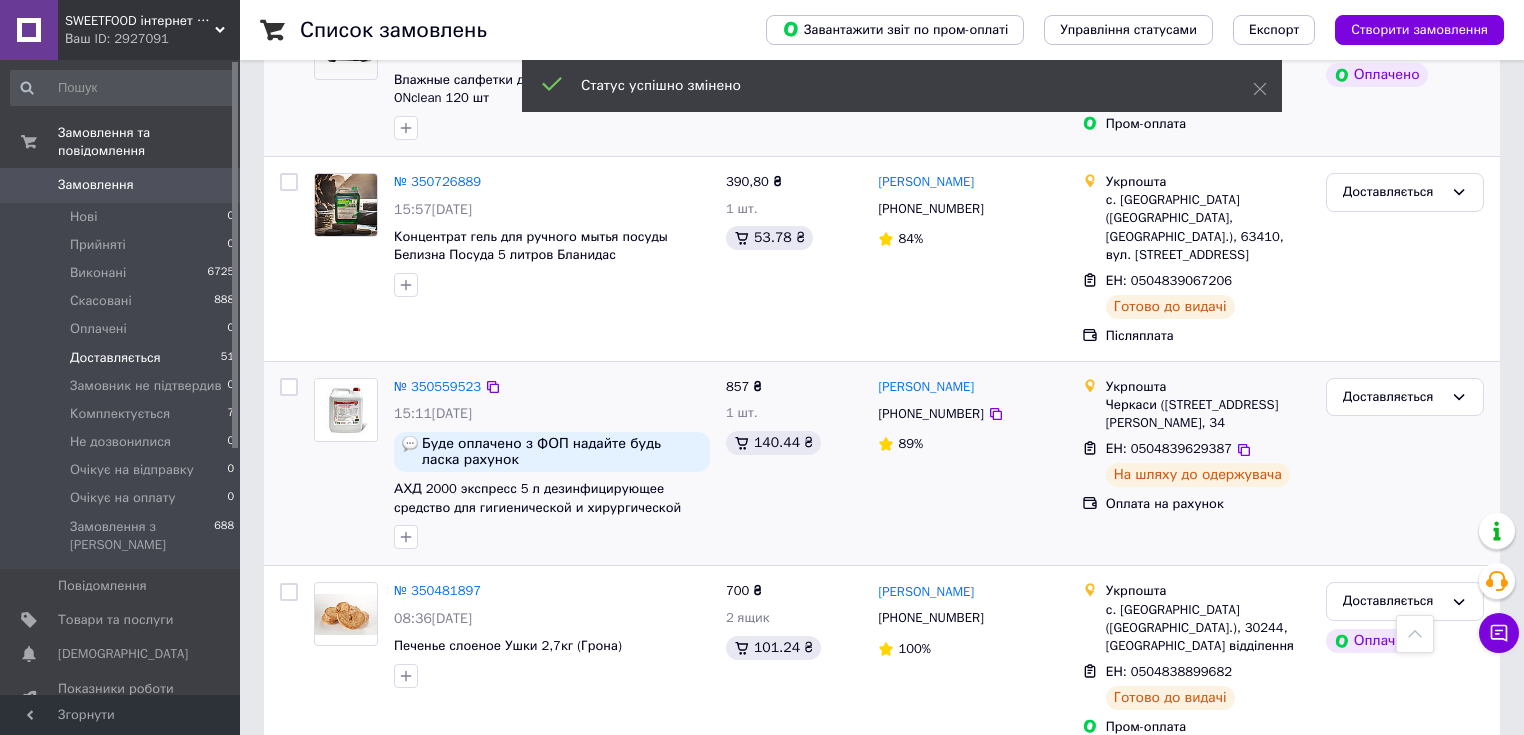 scroll, scrollTop: 532, scrollLeft: 0, axis: vertical 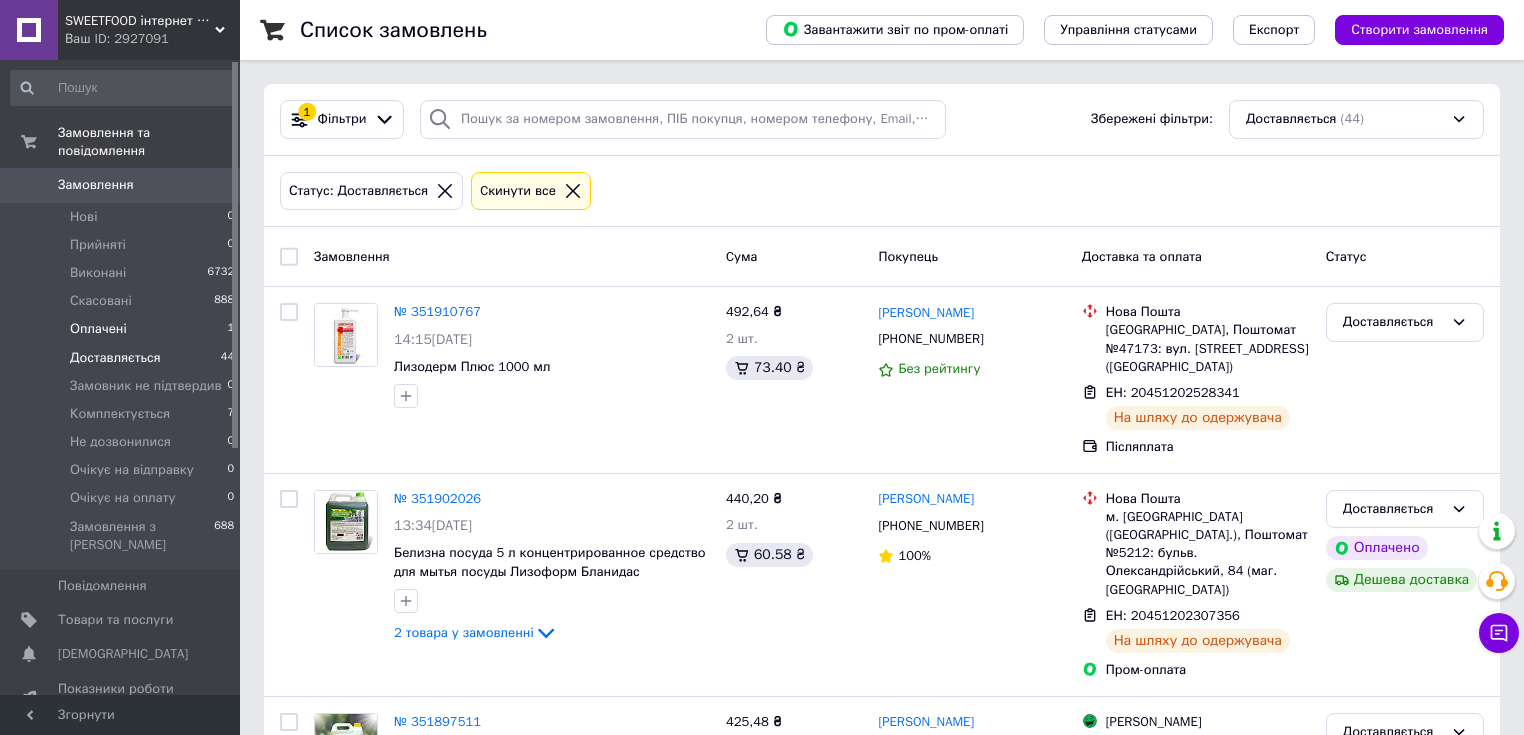 click on "Оплачені 1" at bounding box center (123, 329) 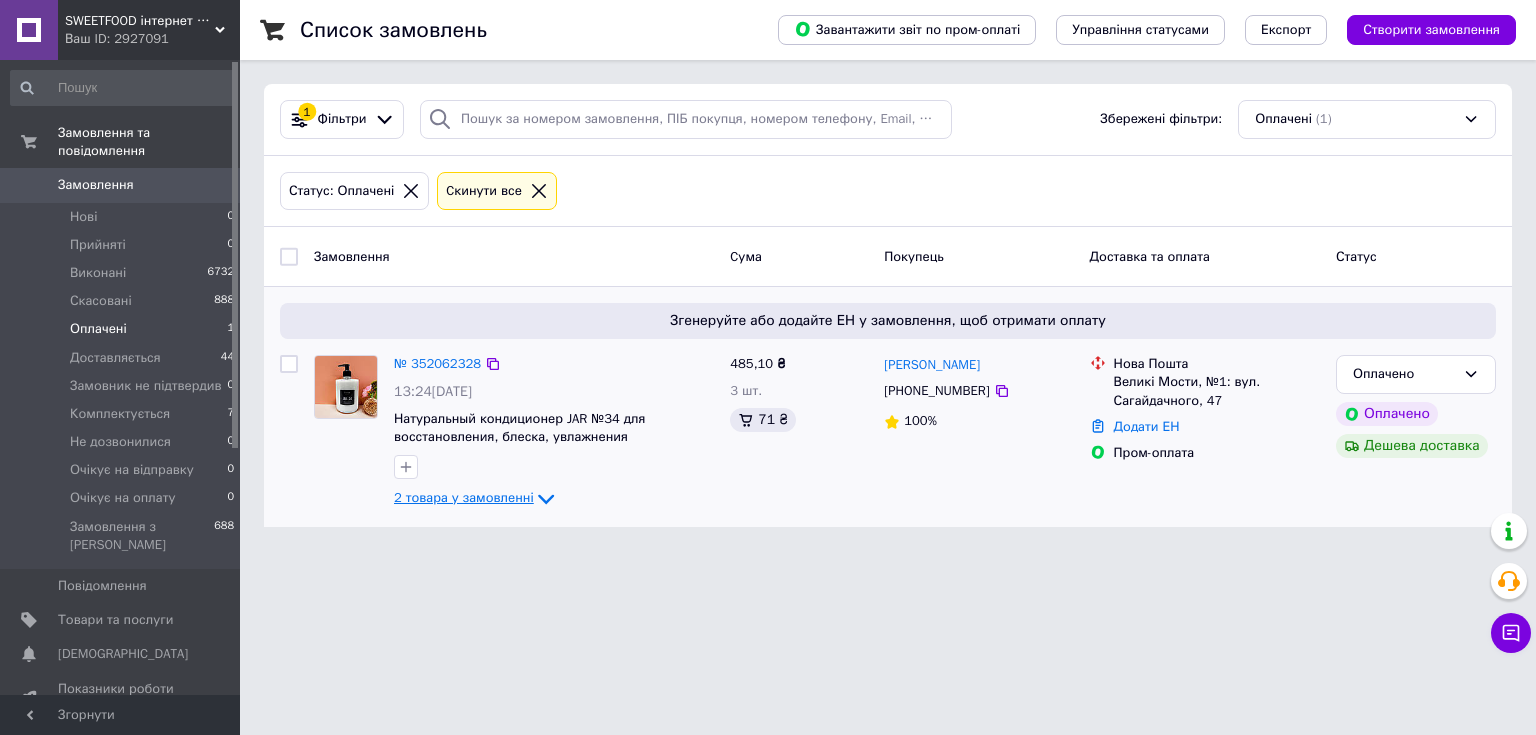 click 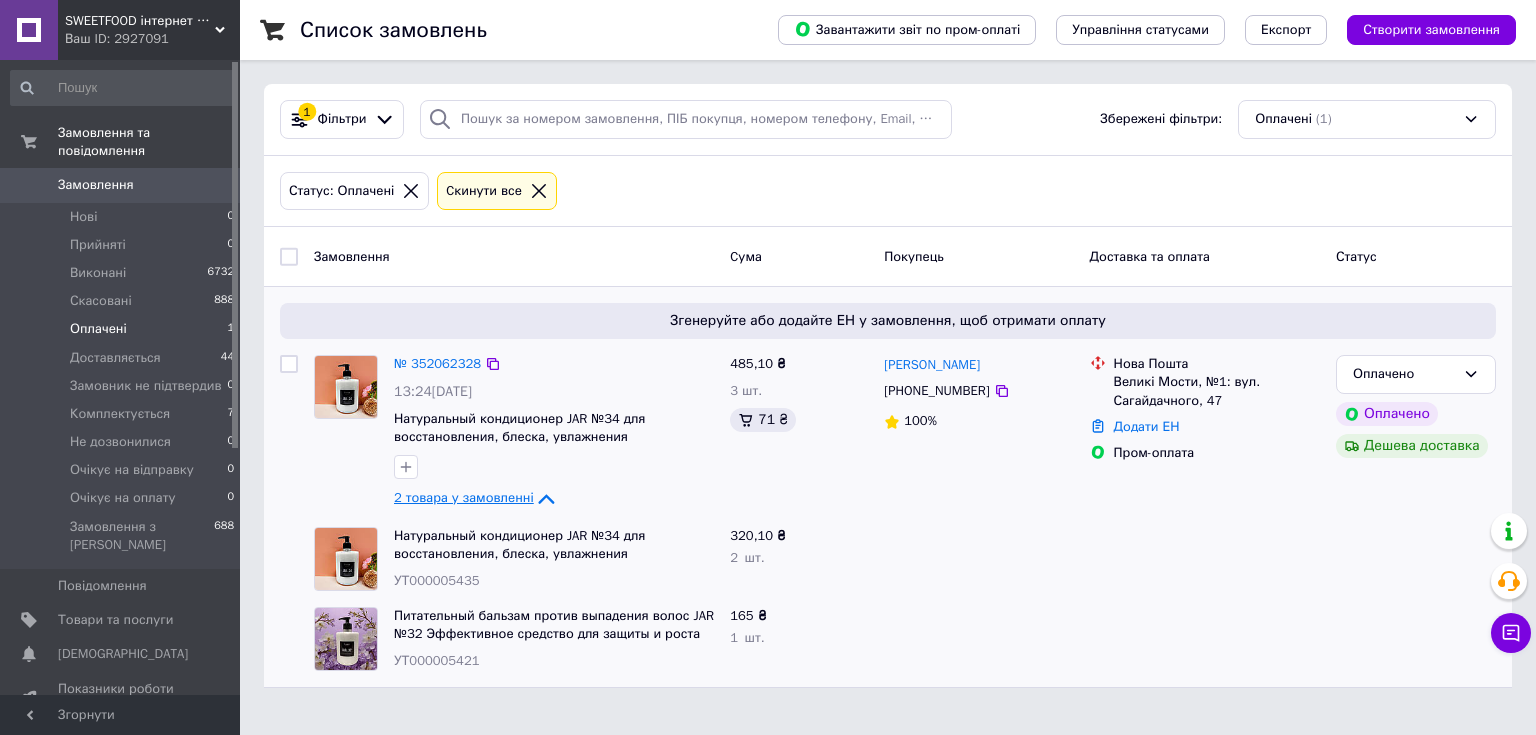 click 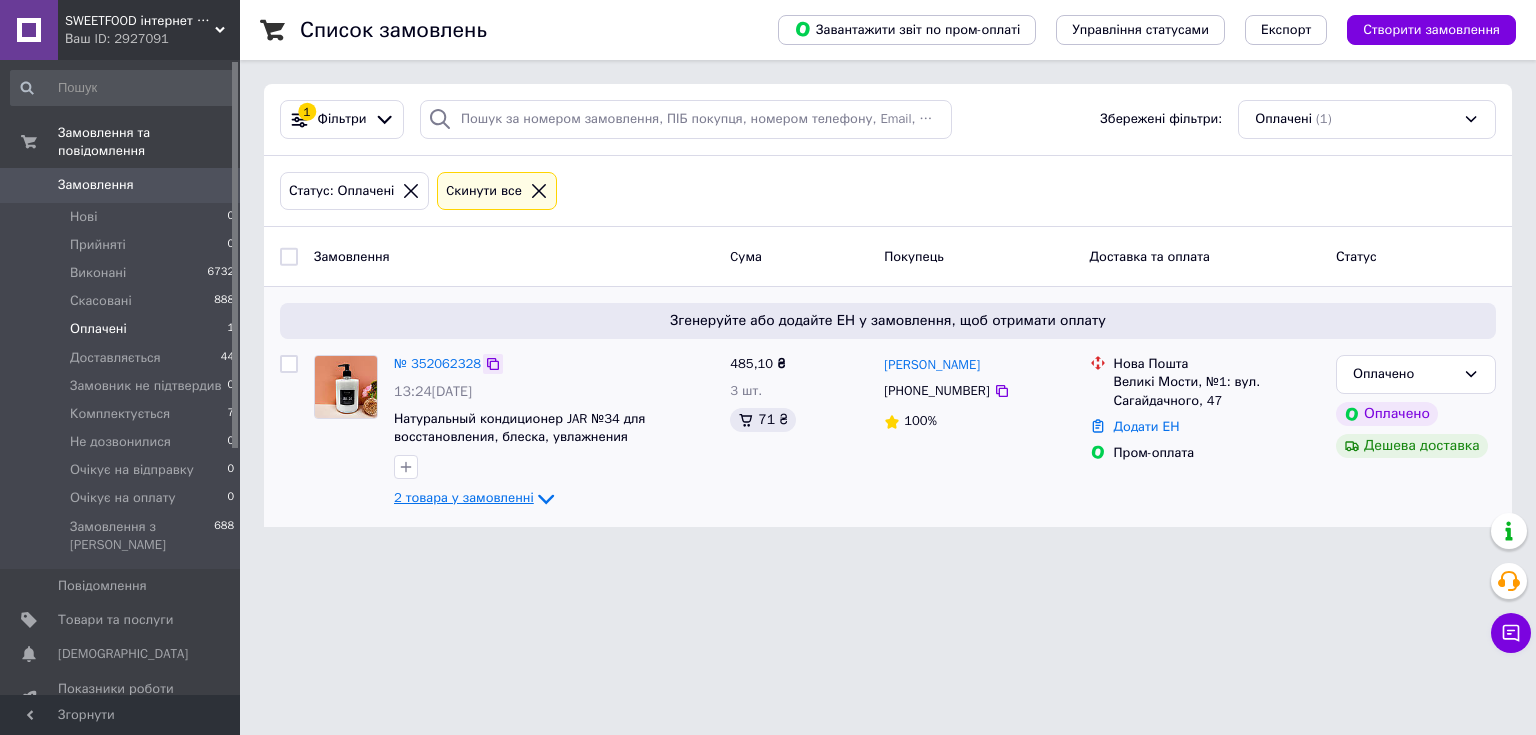 click 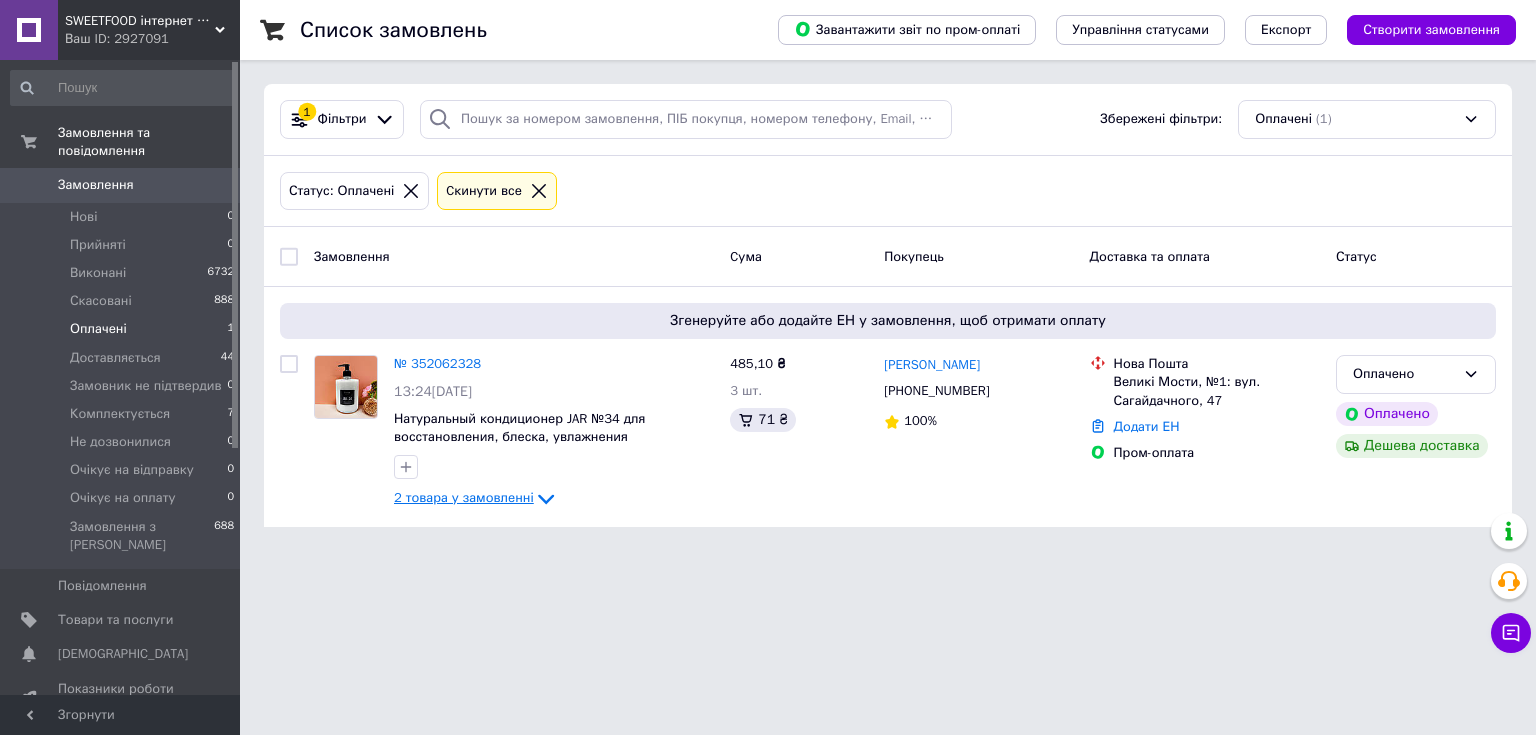 click on "SWEETFOOD інтернет магазин Ваш ID: 2927091 Сайт SWEETFOOD інтернет магазин Кабінет покупця Перевірити стан системи Сторінка на порталі Покупець Довідка Вийти Замовлення та повідомлення Замовлення 0 Нові 0 Прийняті 0 Виконані 6732 Скасовані 888 Оплачені 1 Доставляється 44 Замовник не підтвердив 0 Комплектується 7 Не дозвонилися 0 Очікує на відправку 0 Очікує на оплату 0 Замовлення з Розетки 688 Повідомлення 0 Товари та послуги Сповіщення 0 0 Показники роботи компанії Панель управління Відгуки Клієнти Каталог ProSale Аналітика" at bounding box center (768, 275) 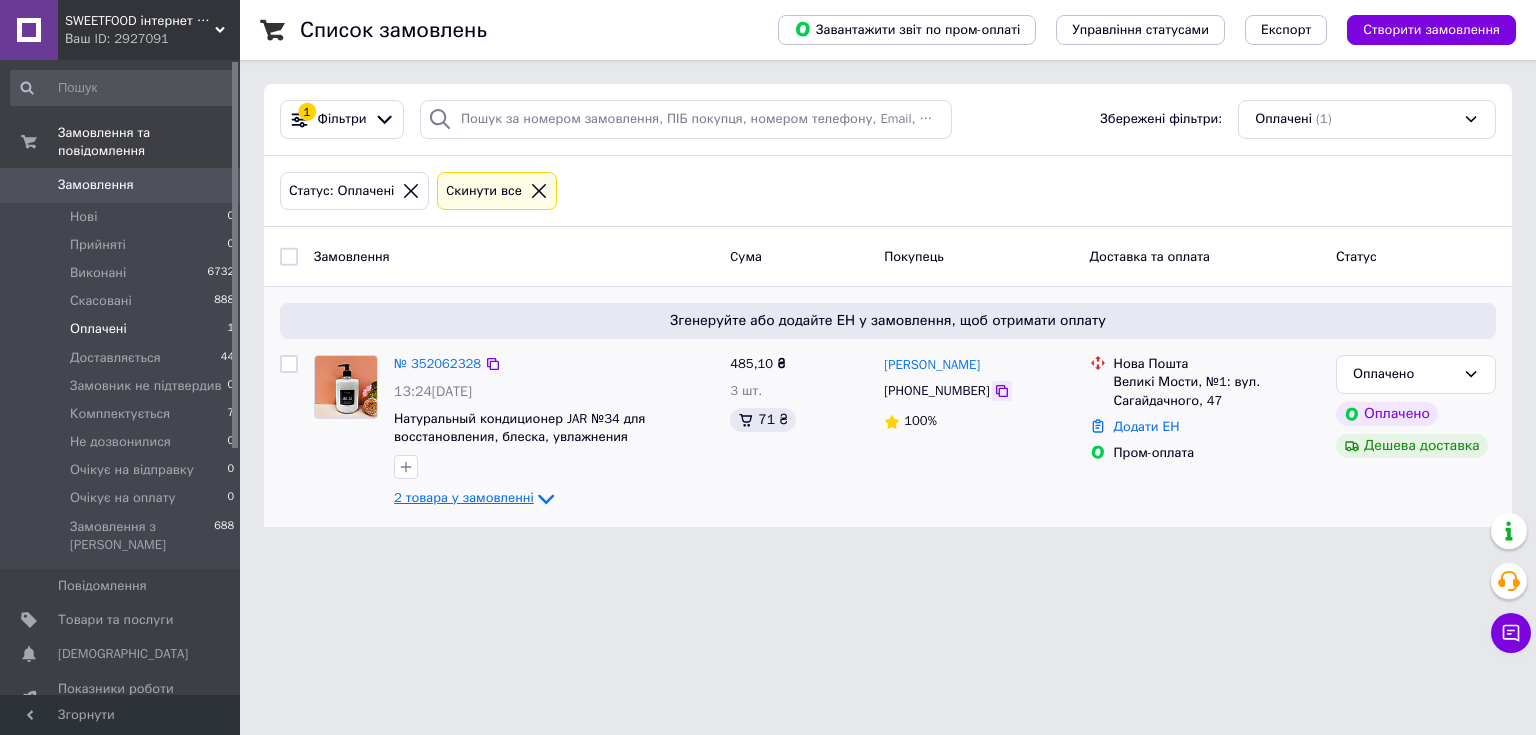 click 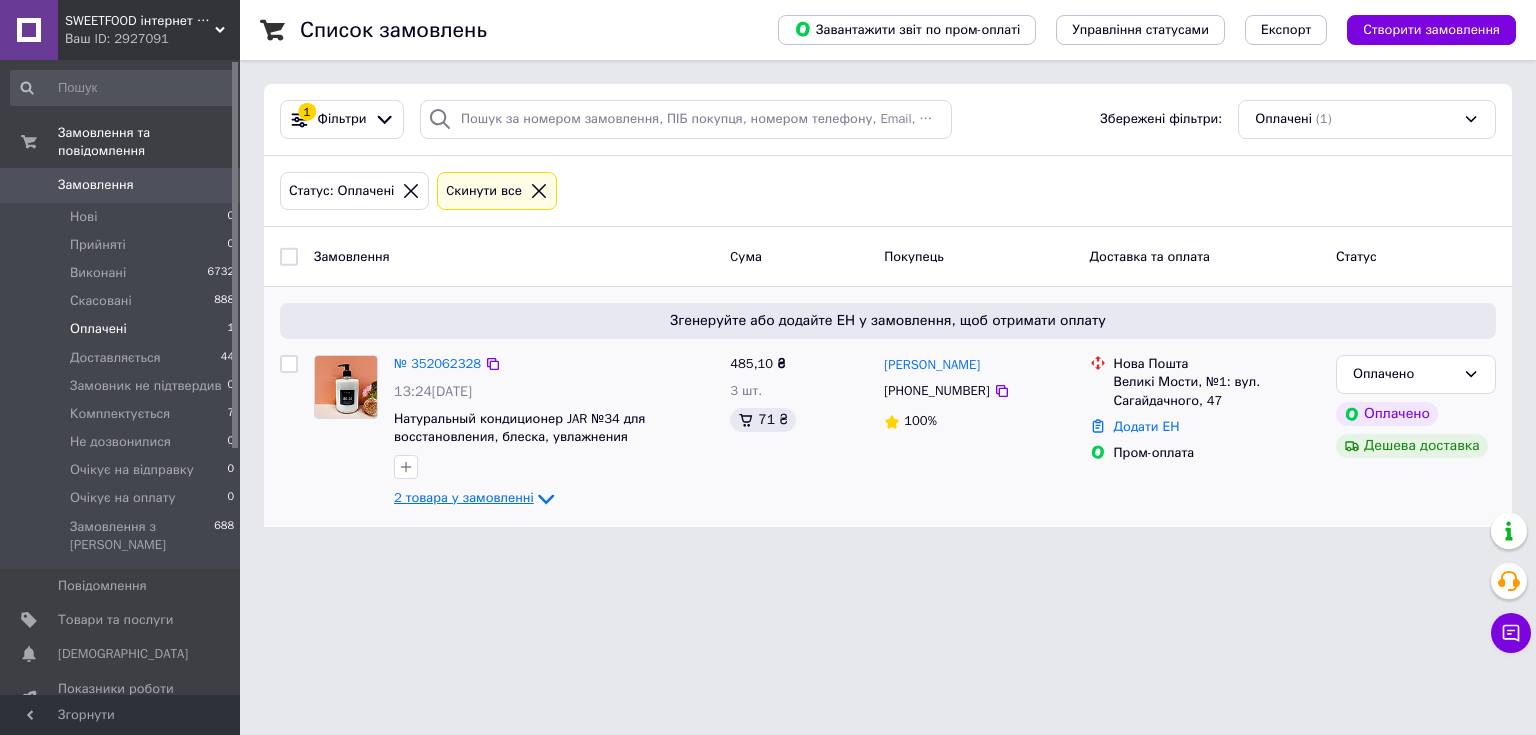 drag, startPoint x: 257, startPoint y: 499, endPoint x: 276, endPoint y: 480, distance: 26.870058 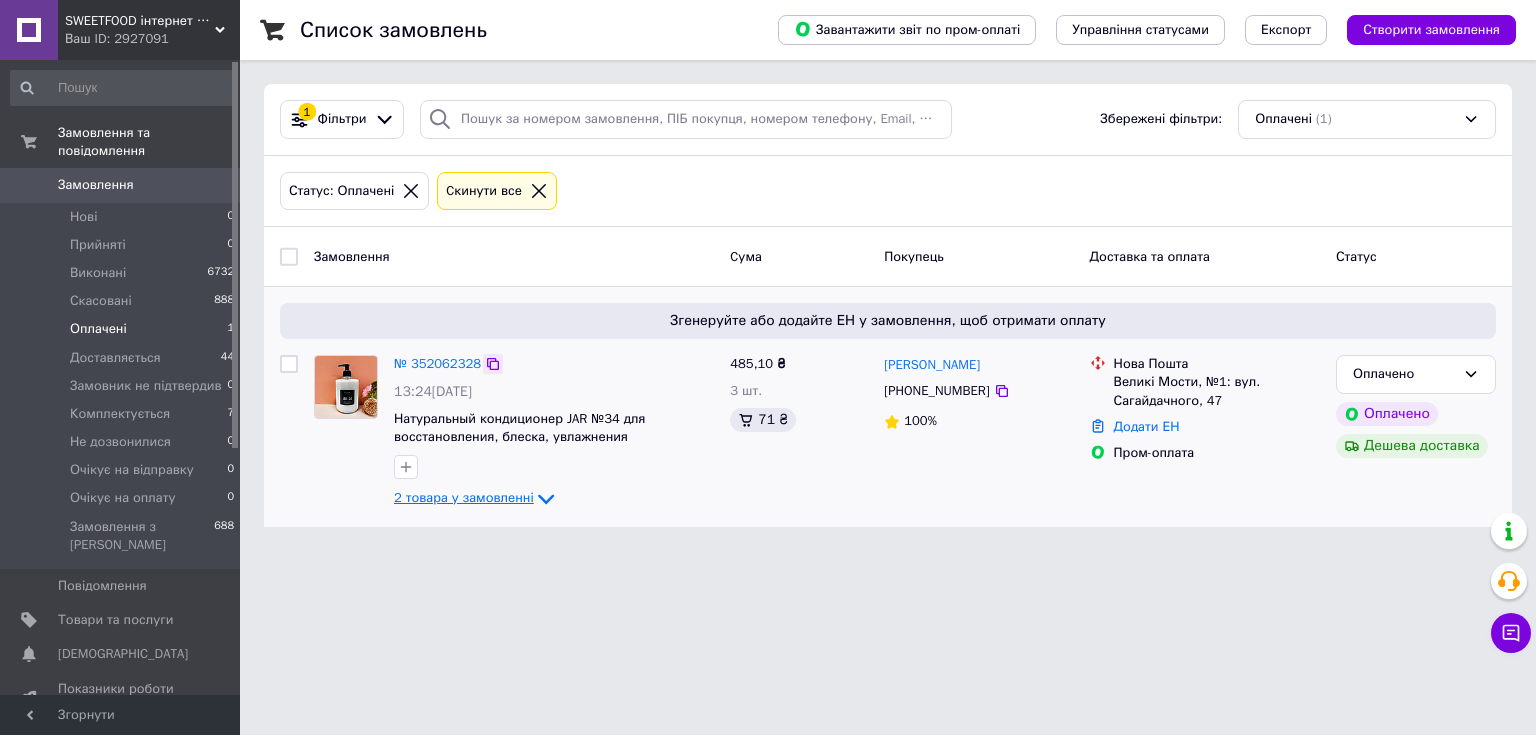 click 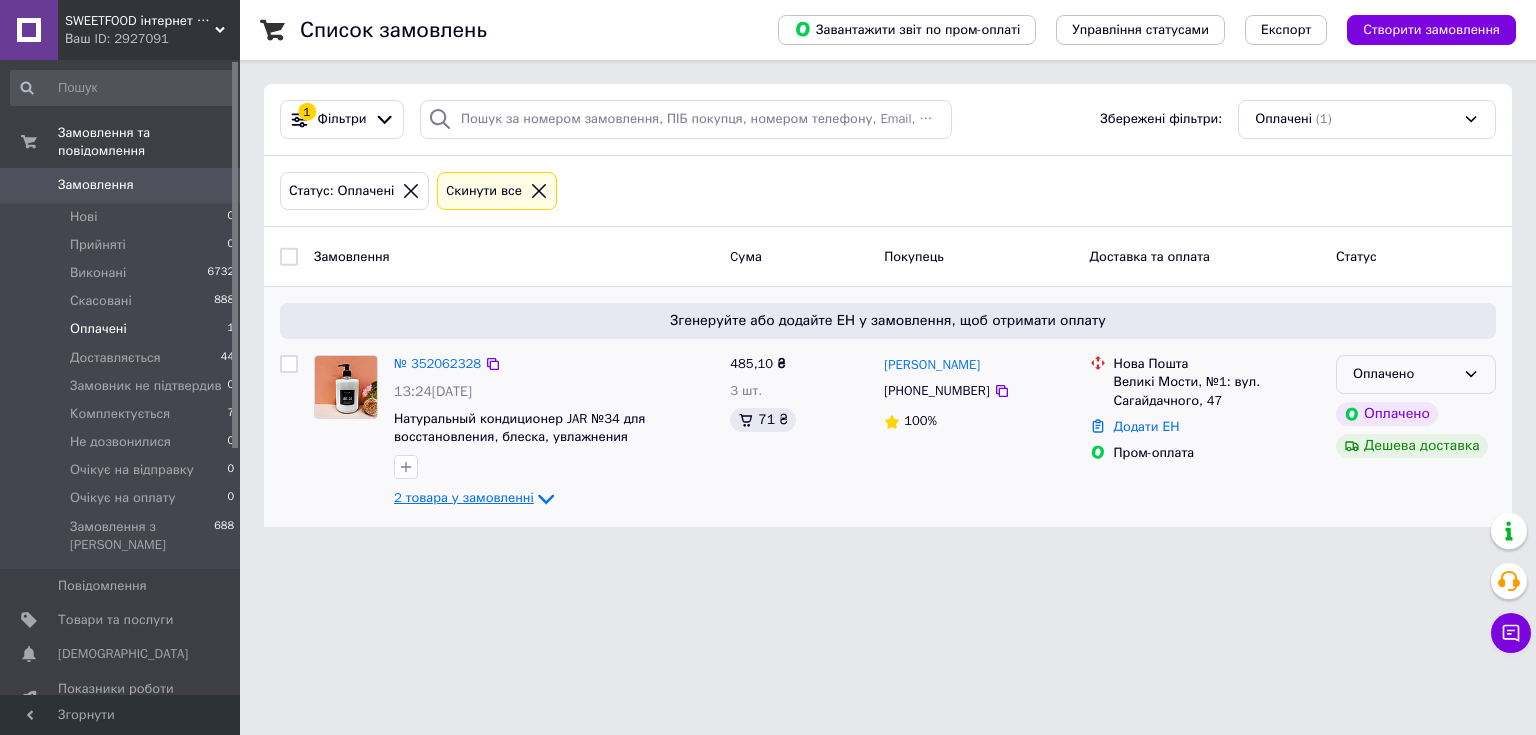 click on "Оплачено" at bounding box center [1416, 374] 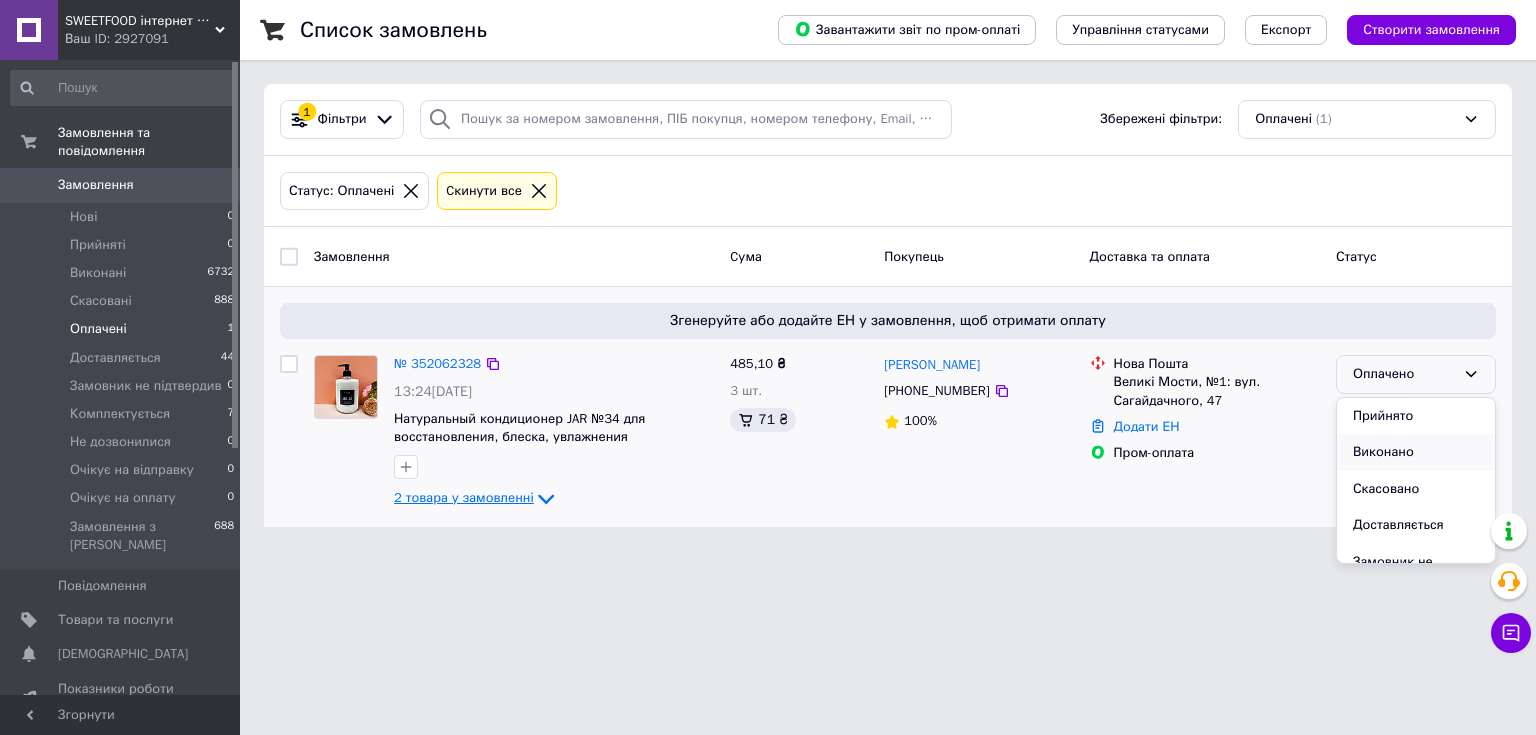 scroll, scrollTop: 80, scrollLeft: 0, axis: vertical 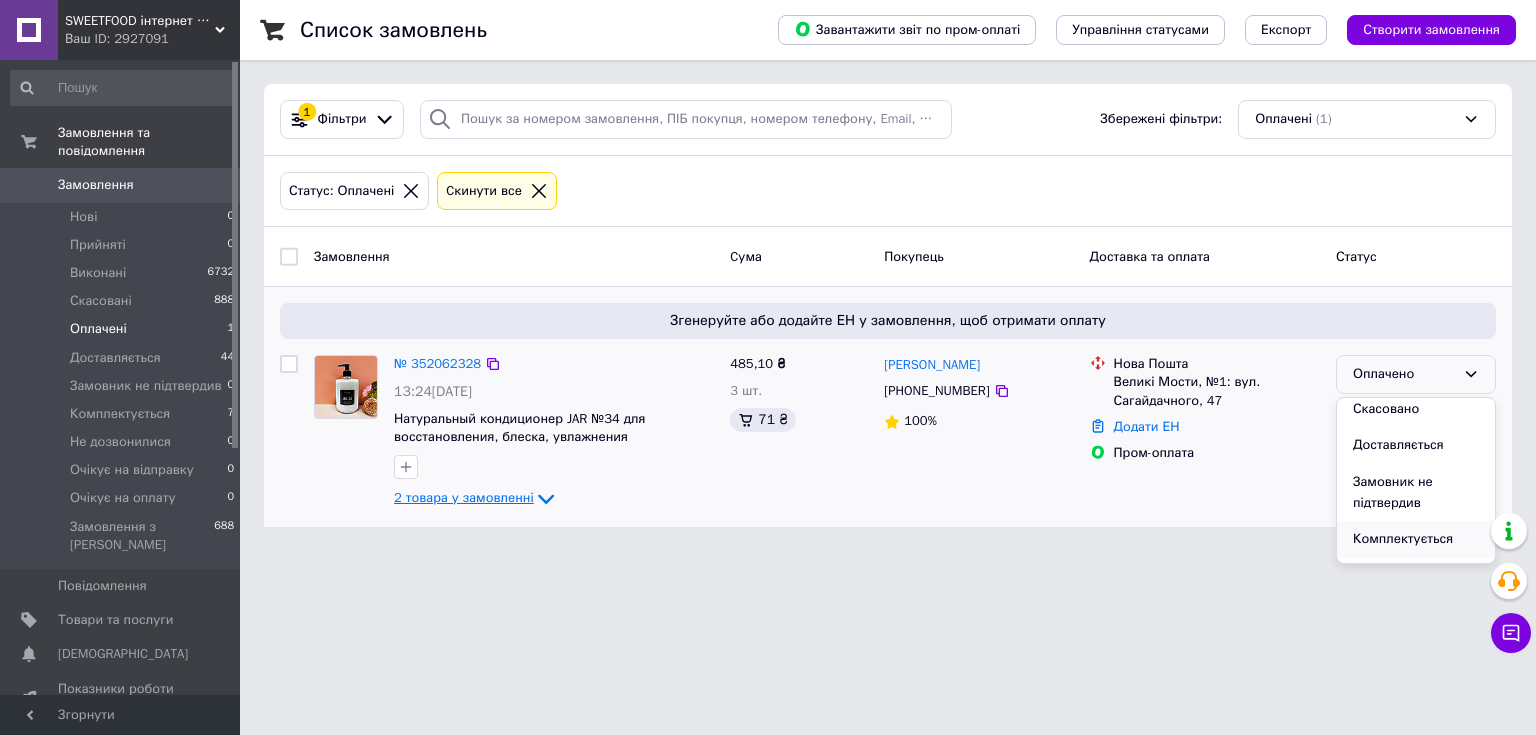 click on "Комплектується" at bounding box center [1416, 539] 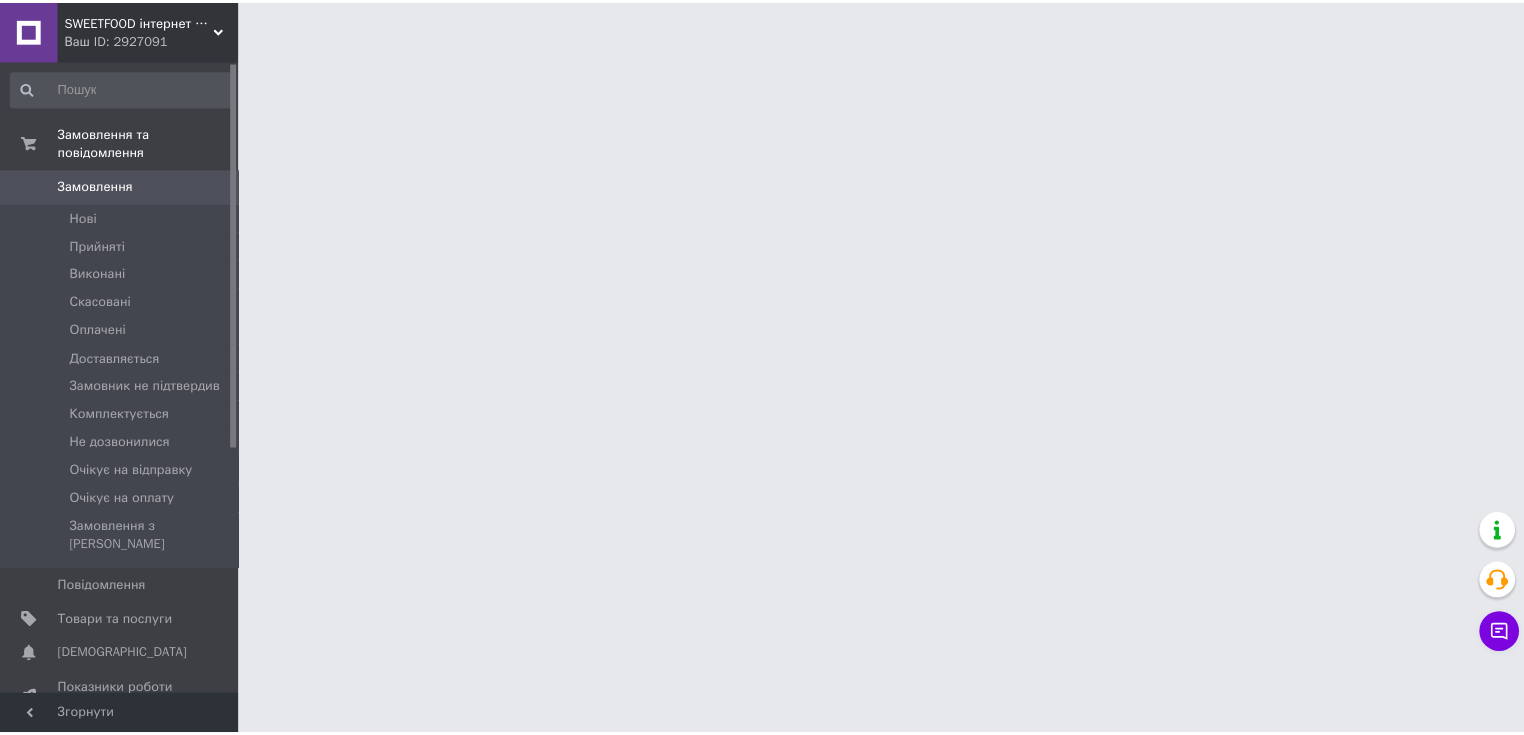 scroll, scrollTop: 0, scrollLeft: 0, axis: both 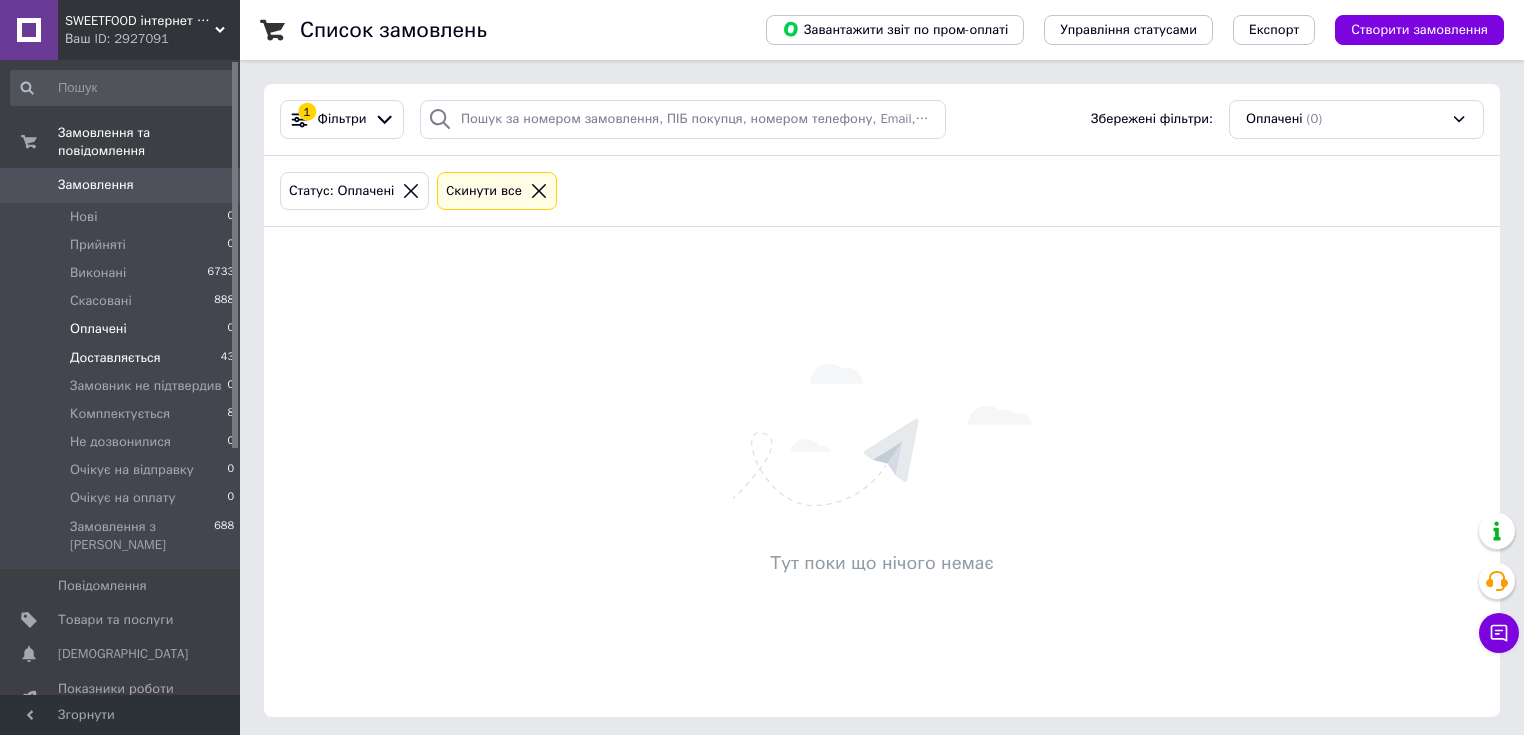 click on "Доставляється" at bounding box center (115, 358) 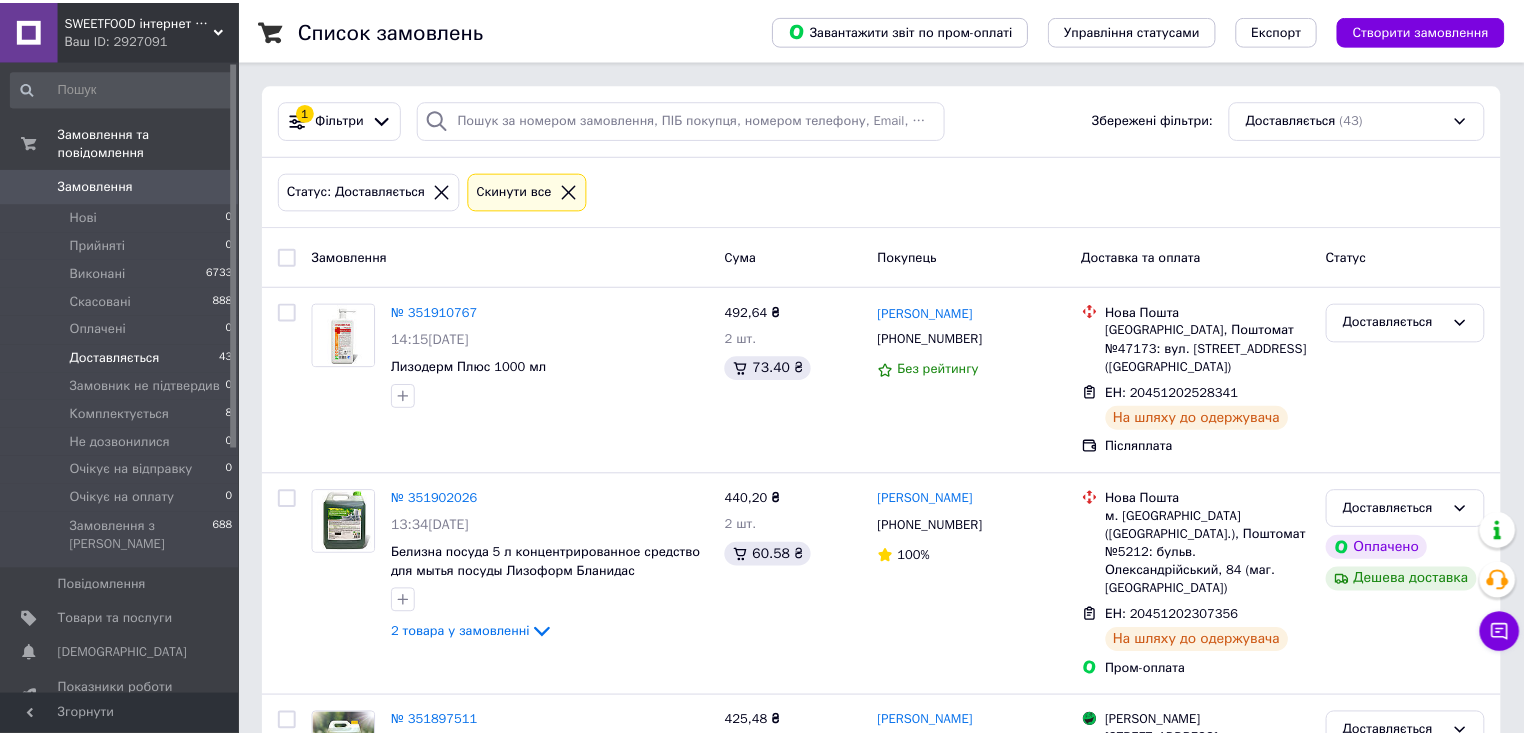 scroll, scrollTop: 0, scrollLeft: 0, axis: both 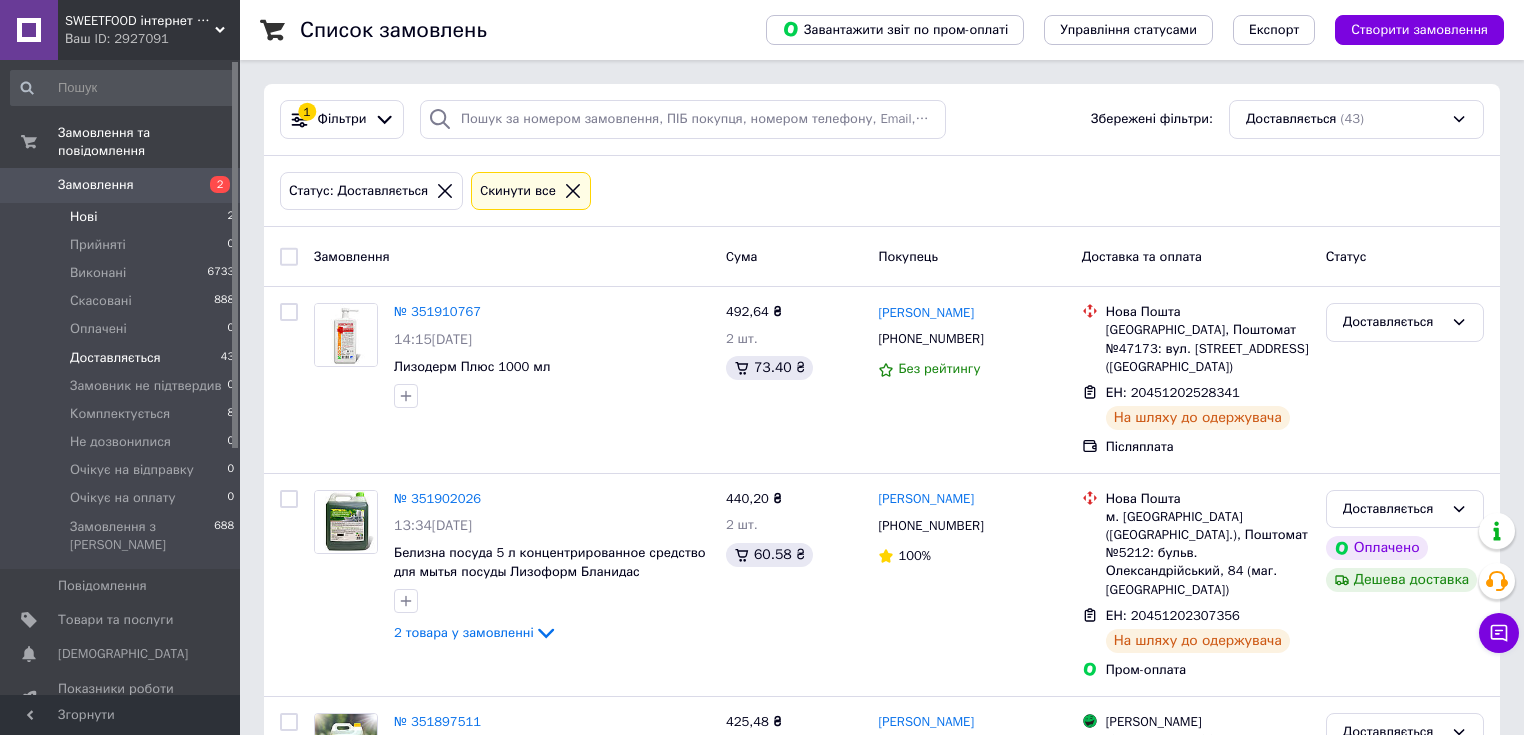 click on "Нові 2" at bounding box center (123, 217) 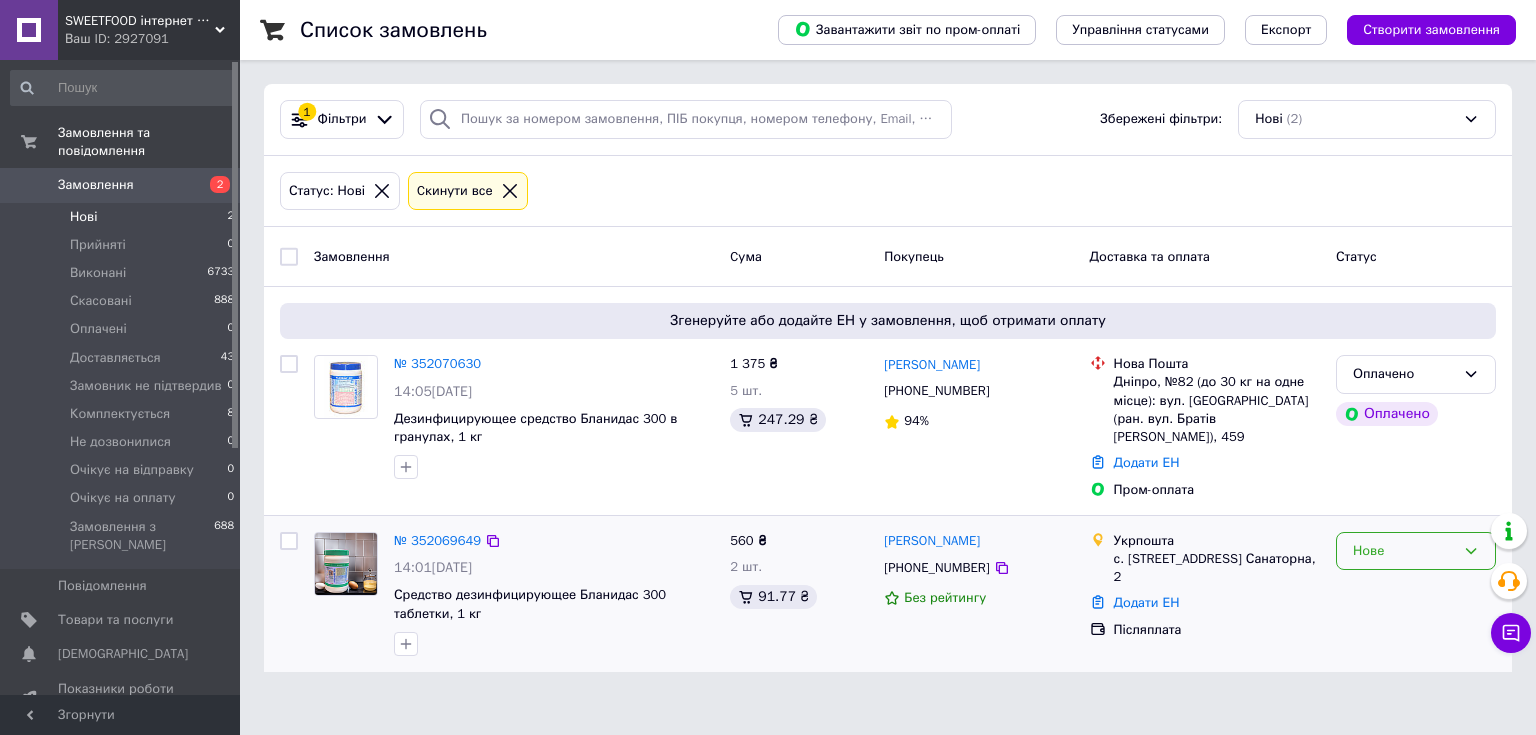 click on "Нове" at bounding box center (1404, 551) 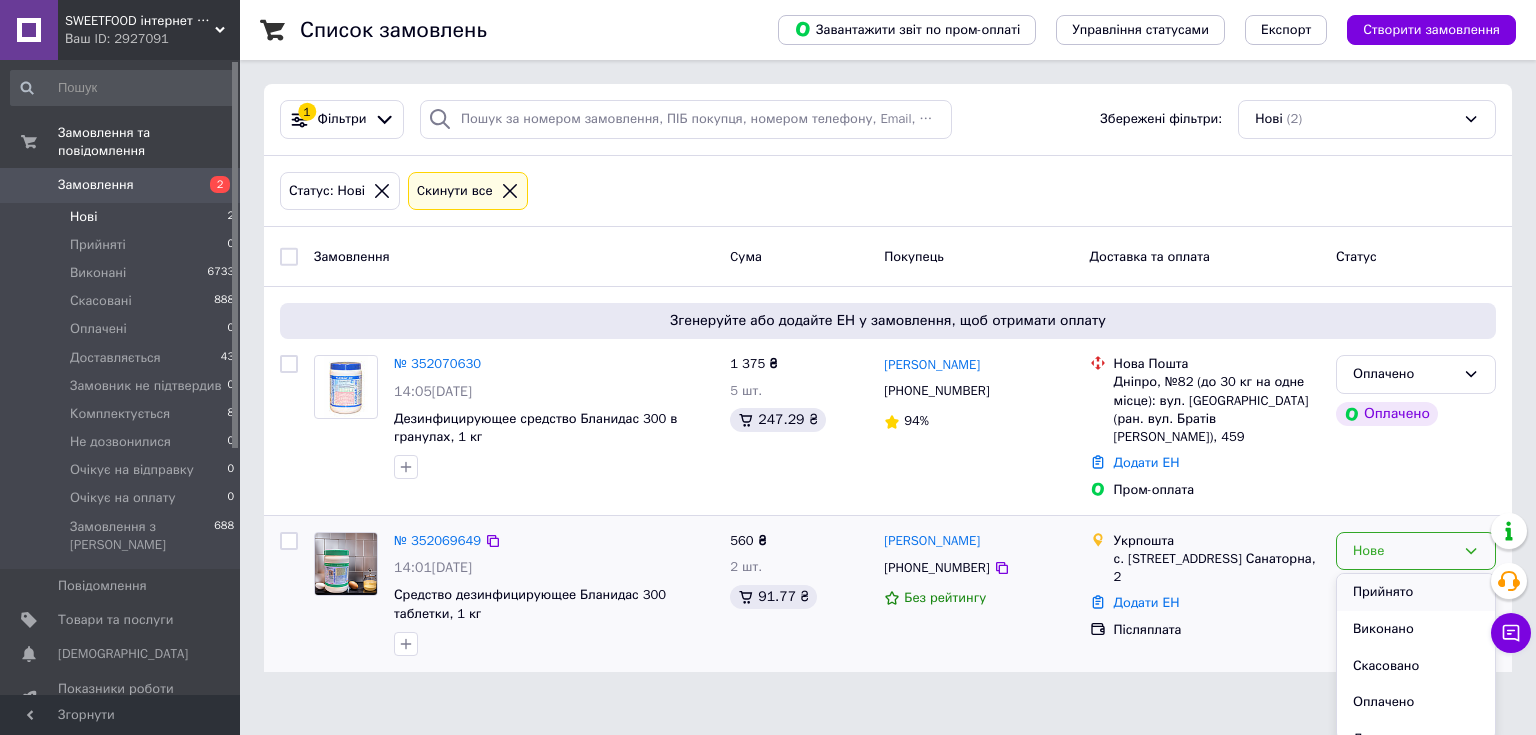 click on "Прийнято" at bounding box center [1416, 592] 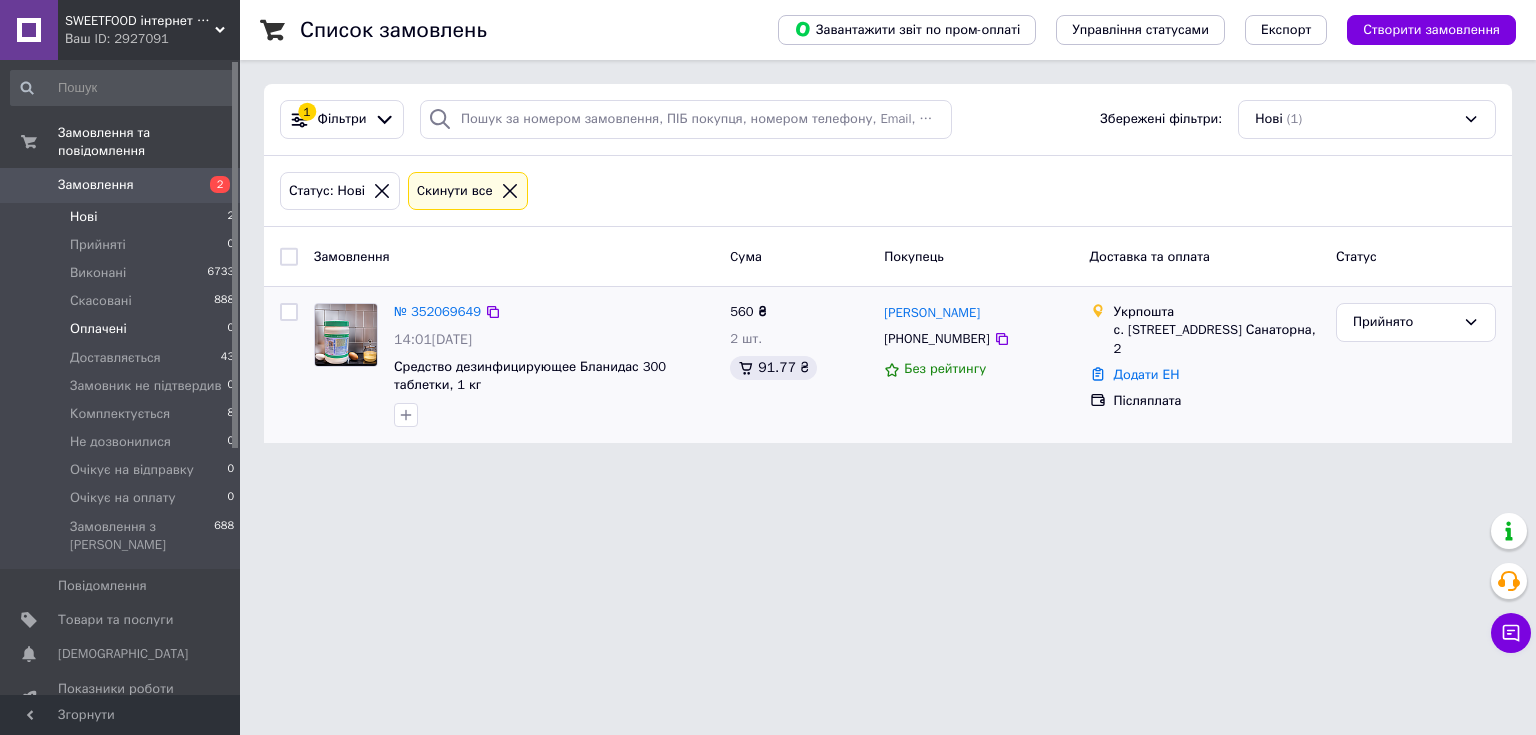 click on "Оплачені 0" at bounding box center [123, 329] 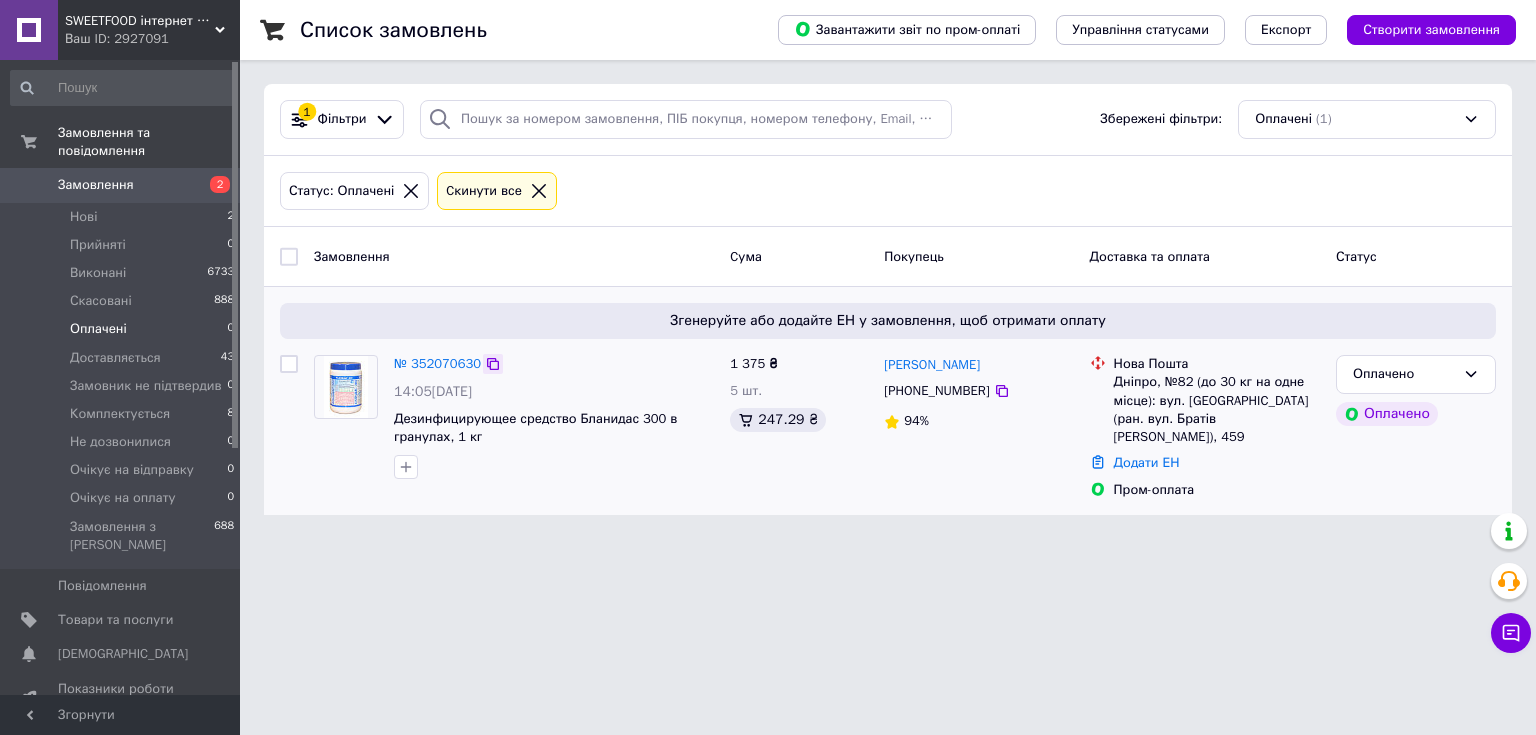 click 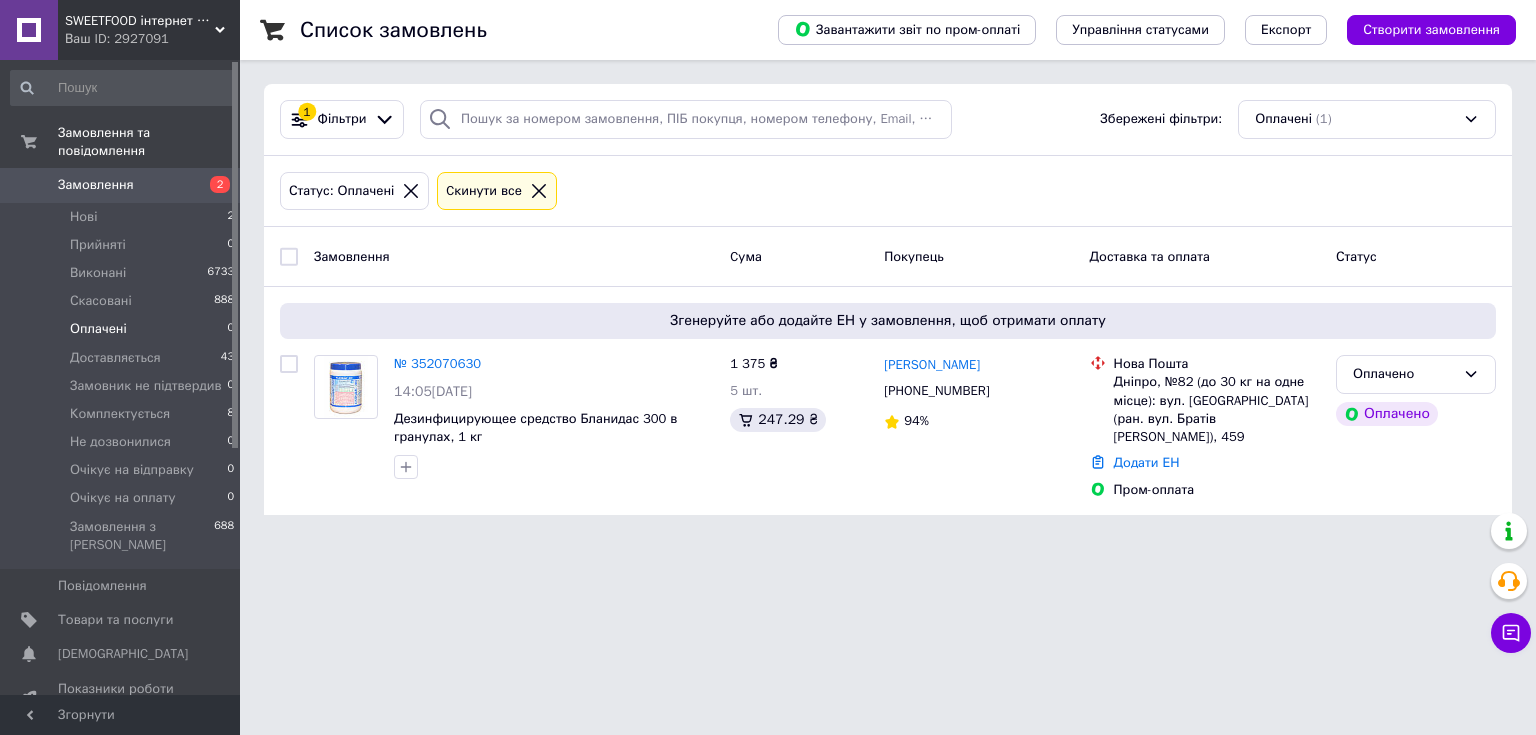 click on "Статус: Оплачені Cкинути все" at bounding box center [888, 191] 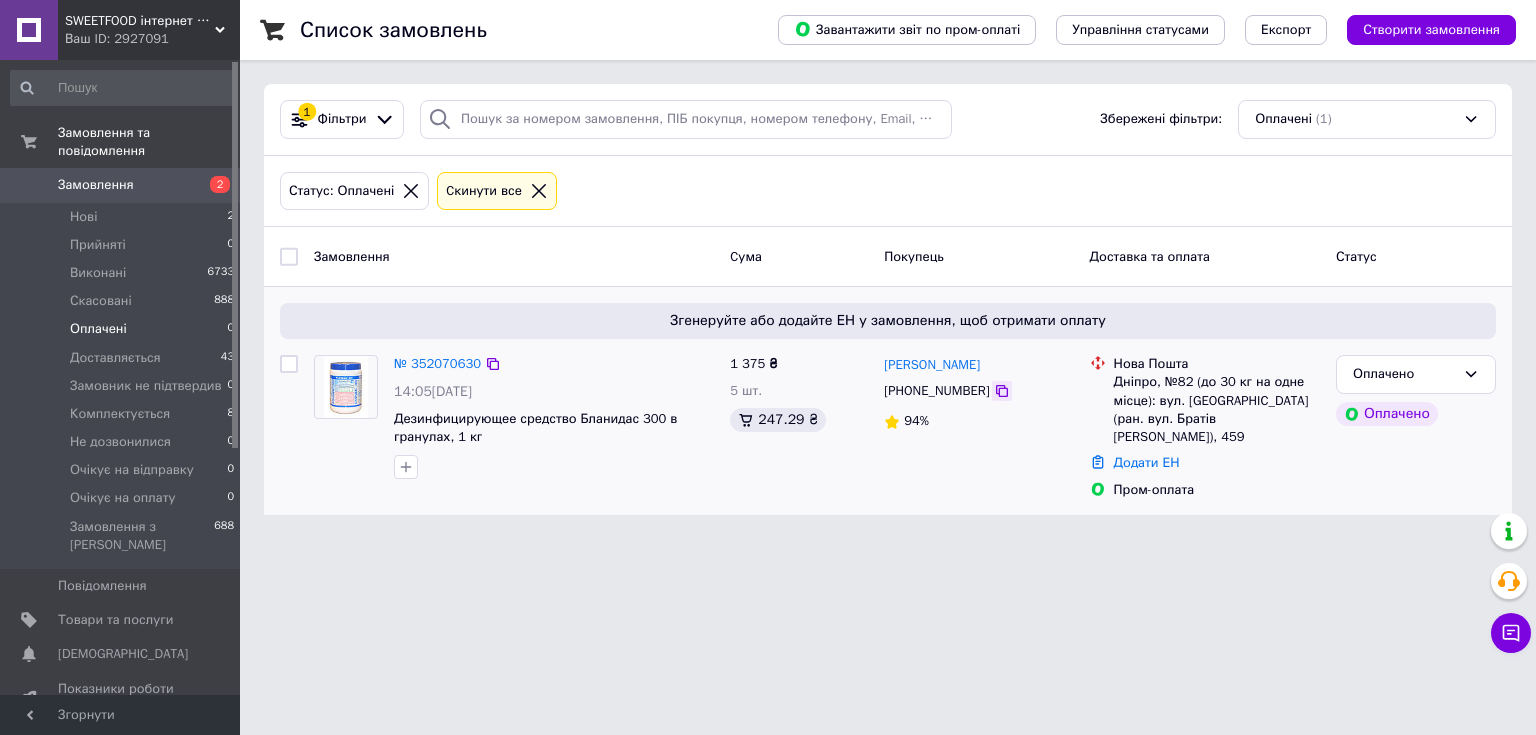 click 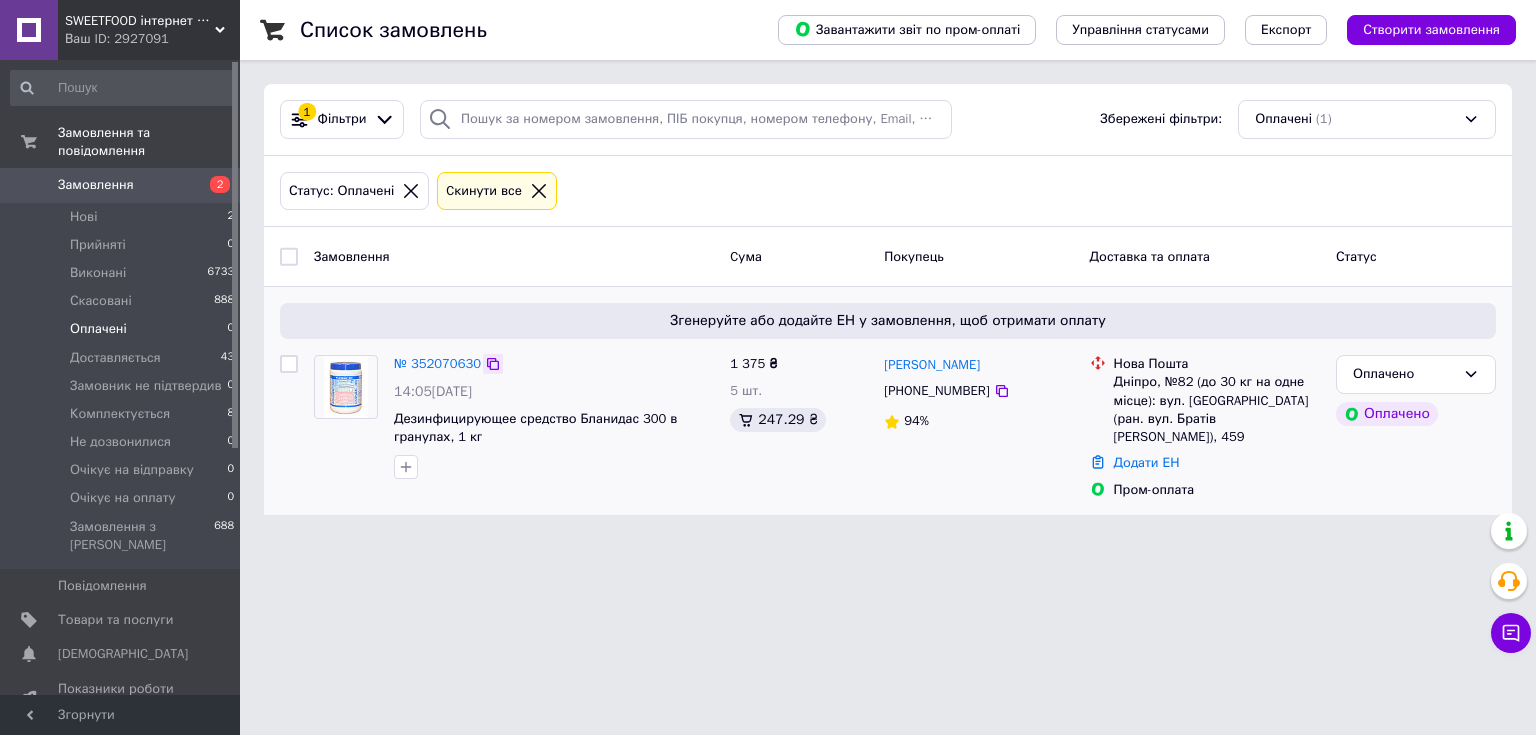 click on "№ 352070630 14:05, 10.07.2025 Дезинфицирующее средство Бланидас 300 в гранулах, 1 кг" at bounding box center (554, 417) 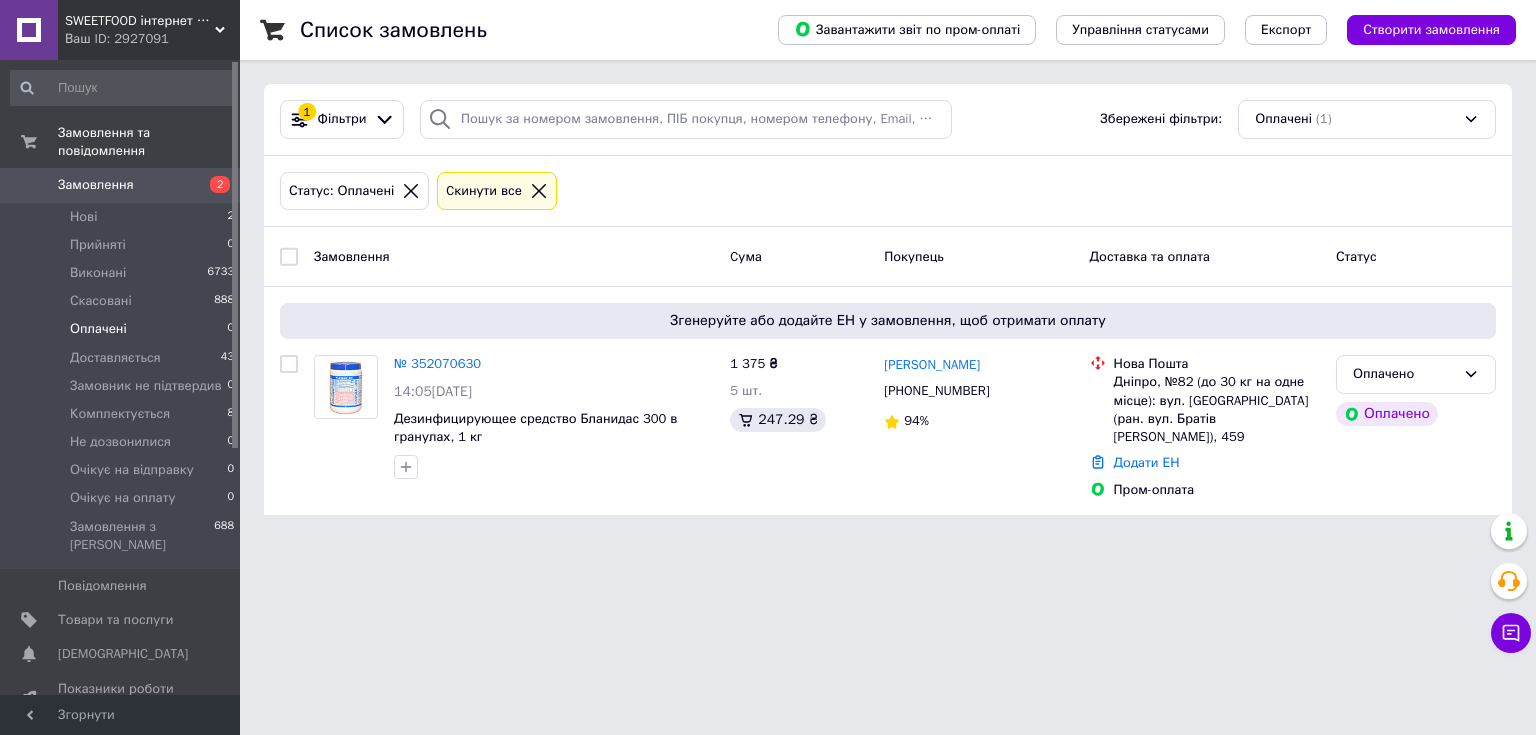 click 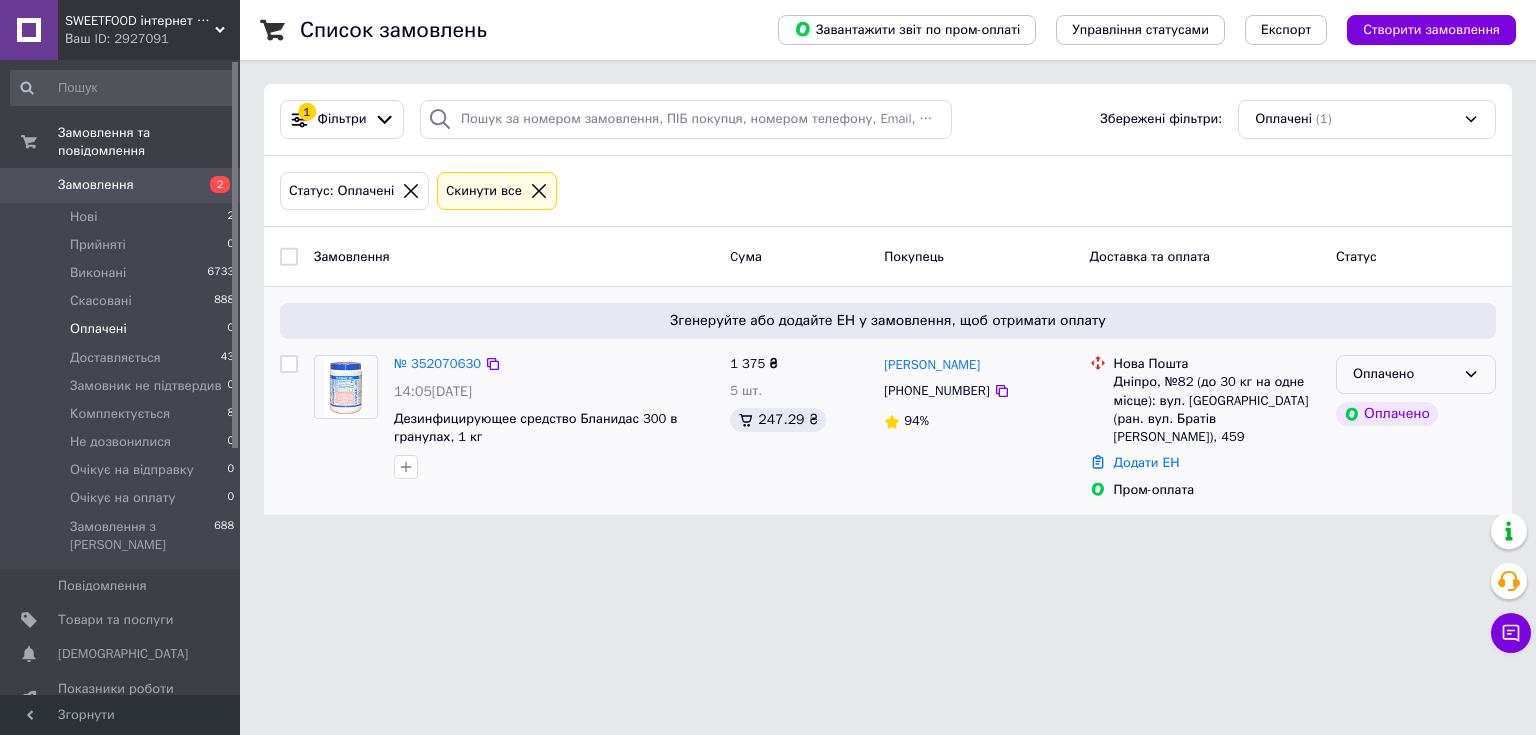 click 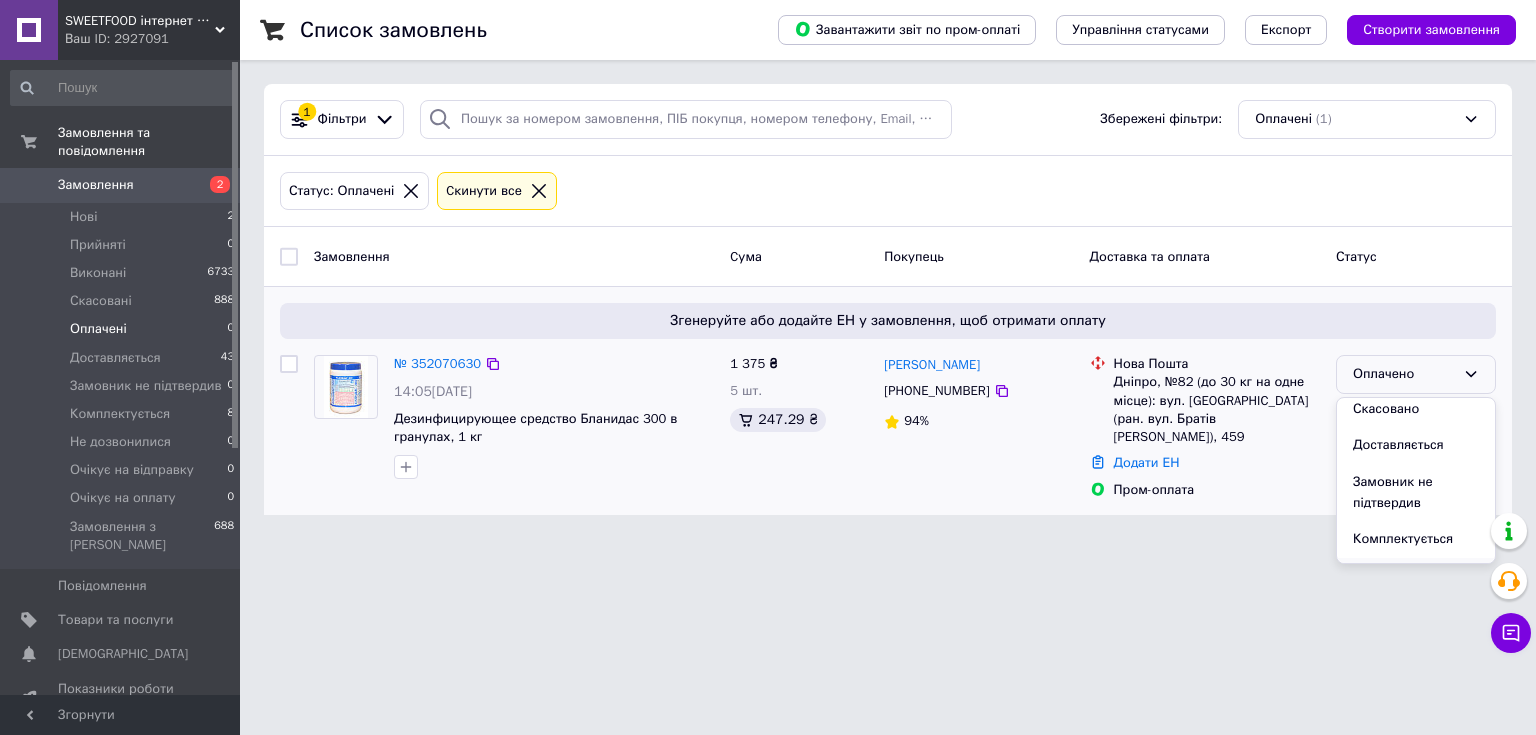 scroll, scrollTop: 160, scrollLeft: 0, axis: vertical 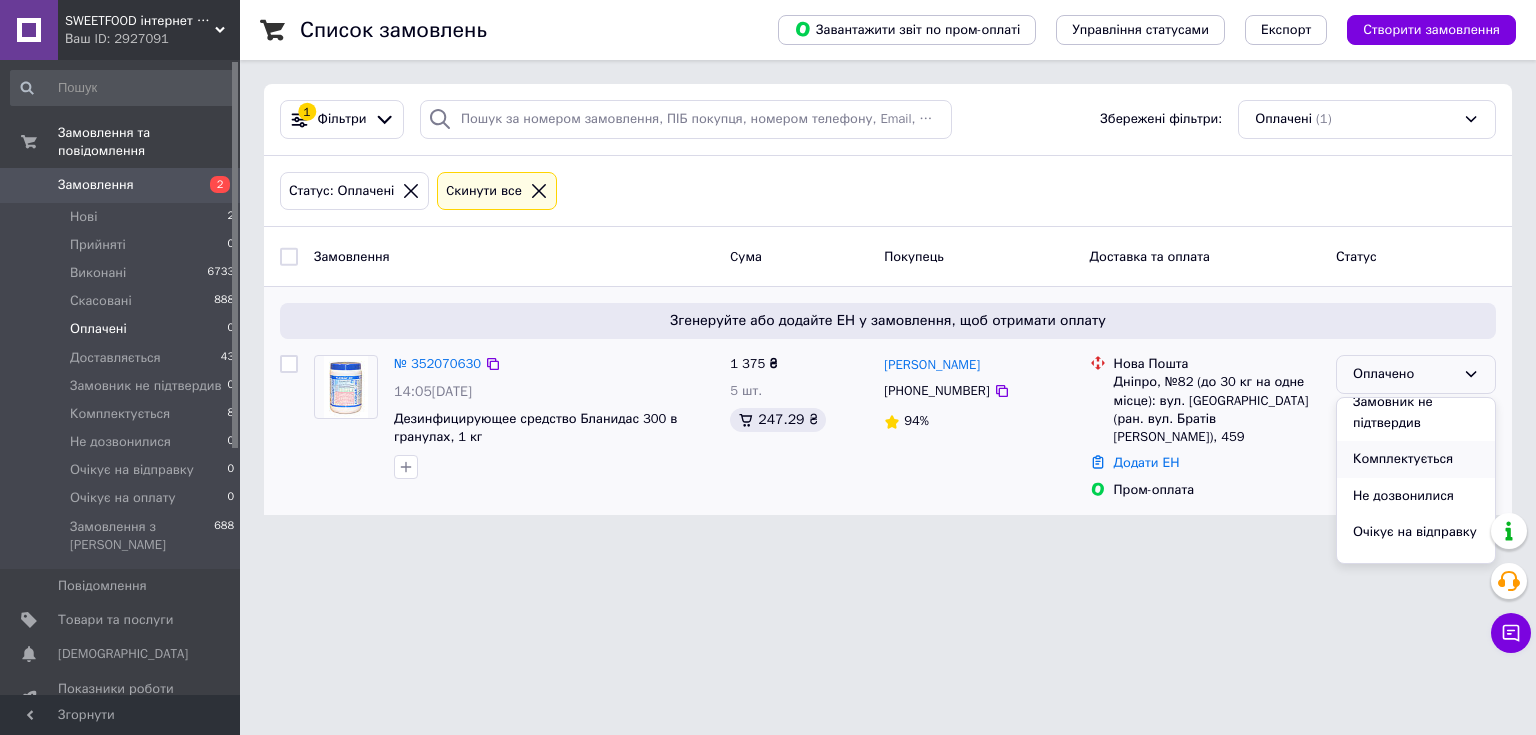 click on "Комплектується" at bounding box center (1416, 459) 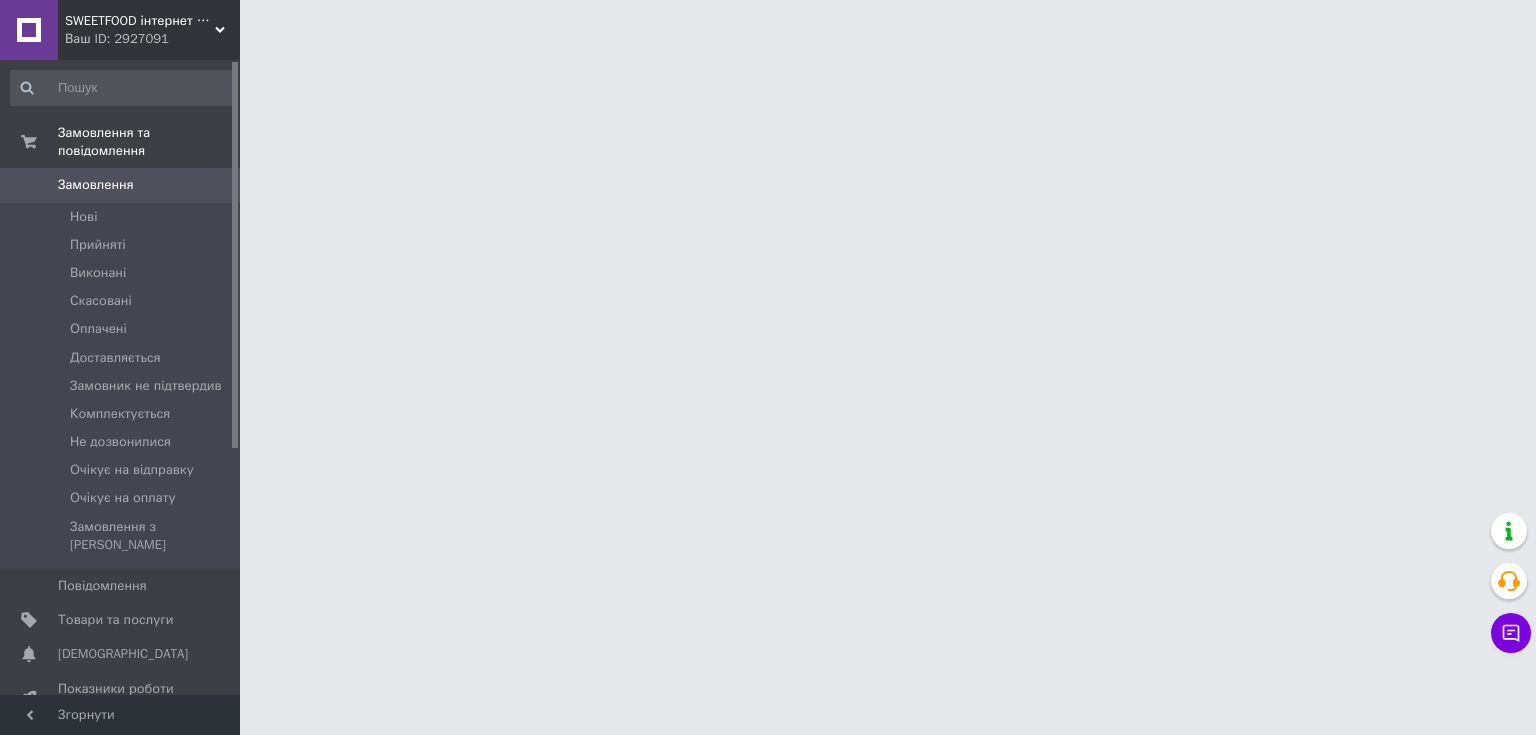 scroll, scrollTop: 0, scrollLeft: 0, axis: both 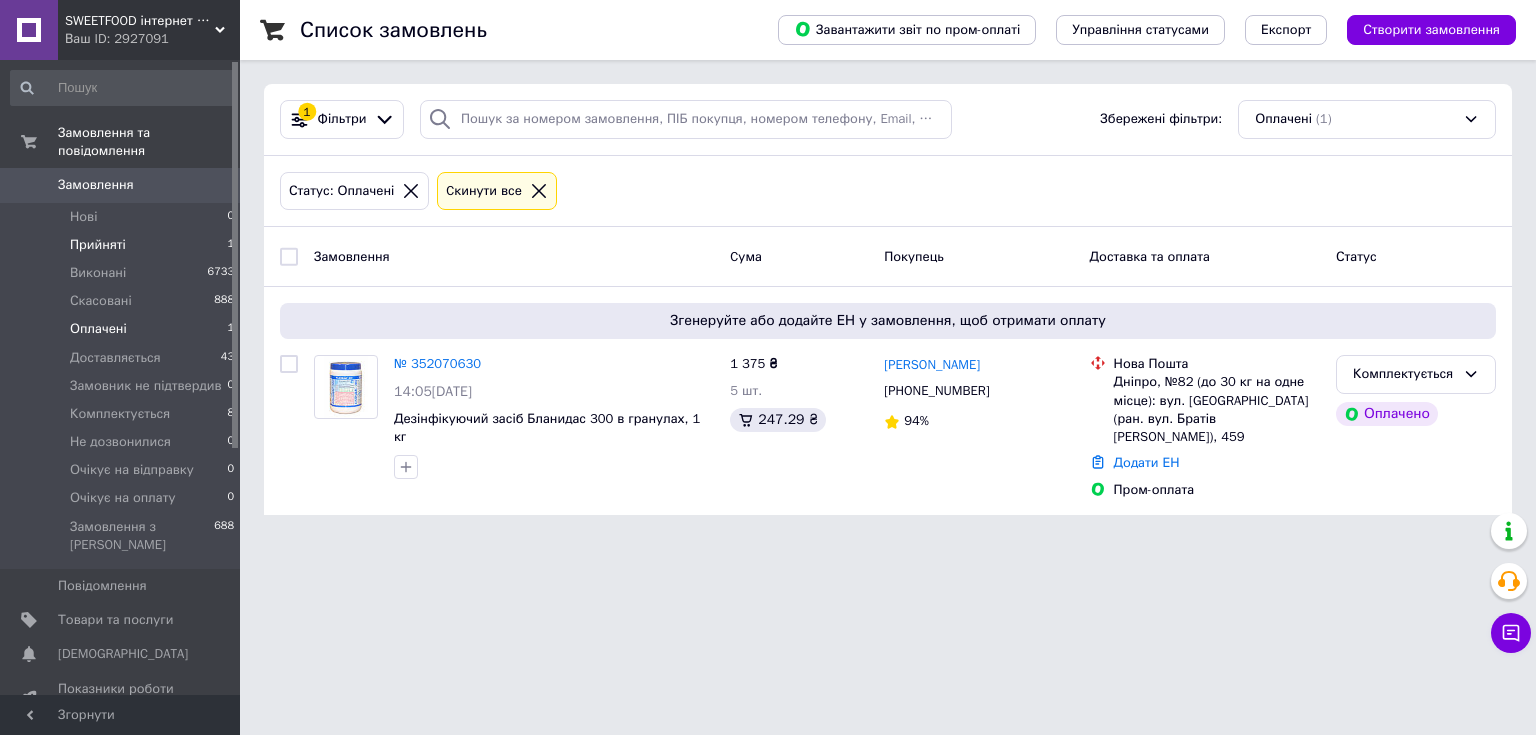 click on "Прийняті" at bounding box center [98, 245] 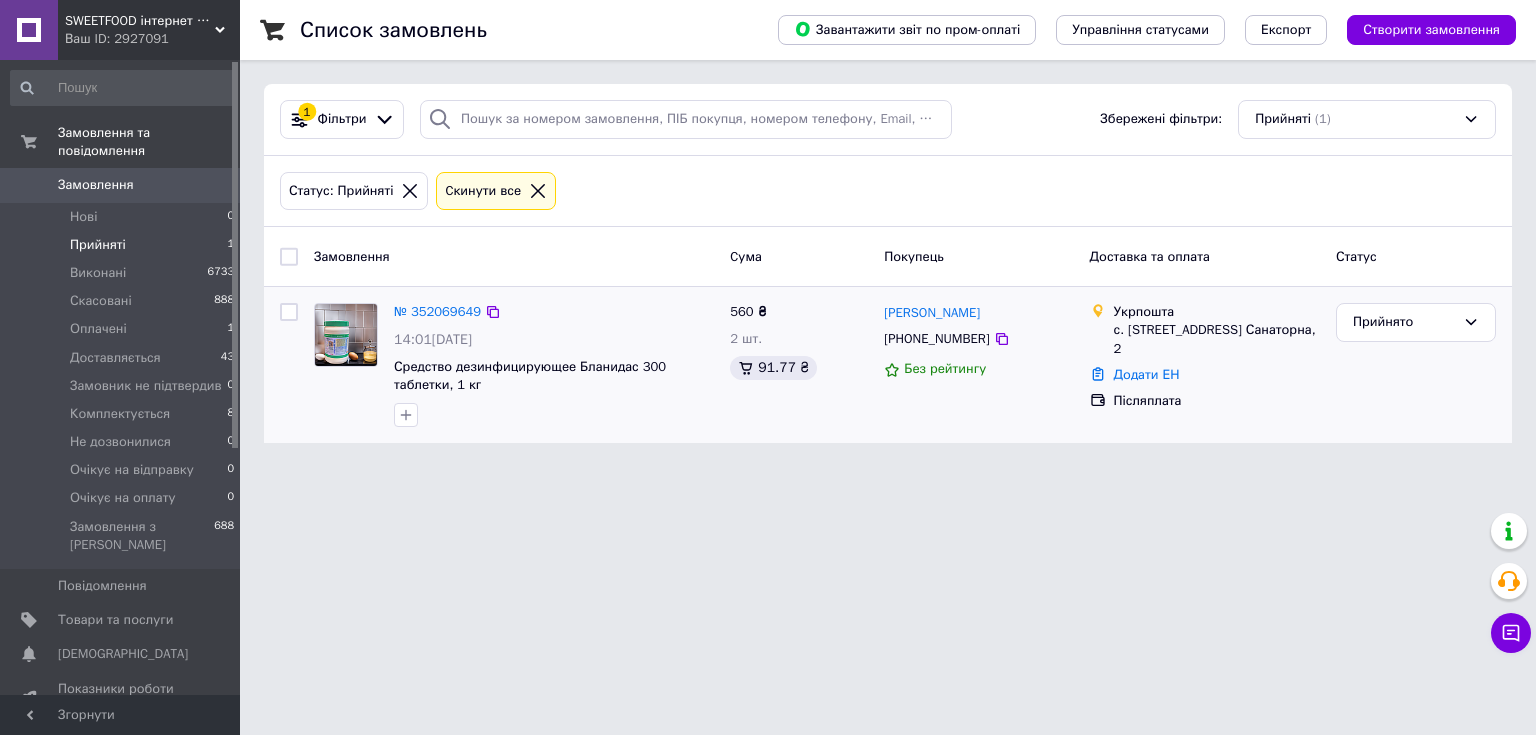 click at bounding box center (346, 335) 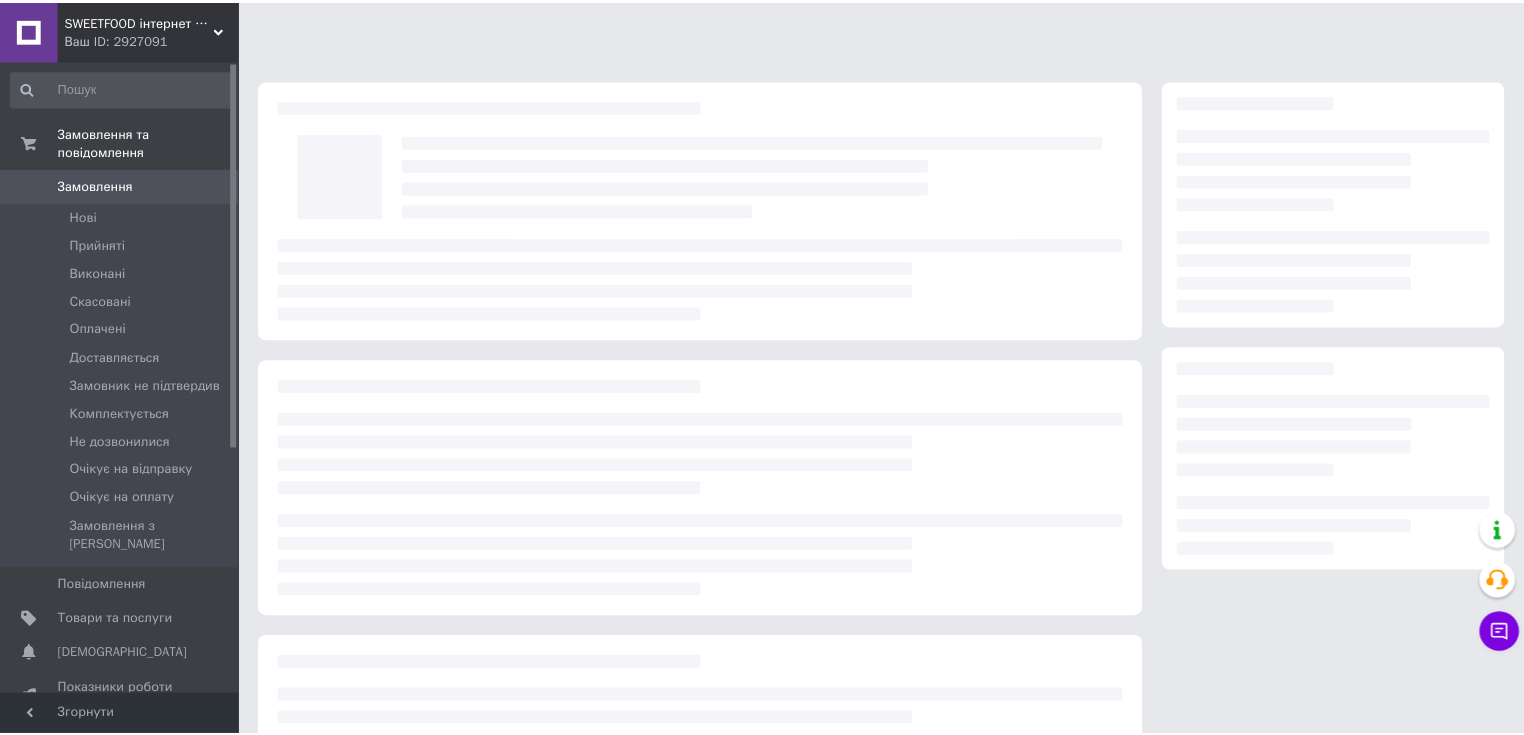 scroll, scrollTop: 0, scrollLeft: 0, axis: both 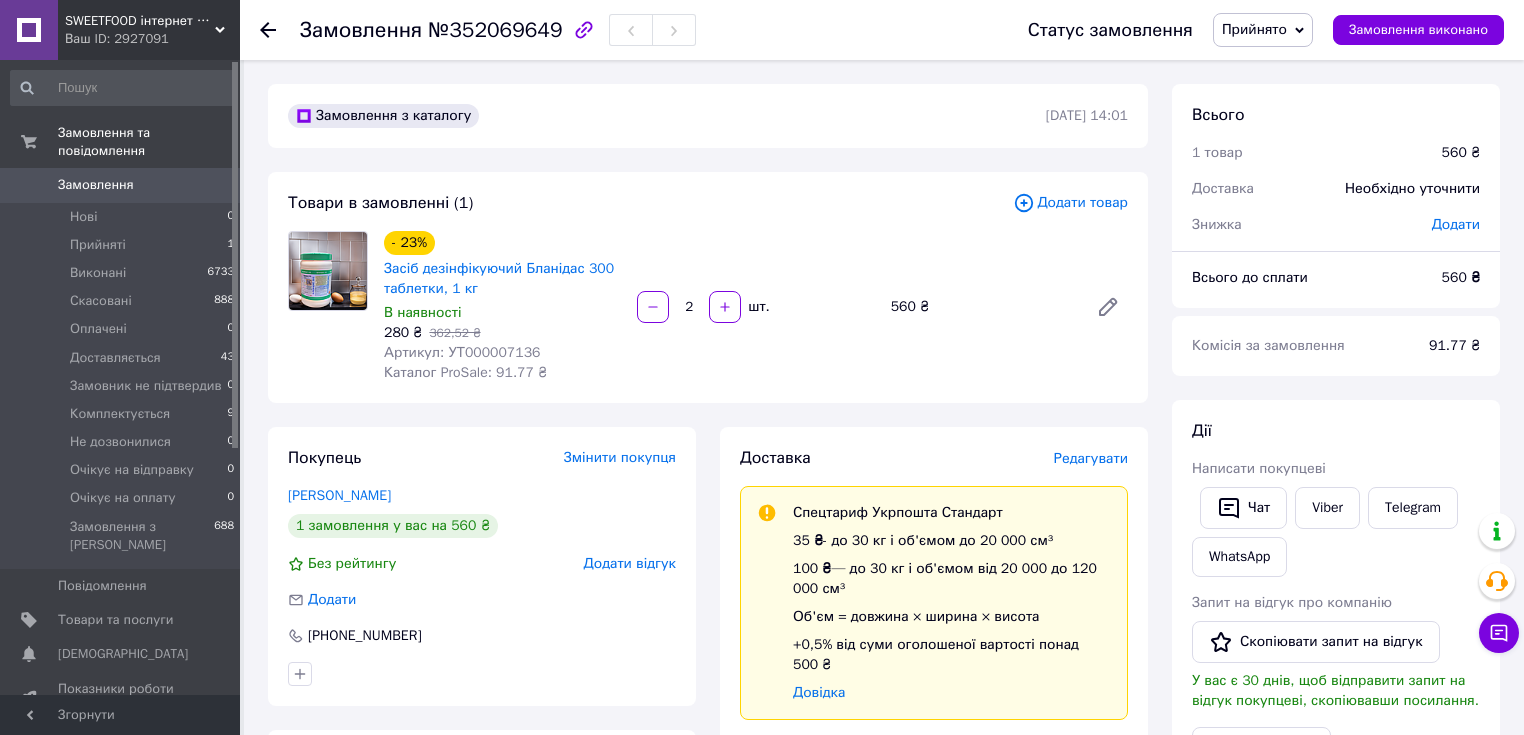 click at bounding box center [328, 271] 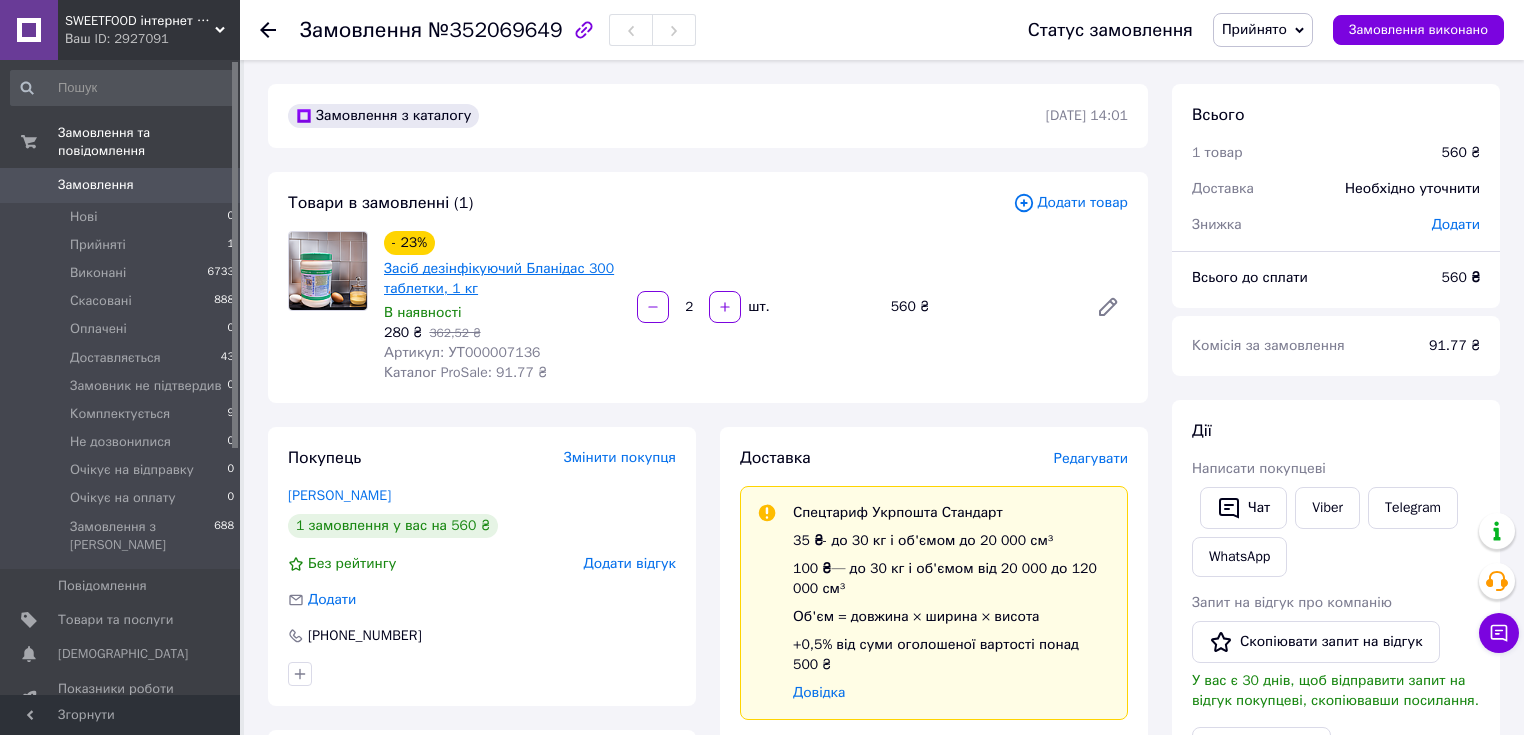 click on "Засіб дезінфікуючий Бланідас 300 таблетки, 1 кг" at bounding box center (499, 278) 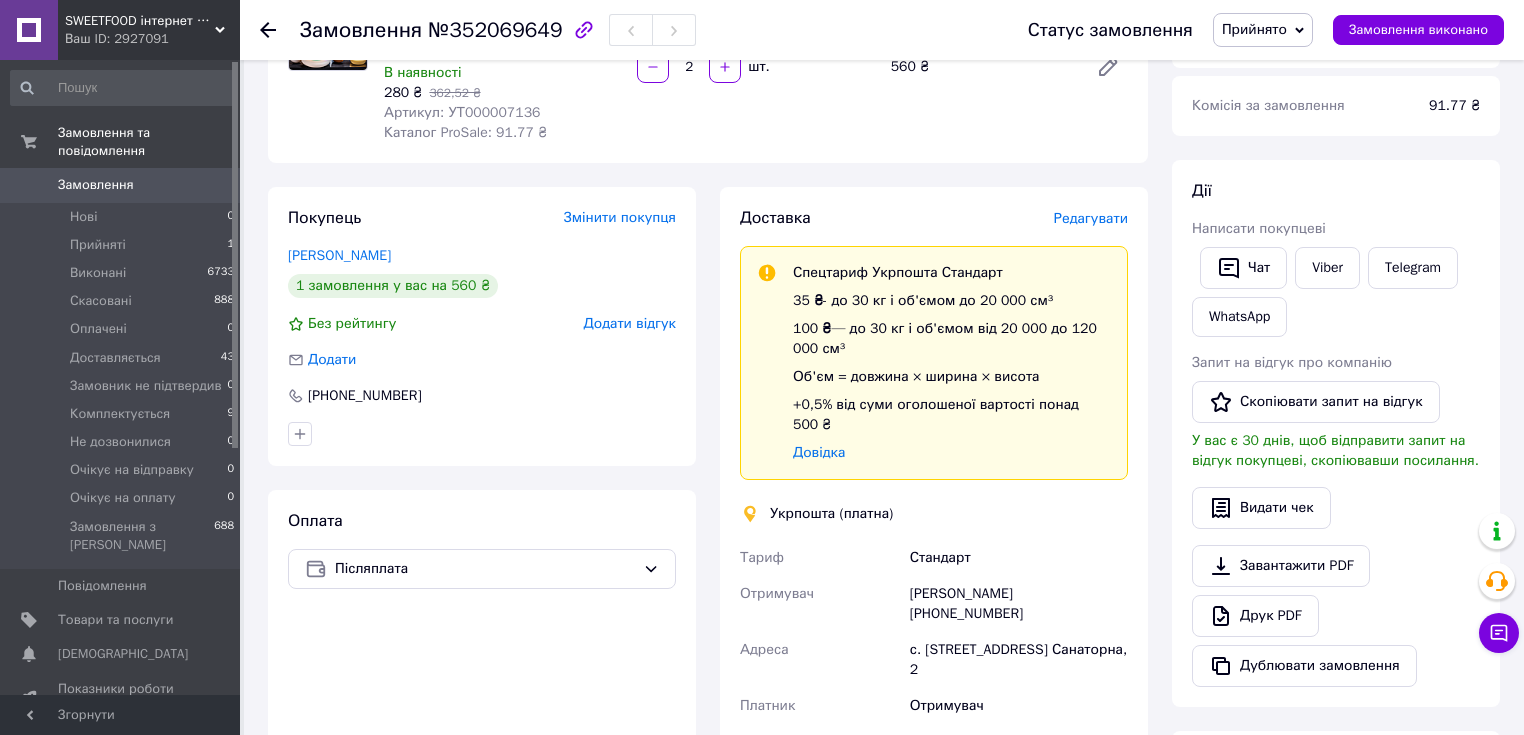 scroll, scrollTop: 560, scrollLeft: 0, axis: vertical 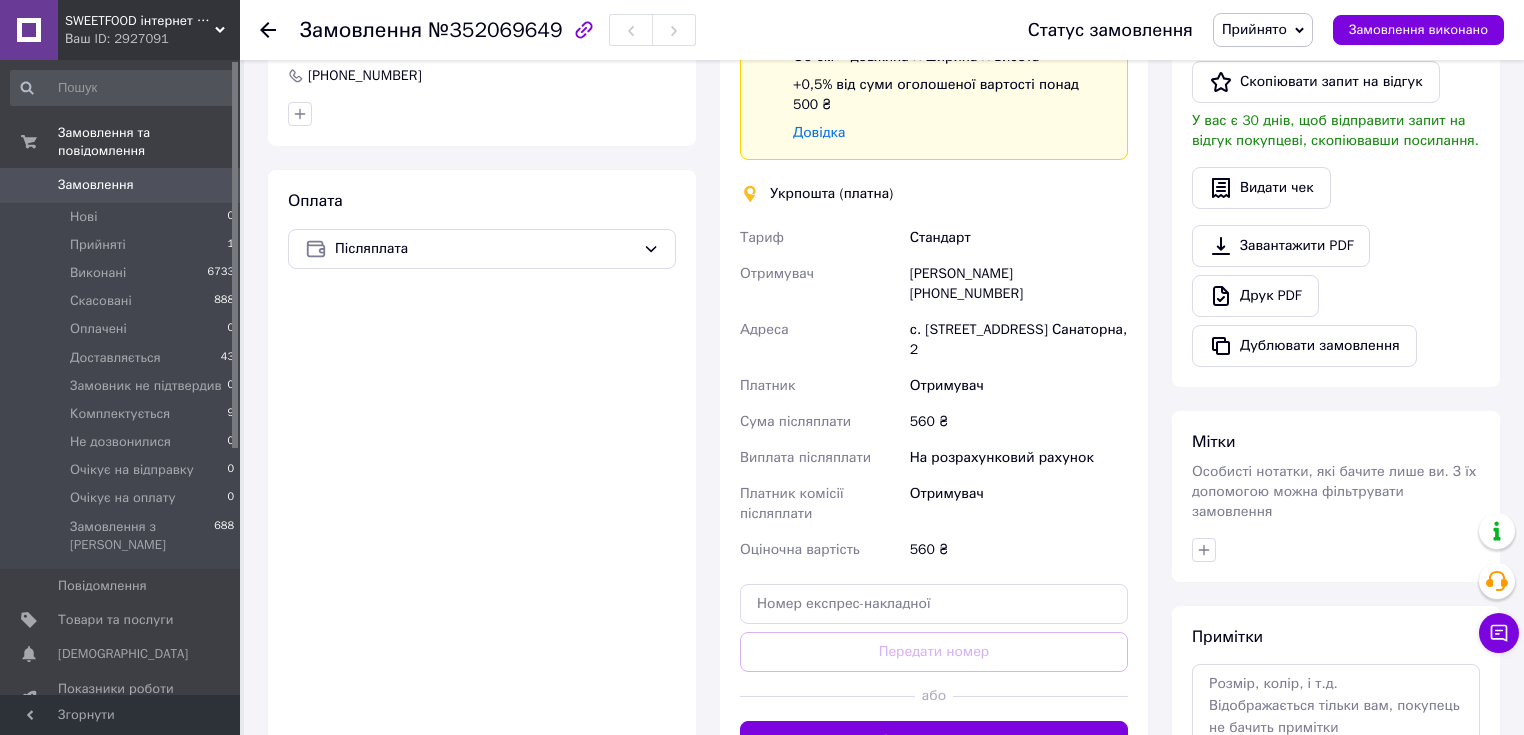 drag, startPoint x: 932, startPoint y: 276, endPoint x: 1027, endPoint y: 274, distance: 95.02105 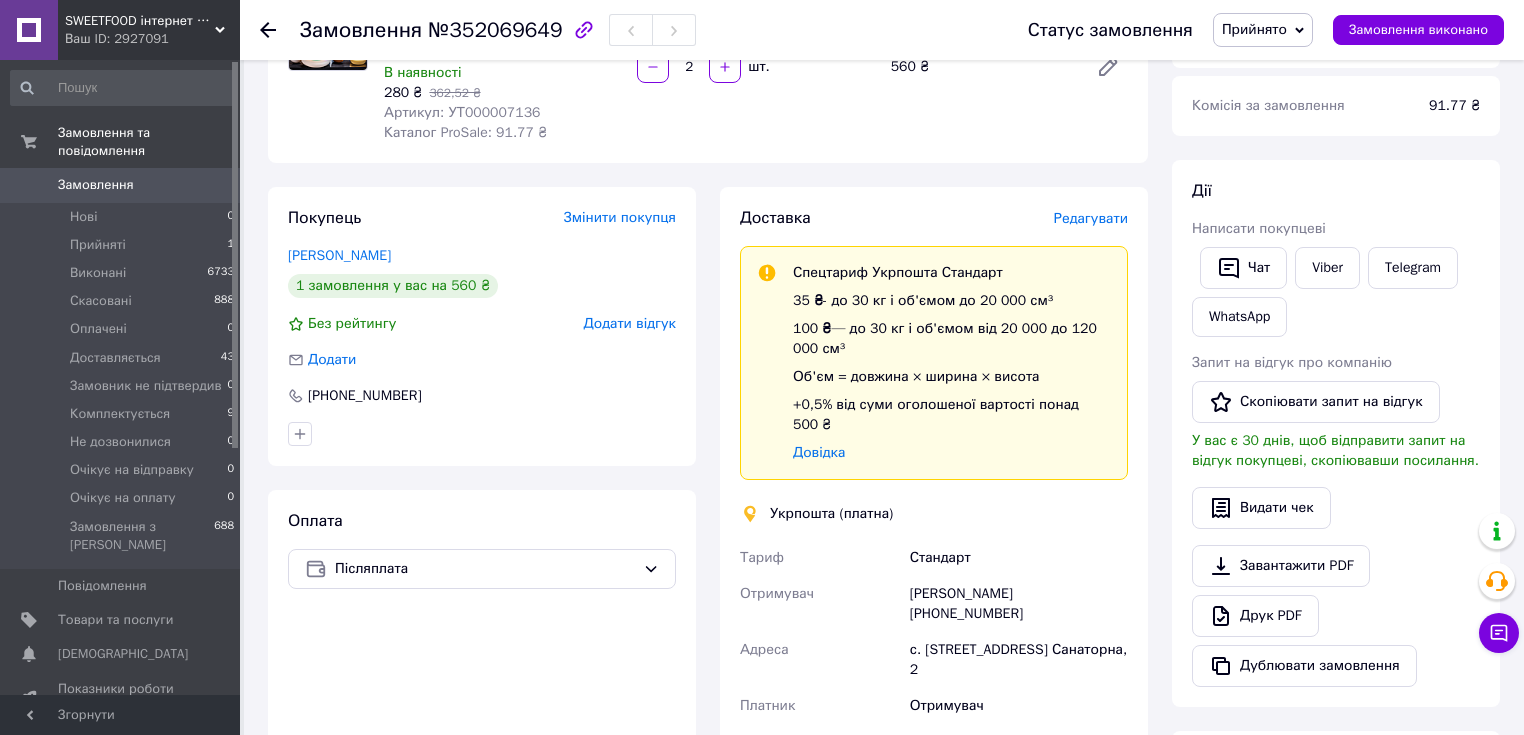 scroll, scrollTop: 0, scrollLeft: 0, axis: both 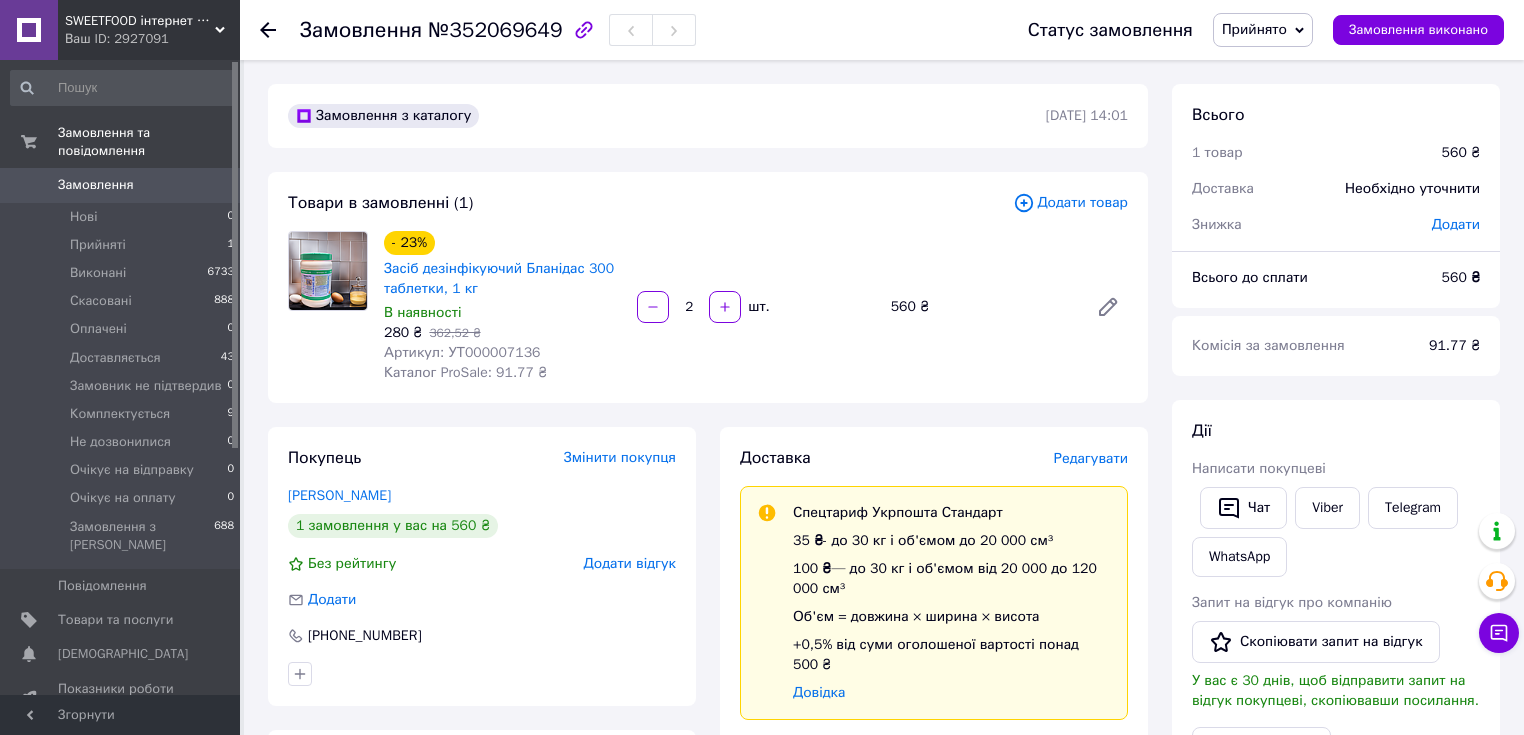 click at bounding box center [328, 271] 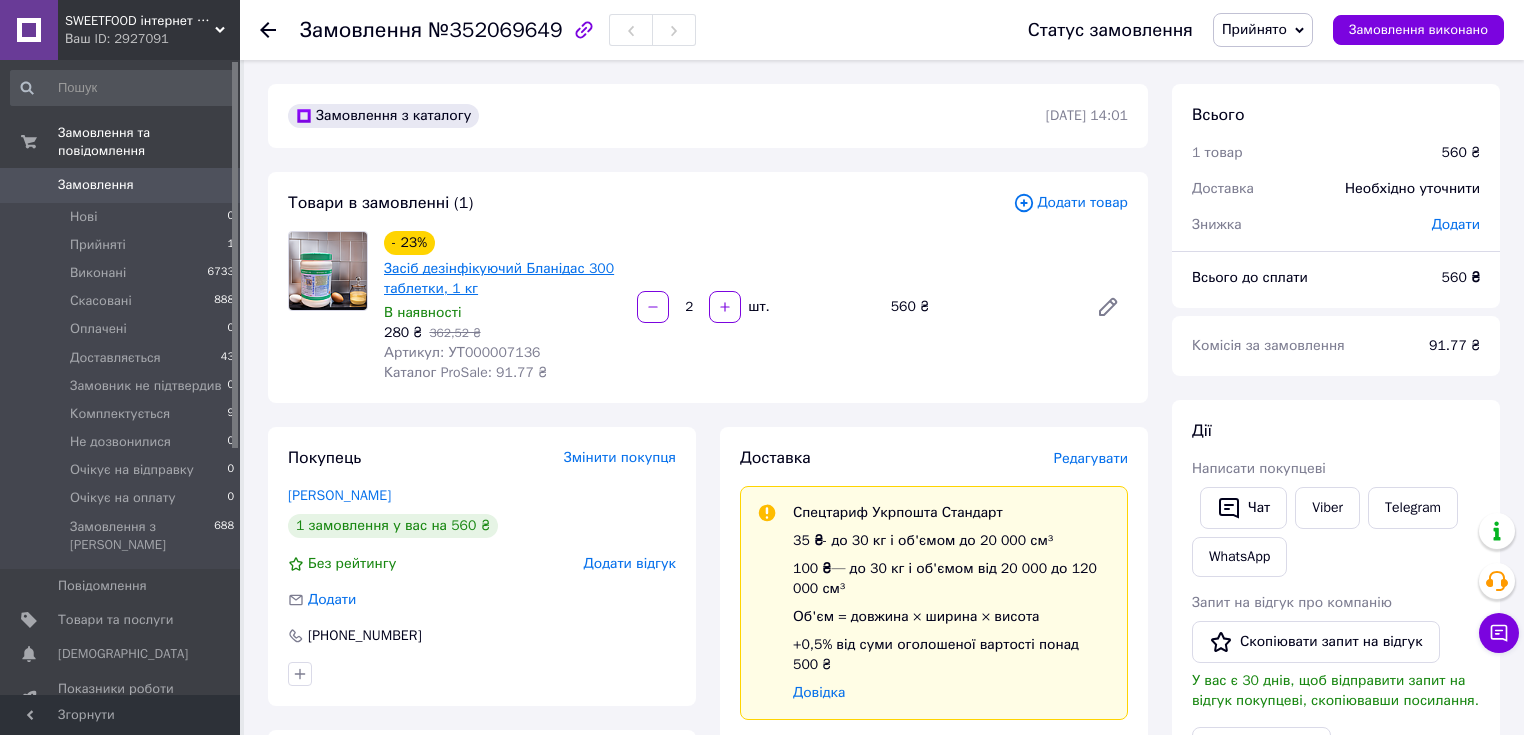 click on "Засіб дезінфікуючий Бланідас 300 таблетки, 1 кг" at bounding box center (499, 278) 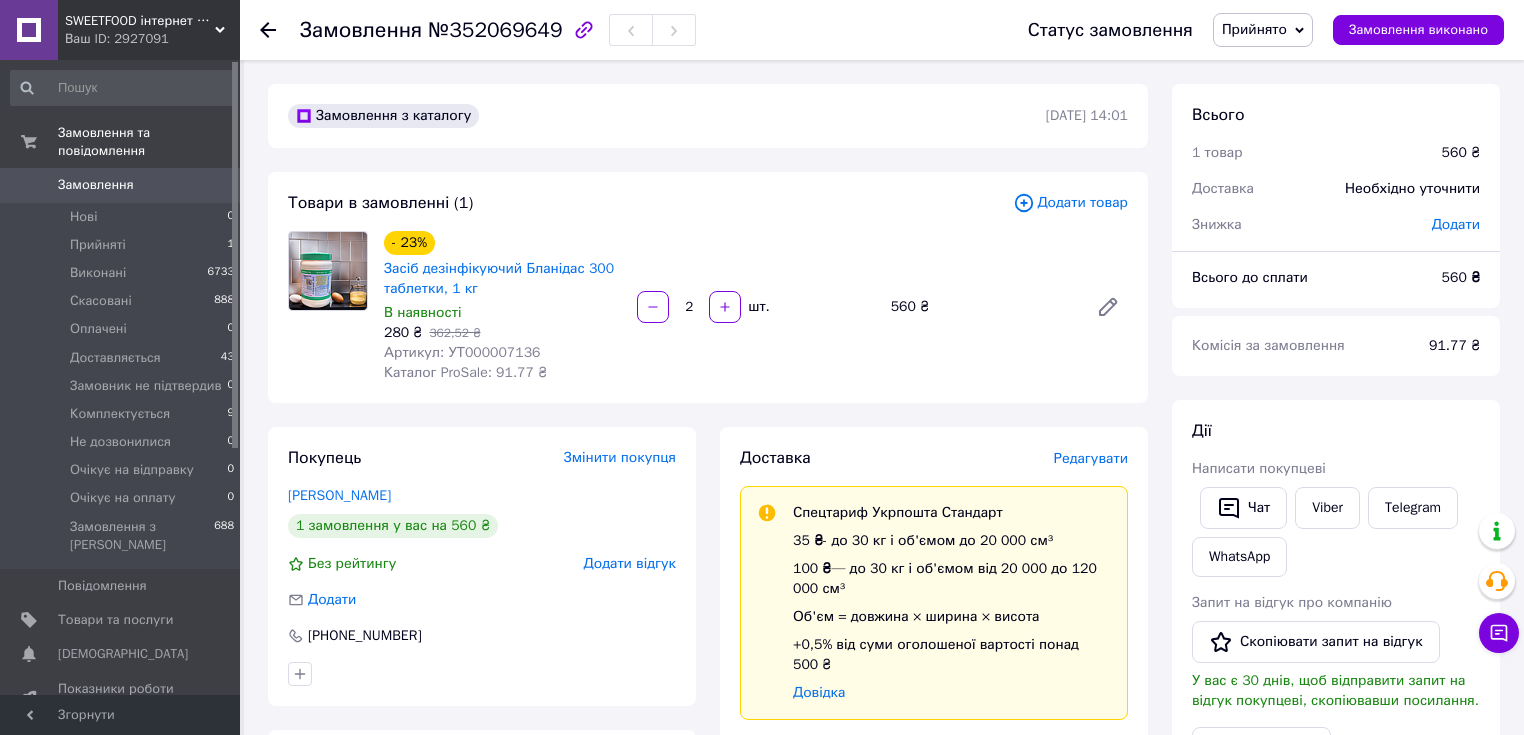 click at bounding box center (328, 307) 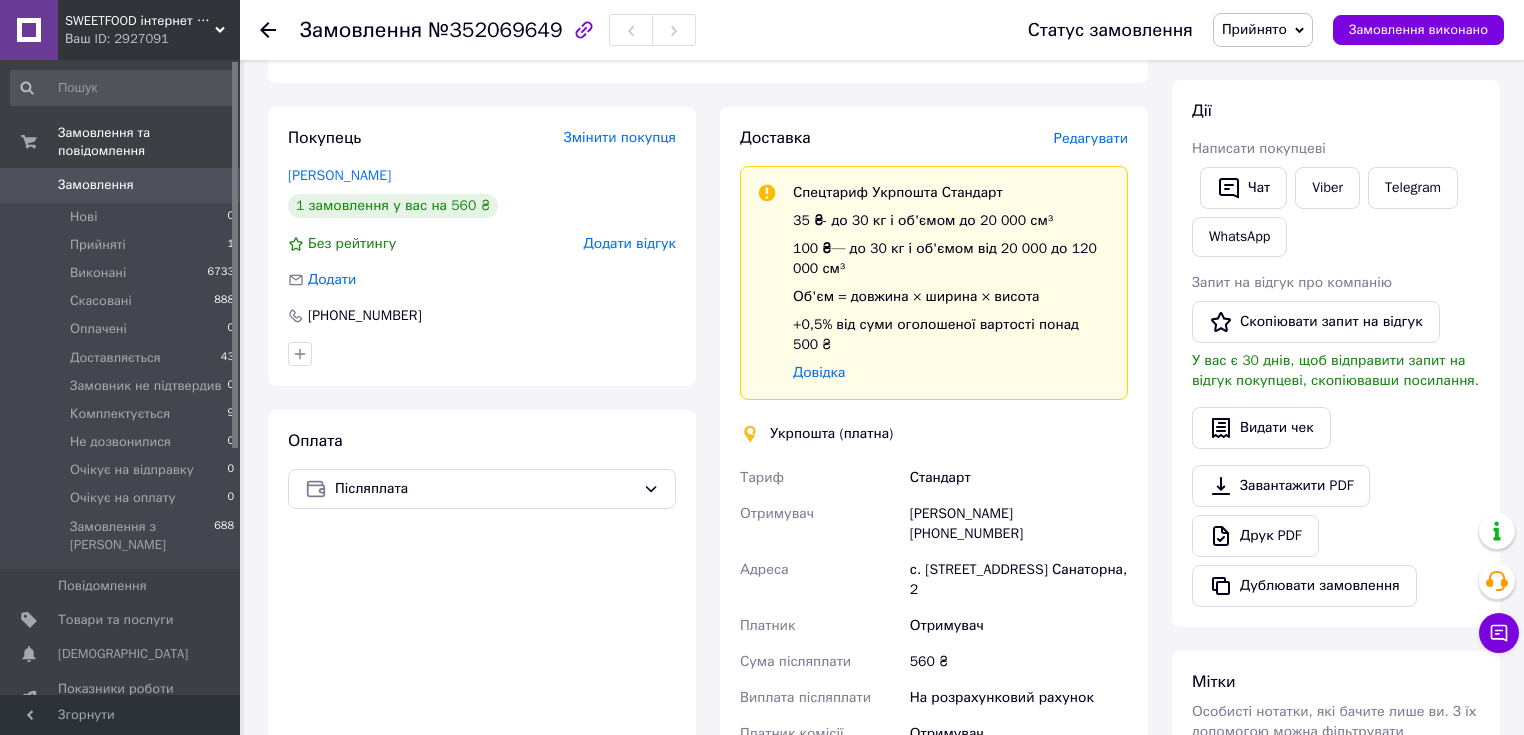 scroll, scrollTop: 0, scrollLeft: 0, axis: both 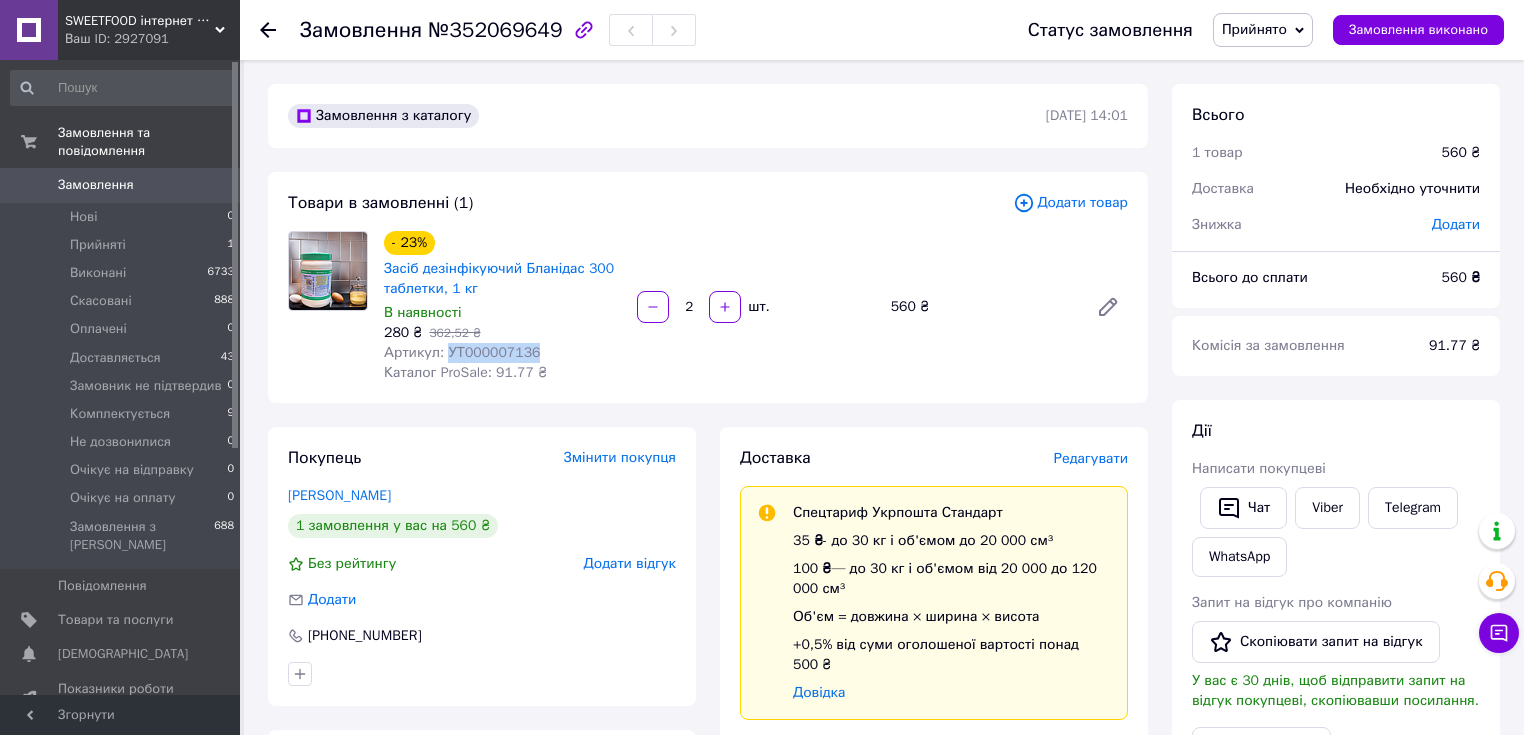 drag, startPoint x: 442, startPoint y: 350, endPoint x: 576, endPoint y: 362, distance: 134.53624 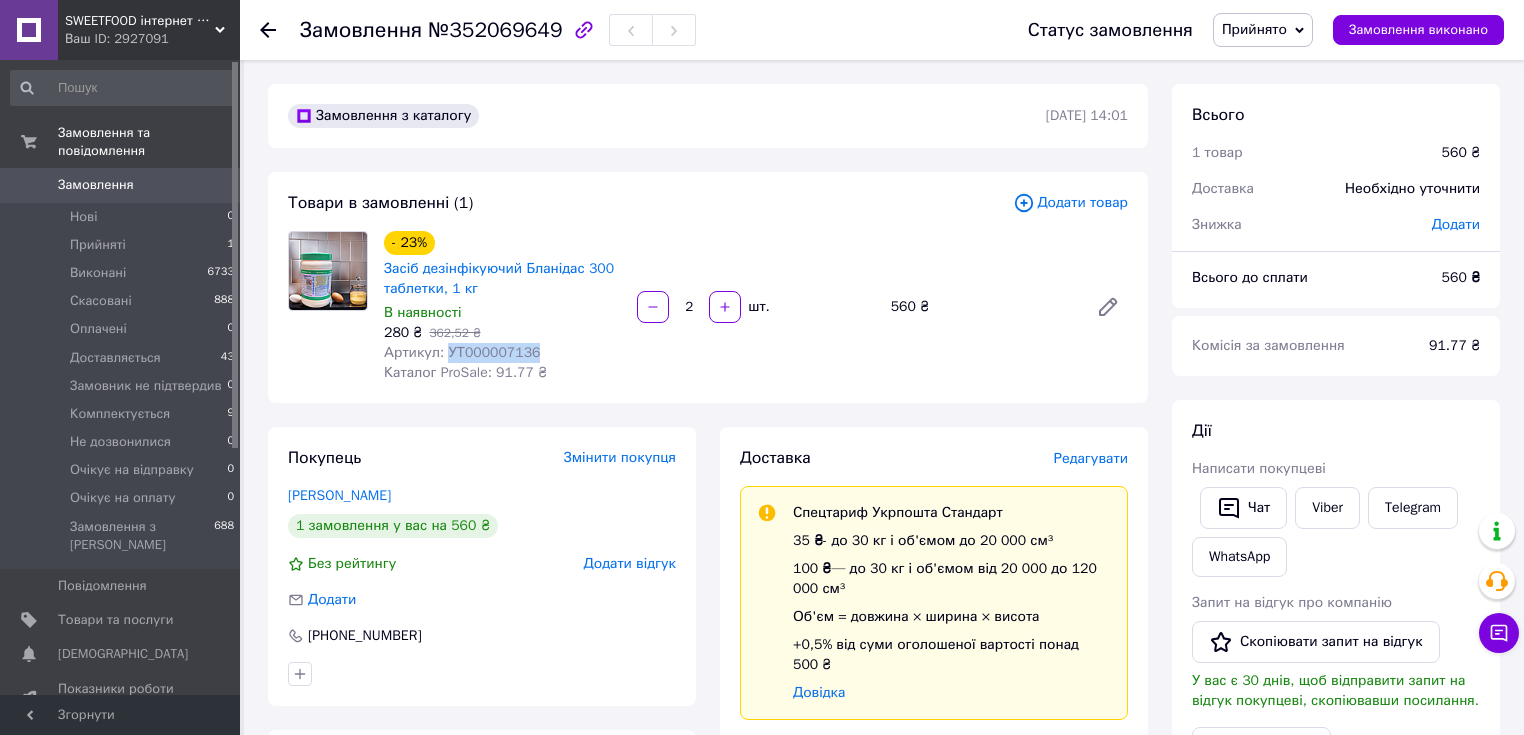 copy on "УТ000007136" 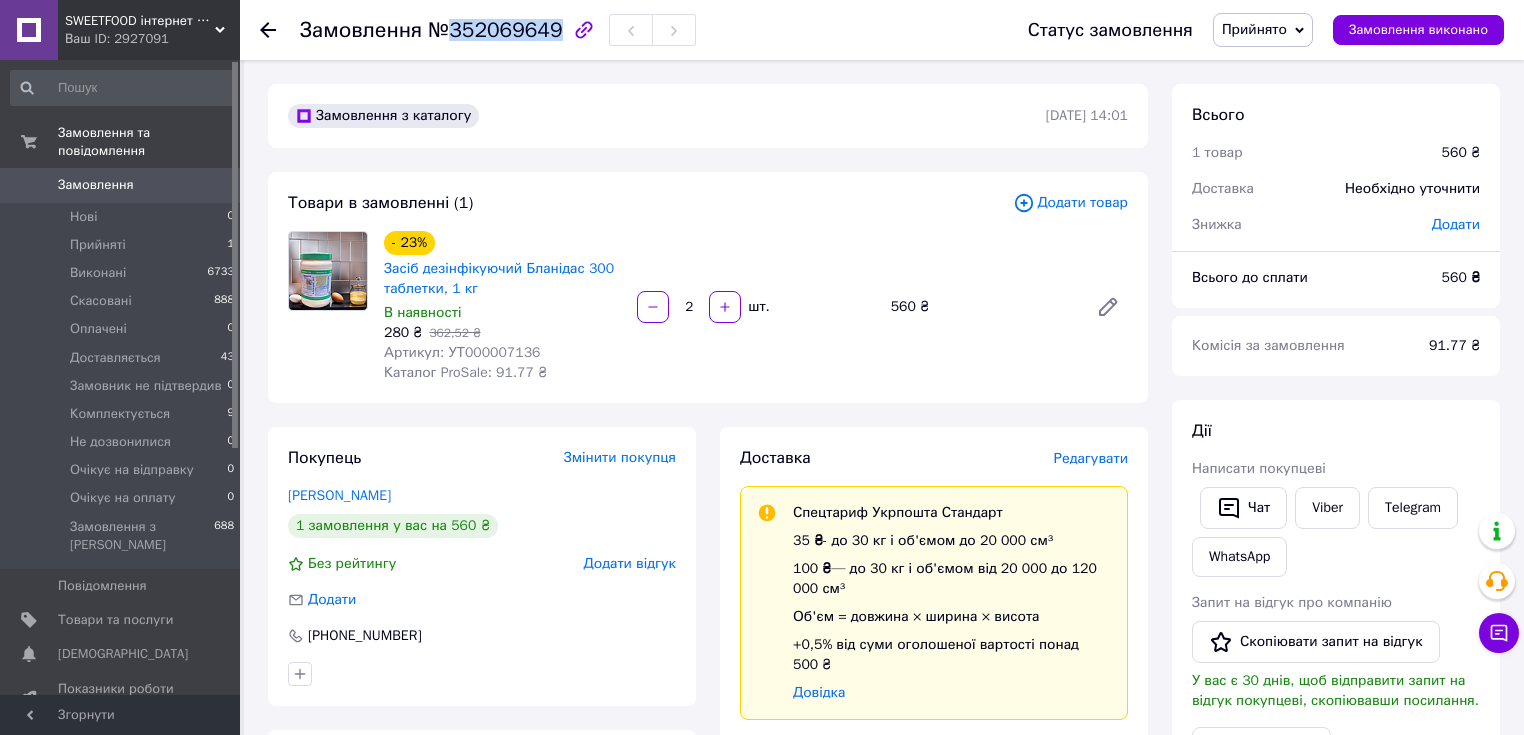 drag, startPoint x: 446, startPoint y: 23, endPoint x: 541, endPoint y: 49, distance: 98.49365 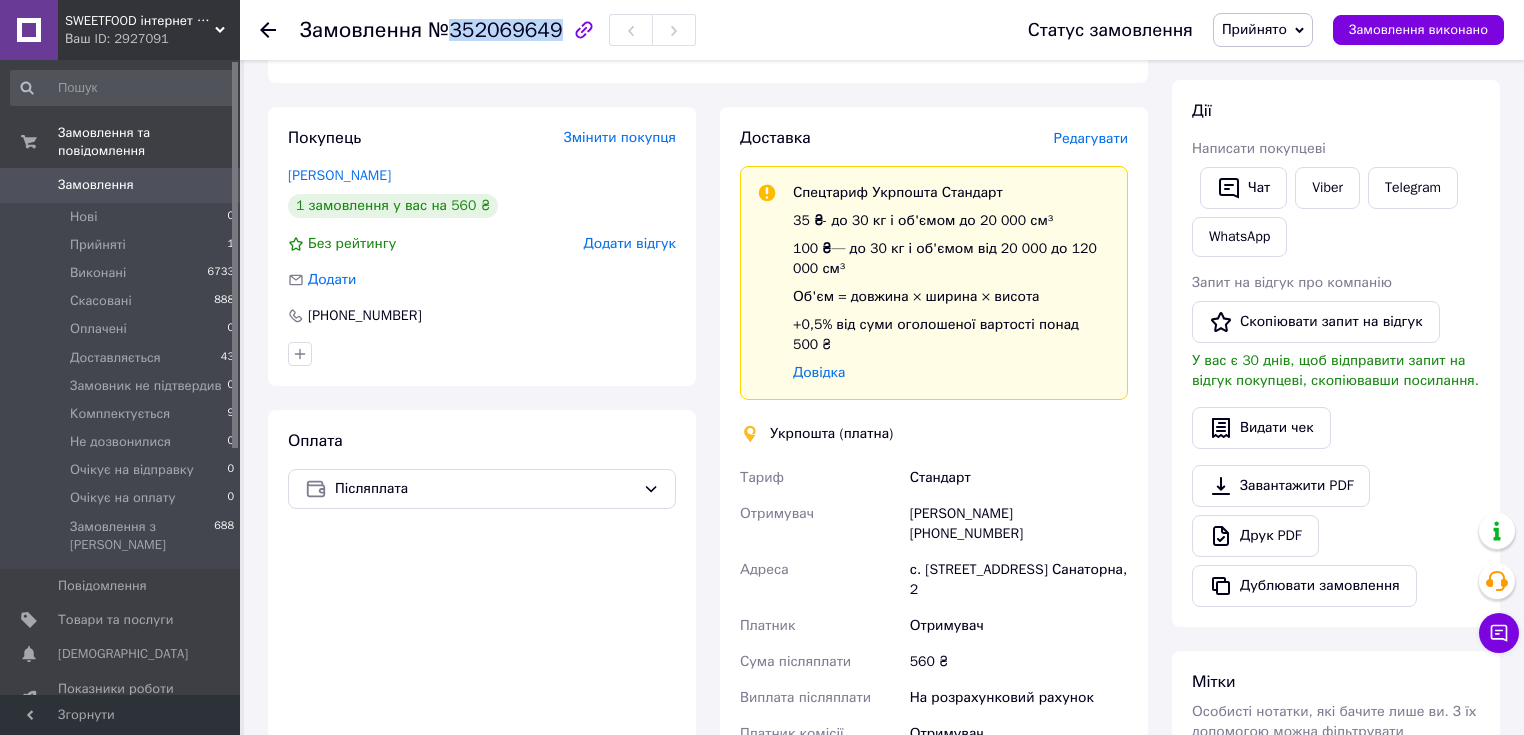 scroll, scrollTop: 560, scrollLeft: 0, axis: vertical 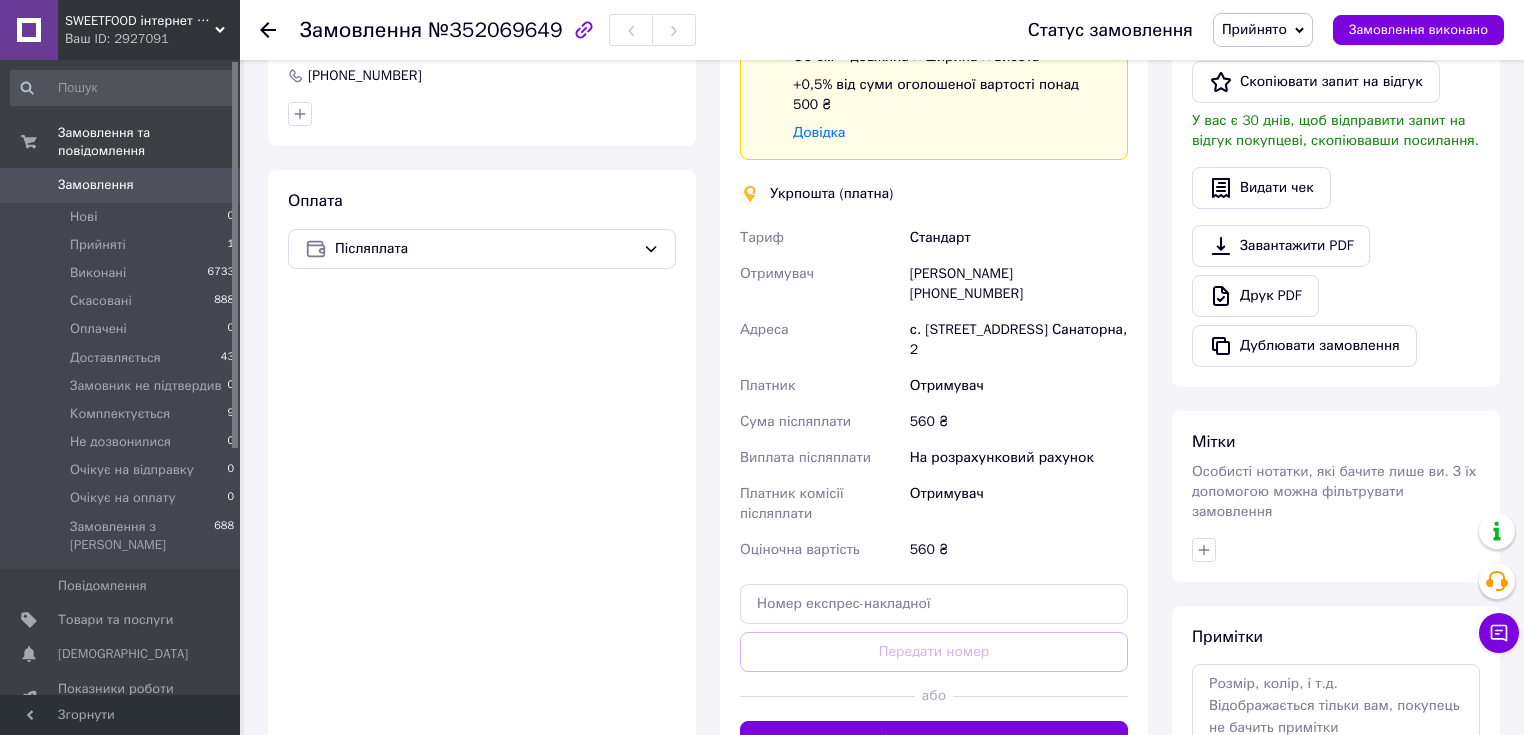 click on "Доставка Редагувати Спецтариф Укрпошта Стандарт 35 ₴  - до 30 кг і об'ємом до 20 000 см³ 100 ₴  — до 30 кг і об'ємом від 20 000 до 120 000 см³ Об'єм = довжина × ширина × висота +0,5% від суми оголошеної вартості понад 500 ₴ Довідка Укрпошта (платна) Тариф Стандарт Отримувач екатерина ткаченко +380951140524 Адреса с. Холодна Балка, 67660, вул. Санаторна, 2 Платник Отримувач Сума післяплати 560 ₴ Виплата післяплати На розрахунковий рахунок Платник комісії післяплати Отримувач Оціночна вартість 560 ₴ Передати номер або Створити ярлик Тариф     * Стандарт Платник   * Отримувач   * ткаченко" at bounding box center (934, 324) 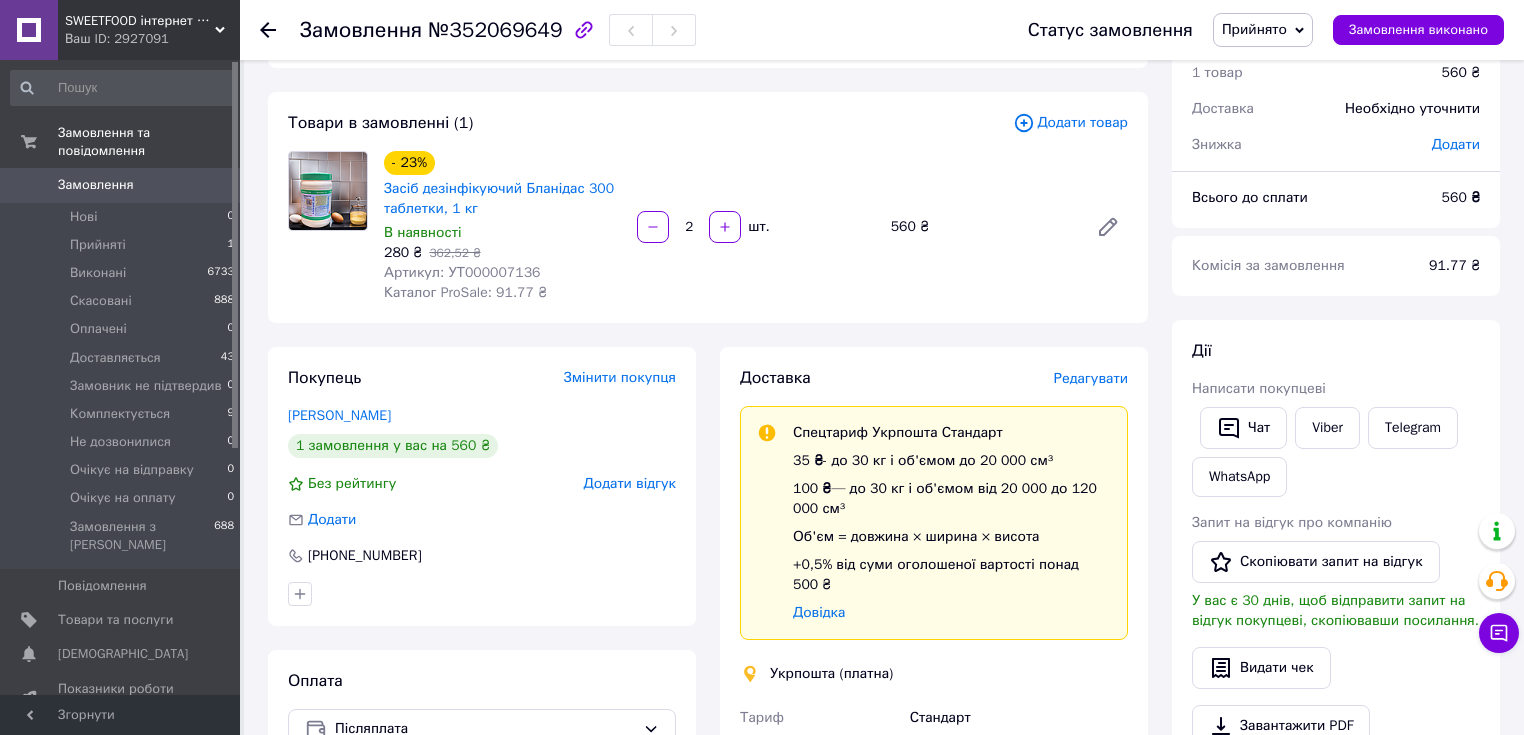 scroll, scrollTop: 0, scrollLeft: 0, axis: both 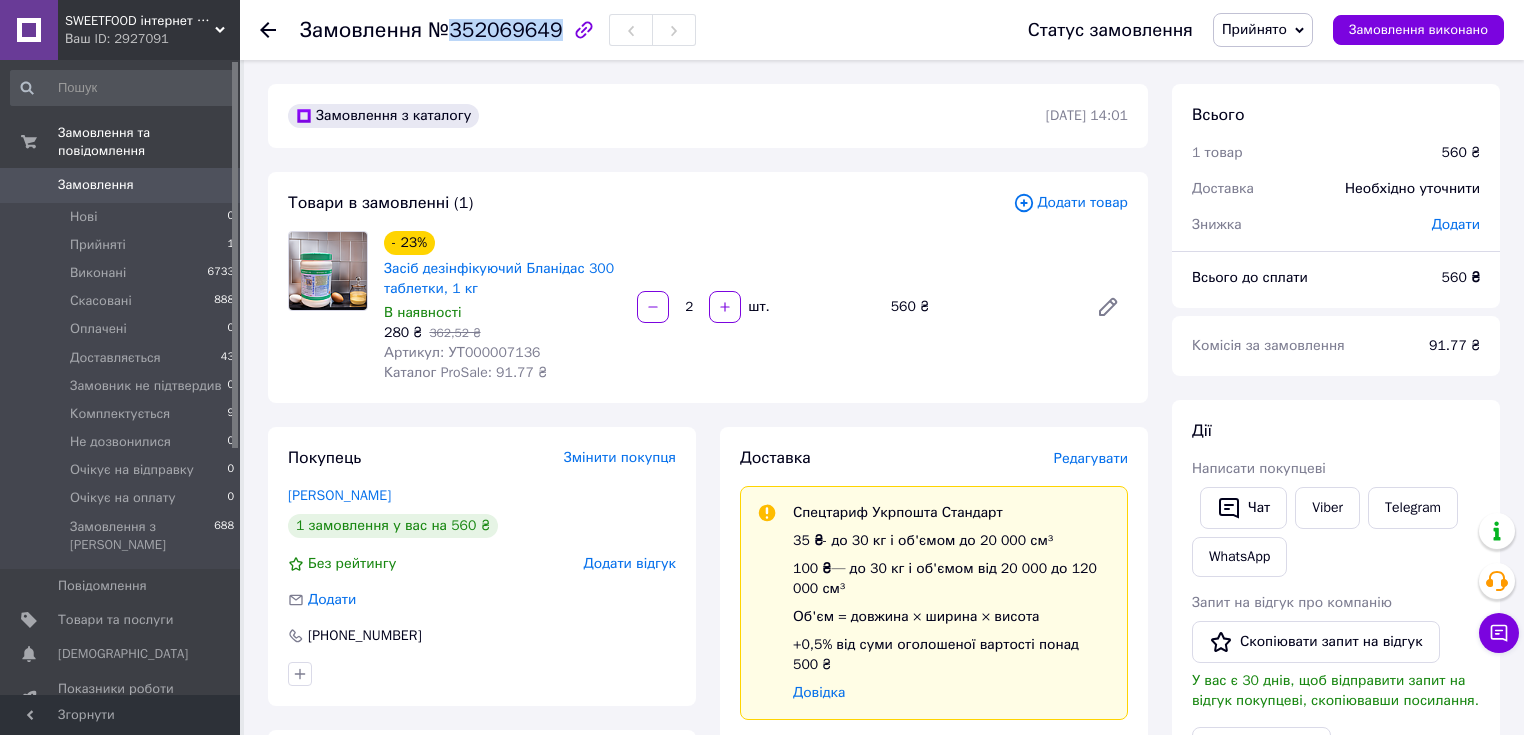 drag, startPoint x: 444, startPoint y: 24, endPoint x: 545, endPoint y: 34, distance: 101.49384 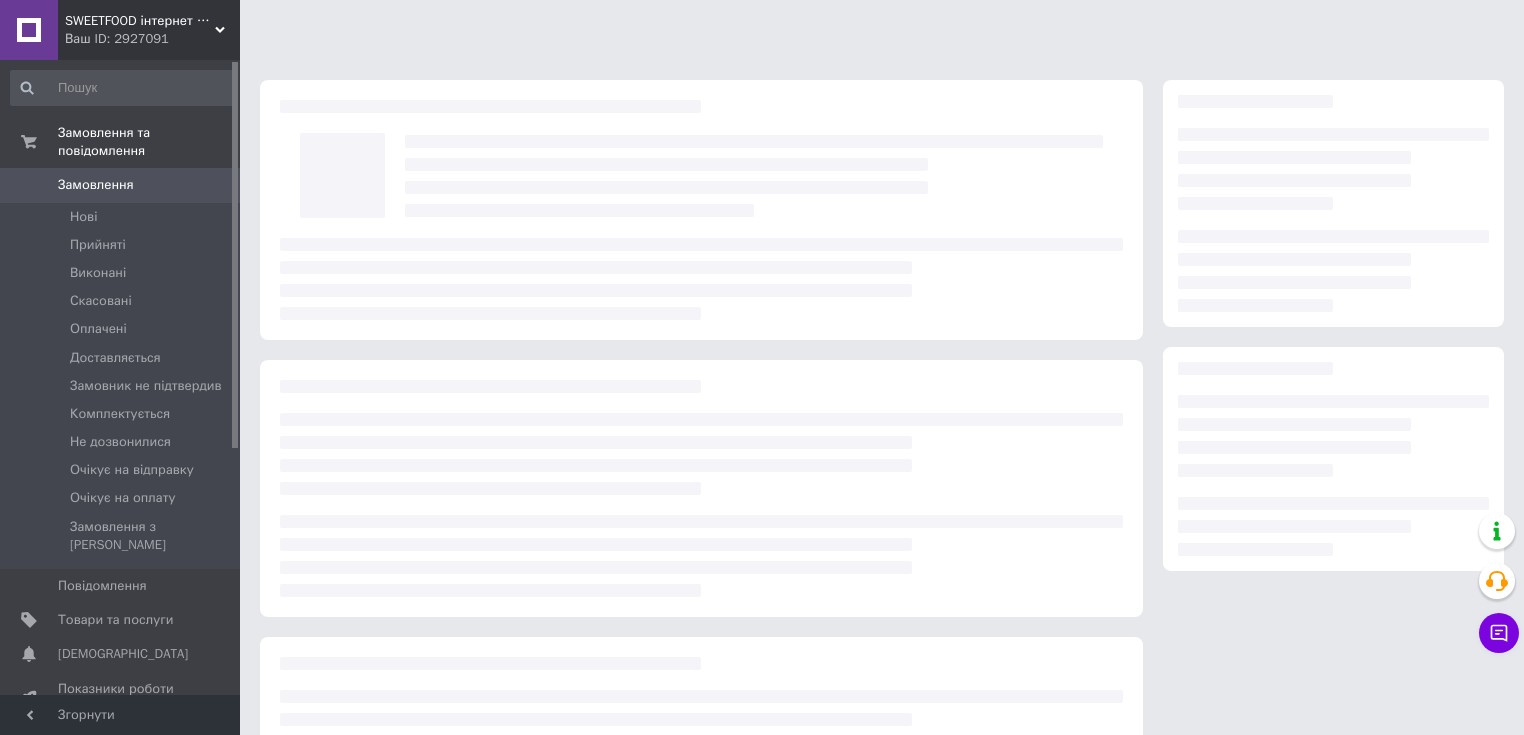 scroll, scrollTop: 0, scrollLeft: 0, axis: both 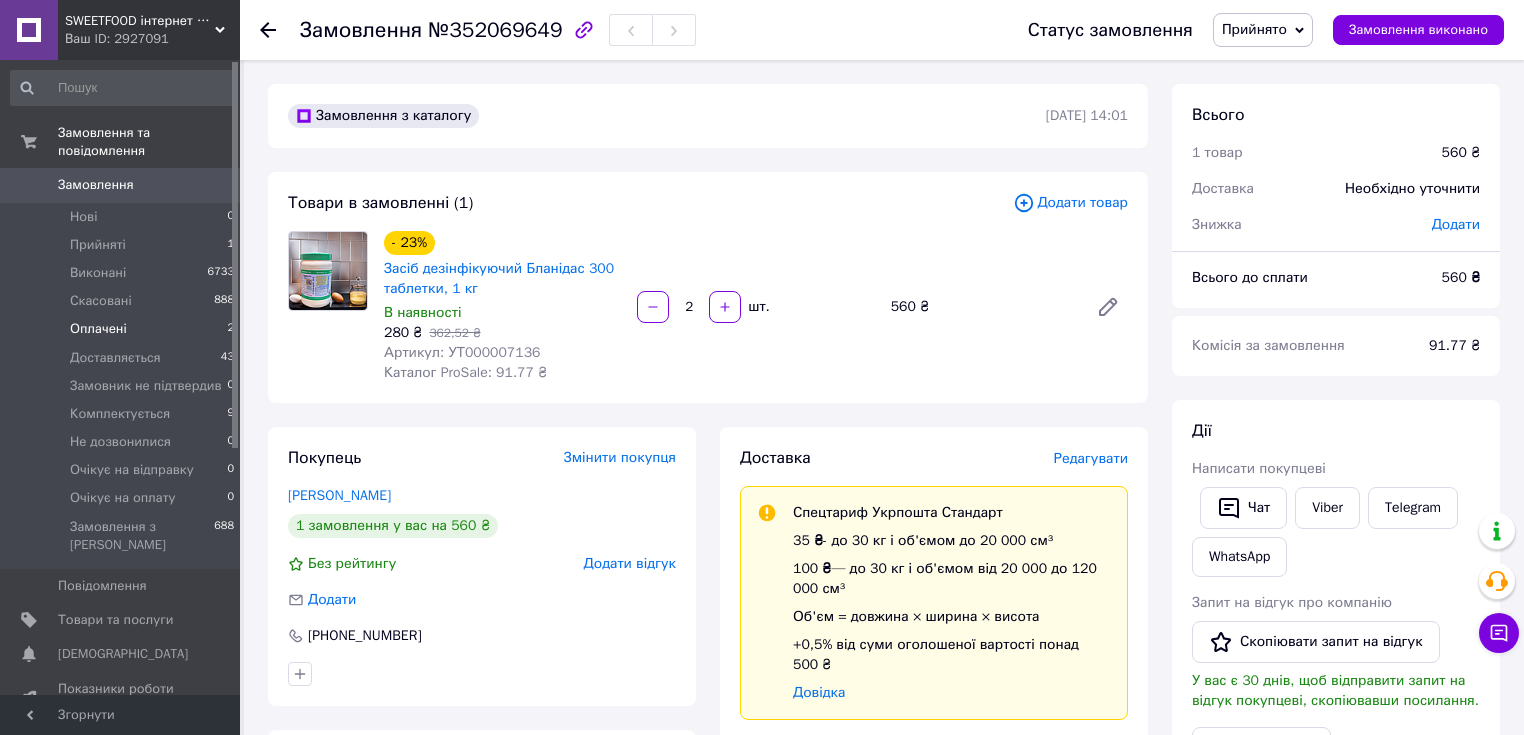 click on "Оплачені 2" at bounding box center [123, 329] 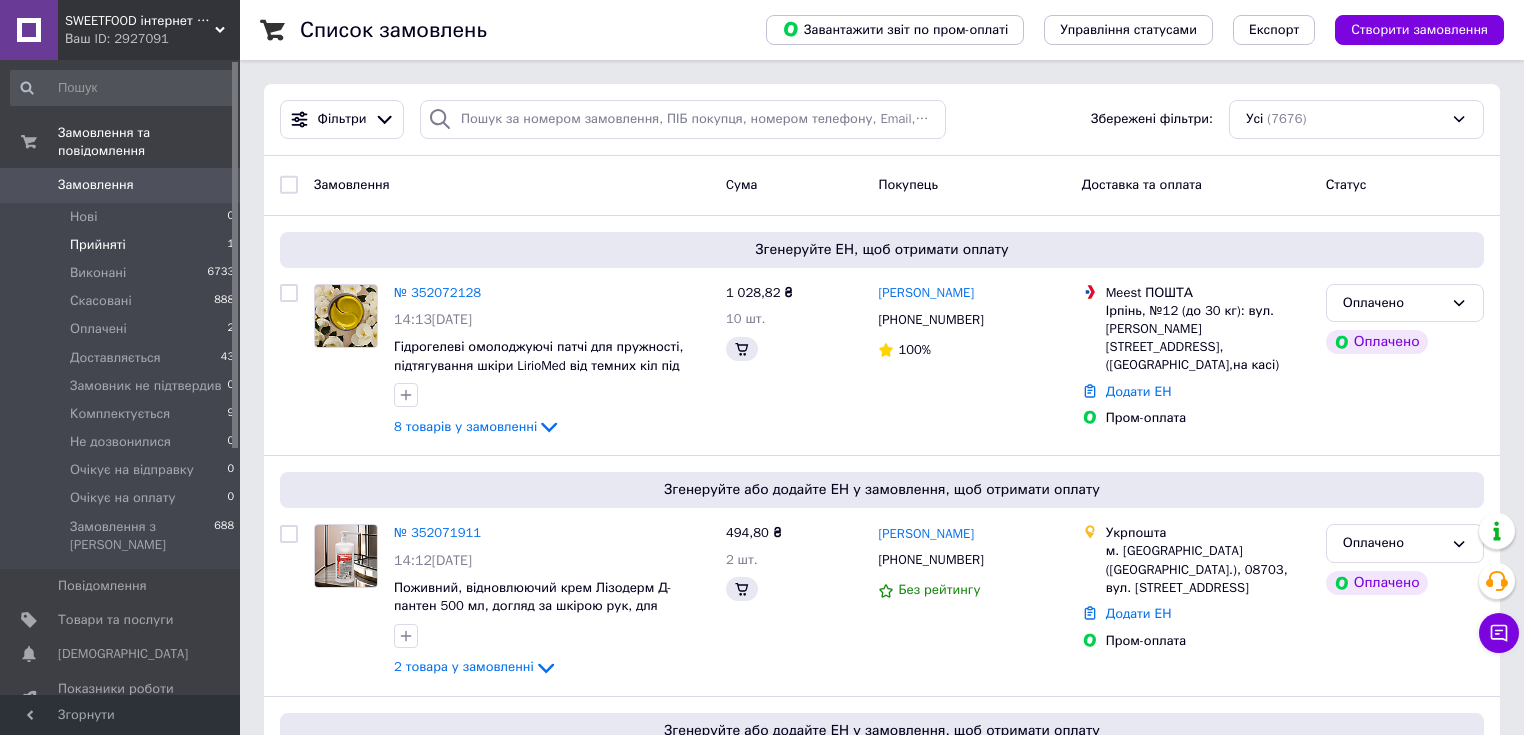 click on "Прийняті" at bounding box center [98, 245] 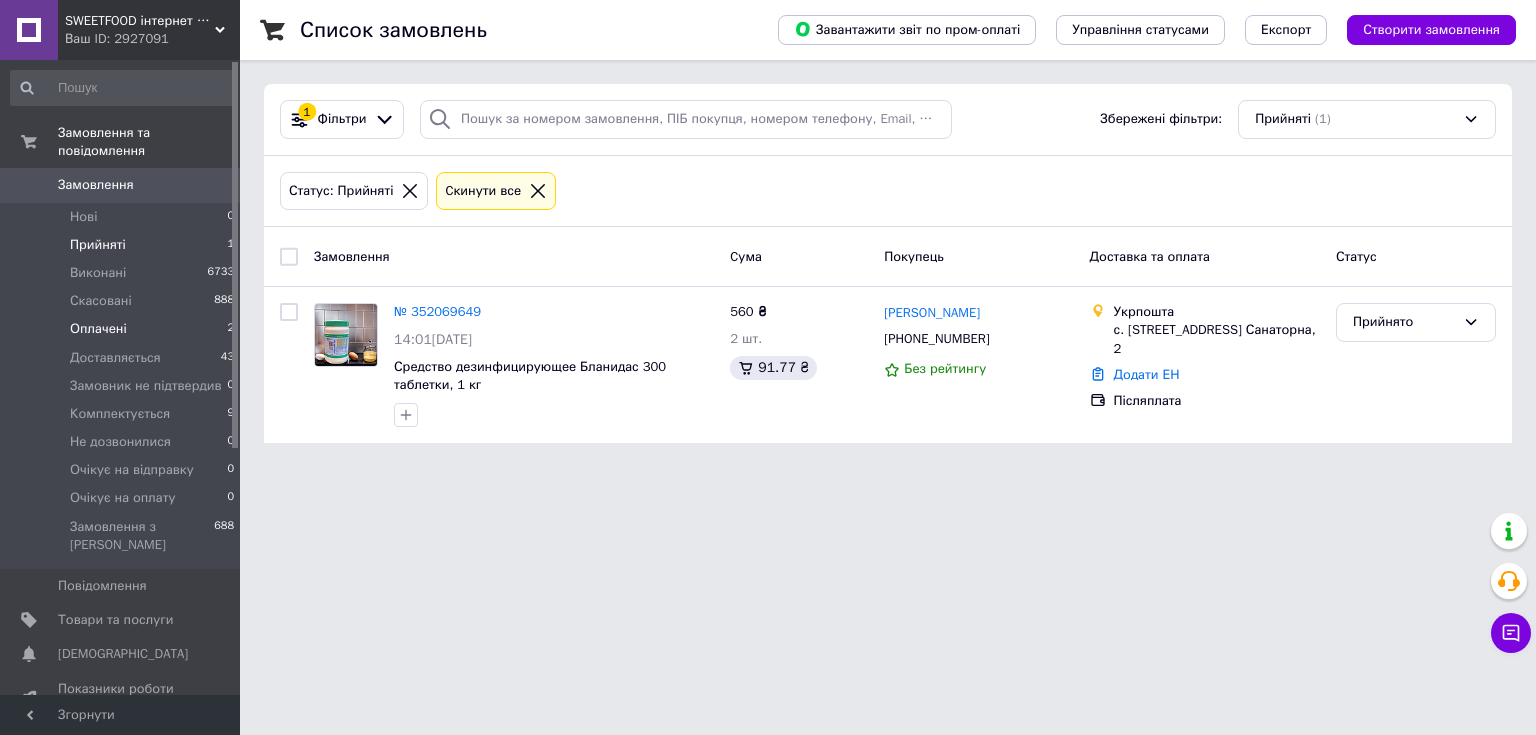 click on "Оплачені" at bounding box center (98, 329) 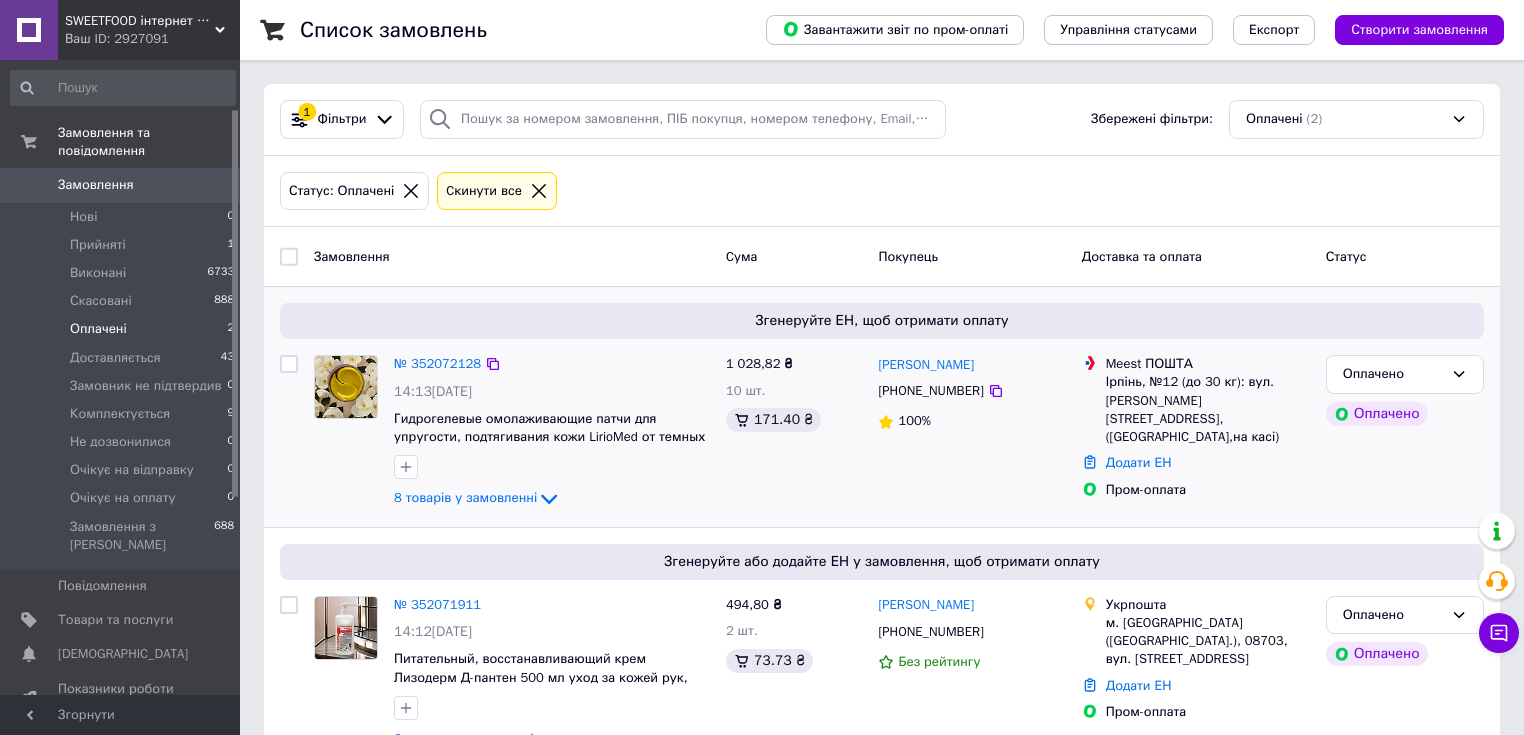 scroll, scrollTop: 80, scrollLeft: 0, axis: vertical 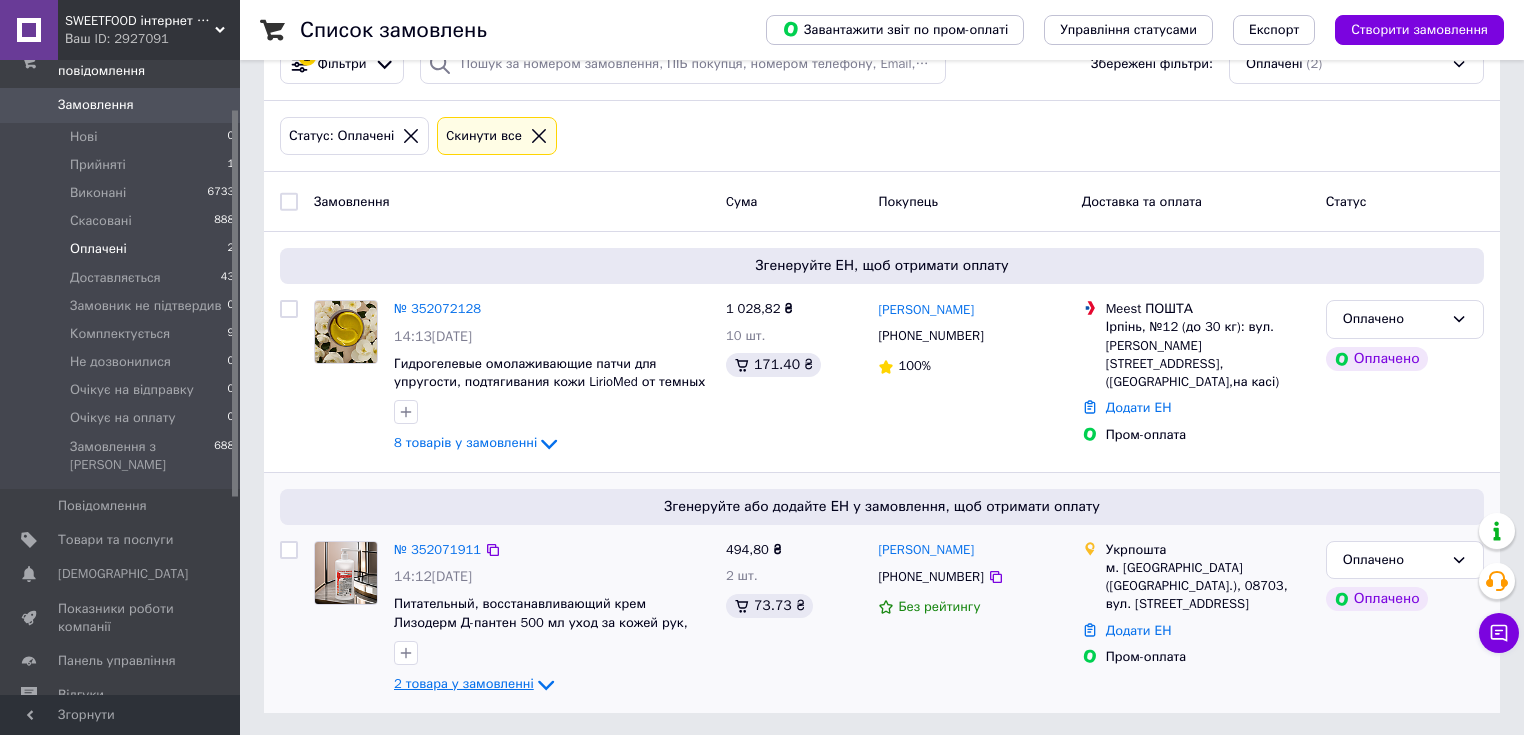 click on "2 товара у замовленні" at bounding box center [464, 683] 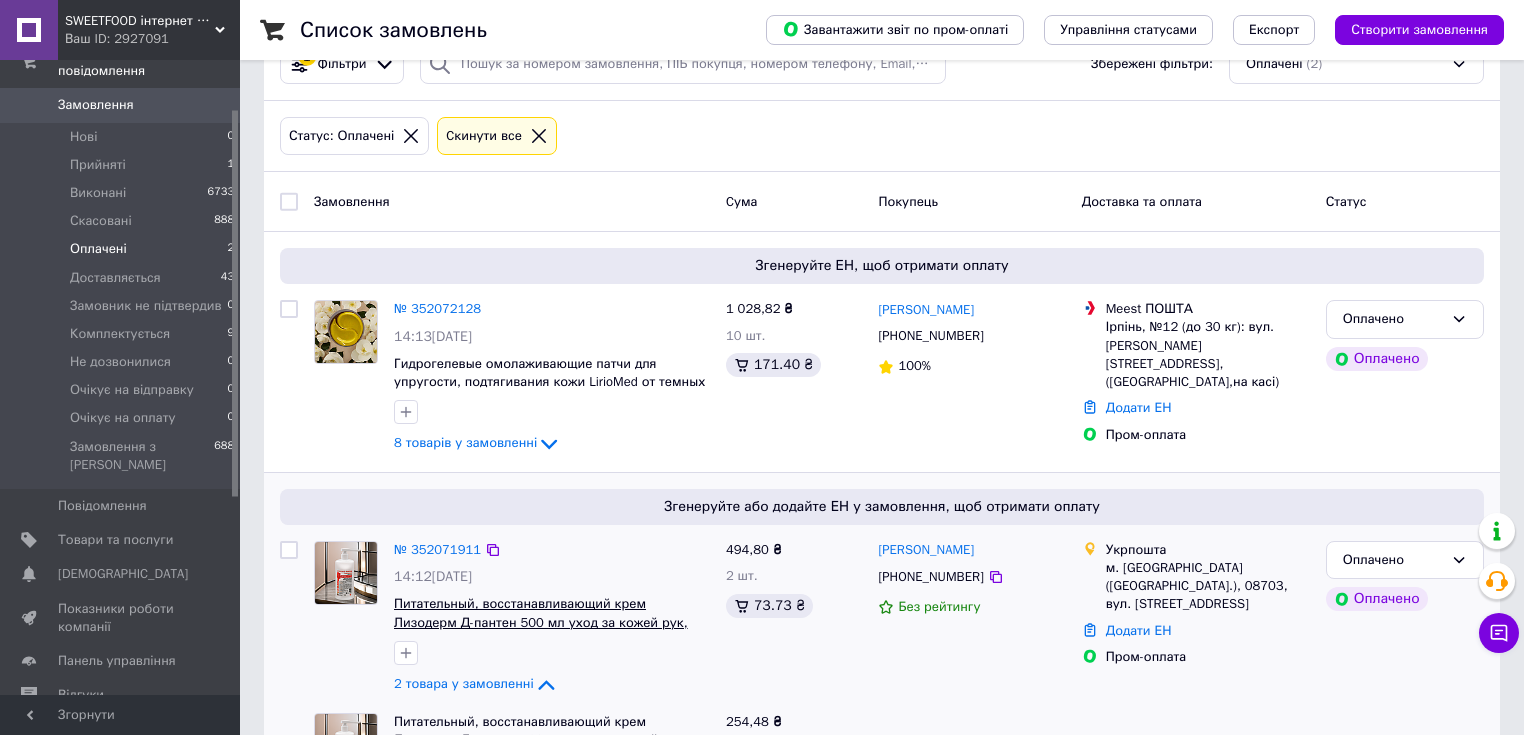 scroll, scrollTop: 216, scrollLeft: 0, axis: vertical 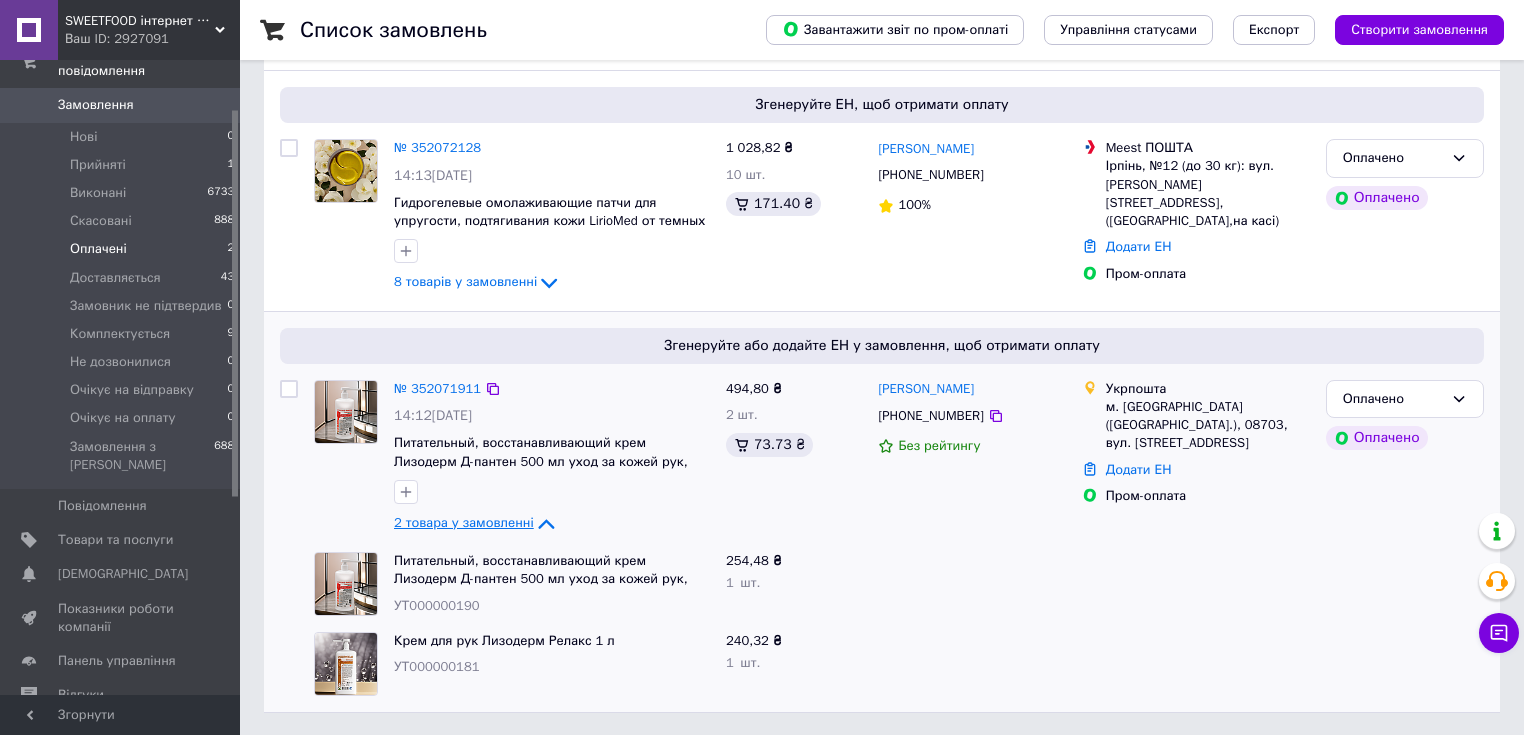 click 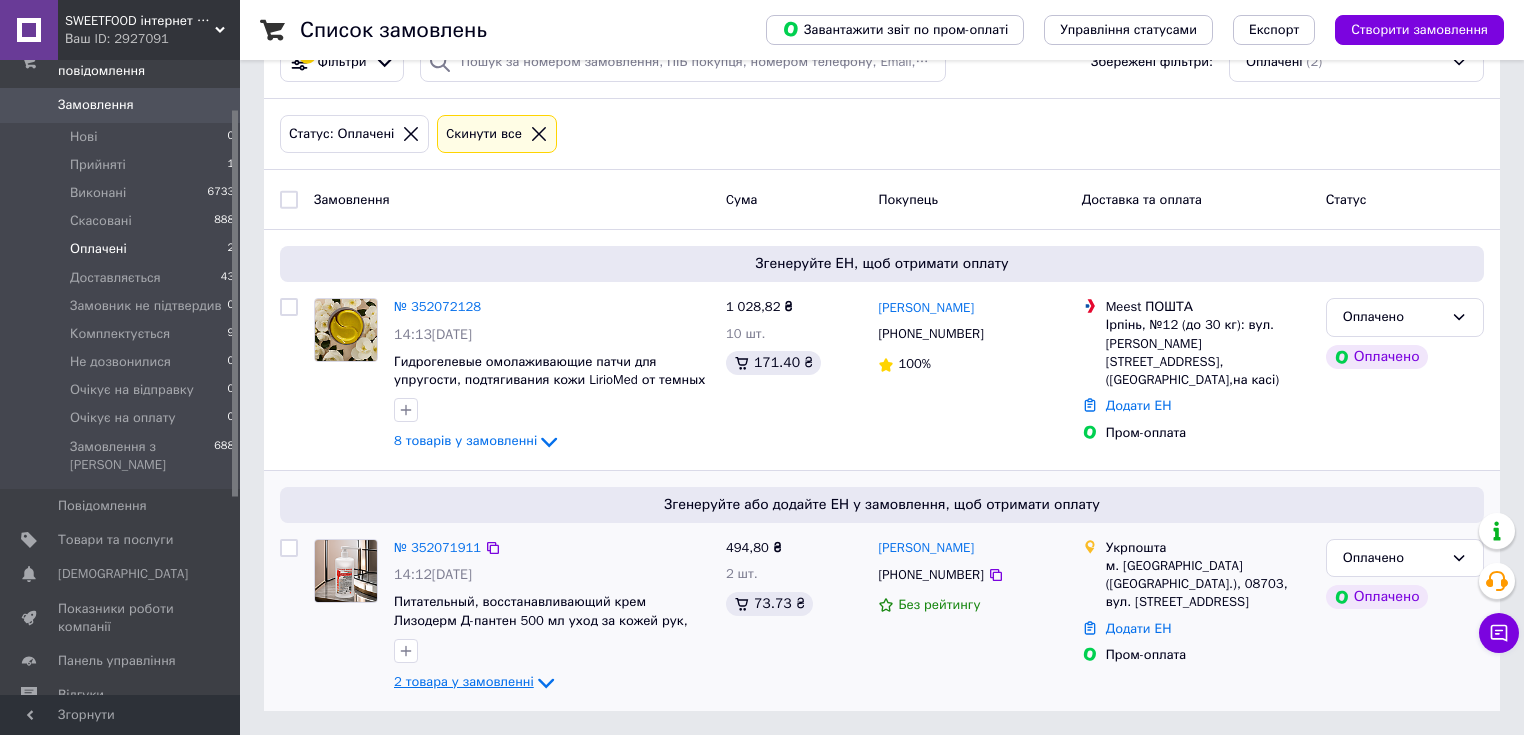 scroll, scrollTop: 55, scrollLeft: 0, axis: vertical 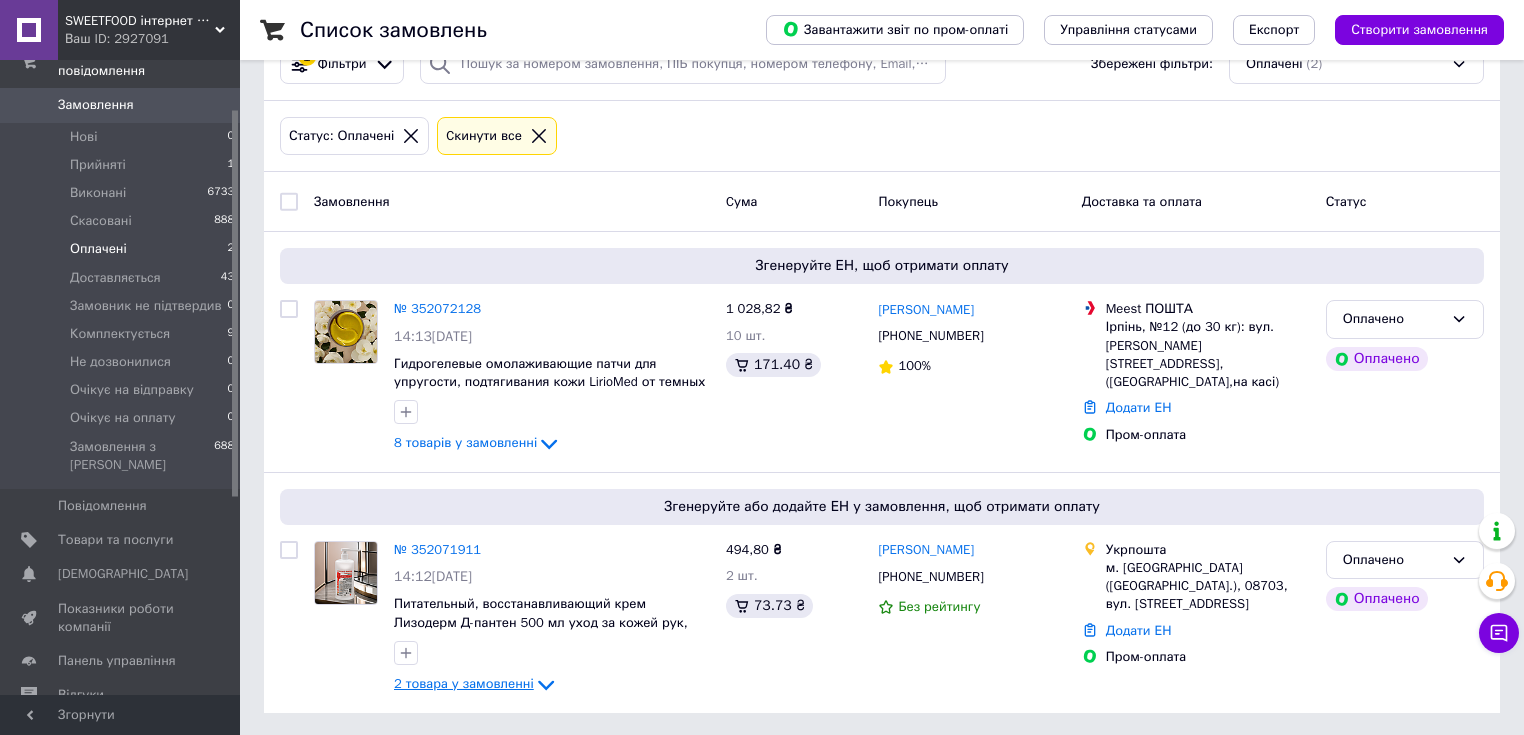 click 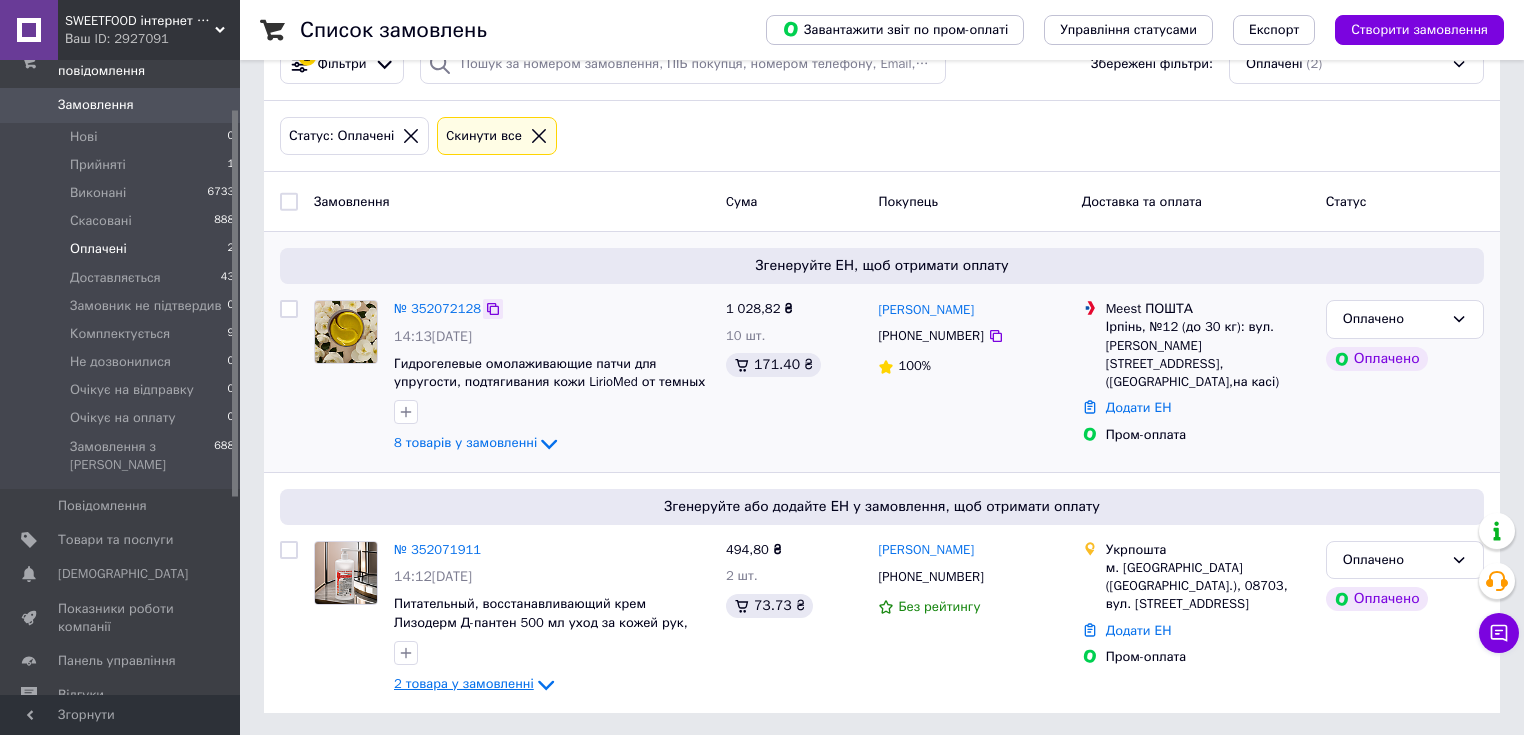 click 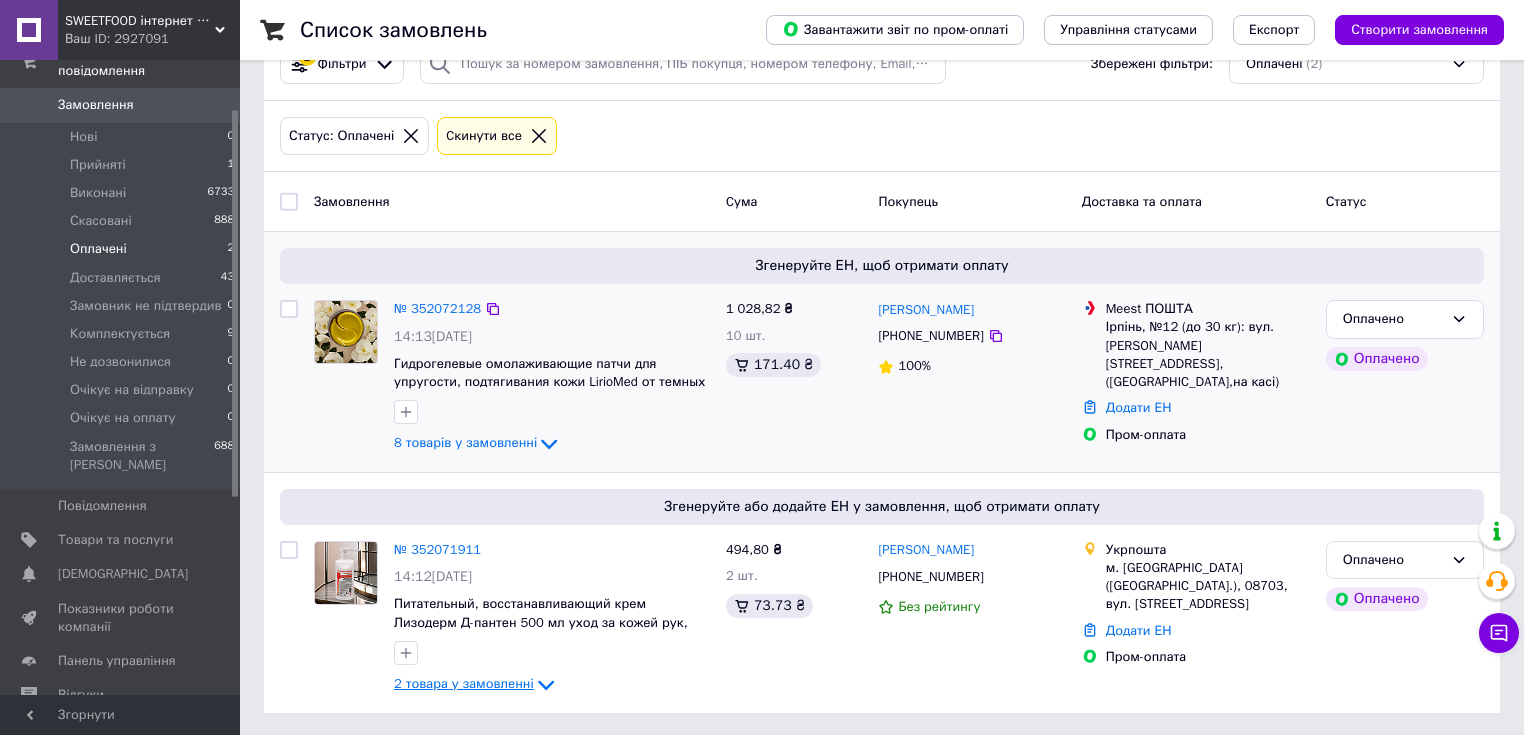 click on "Оплачено Оплачено" at bounding box center [1405, 378] 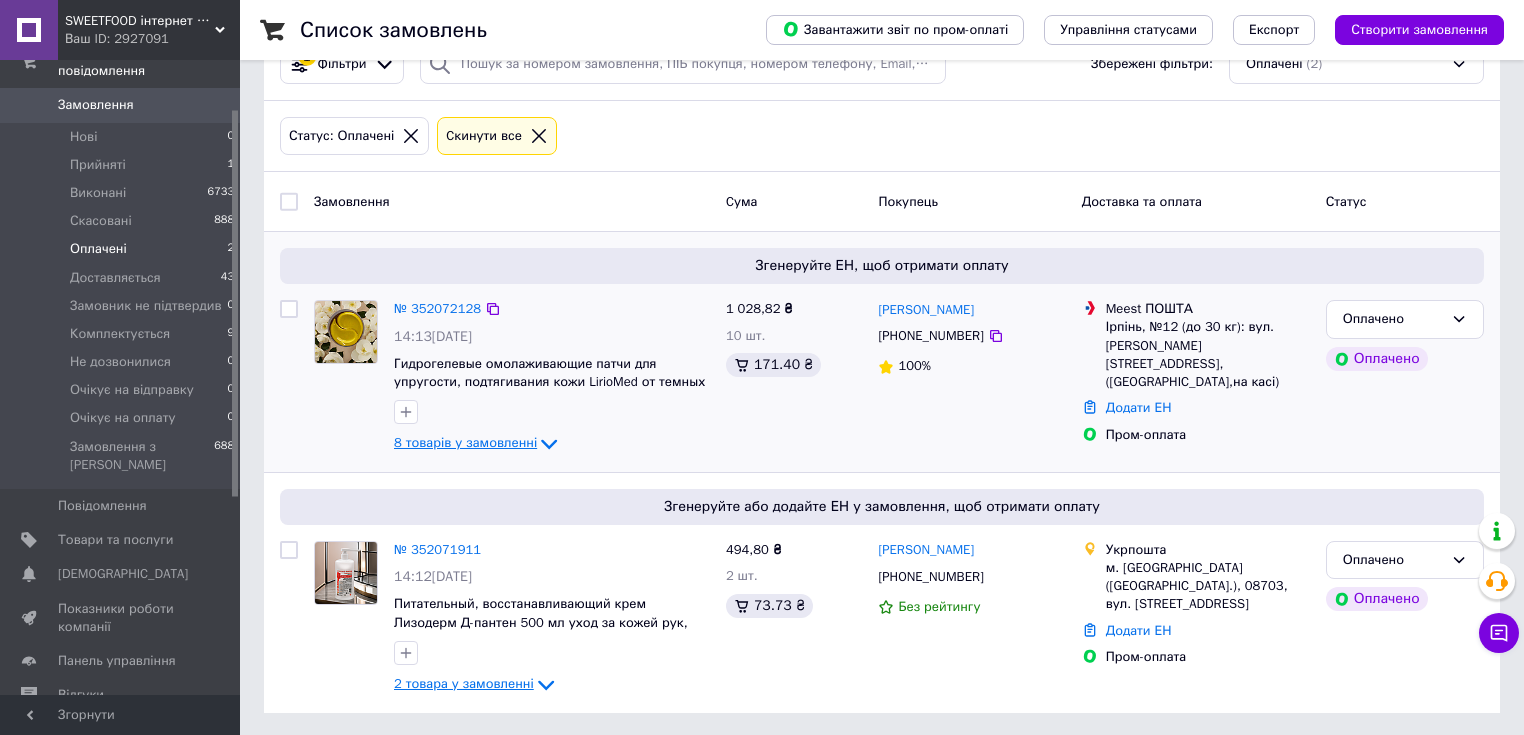 click 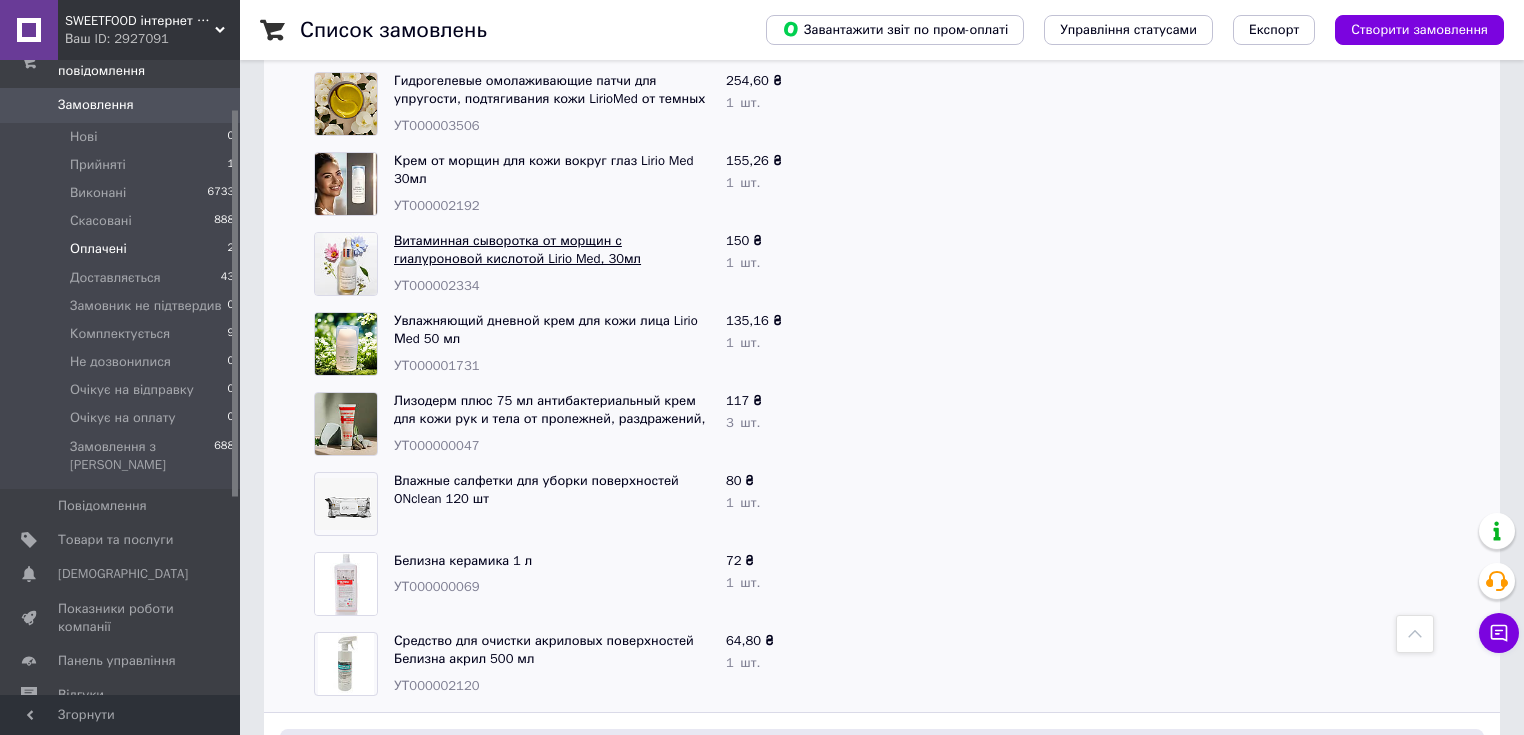 scroll, scrollTop: 215, scrollLeft: 0, axis: vertical 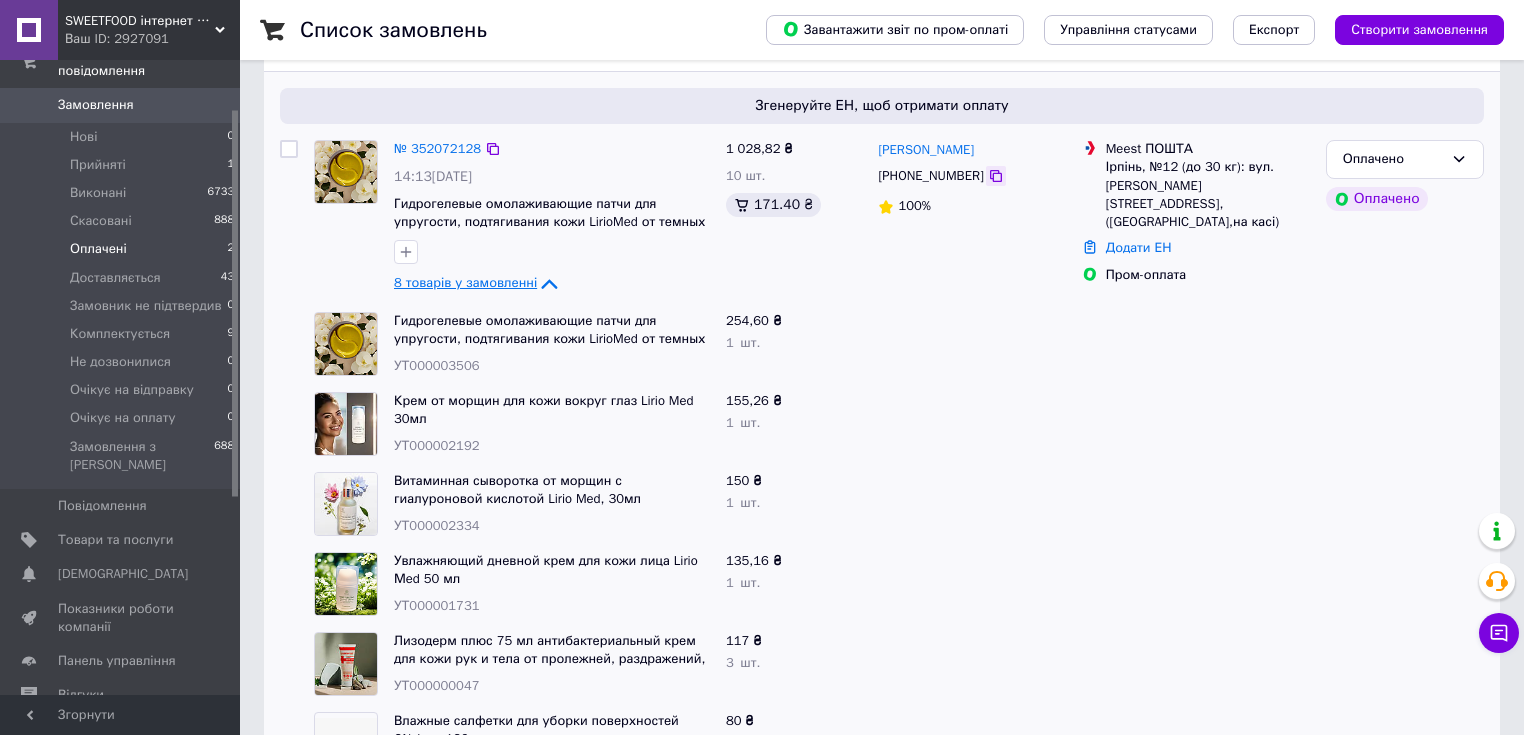 click 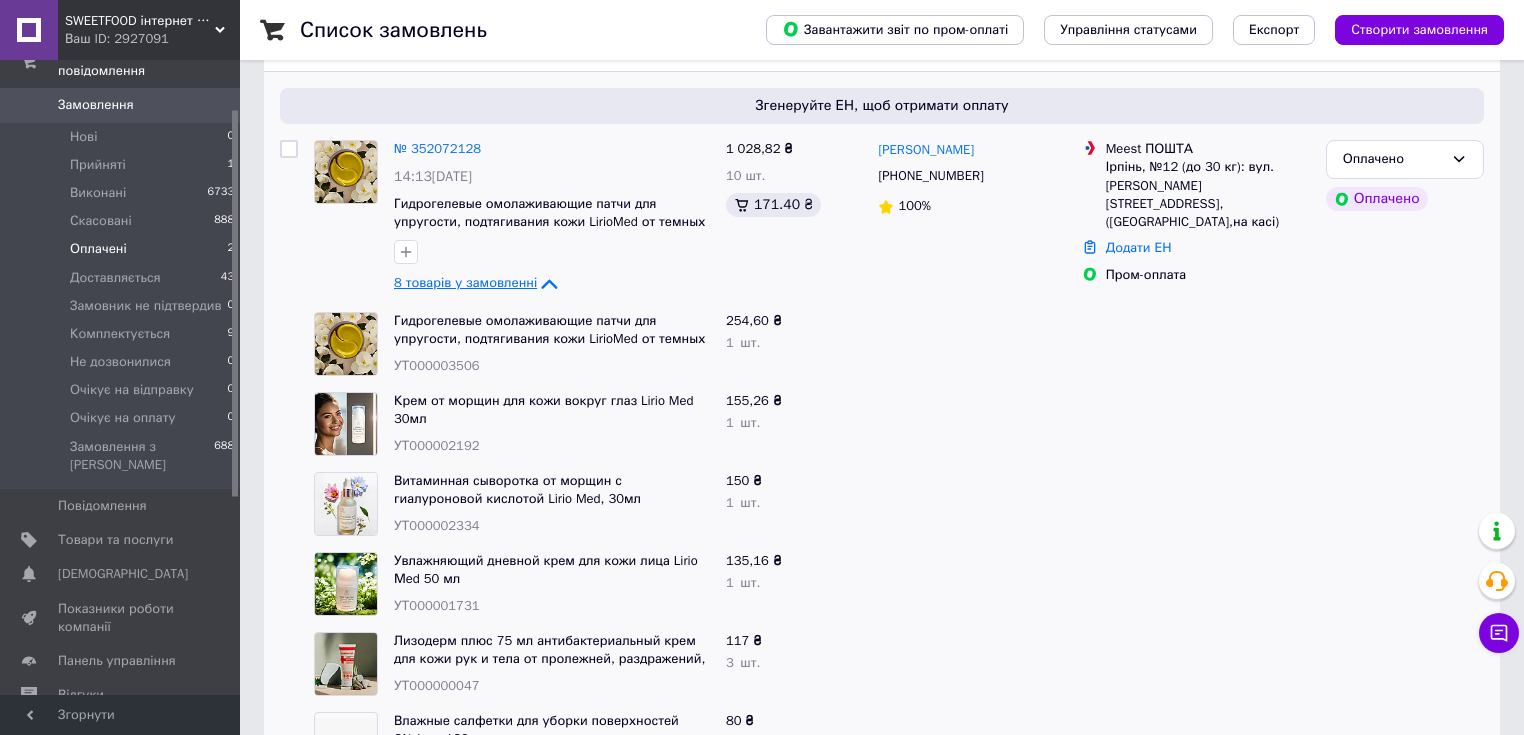 click 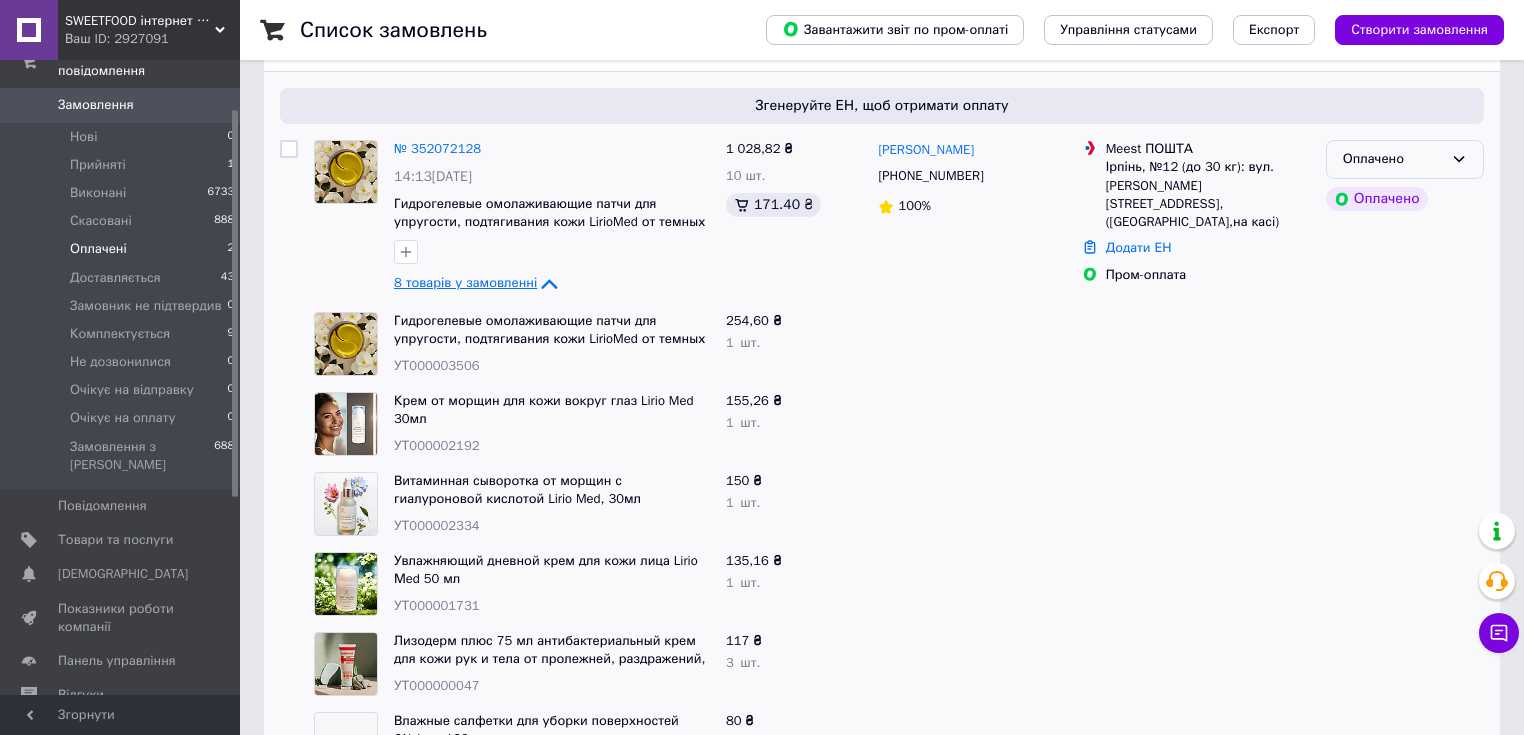 click on "Оплачено" at bounding box center [1405, 159] 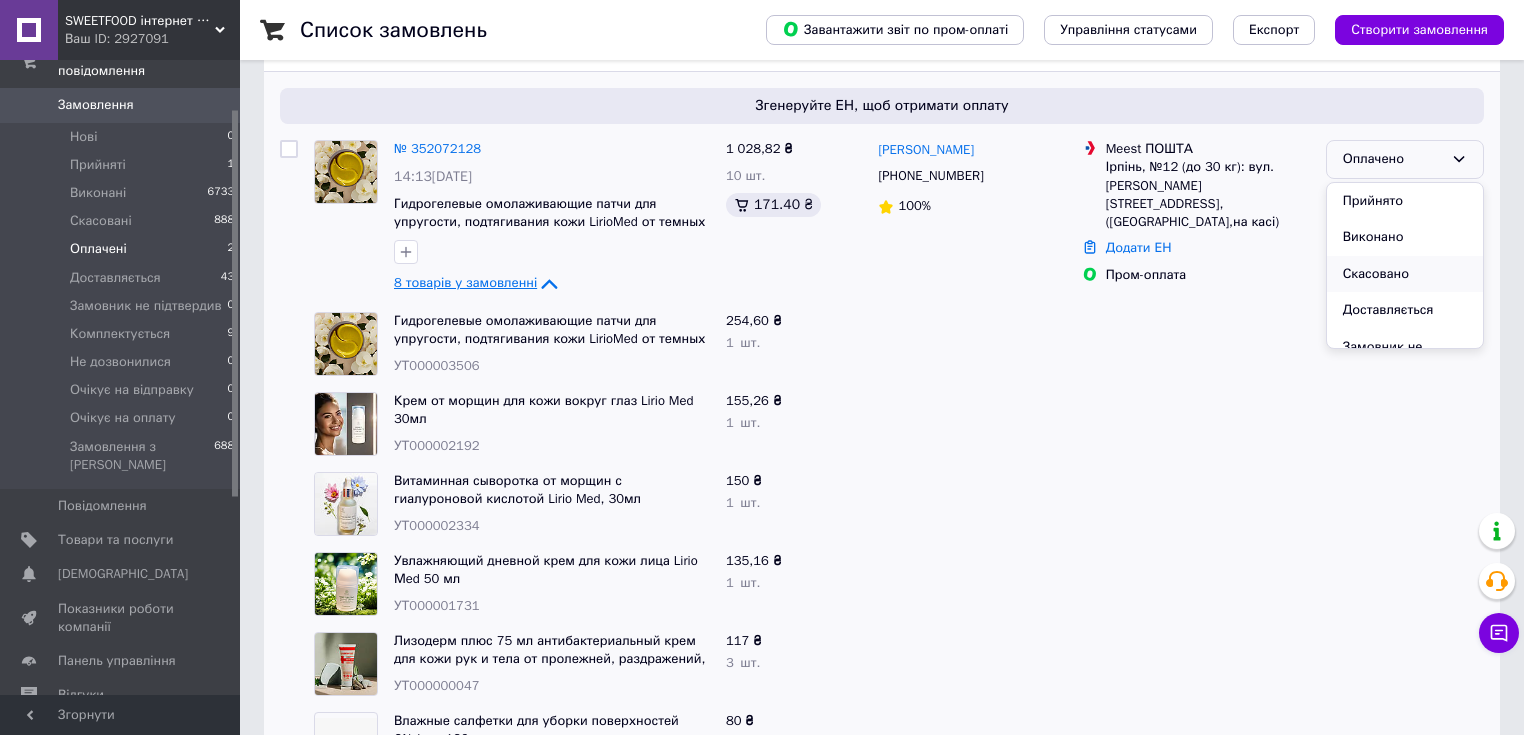 scroll, scrollTop: 80, scrollLeft: 0, axis: vertical 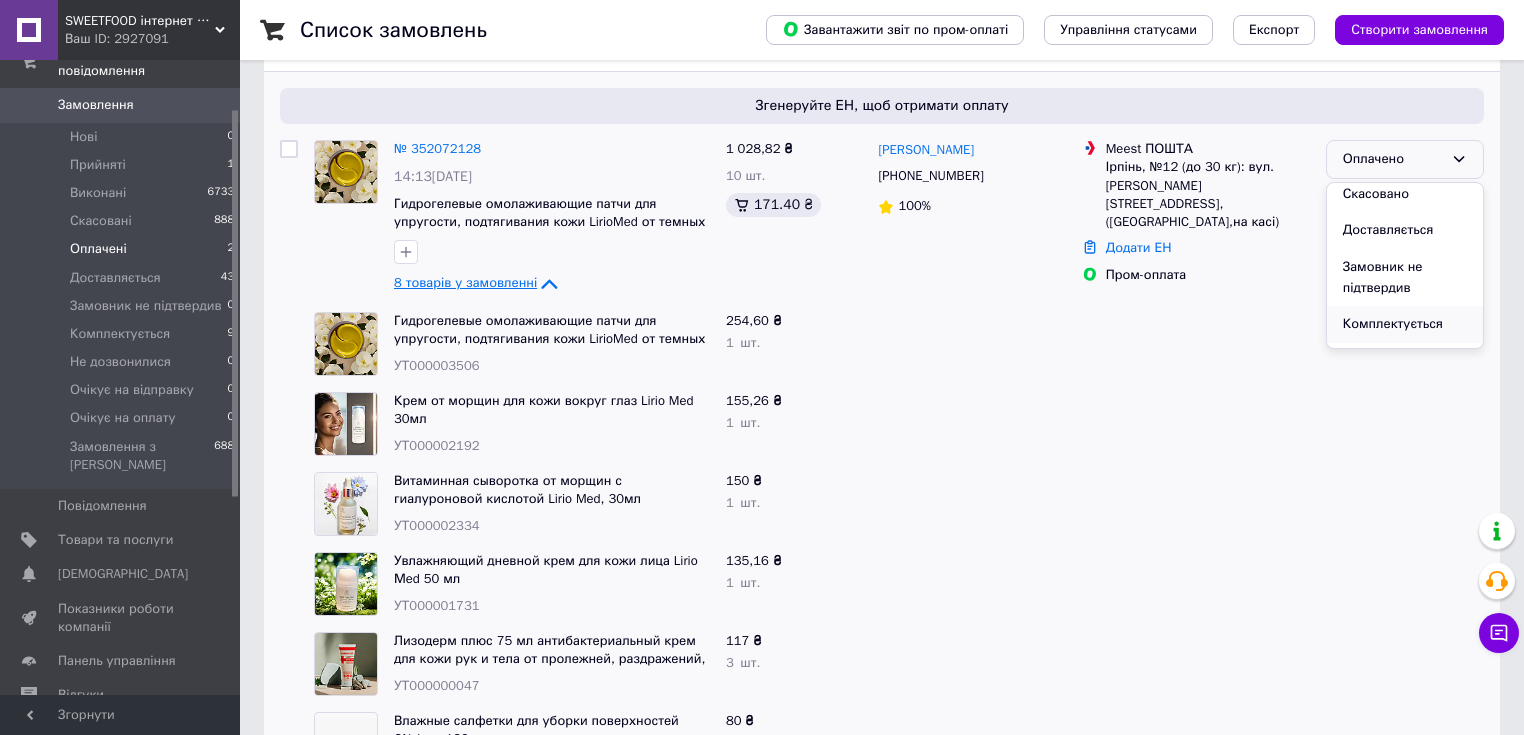 click on "Комплектується" at bounding box center (1405, 324) 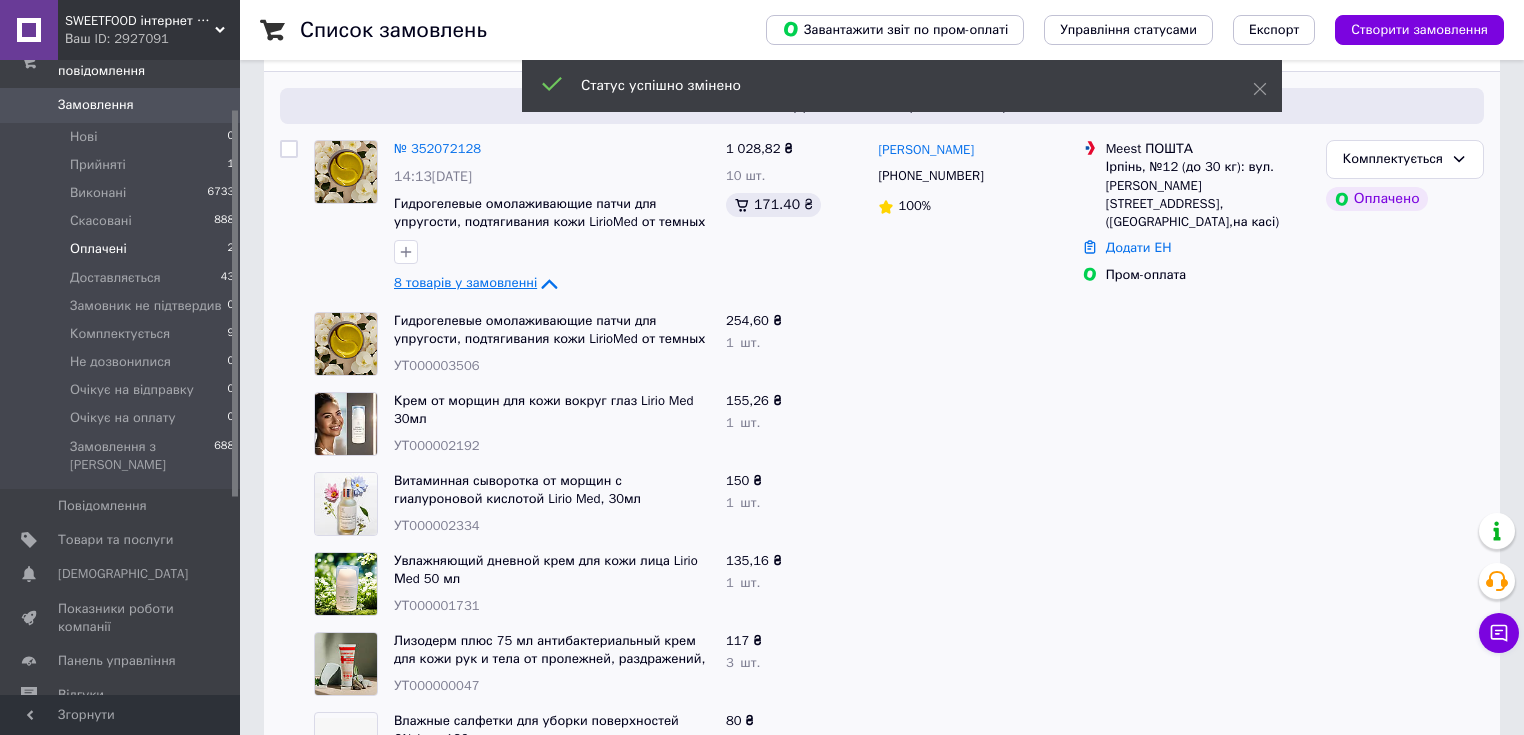 click on "8 товарів у замовленні" at bounding box center (465, 283) 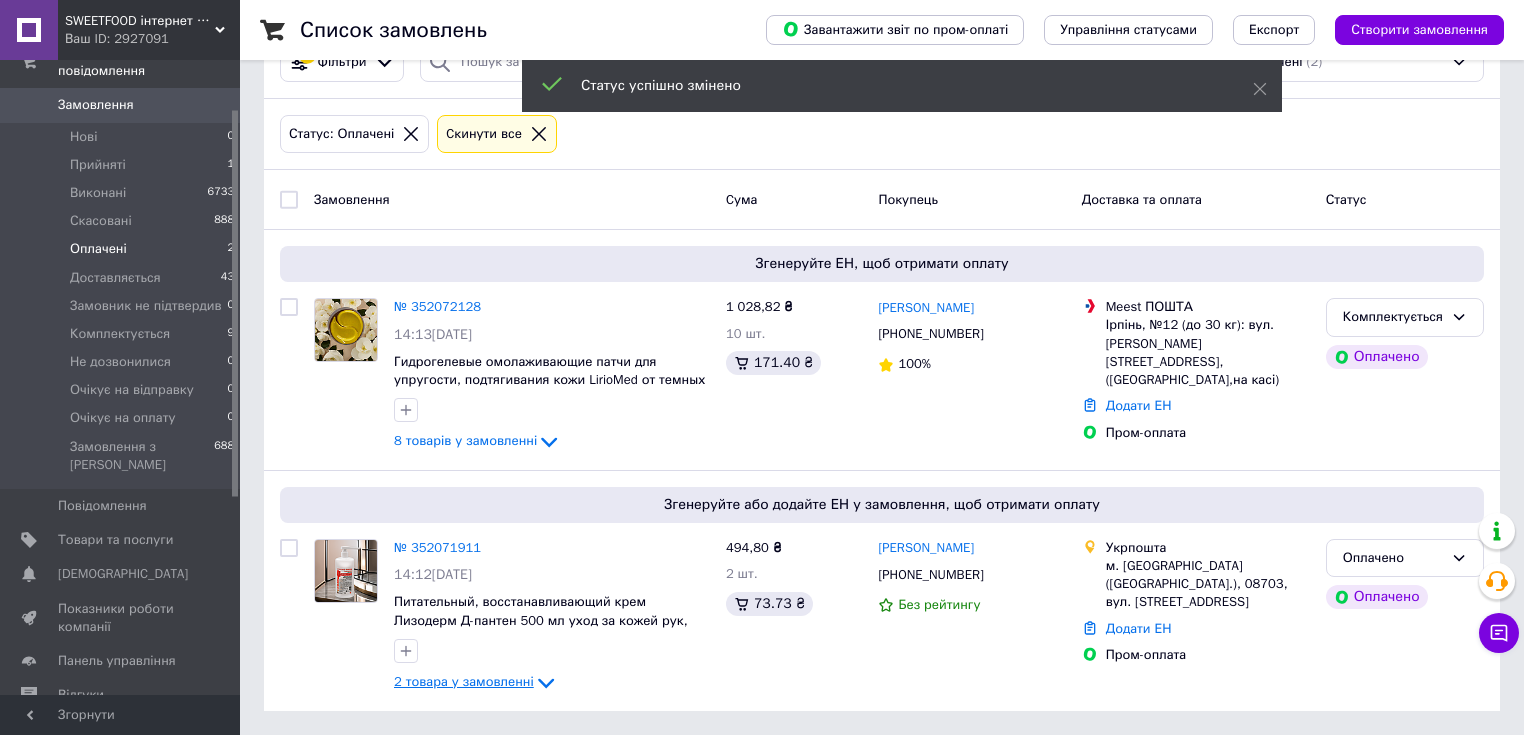 scroll, scrollTop: 55, scrollLeft: 0, axis: vertical 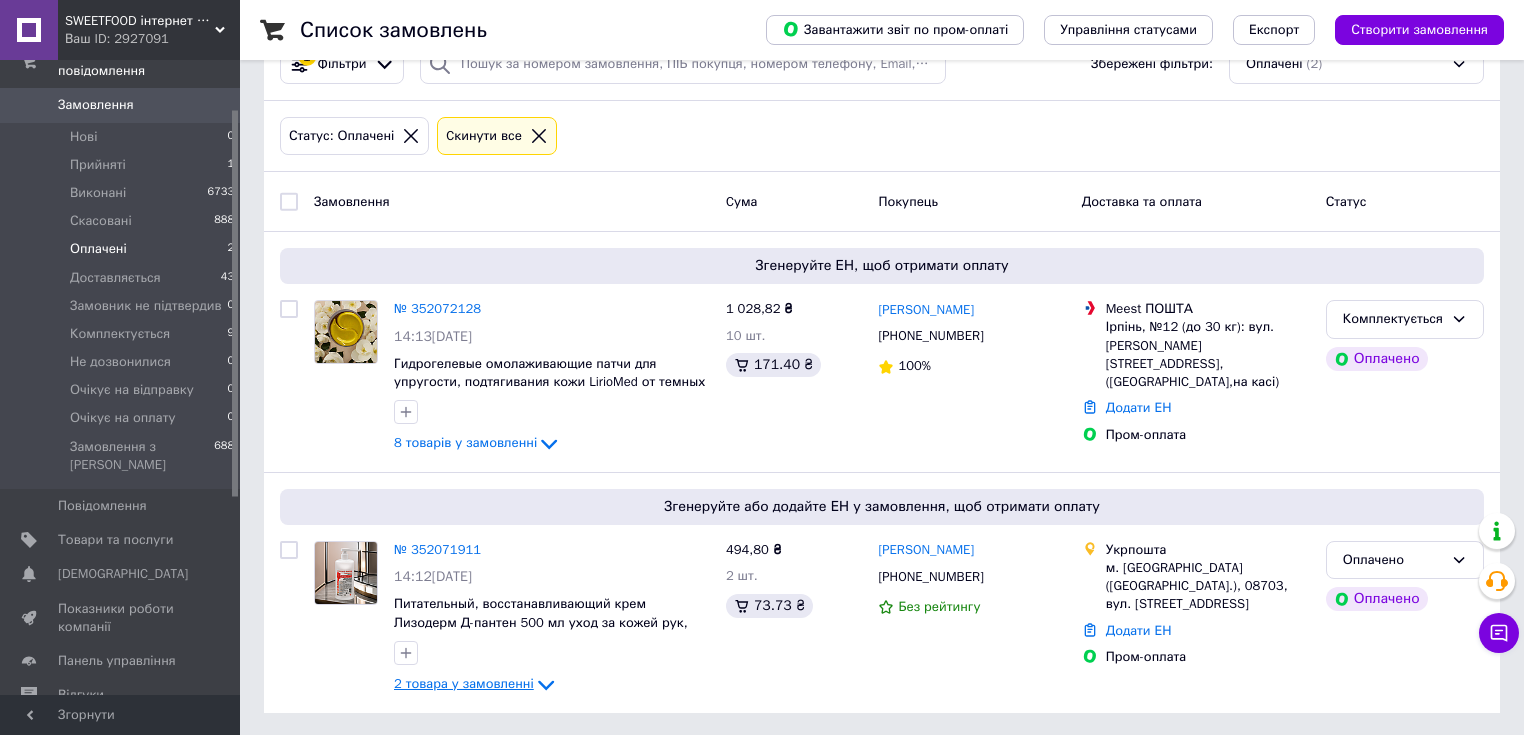 click on "Оплачені 2" at bounding box center [123, 249] 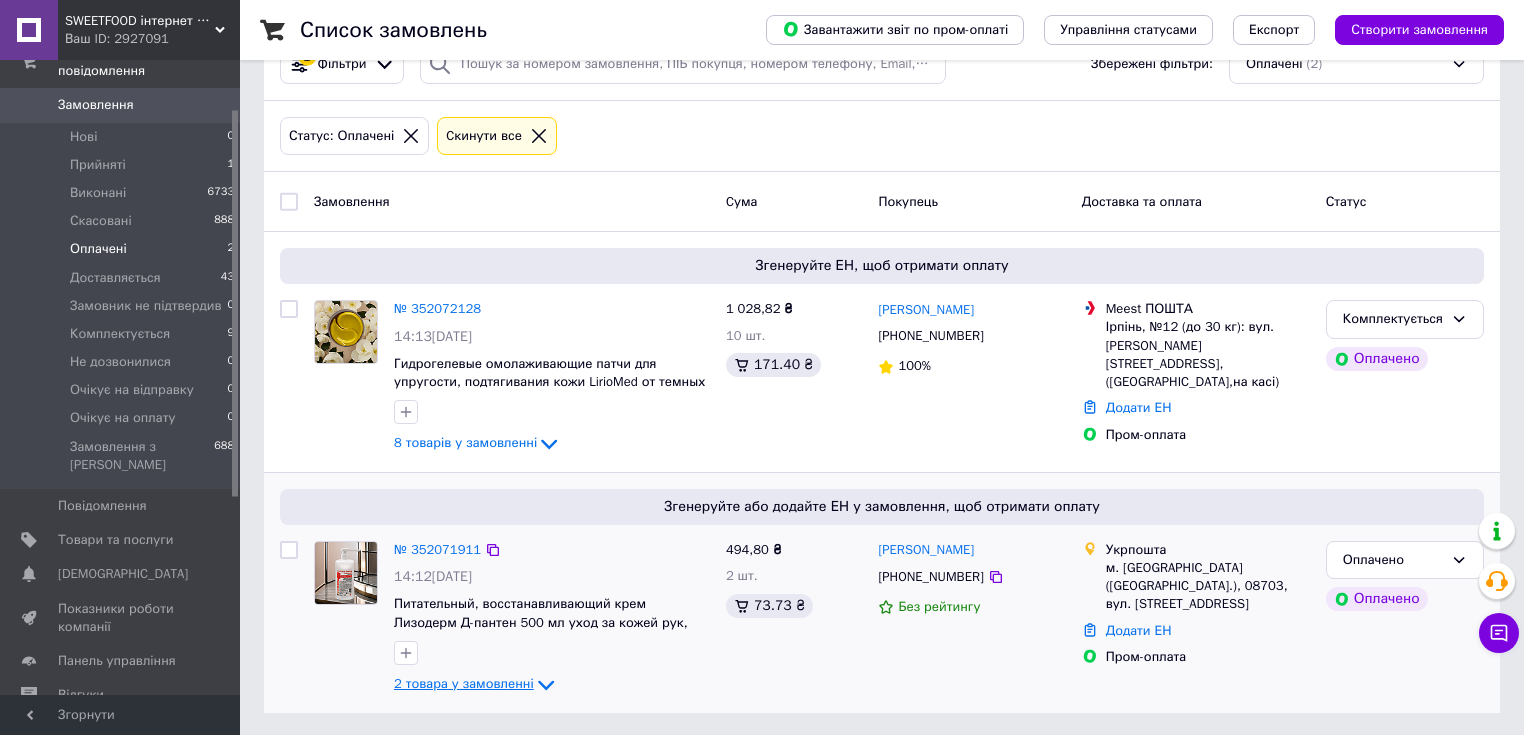 drag, startPoint x: 988, startPoint y: 580, endPoint x: 951, endPoint y: 601, distance: 42.544094 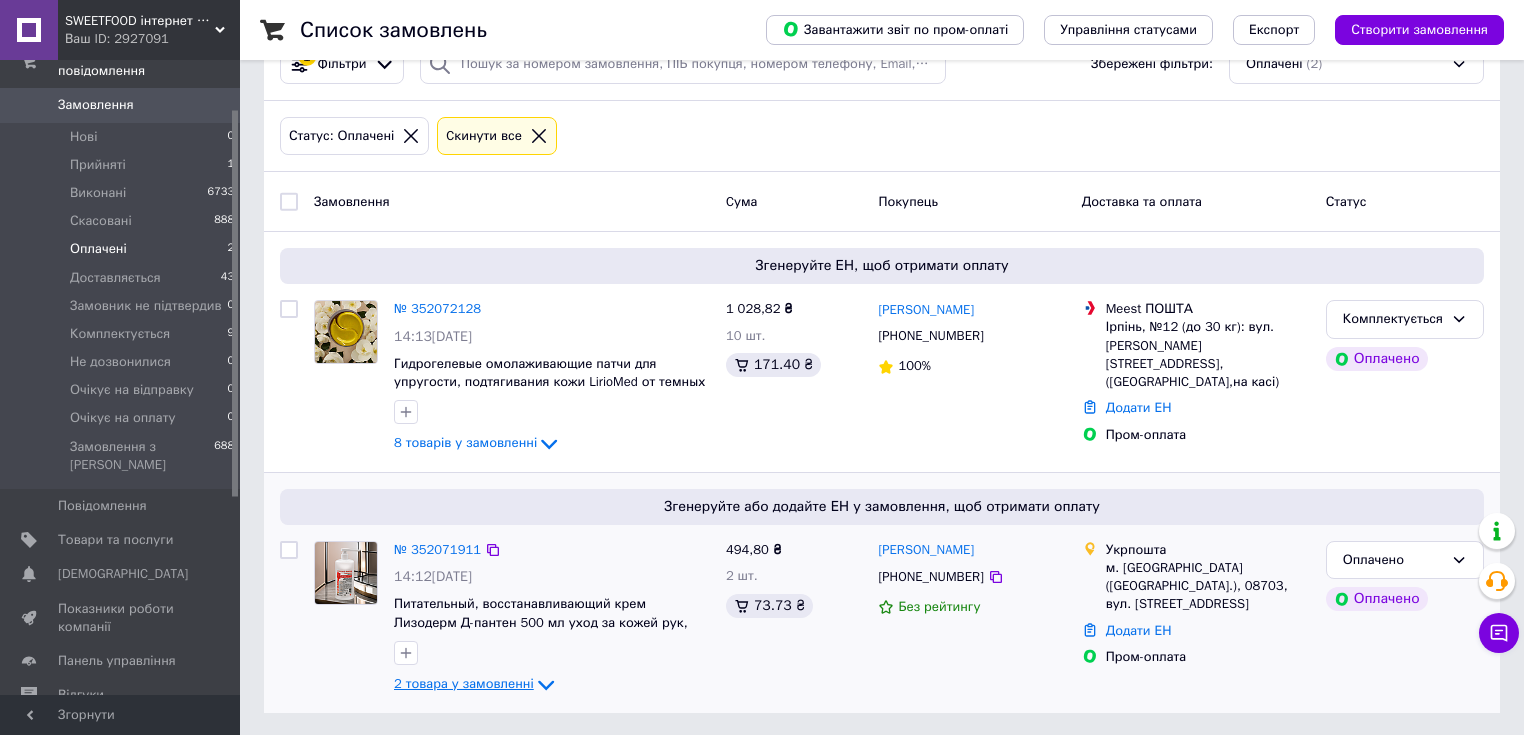 drag, startPoint x: 1274, startPoint y: 672, endPoint x: 811, endPoint y: 669, distance: 463.0097 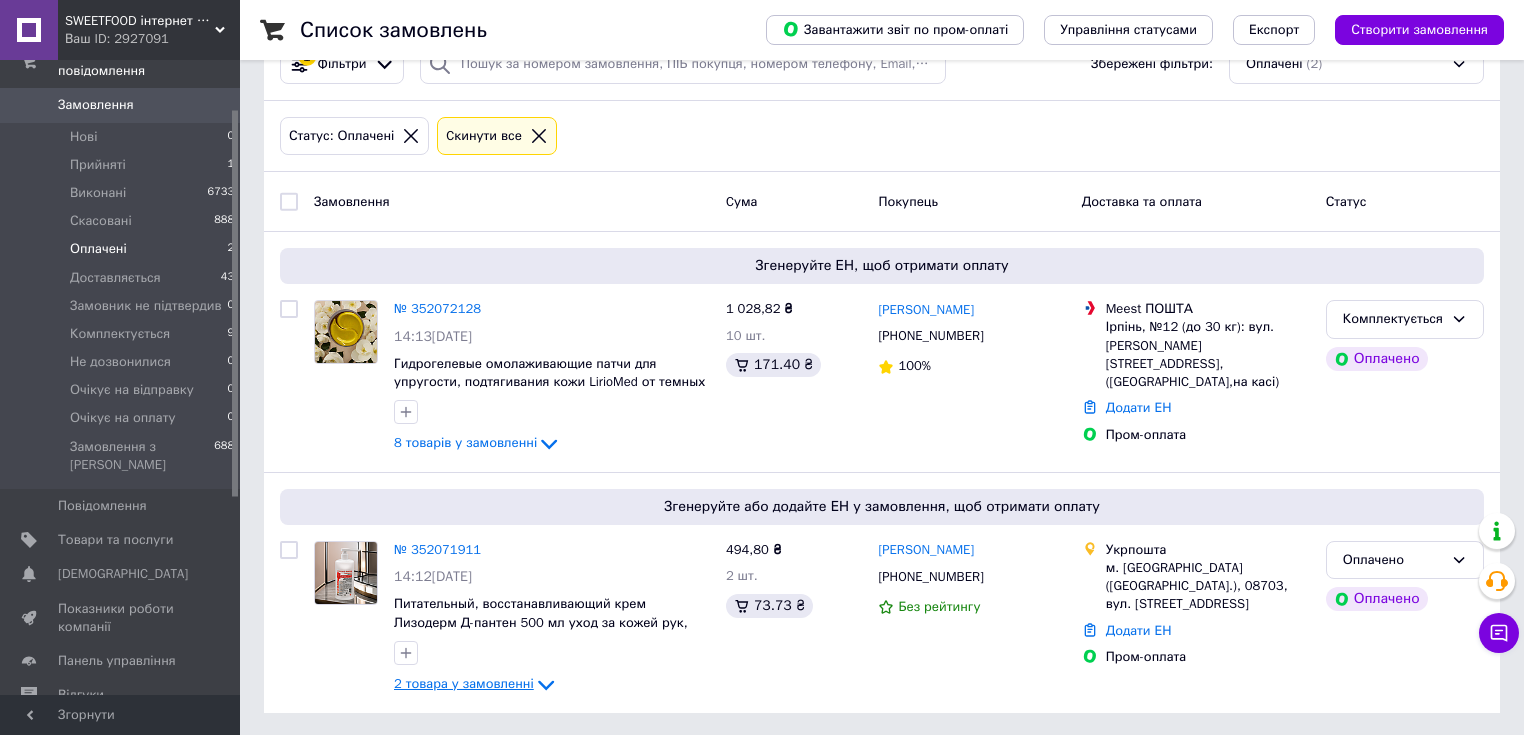 drag, startPoint x: 490, startPoint y: 546, endPoint x: 240, endPoint y: 718, distance: 303.45346 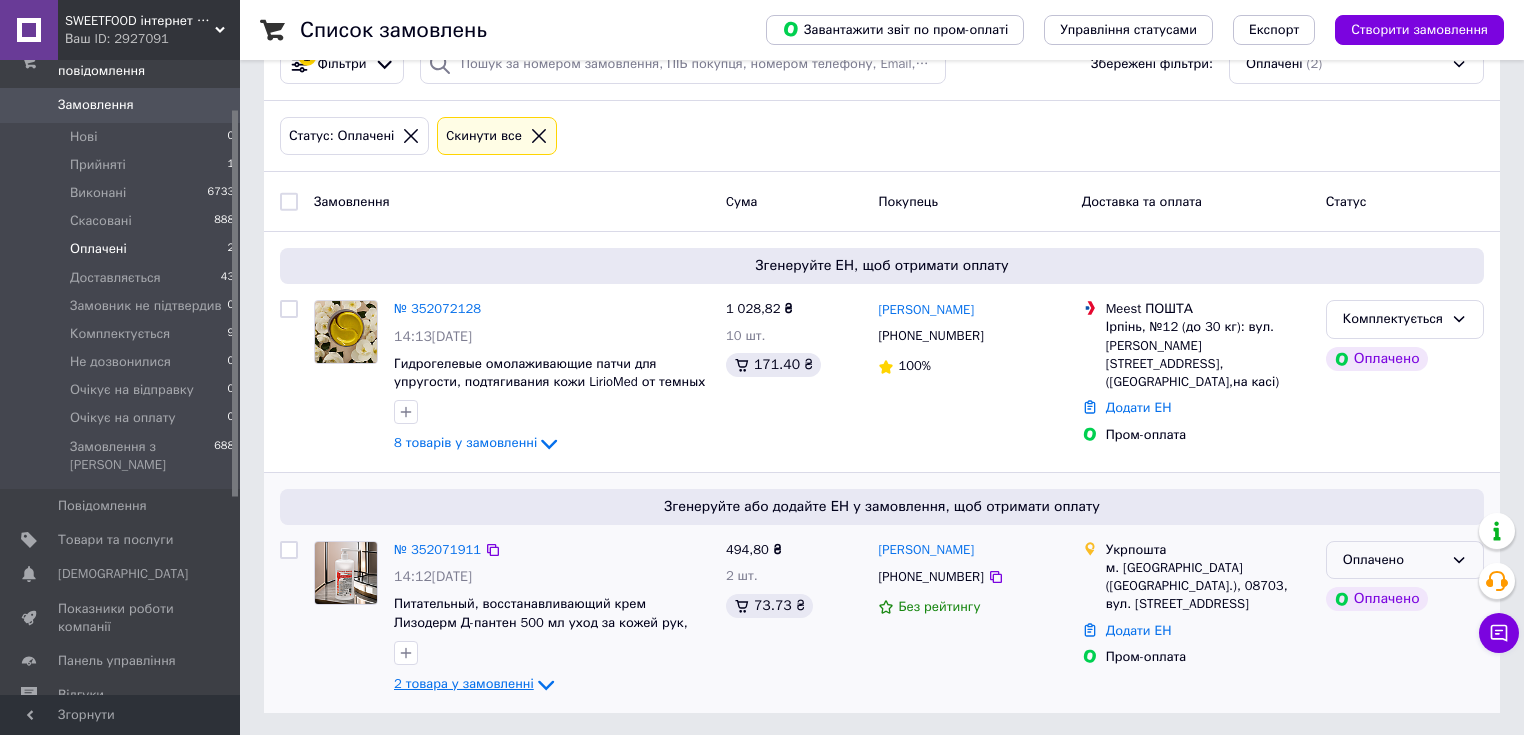 click on "Оплачено" at bounding box center [1393, 560] 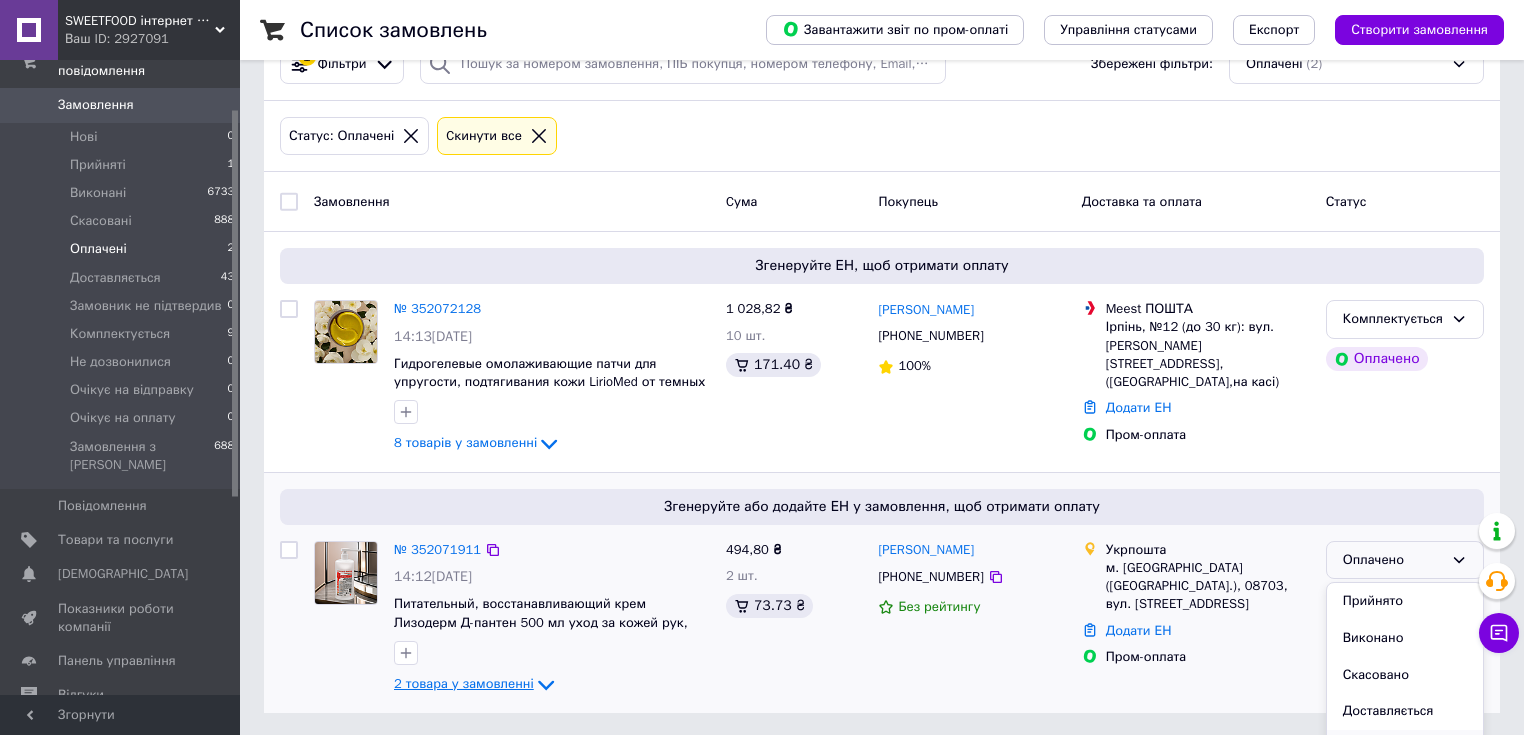 scroll, scrollTop: 160, scrollLeft: 0, axis: vertical 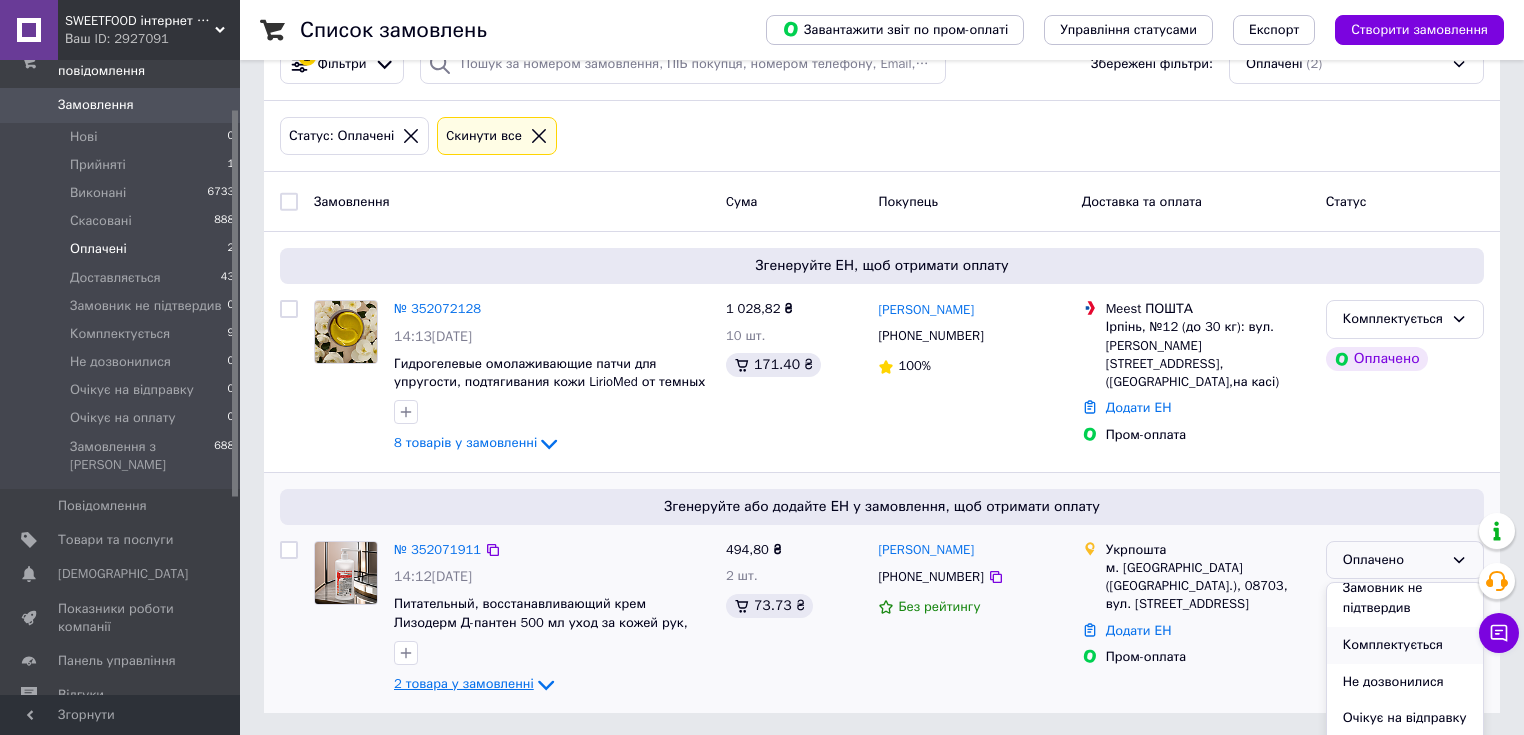 click on "Комплектується" at bounding box center (1405, 645) 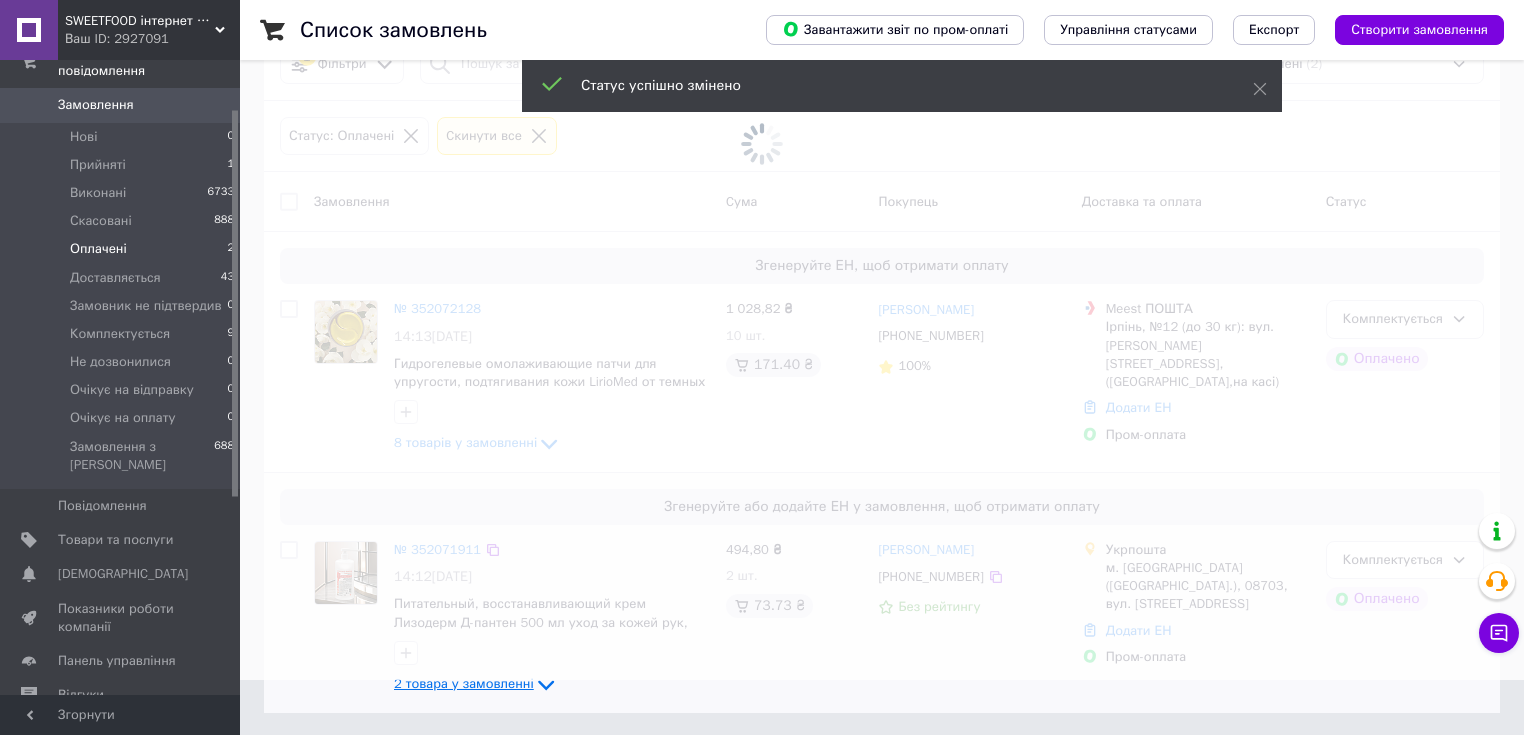 scroll, scrollTop: 36, scrollLeft: 0, axis: vertical 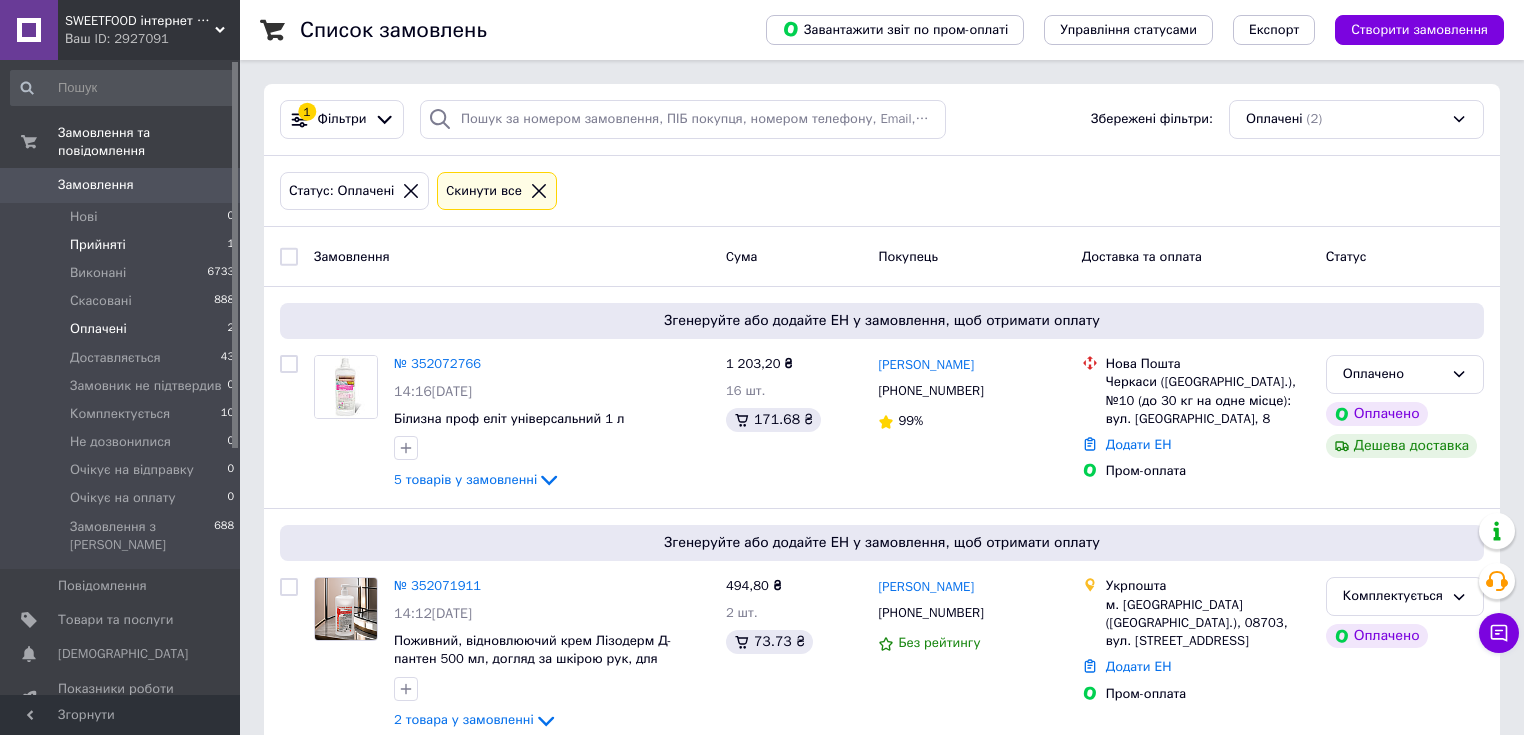 click on "Прийняті" at bounding box center (98, 245) 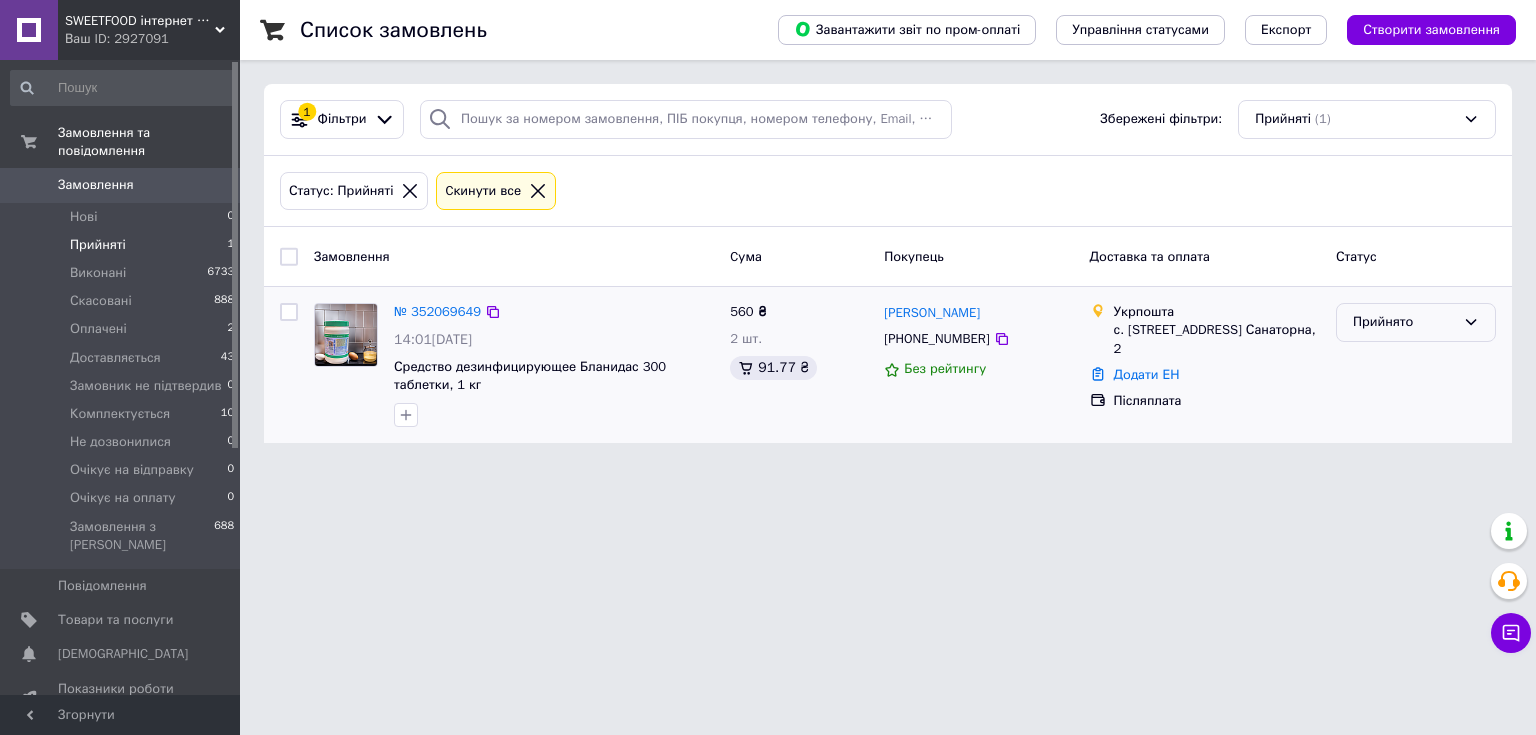 click on "Прийнято" at bounding box center (1404, 322) 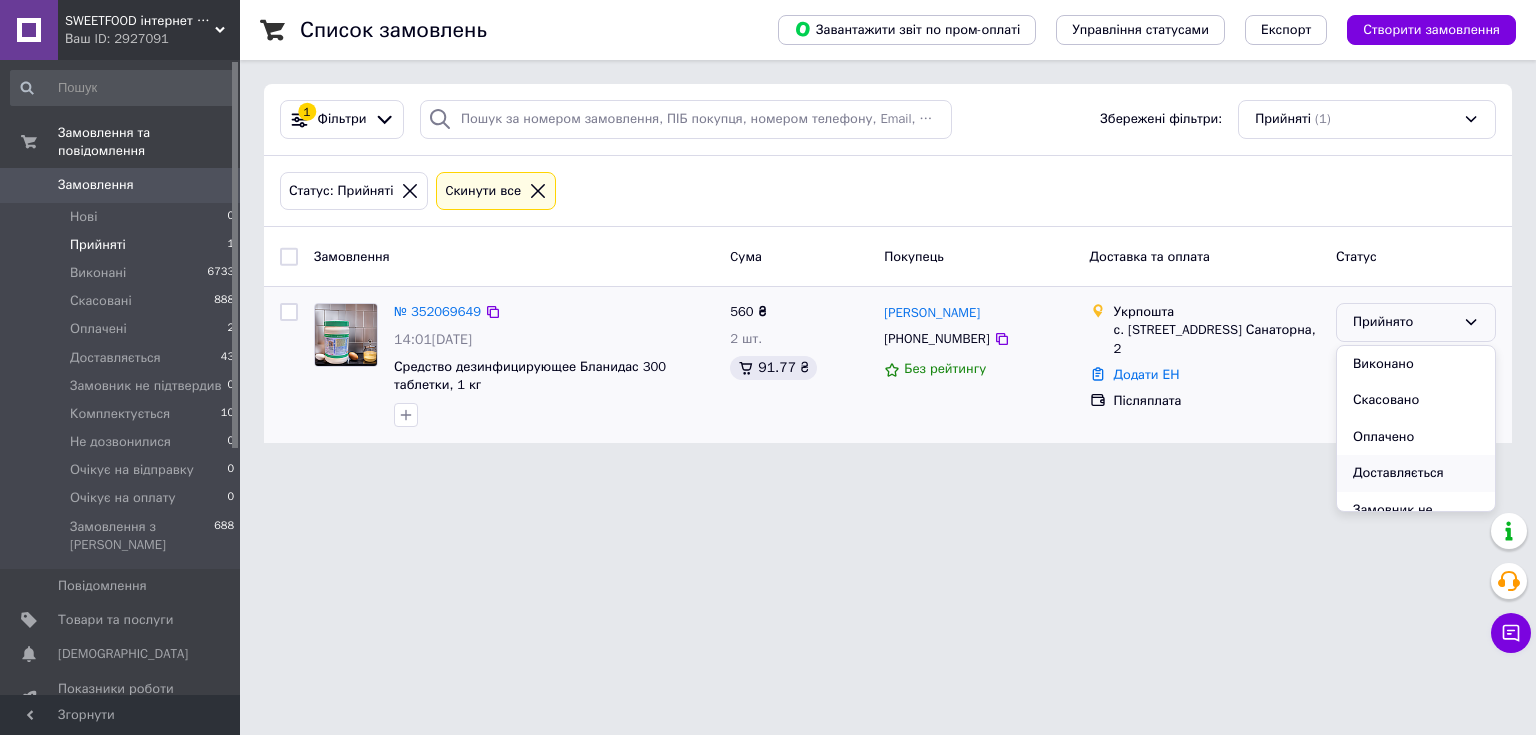 scroll, scrollTop: 80, scrollLeft: 0, axis: vertical 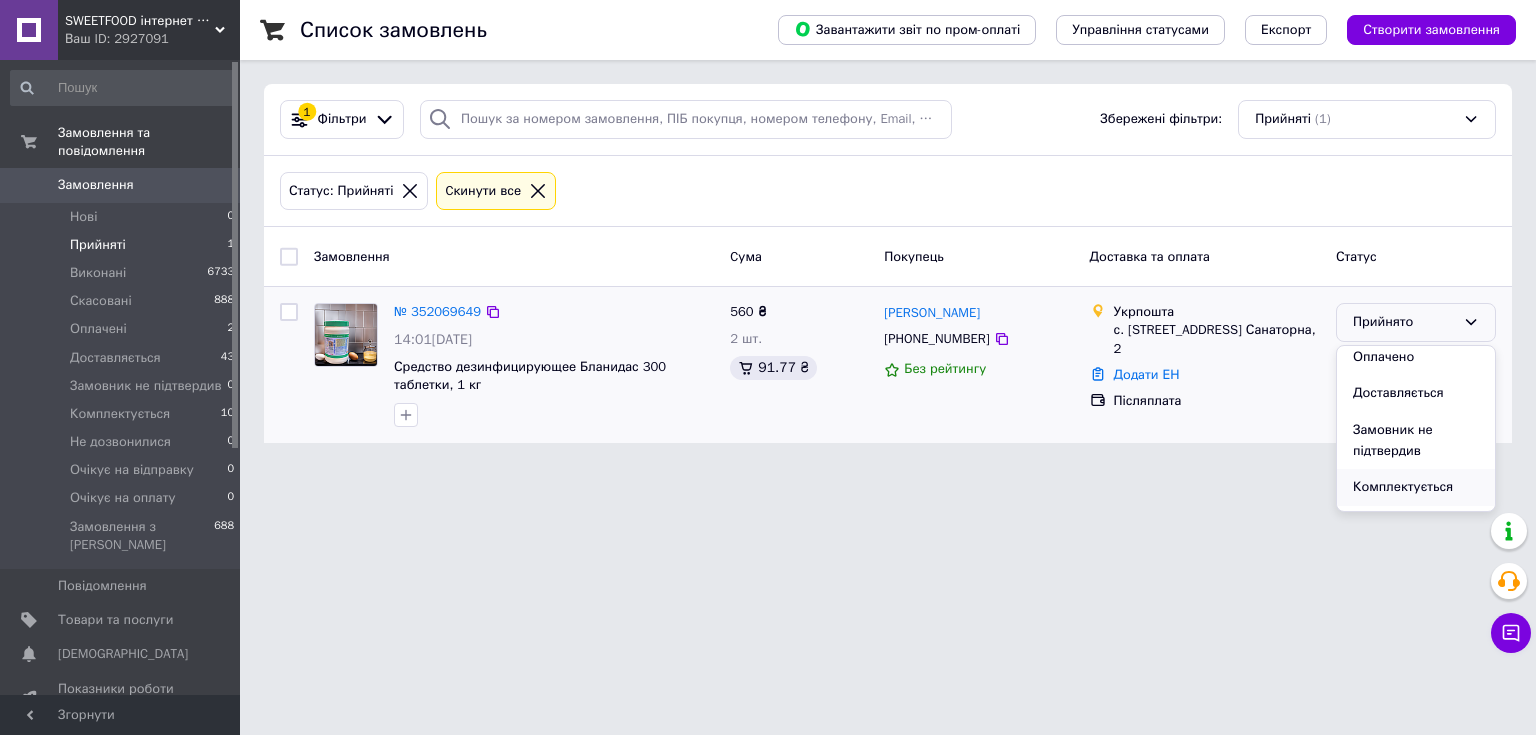 click on "Комплектується" at bounding box center (1416, 487) 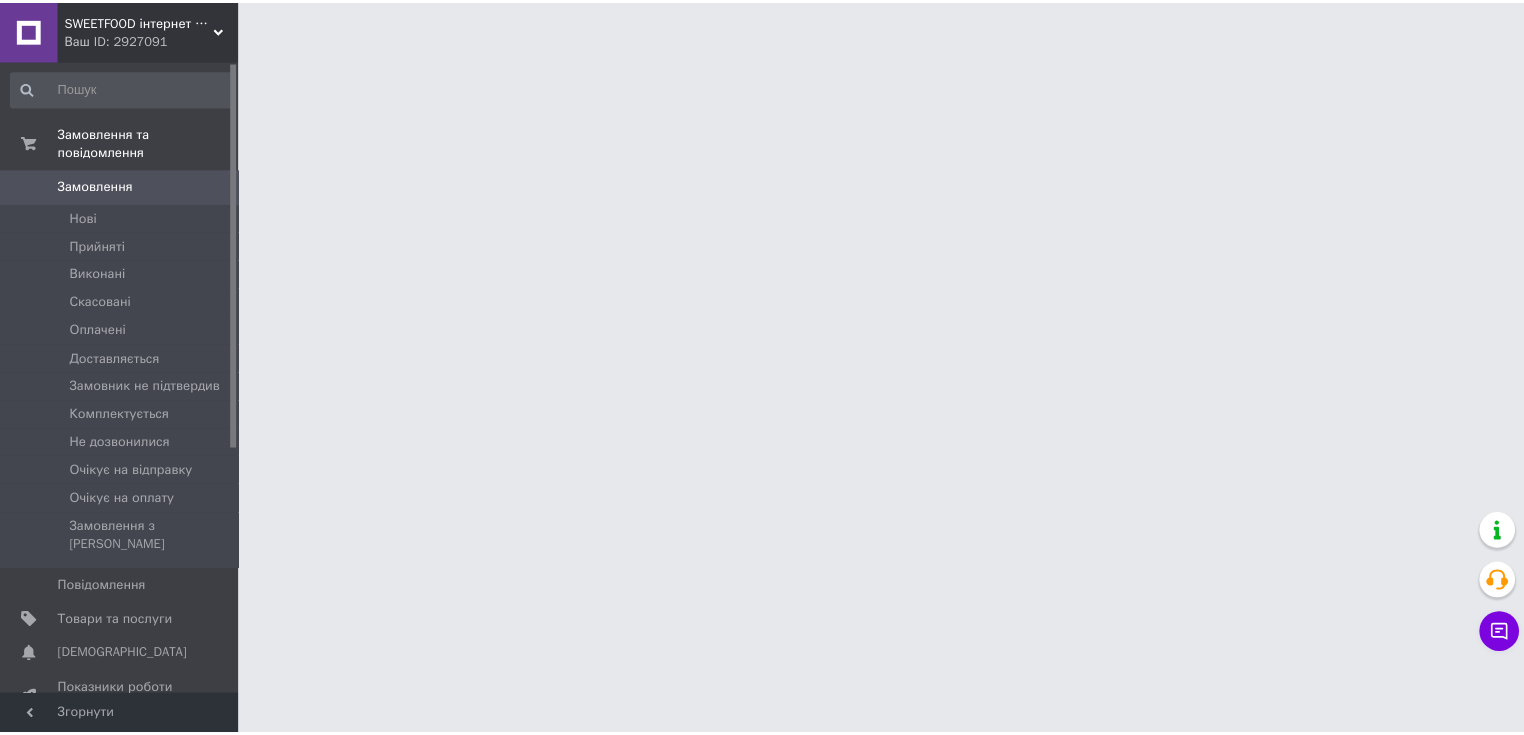 scroll, scrollTop: 0, scrollLeft: 0, axis: both 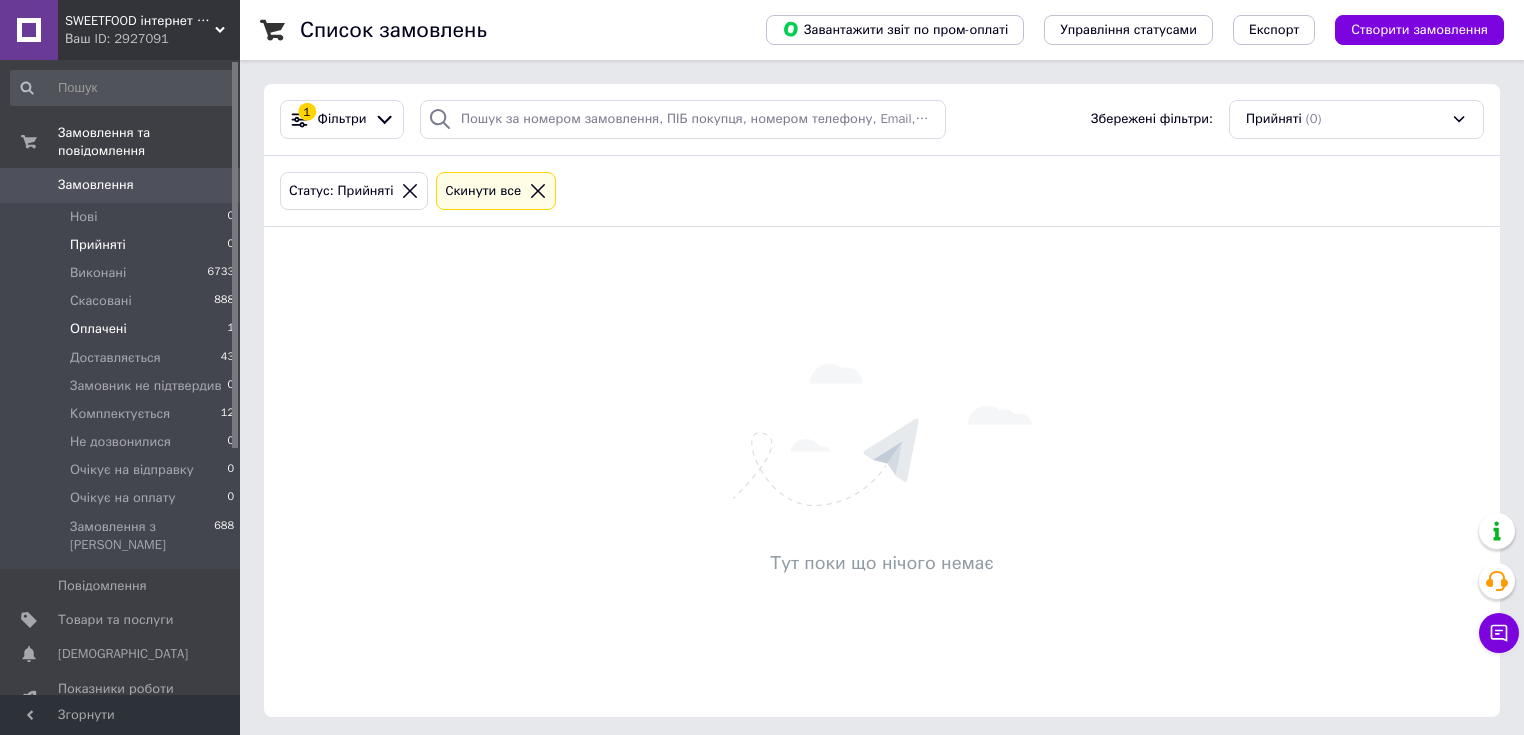 click on "Оплачені" at bounding box center (98, 329) 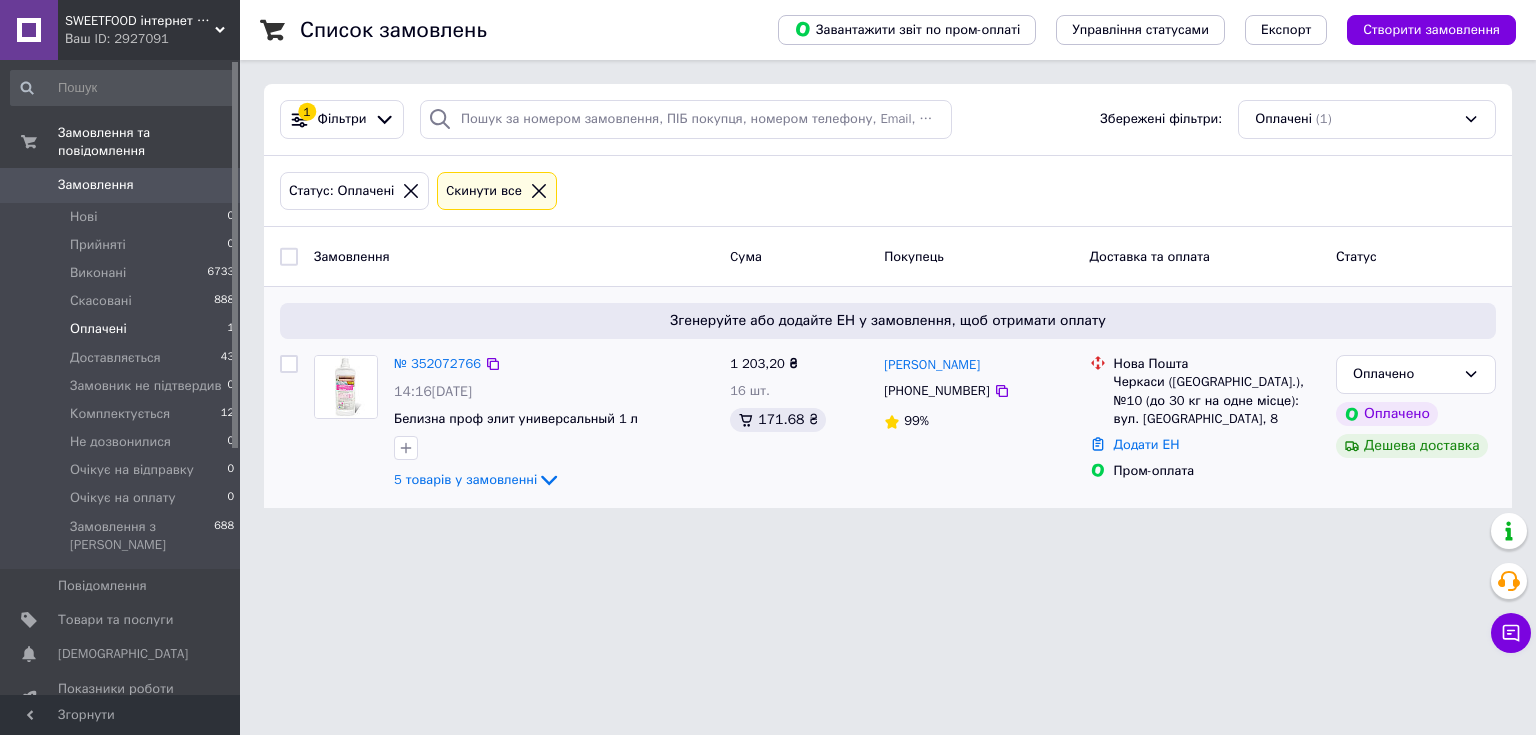 click on "№ 352072766 14:16, 10.07.2025 Белизна проф элит универсальный 1 л 5 товарів у замовленні" at bounding box center (554, 423) 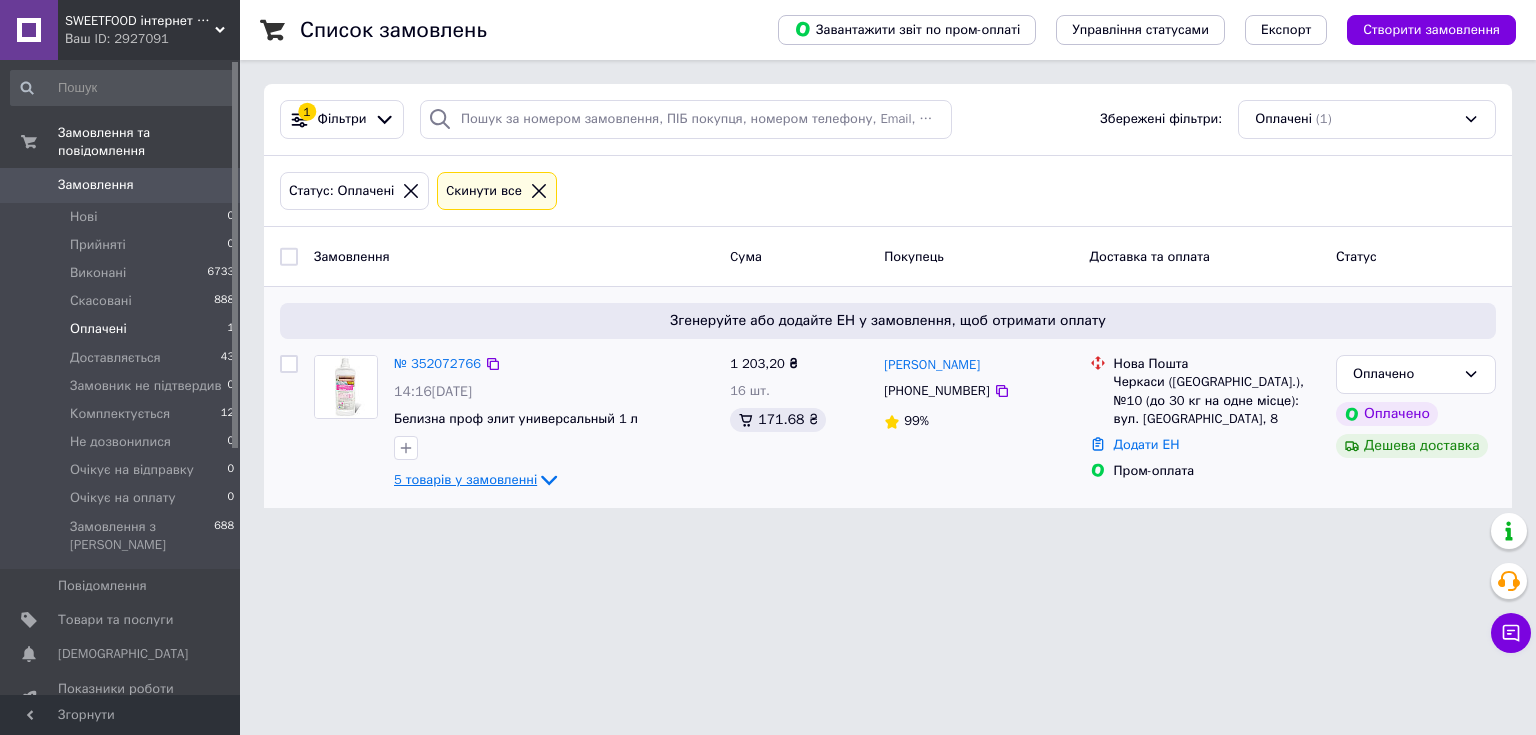 click on "5 товарів у замовленні" at bounding box center [465, 479] 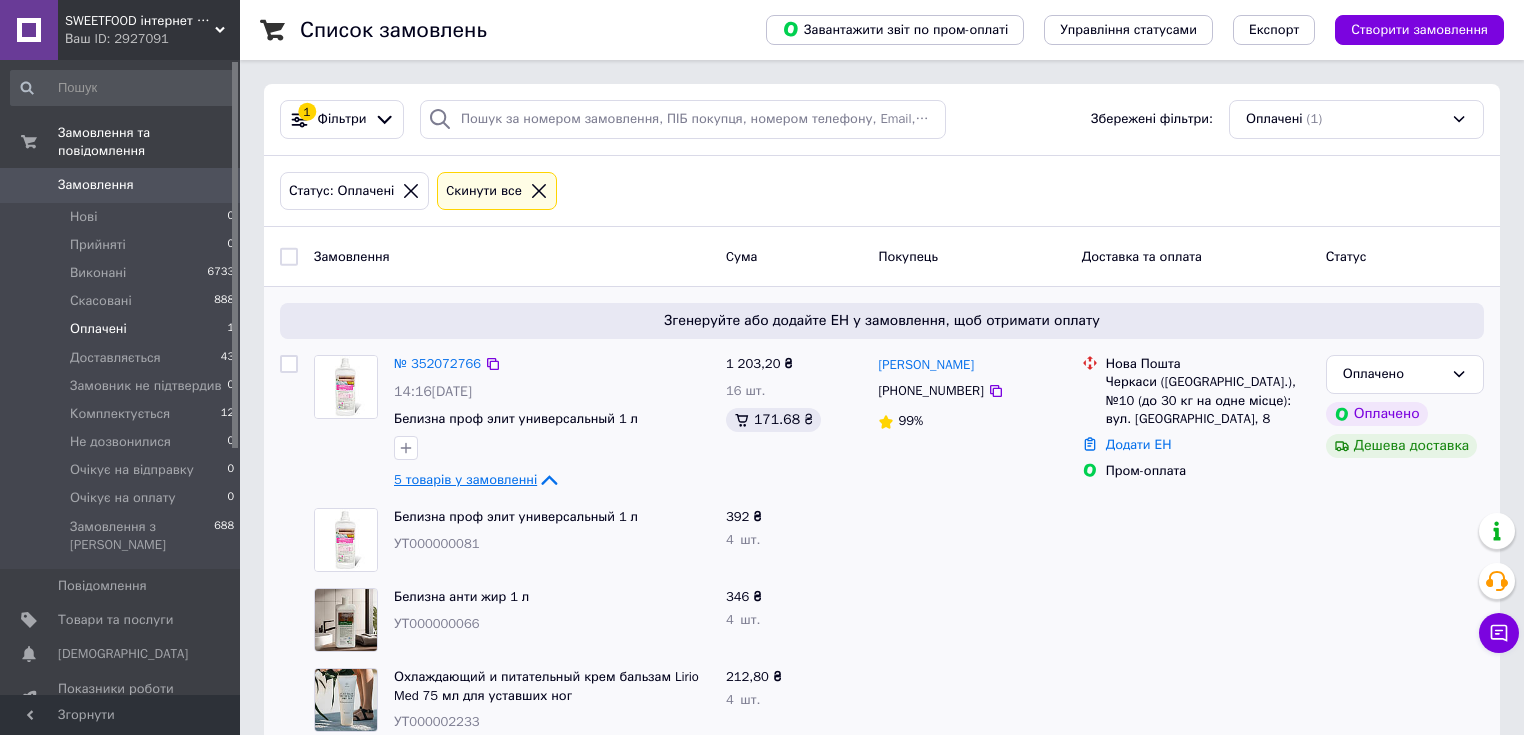 scroll, scrollTop: 160, scrollLeft: 0, axis: vertical 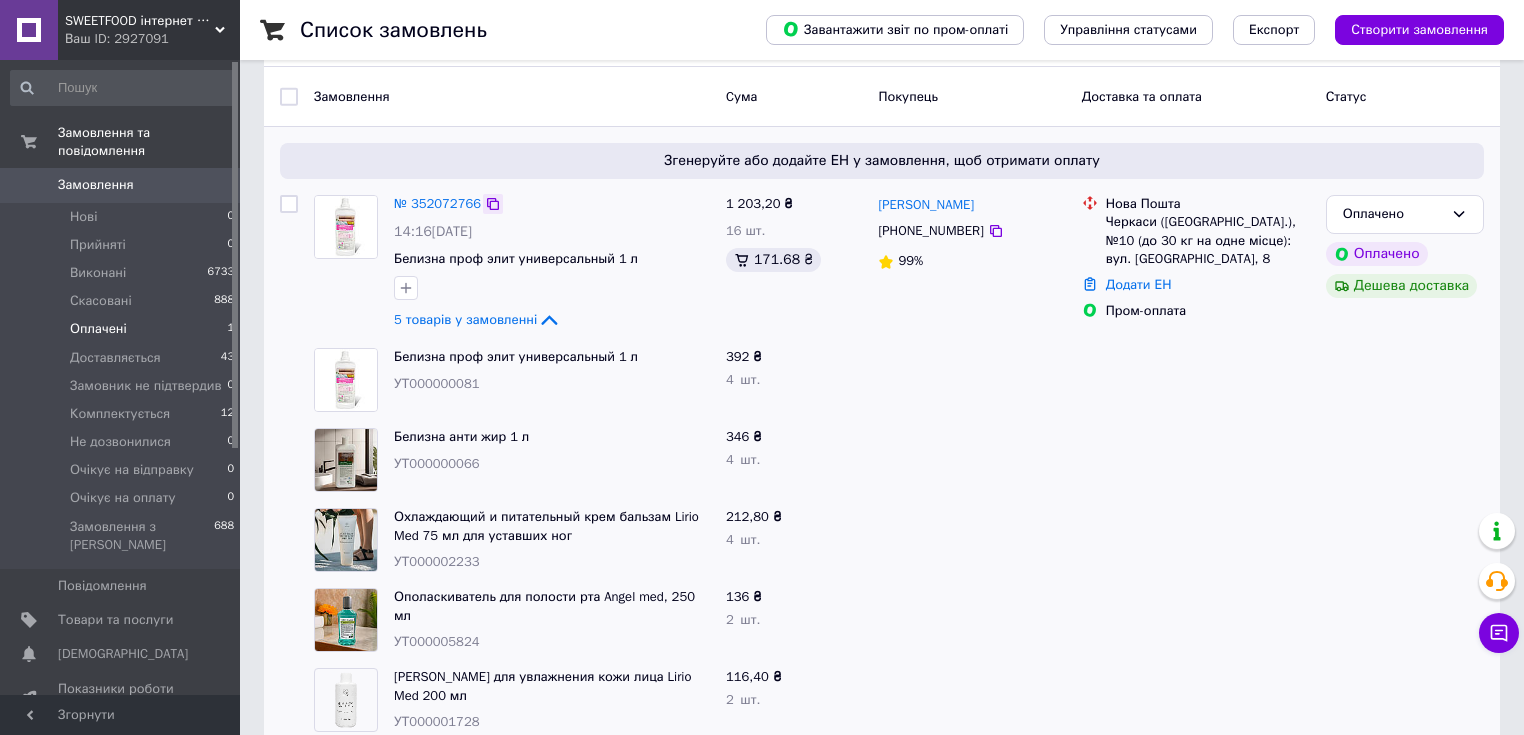 click 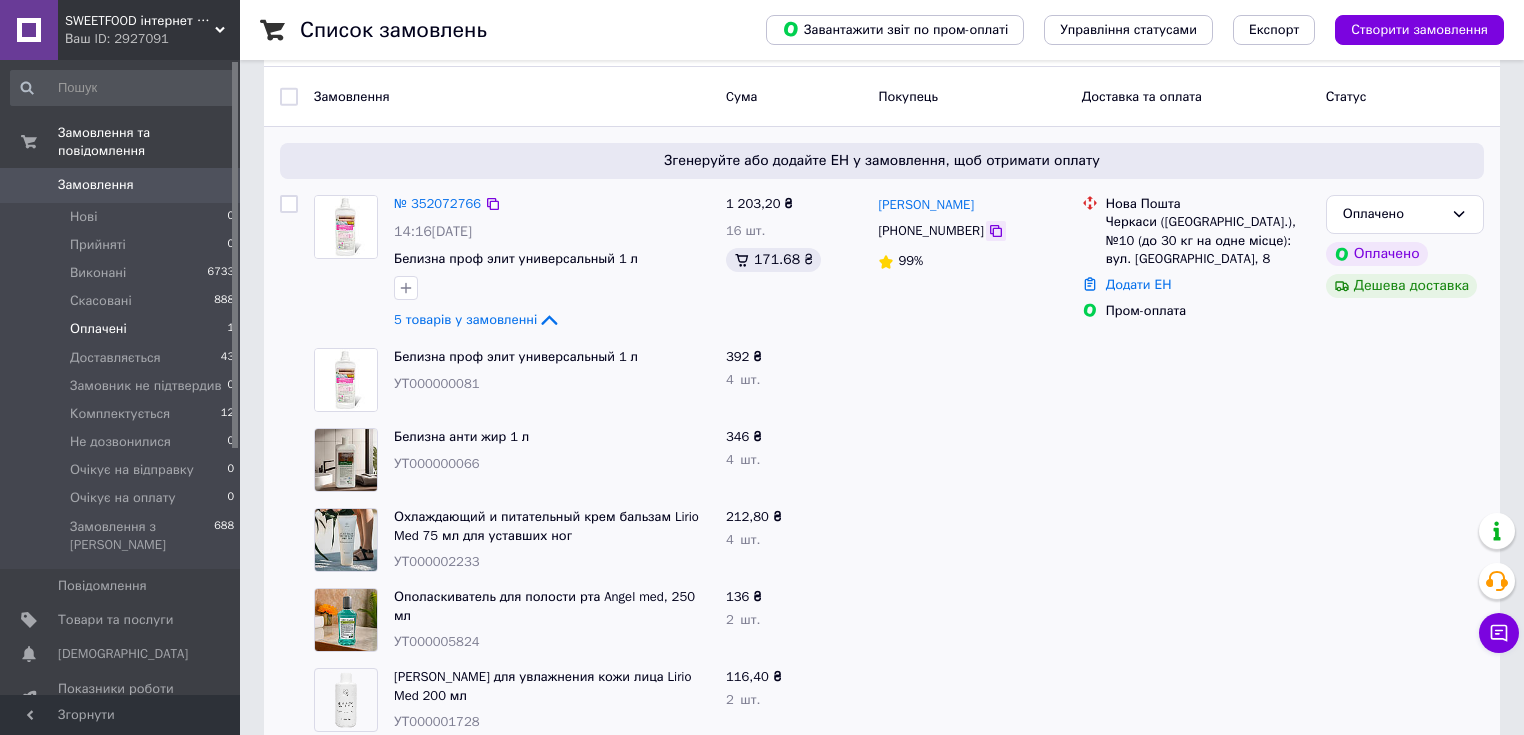 click 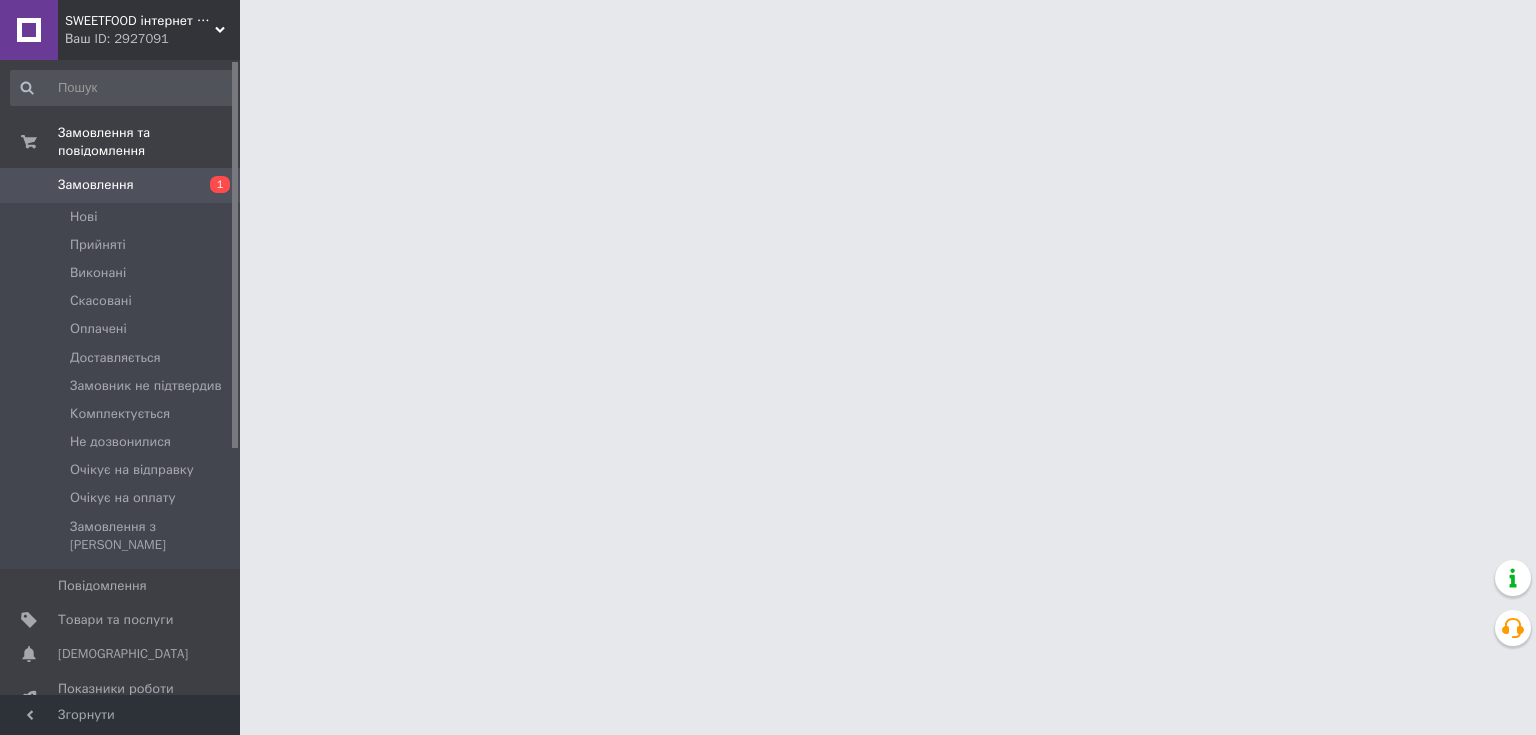 scroll, scrollTop: 0, scrollLeft: 0, axis: both 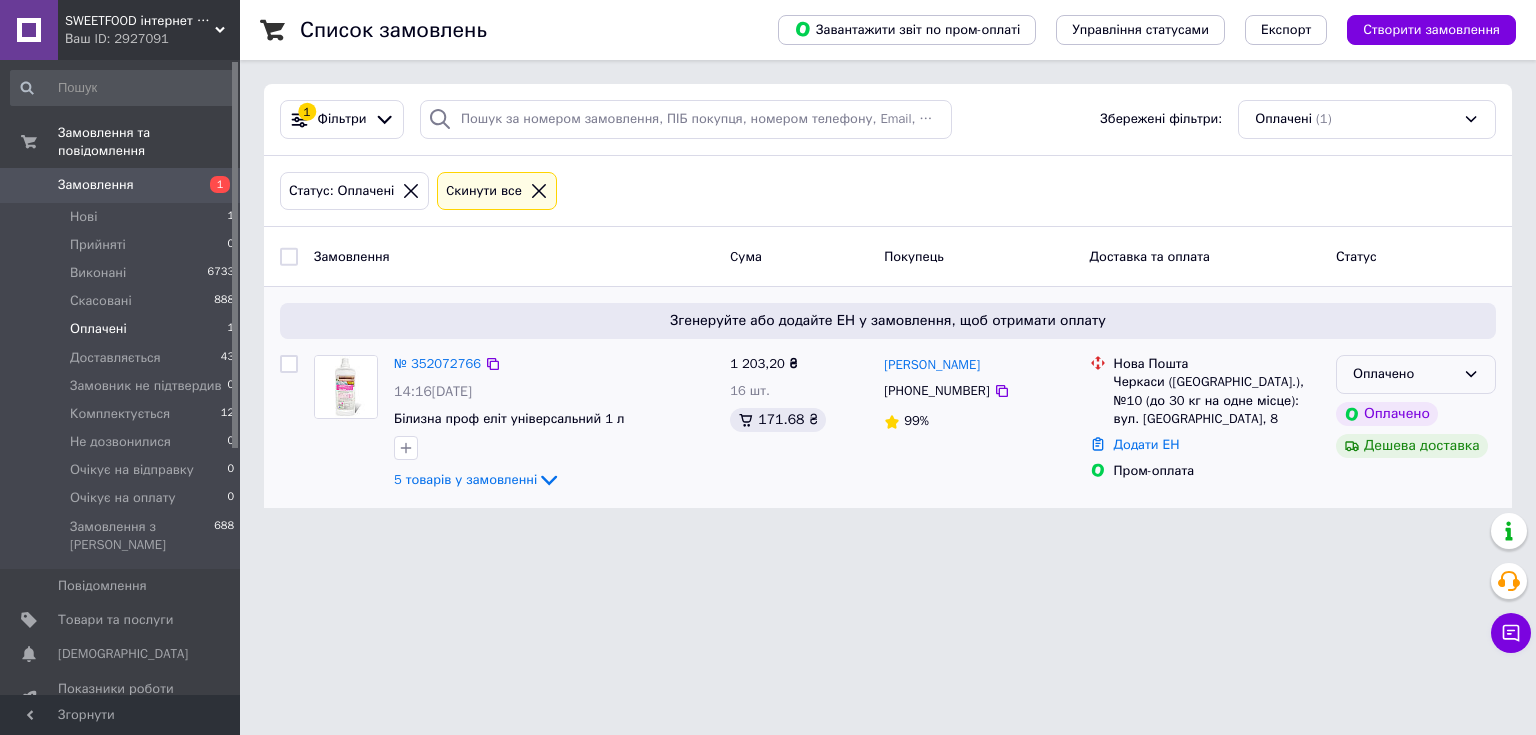 click on "Оплачено" at bounding box center (1416, 374) 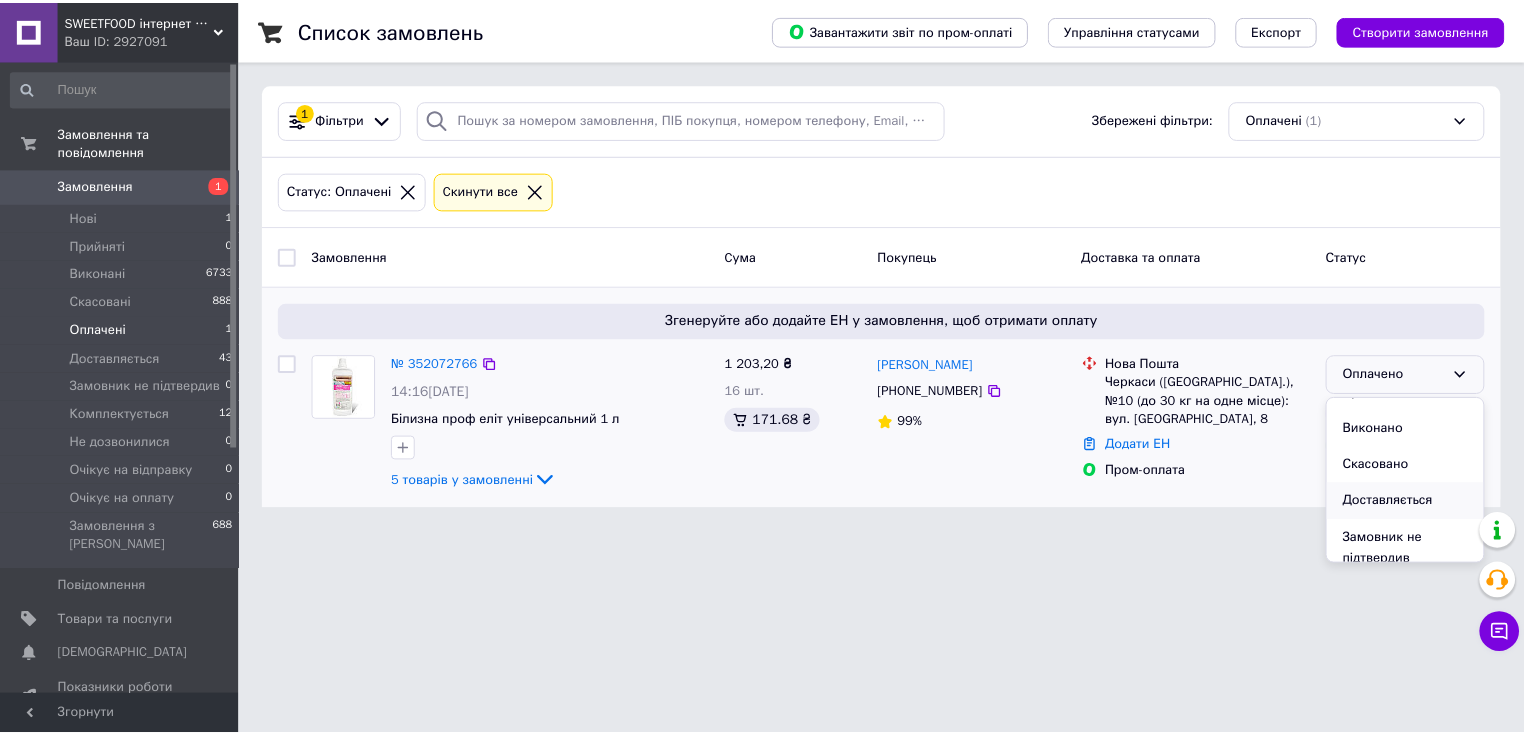scroll, scrollTop: 104, scrollLeft: 0, axis: vertical 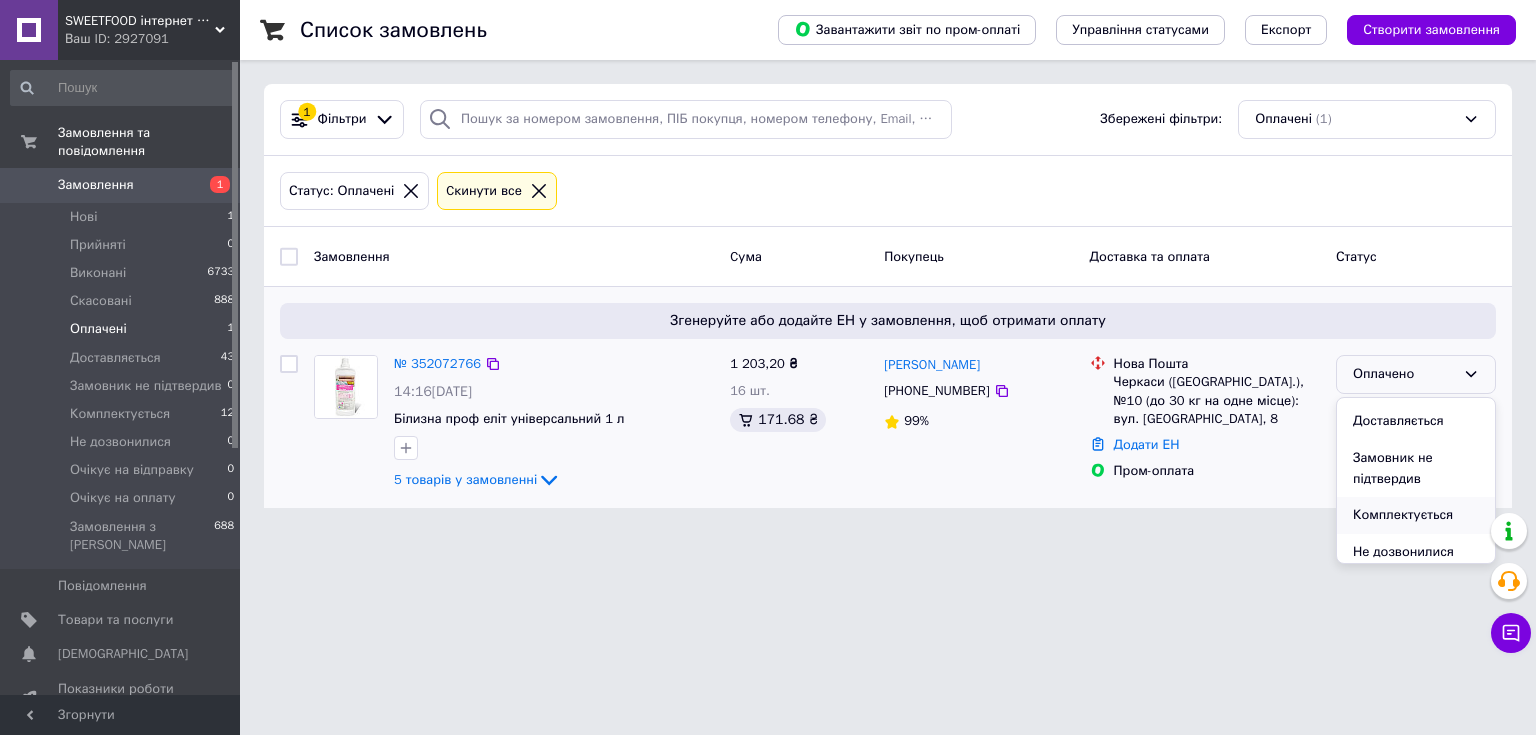 click on "Комплектується" at bounding box center [1416, 515] 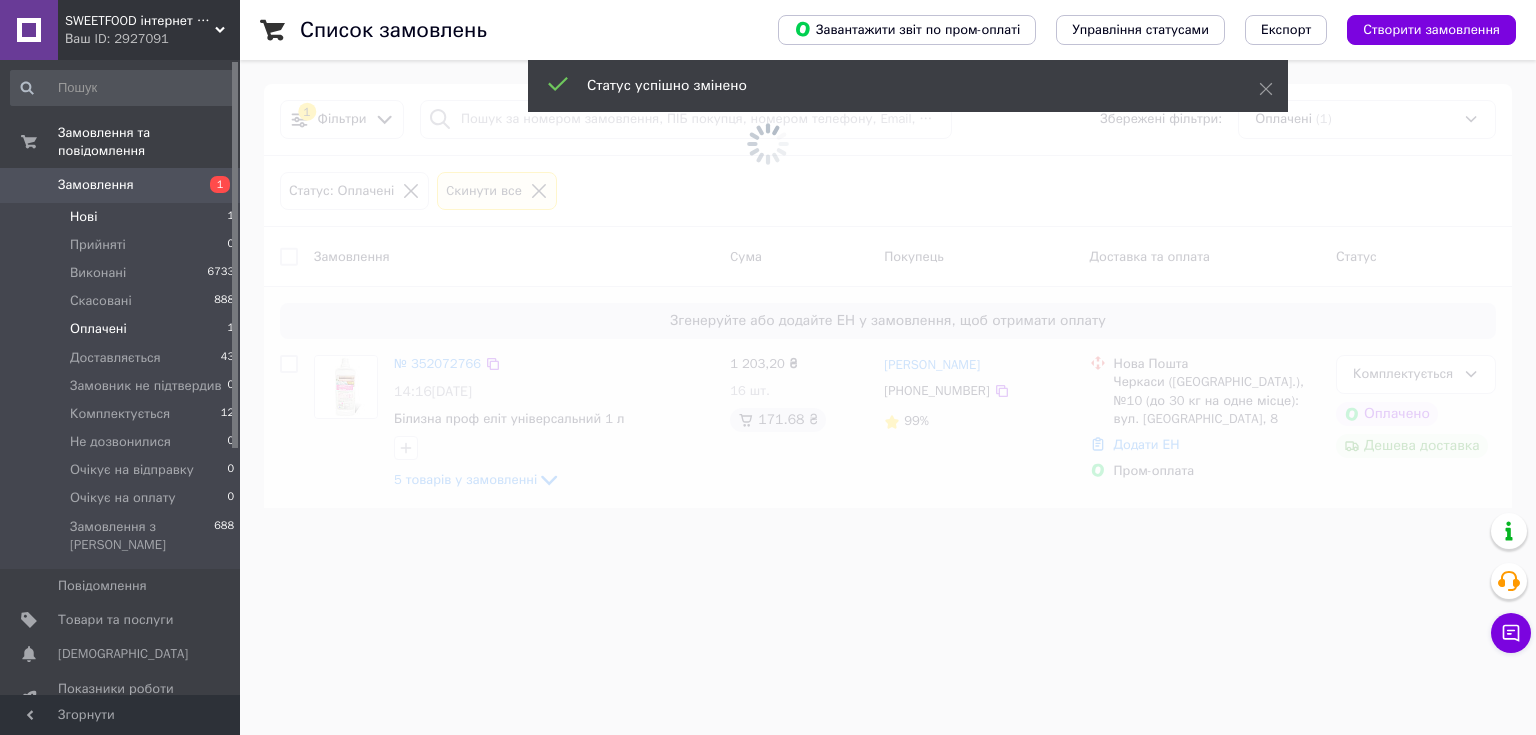 click on "Нові 1" at bounding box center (123, 217) 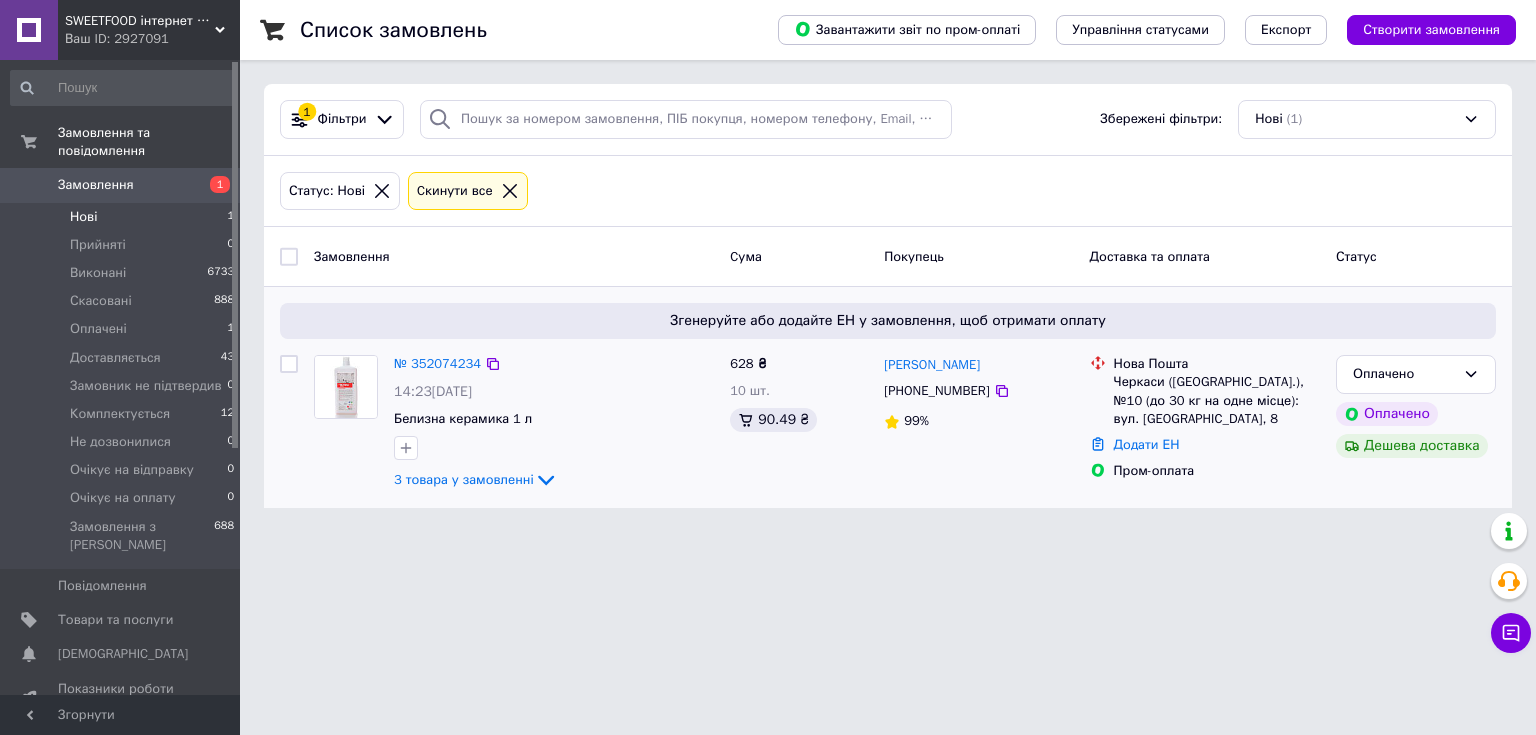 click on "3 товара у замовленні" 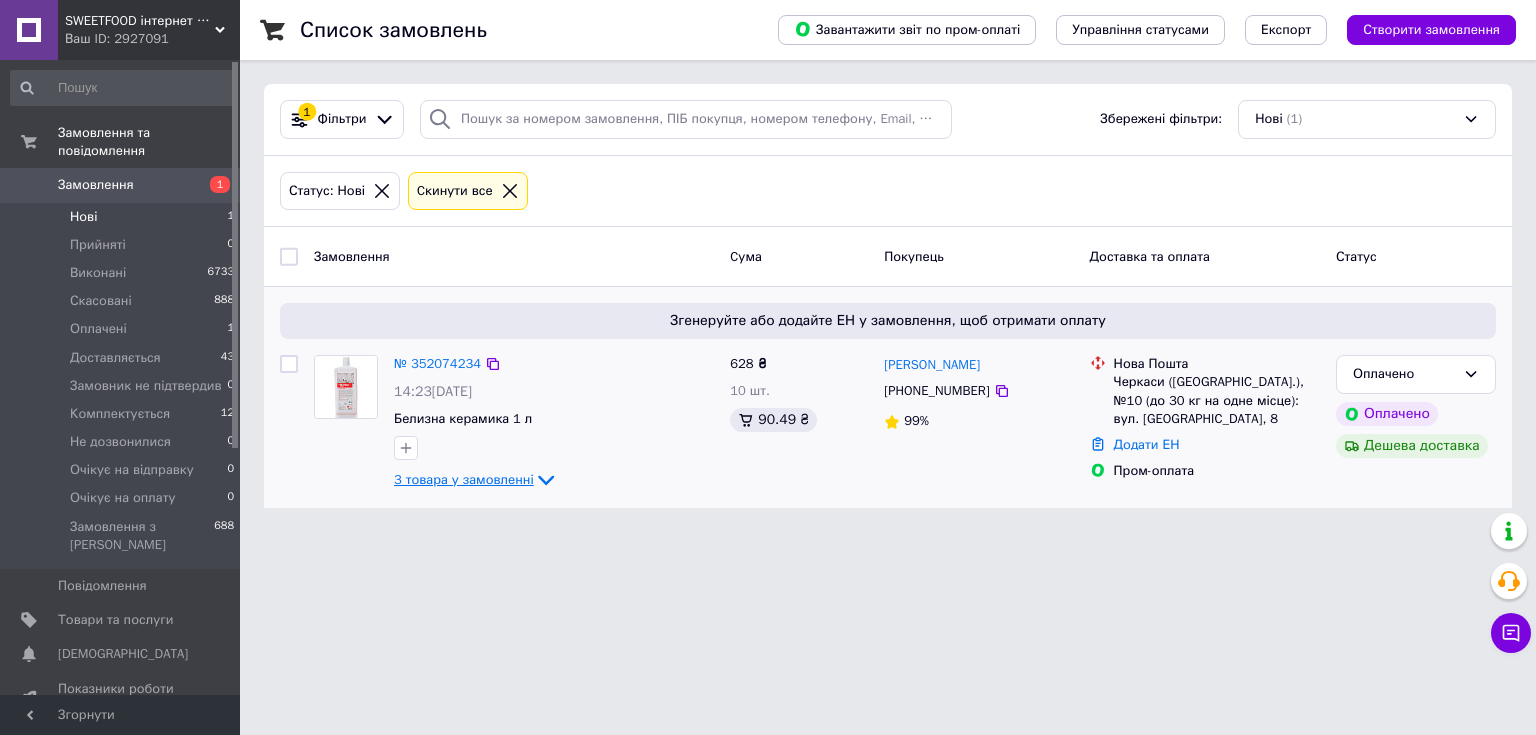 click on "3 товара у замовленні" at bounding box center (464, 479) 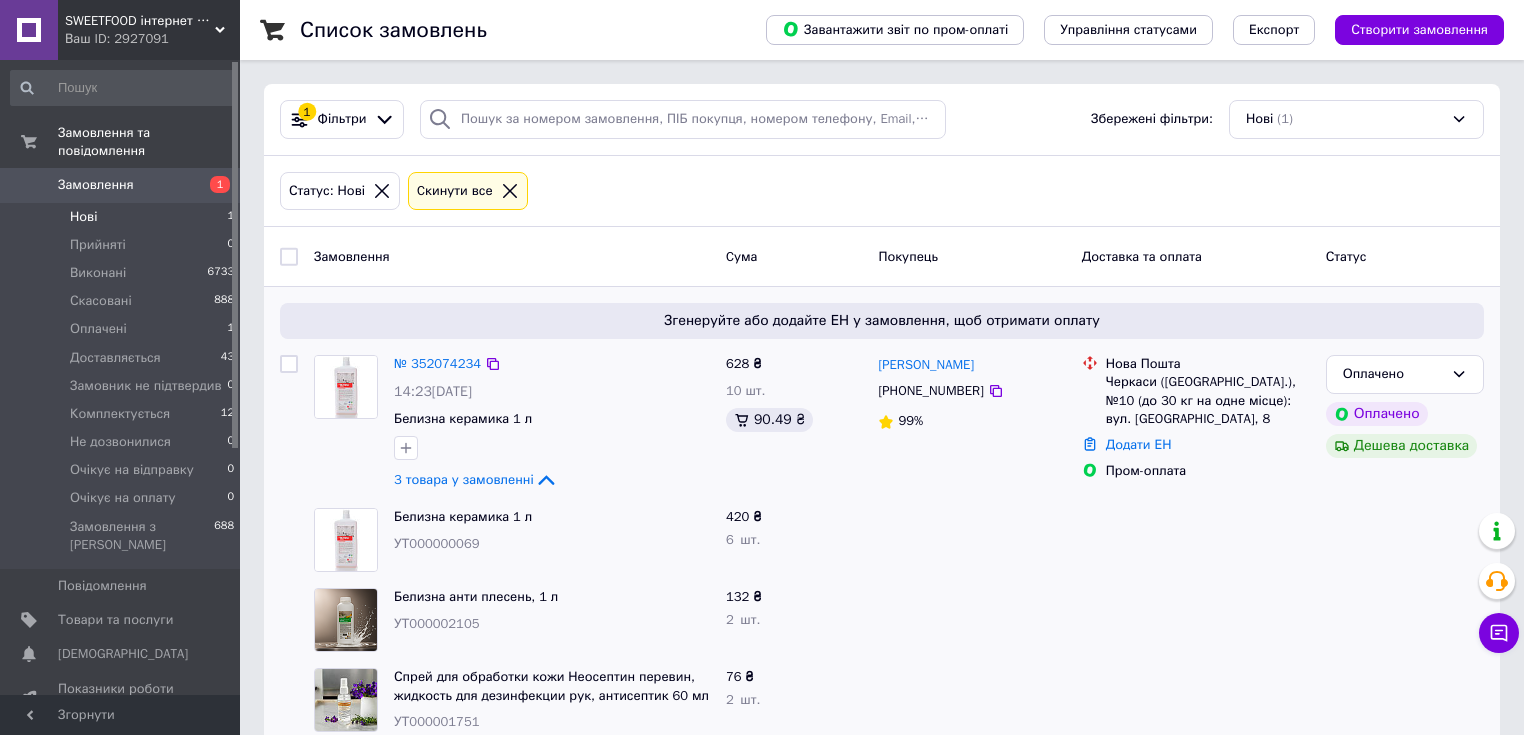 drag, startPoint x: 496, startPoint y: 364, endPoint x: 487, endPoint y: 388, distance: 25.632011 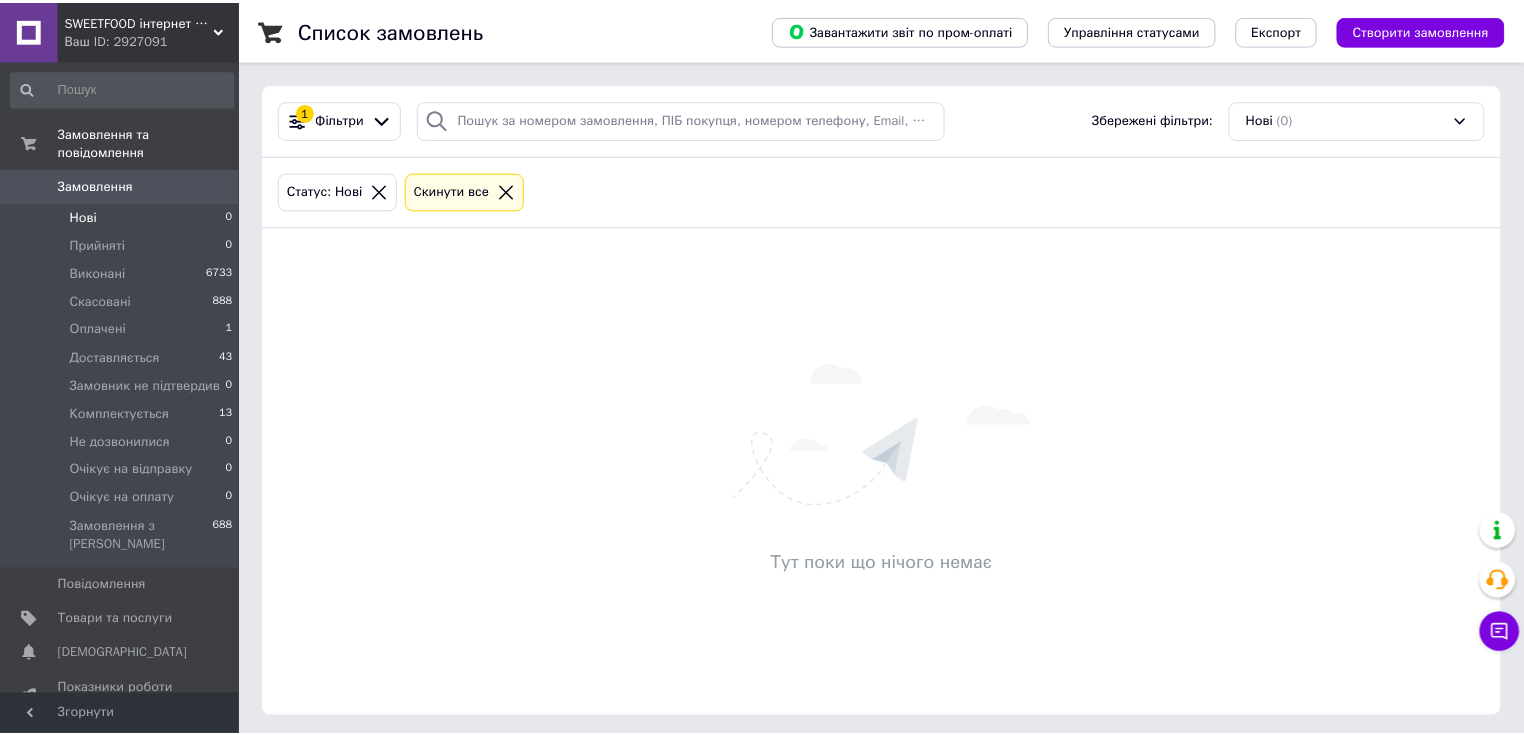 scroll, scrollTop: 0, scrollLeft: 0, axis: both 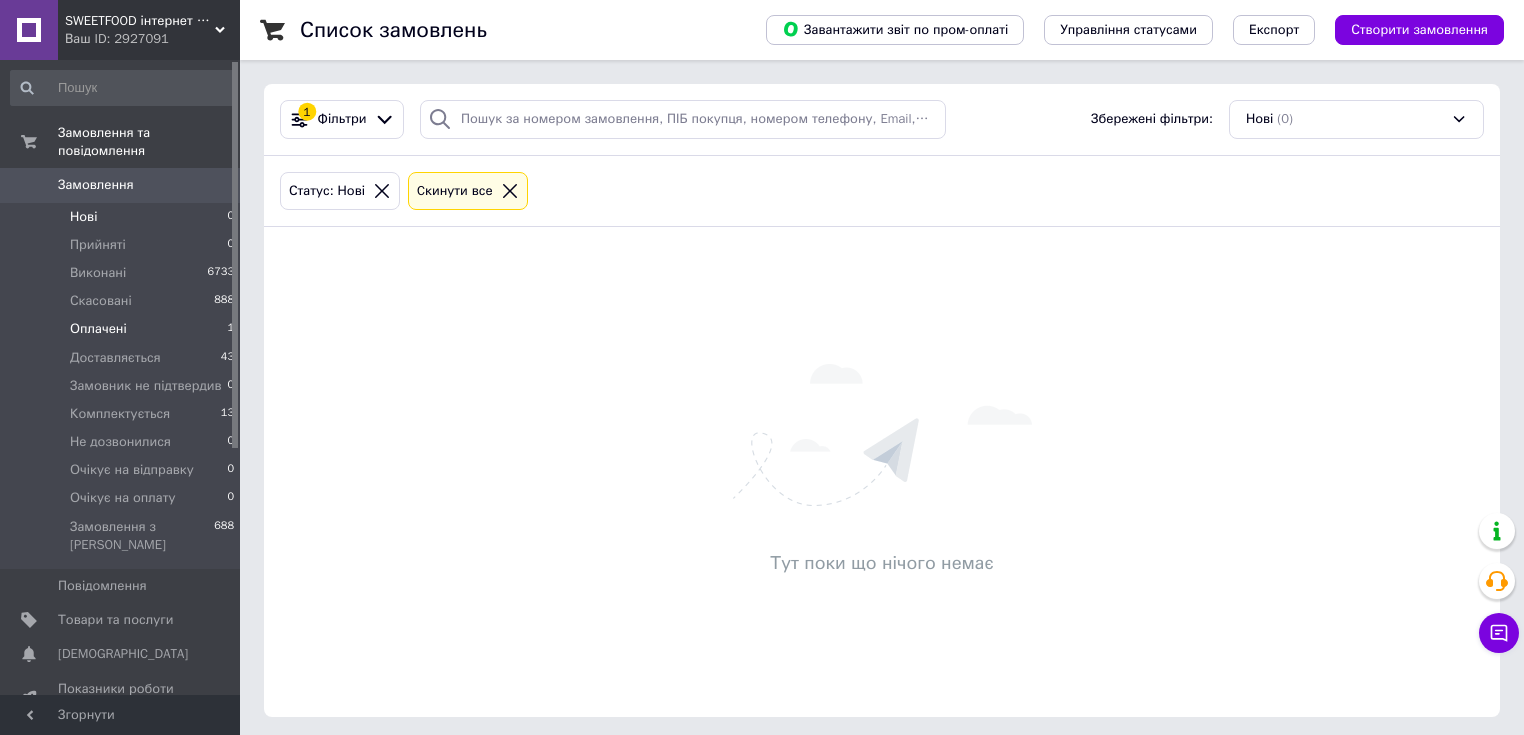 click on "Оплачені" at bounding box center [98, 329] 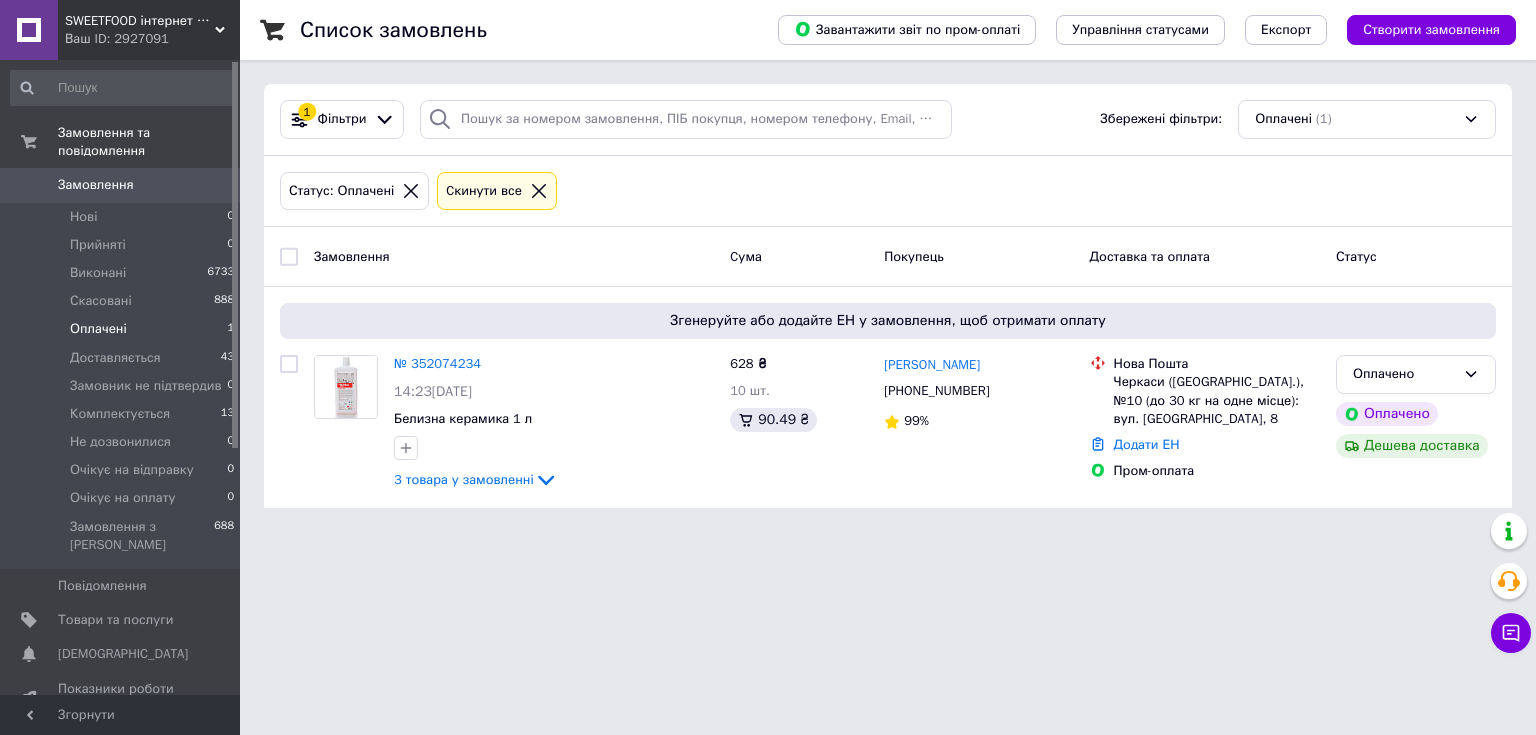 drag, startPoint x: 487, startPoint y: 360, endPoint x: 279, endPoint y: 696, distance: 395.17084 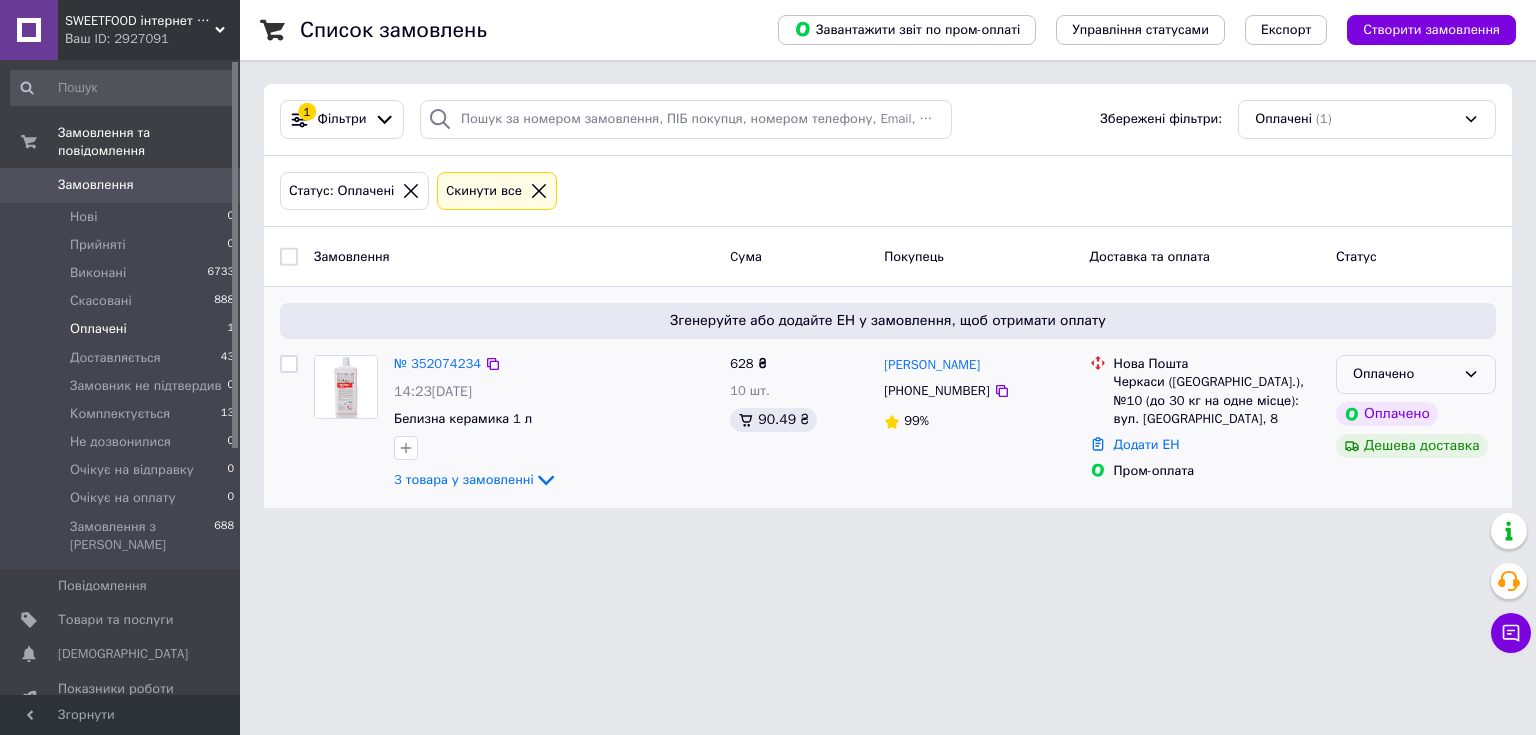 click on "Оплачено" at bounding box center [1416, 374] 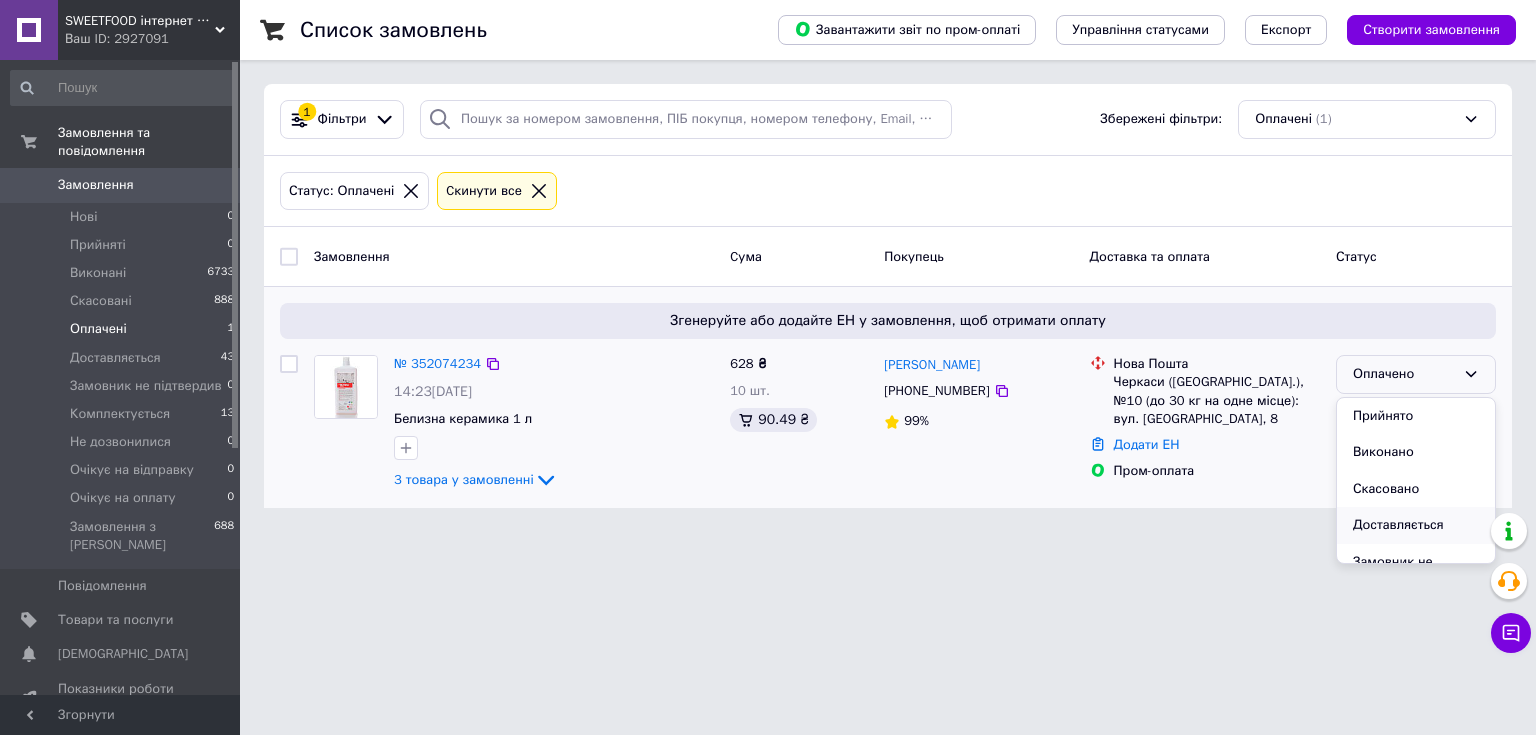 scroll, scrollTop: 80, scrollLeft: 0, axis: vertical 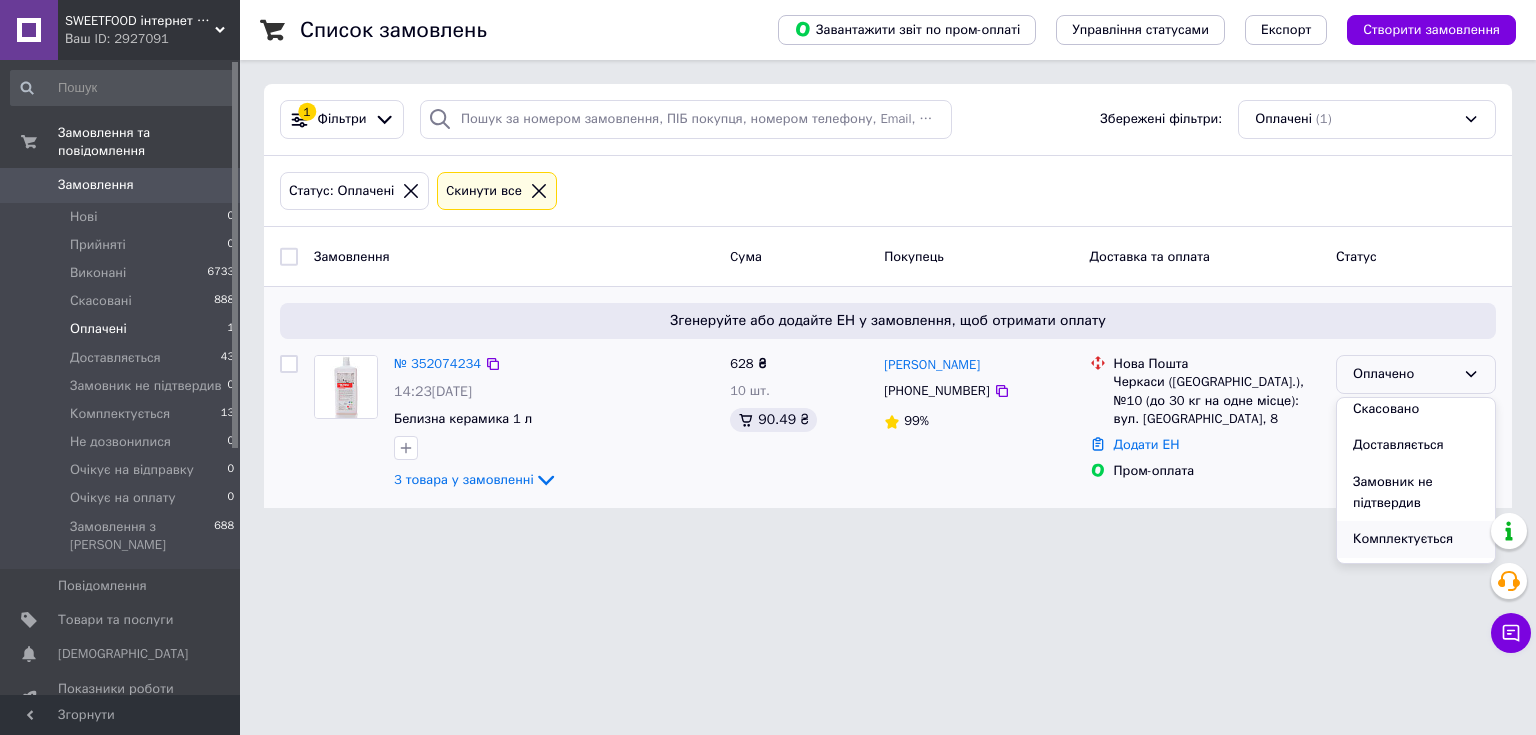 click on "Комплектується" at bounding box center (1416, 539) 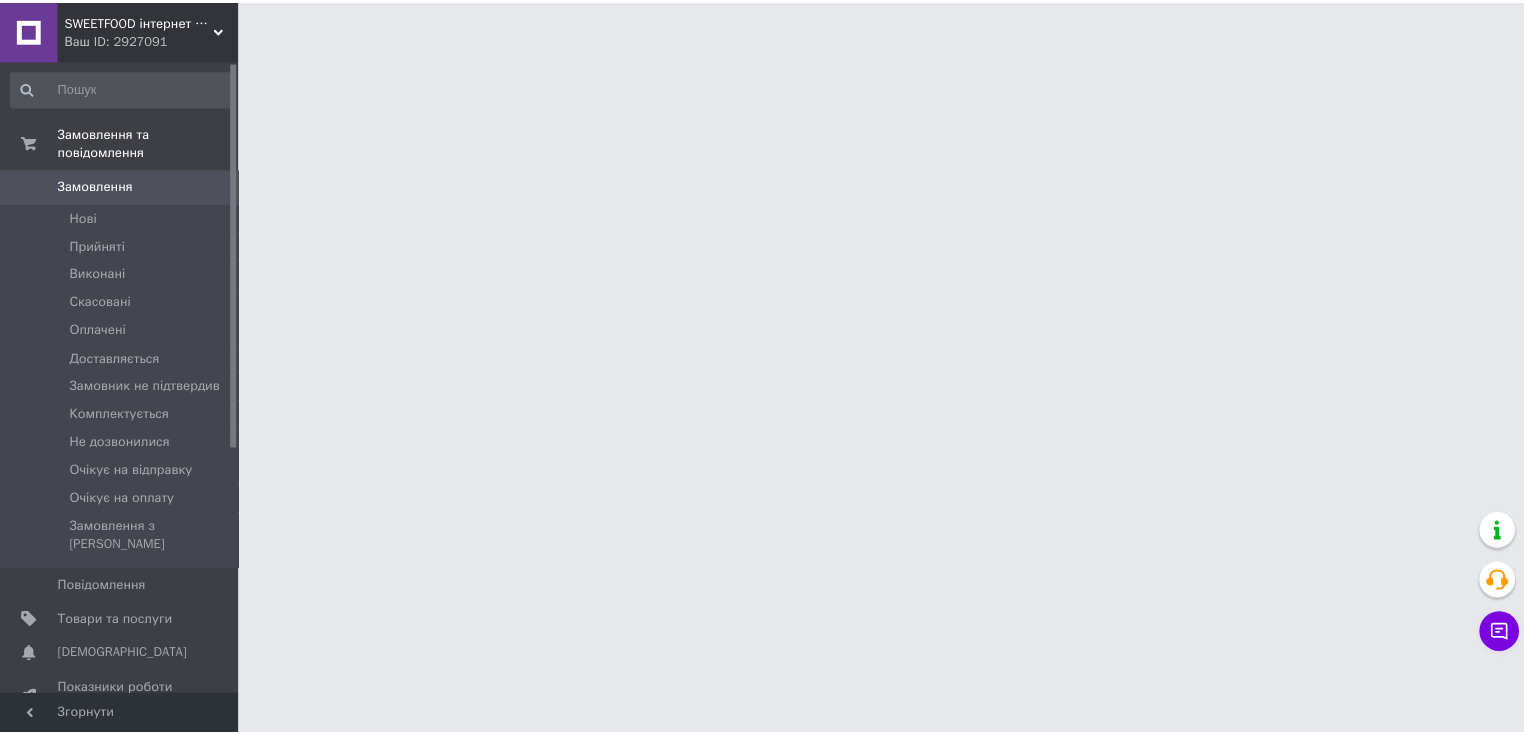 scroll, scrollTop: 0, scrollLeft: 0, axis: both 